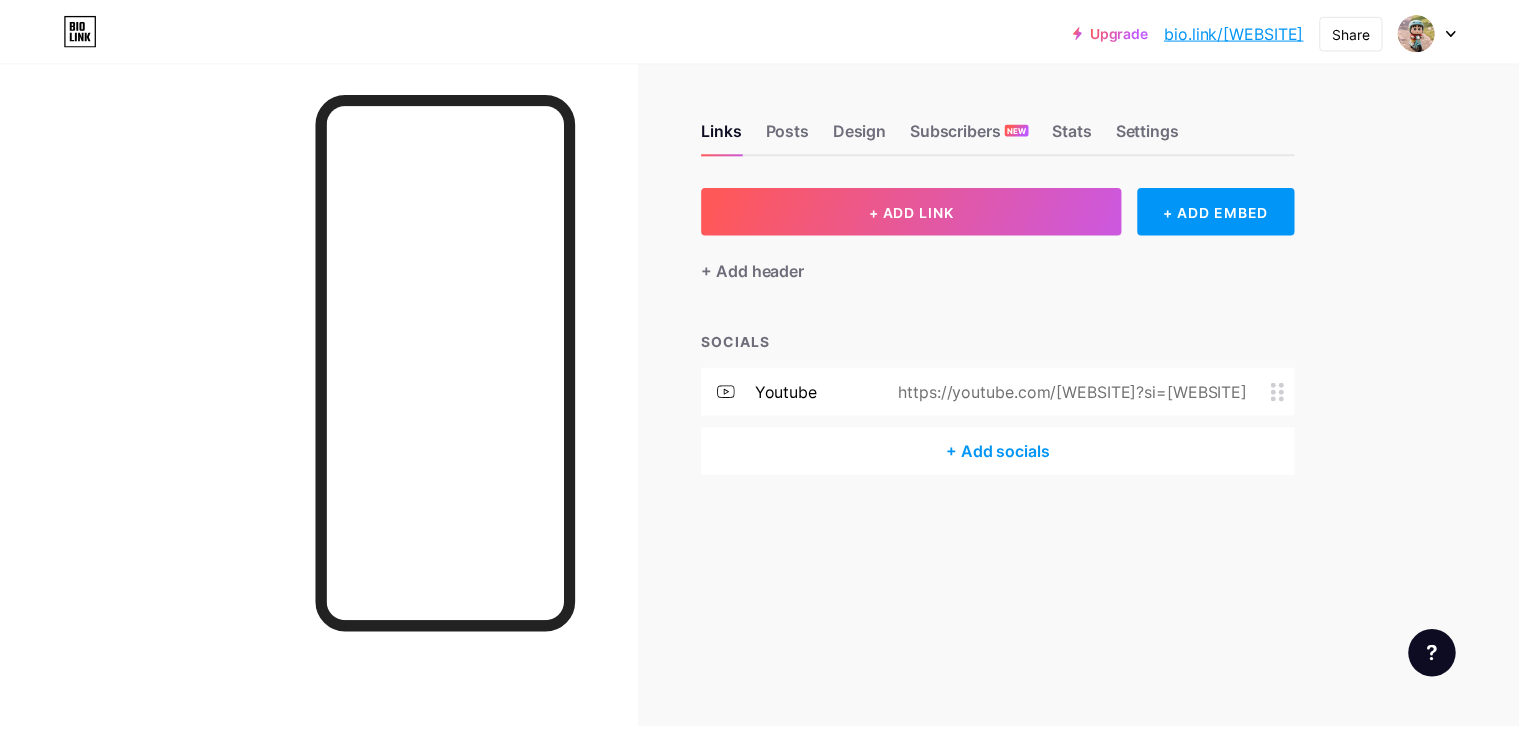 scroll, scrollTop: 0, scrollLeft: 0, axis: both 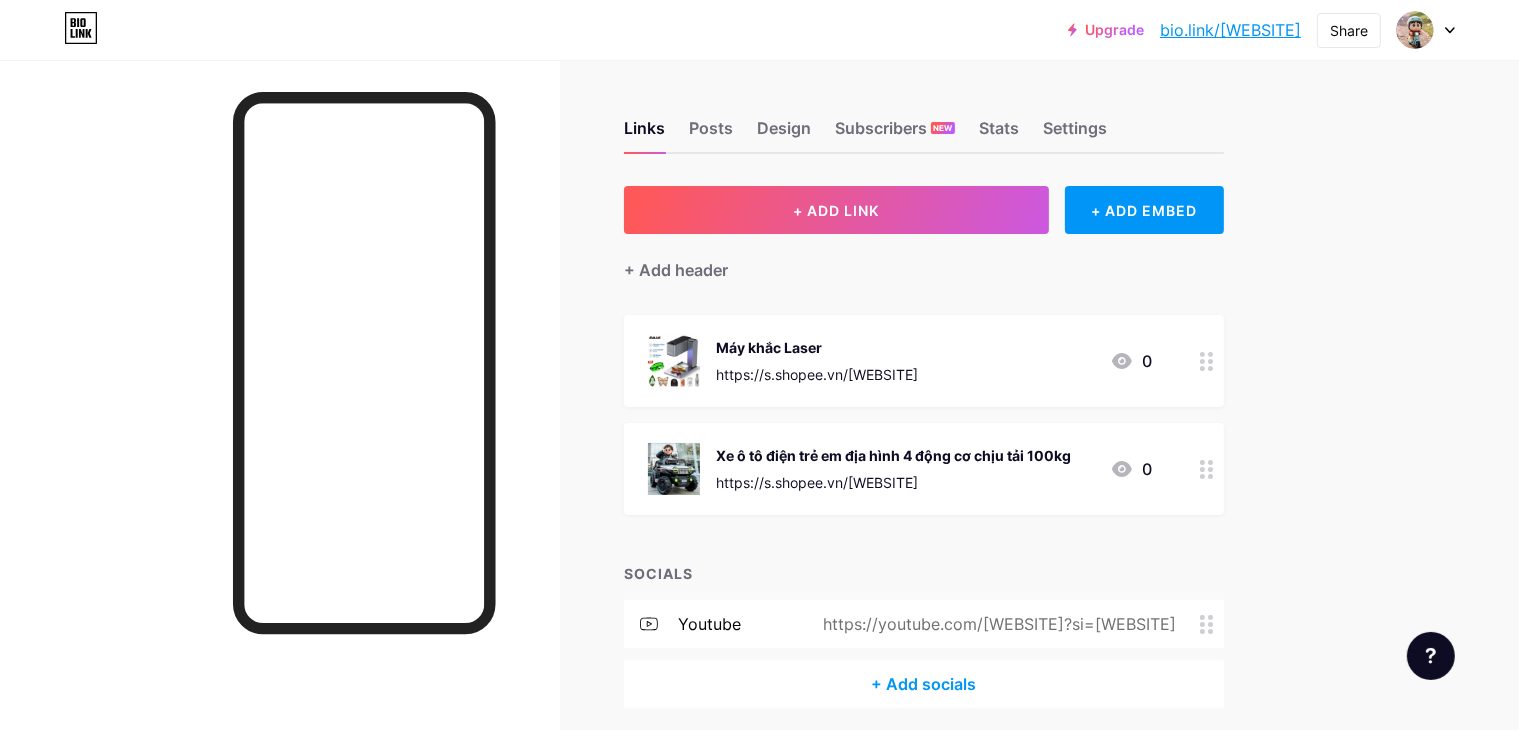 click on "Links
Posts
Design
Subscribers
NEW
Stats
Settings" at bounding box center (924, 119) 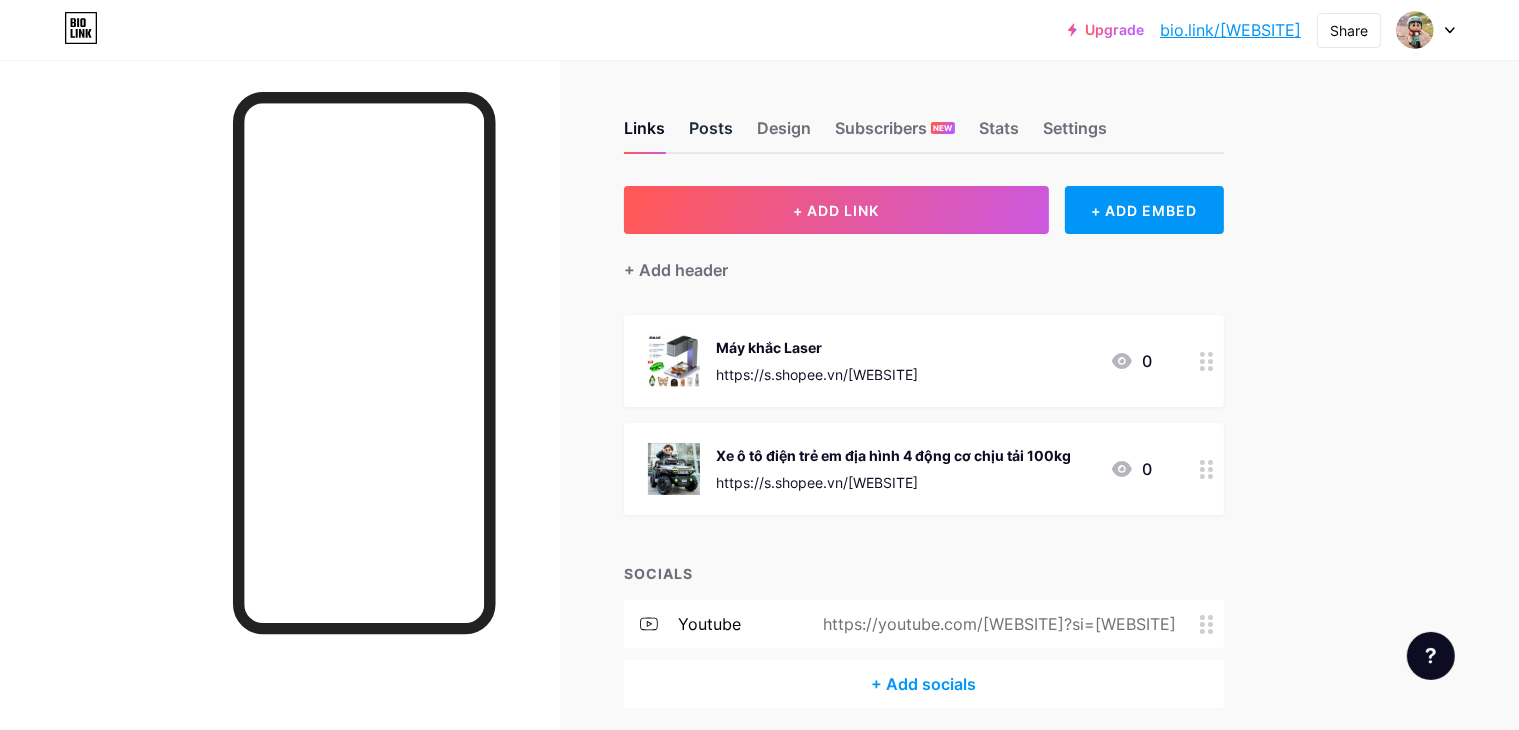 click on "Posts" at bounding box center [711, 134] 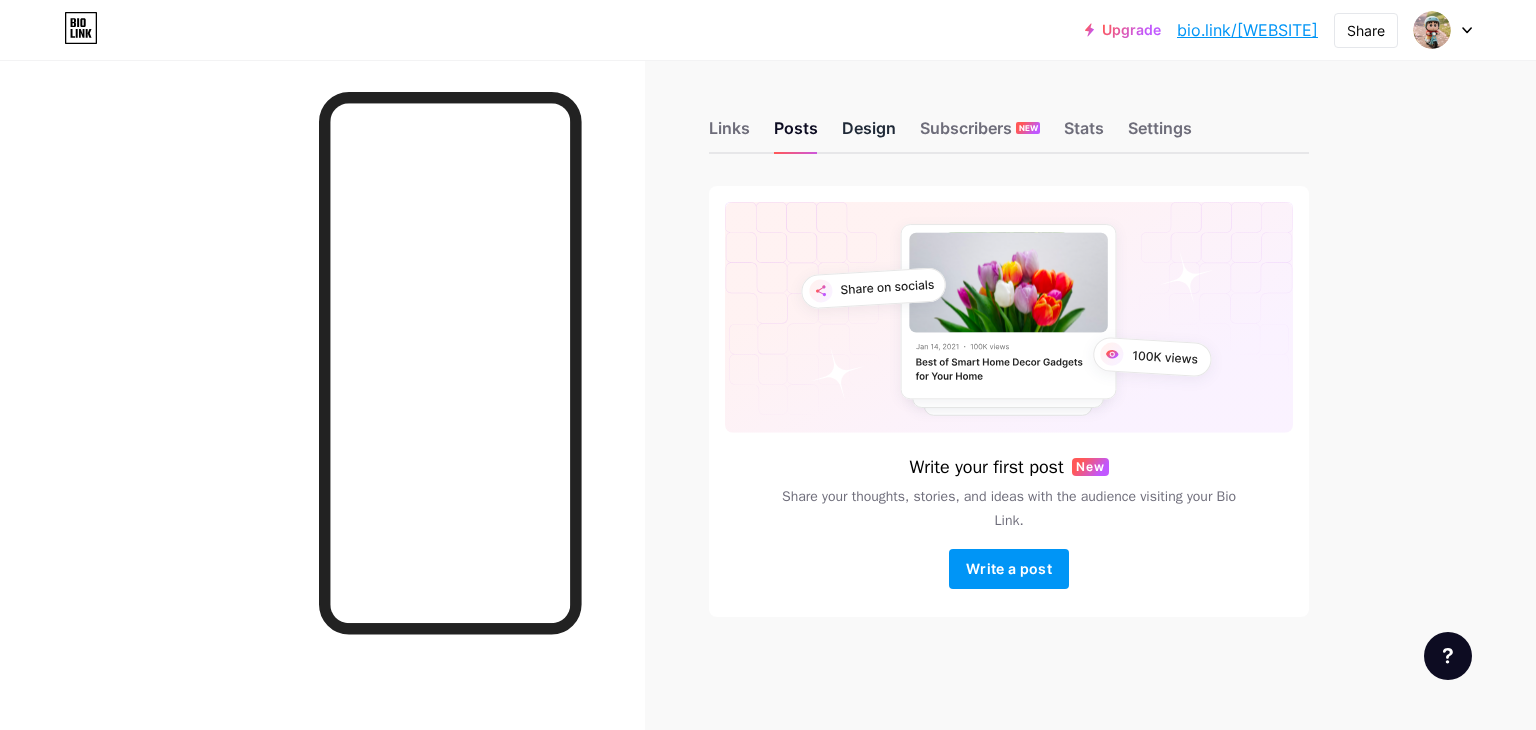 click on "Design" at bounding box center (869, 134) 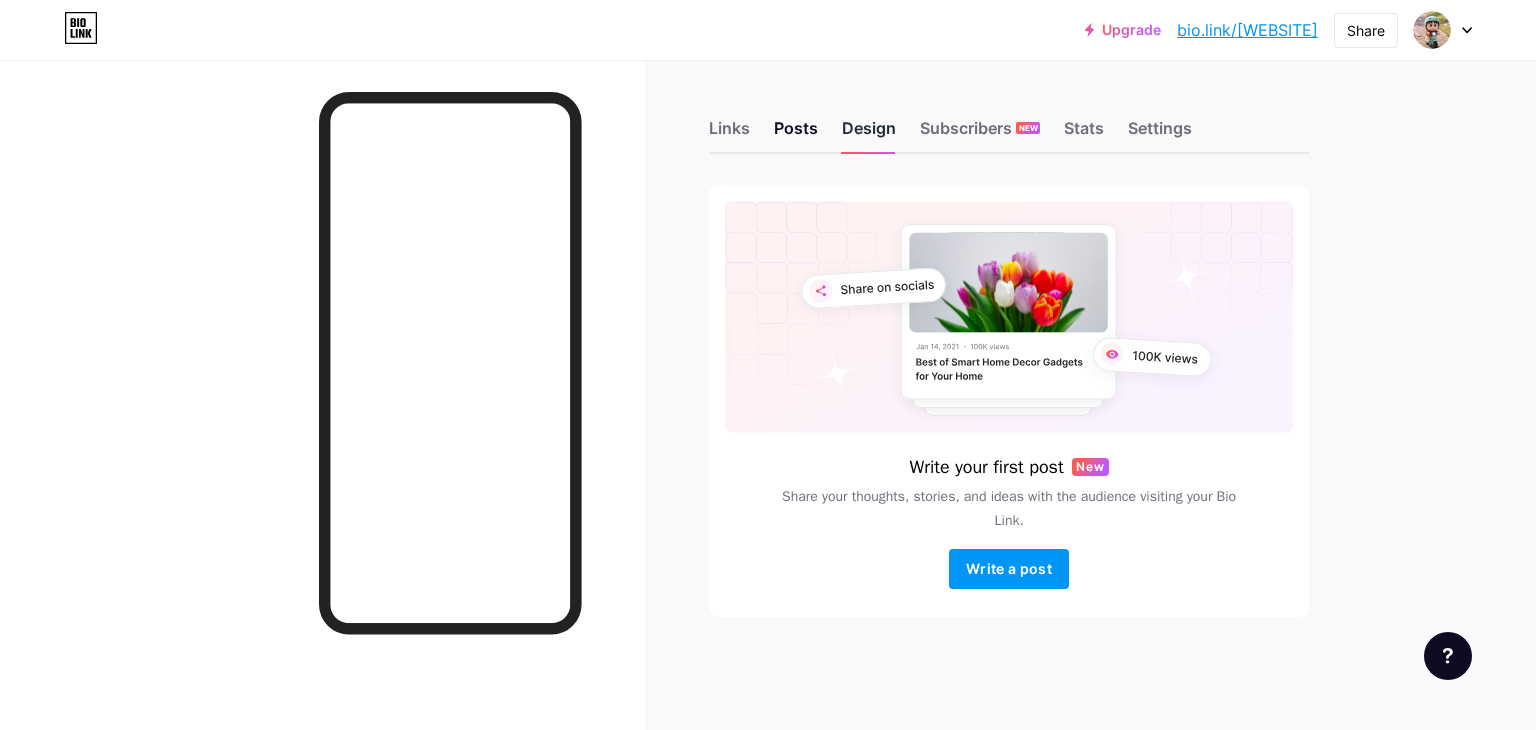 click on "Design" at bounding box center [869, 134] 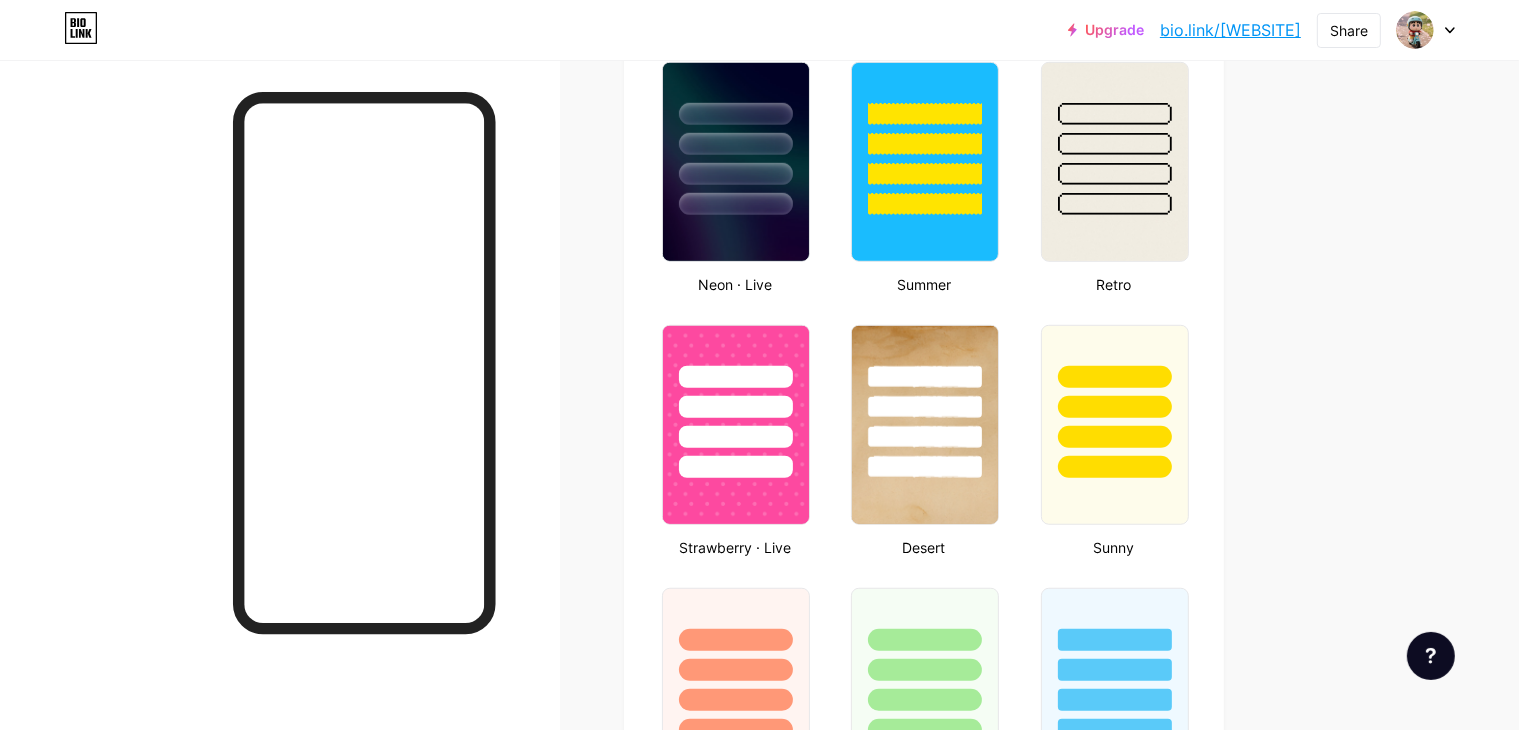 scroll, scrollTop: 1324, scrollLeft: 0, axis: vertical 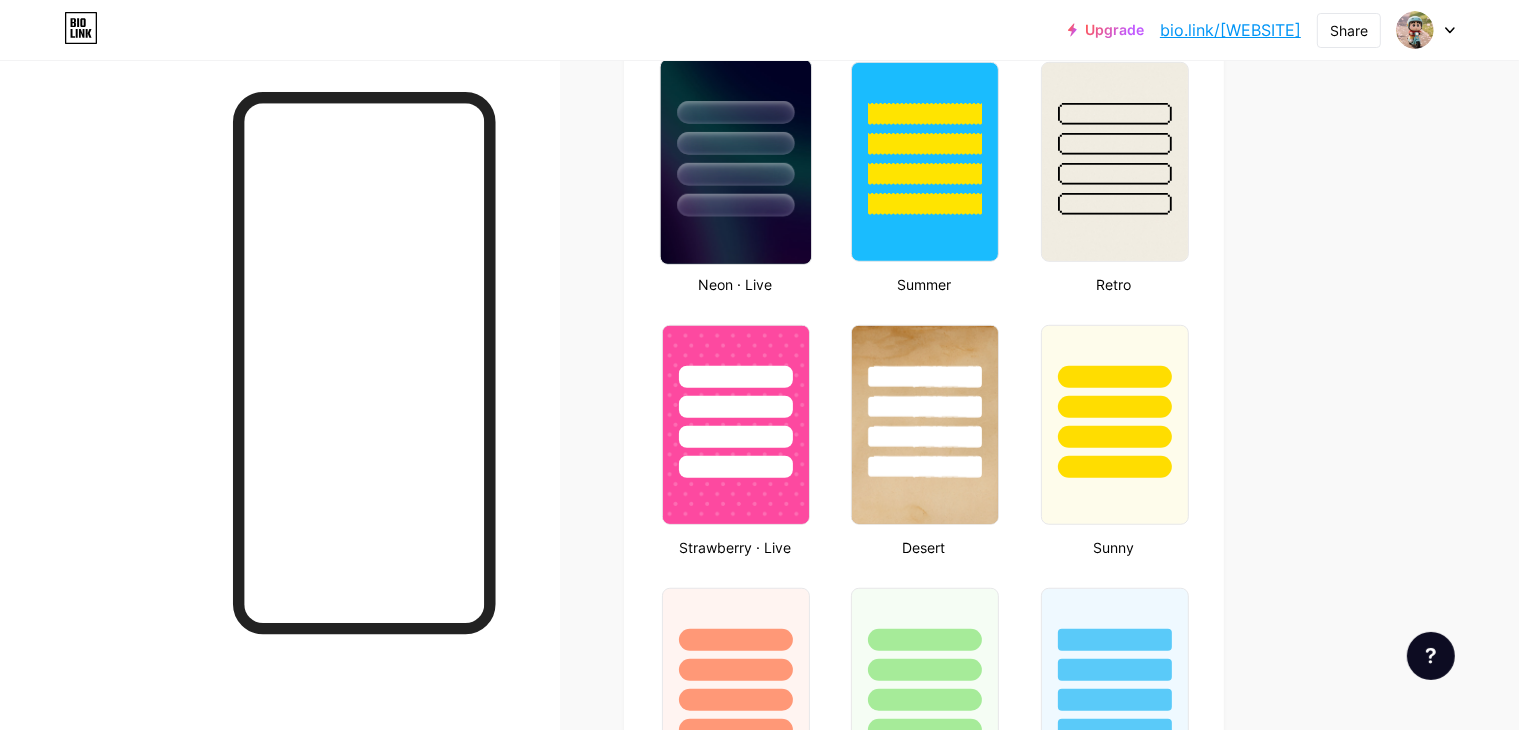click at bounding box center (736, 138) 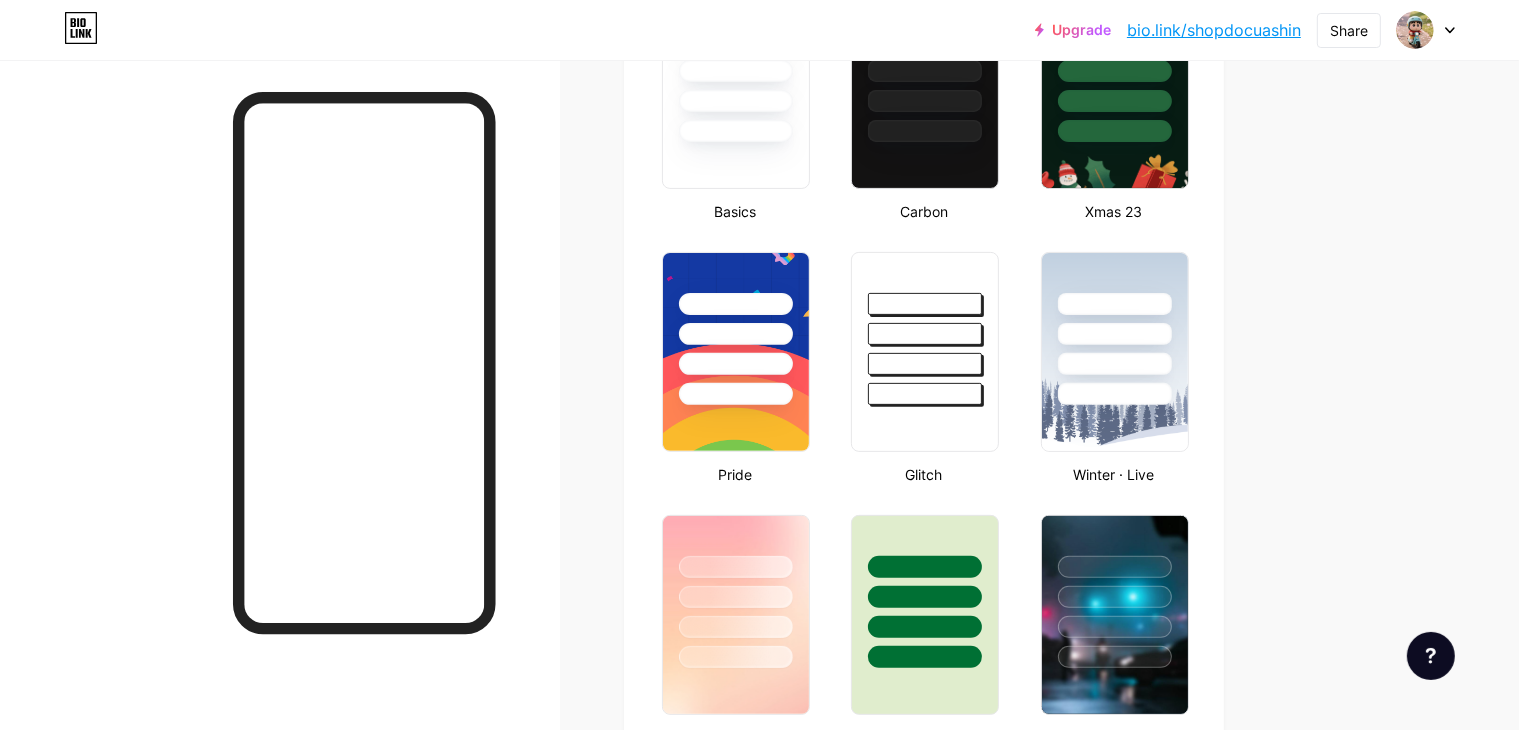 scroll, scrollTop: 607, scrollLeft: 0, axis: vertical 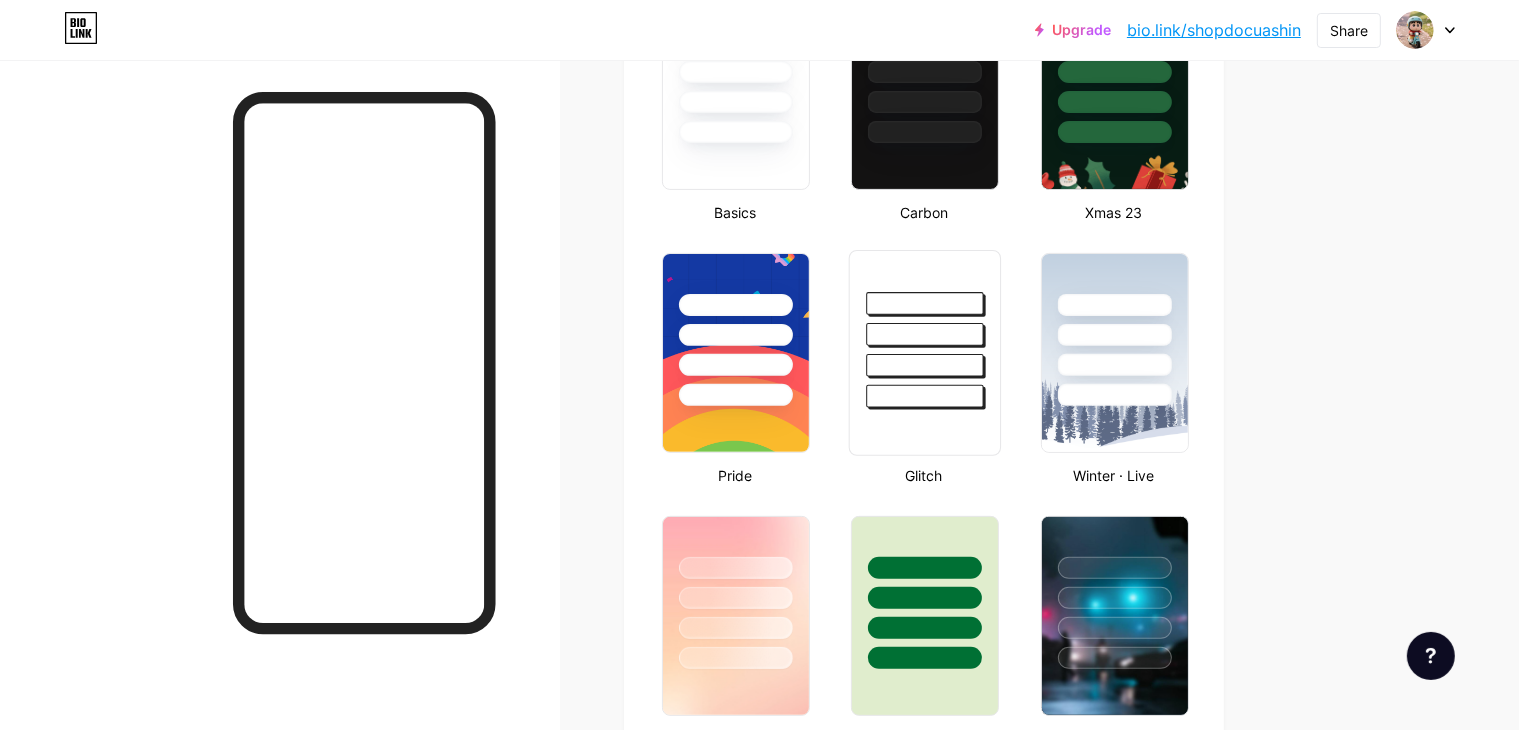 click at bounding box center (925, 365) 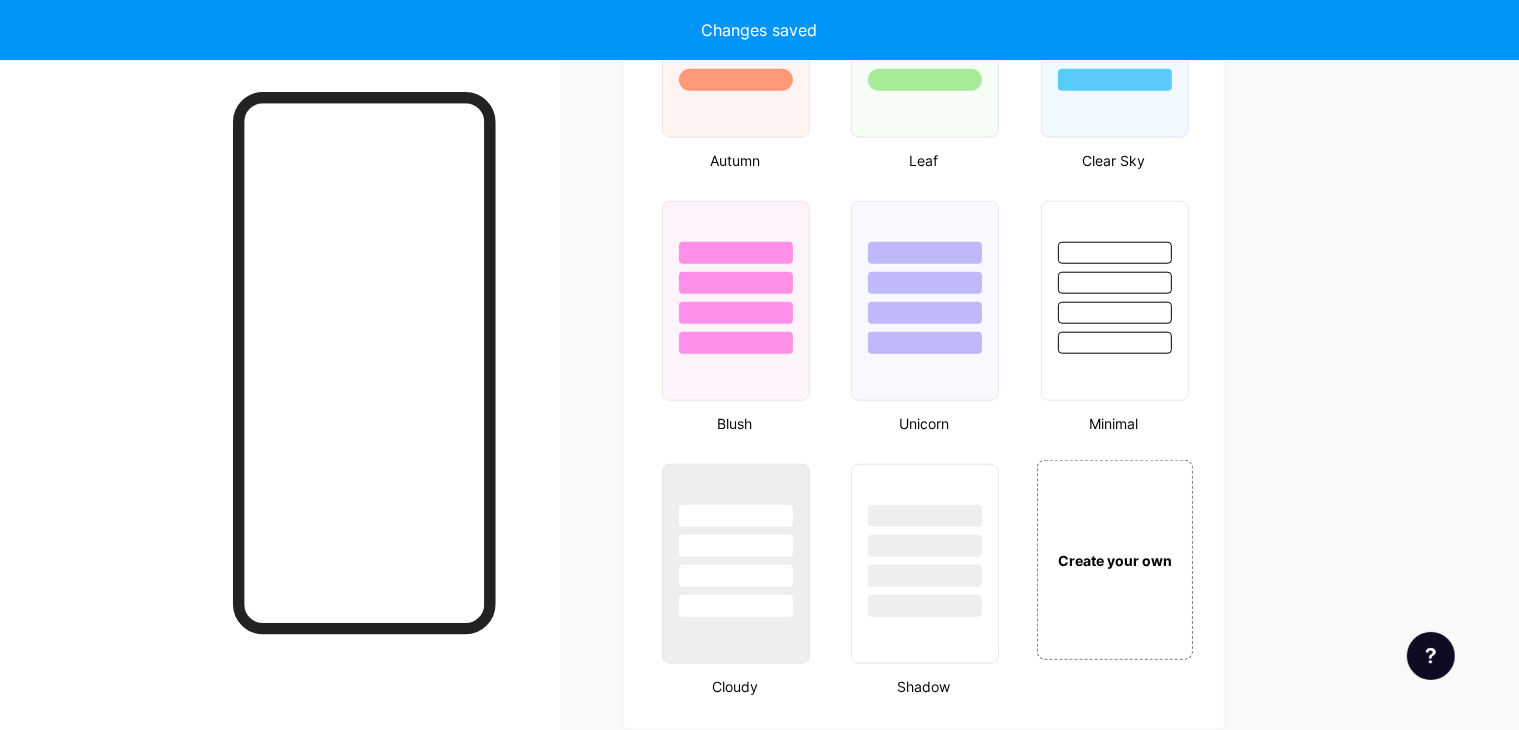 scroll, scrollTop: 2068, scrollLeft: 0, axis: vertical 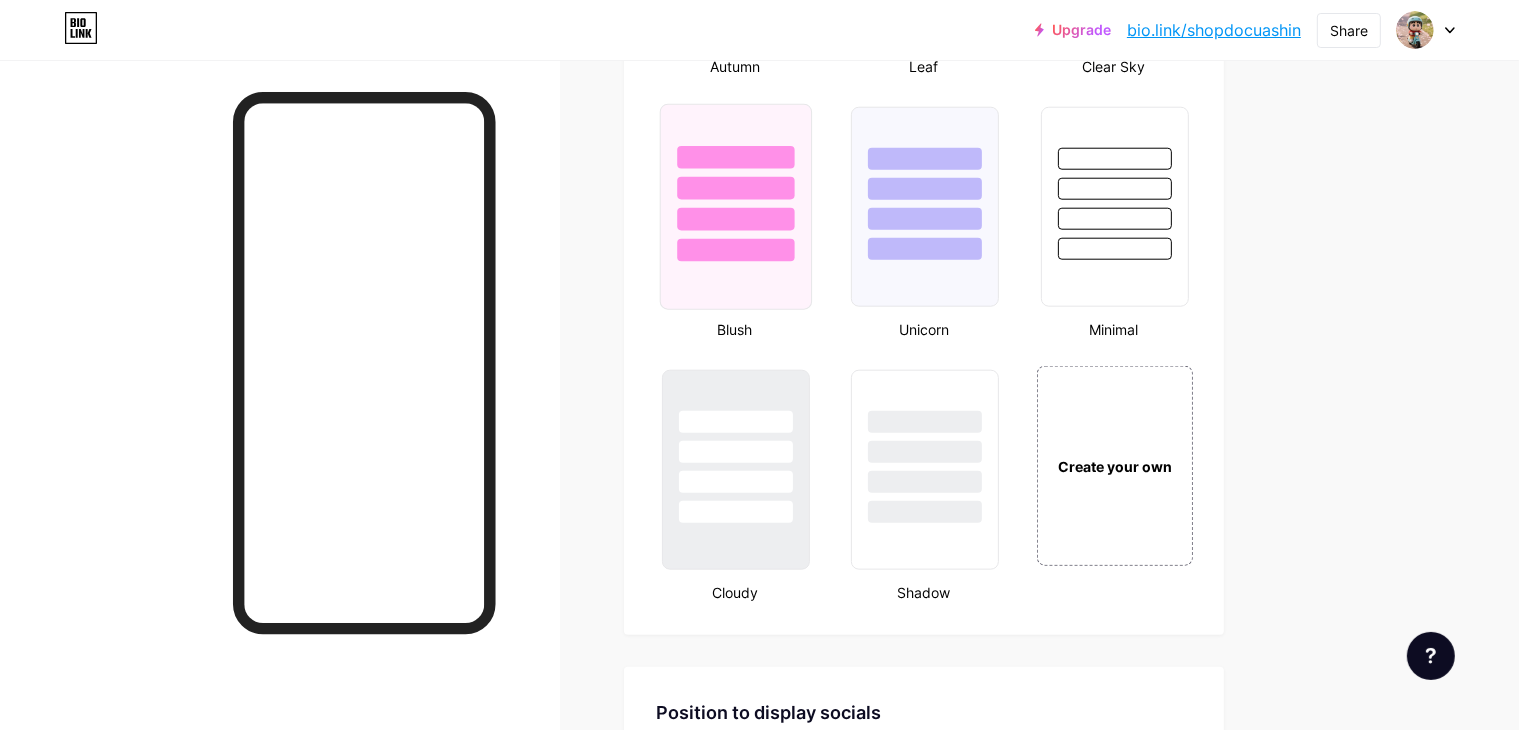 click at bounding box center [735, 250] 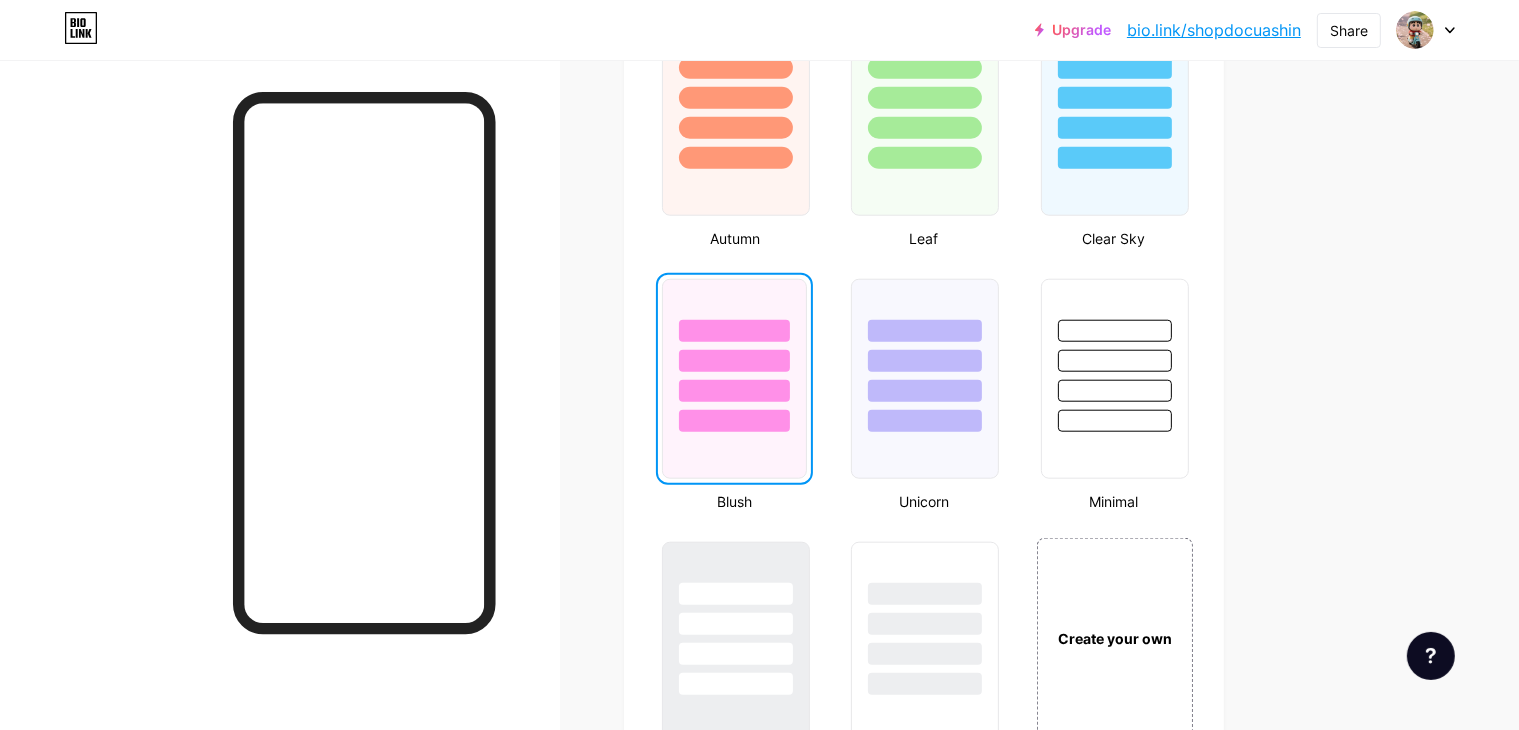 scroll, scrollTop: 1864, scrollLeft: 0, axis: vertical 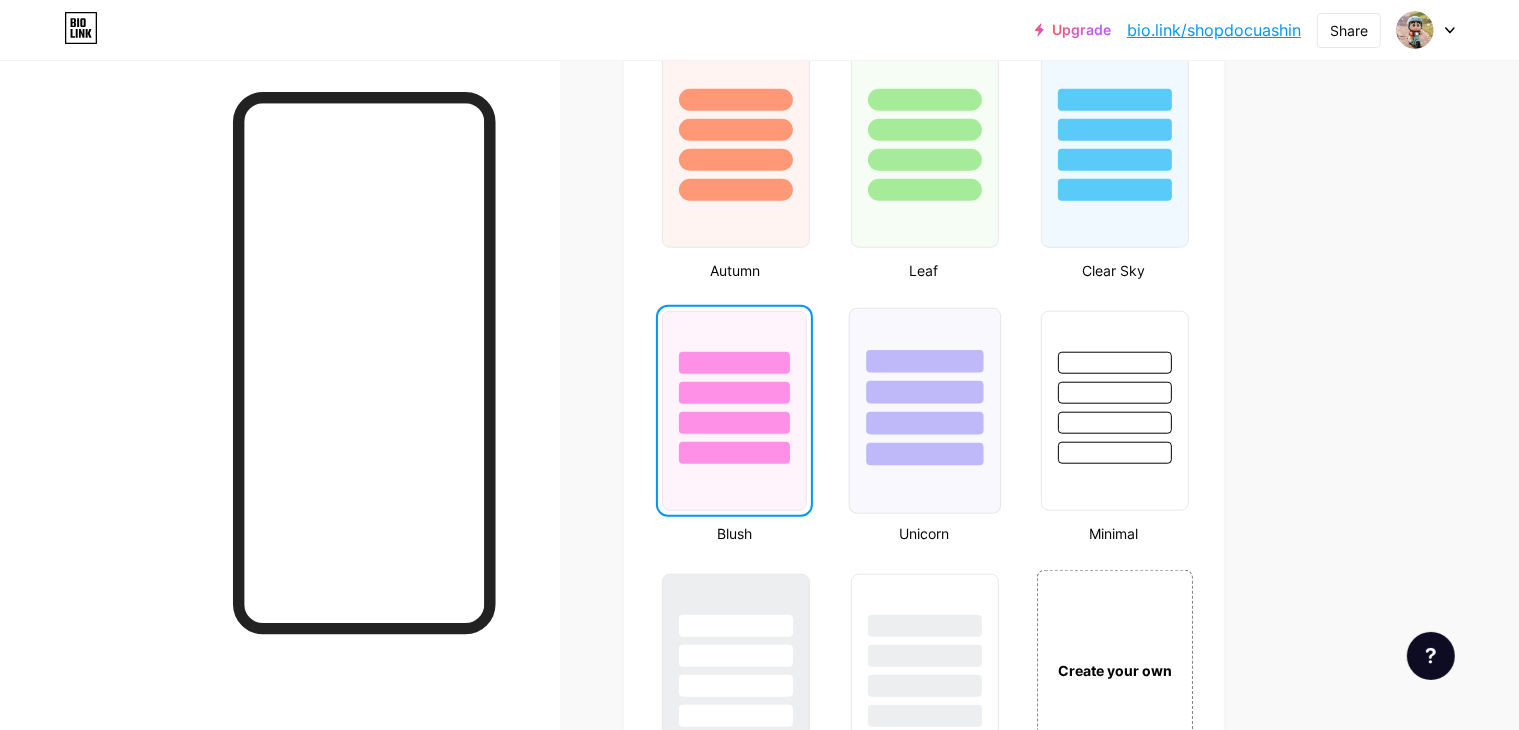 click at bounding box center (925, 423) 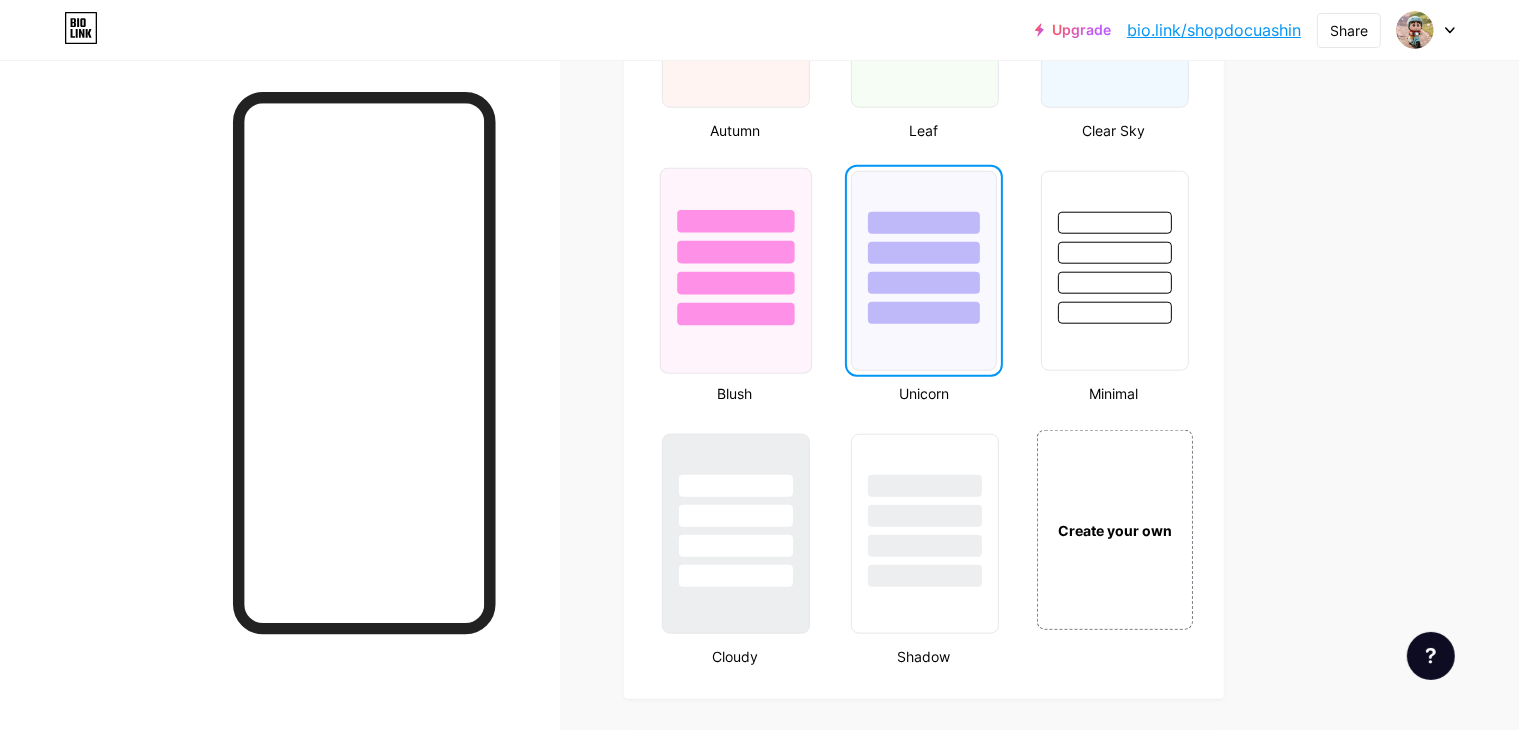 scroll, scrollTop: 2002, scrollLeft: 0, axis: vertical 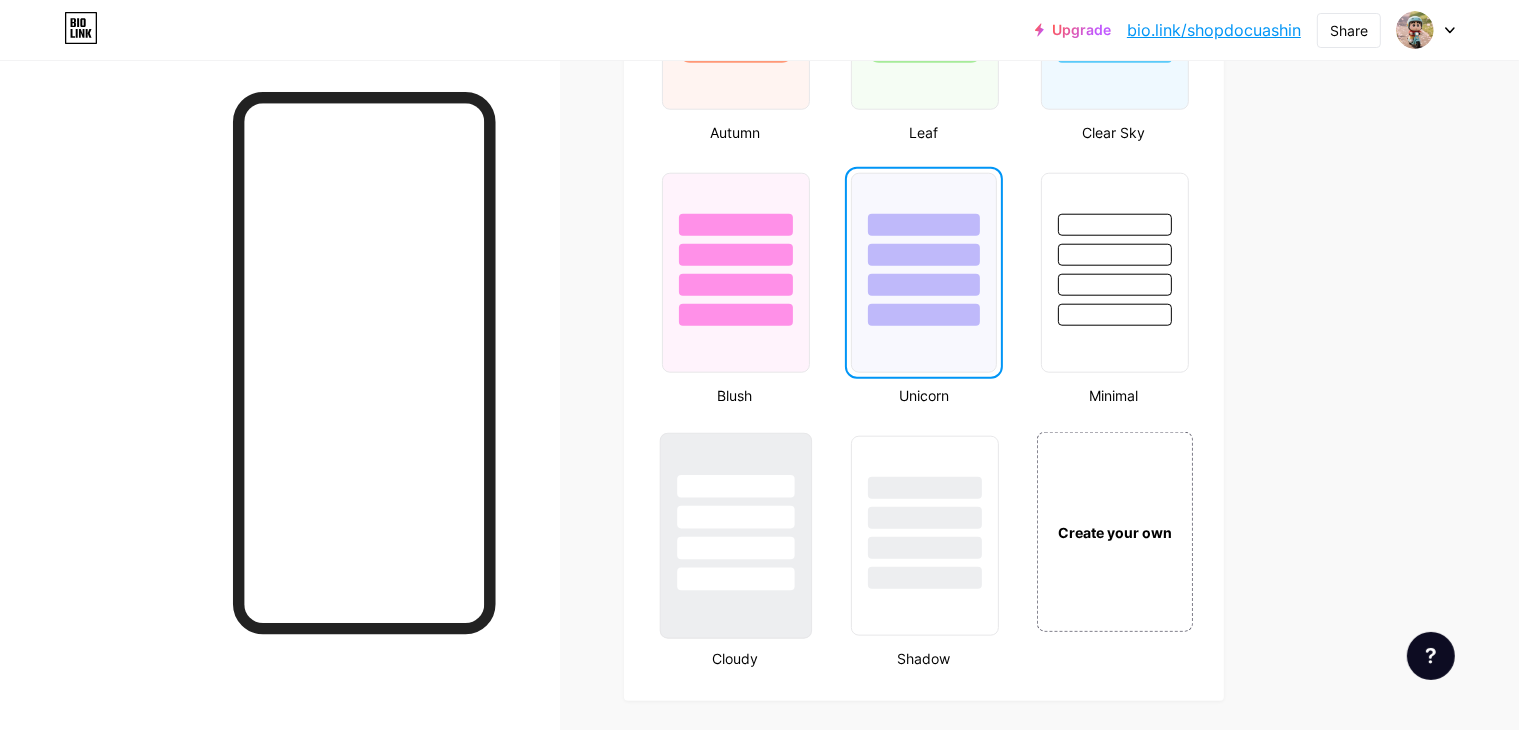 click at bounding box center (735, 517) 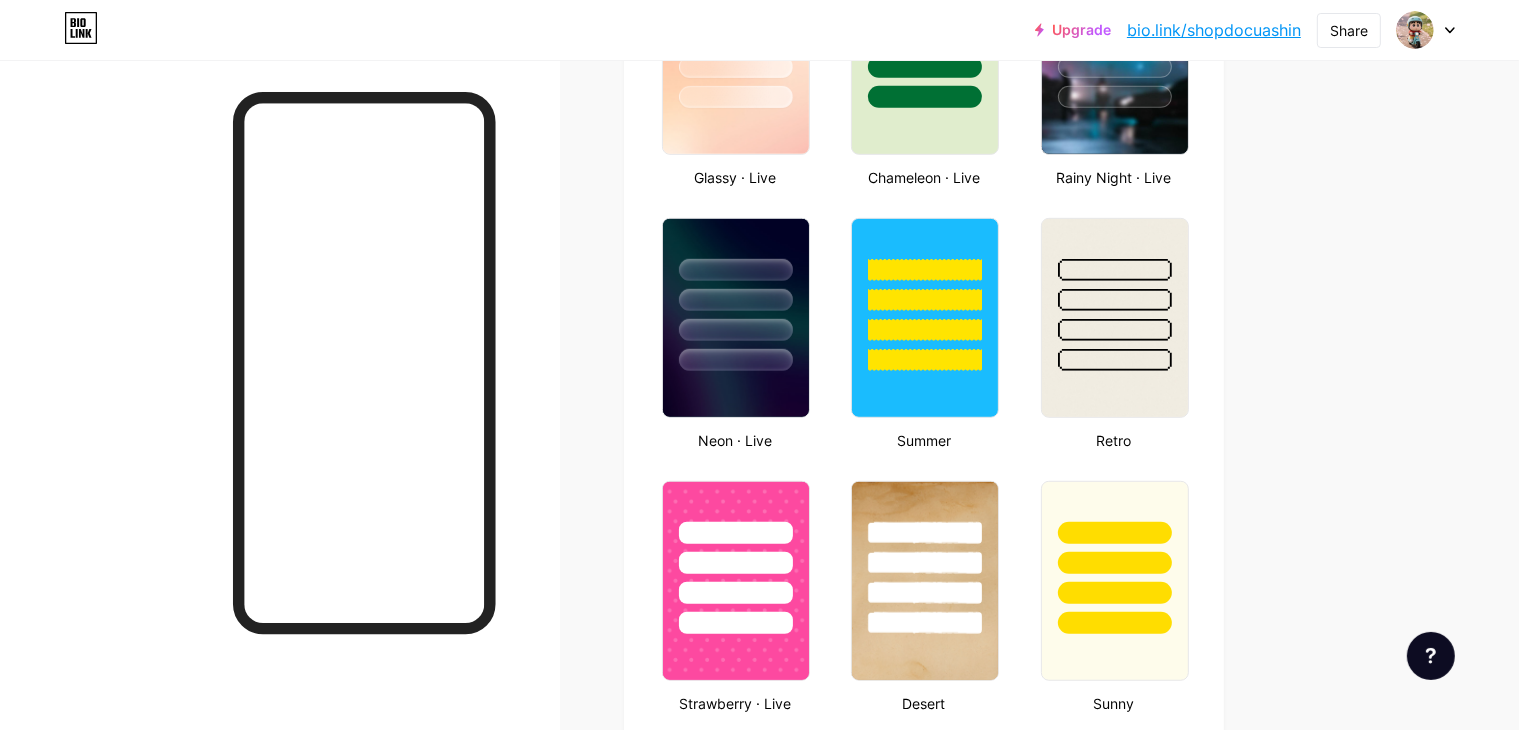 scroll, scrollTop: 1166, scrollLeft: 0, axis: vertical 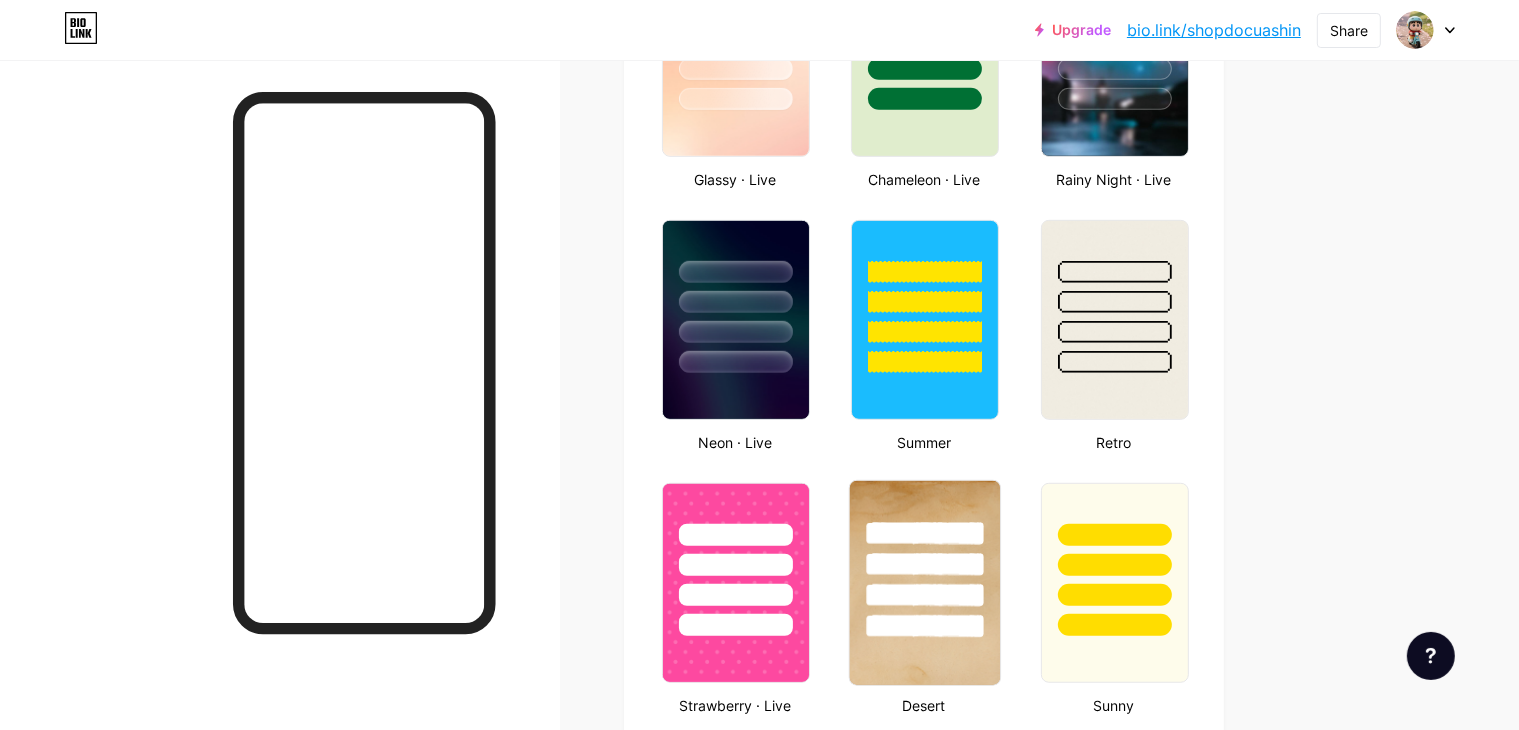 click at bounding box center [925, 595] 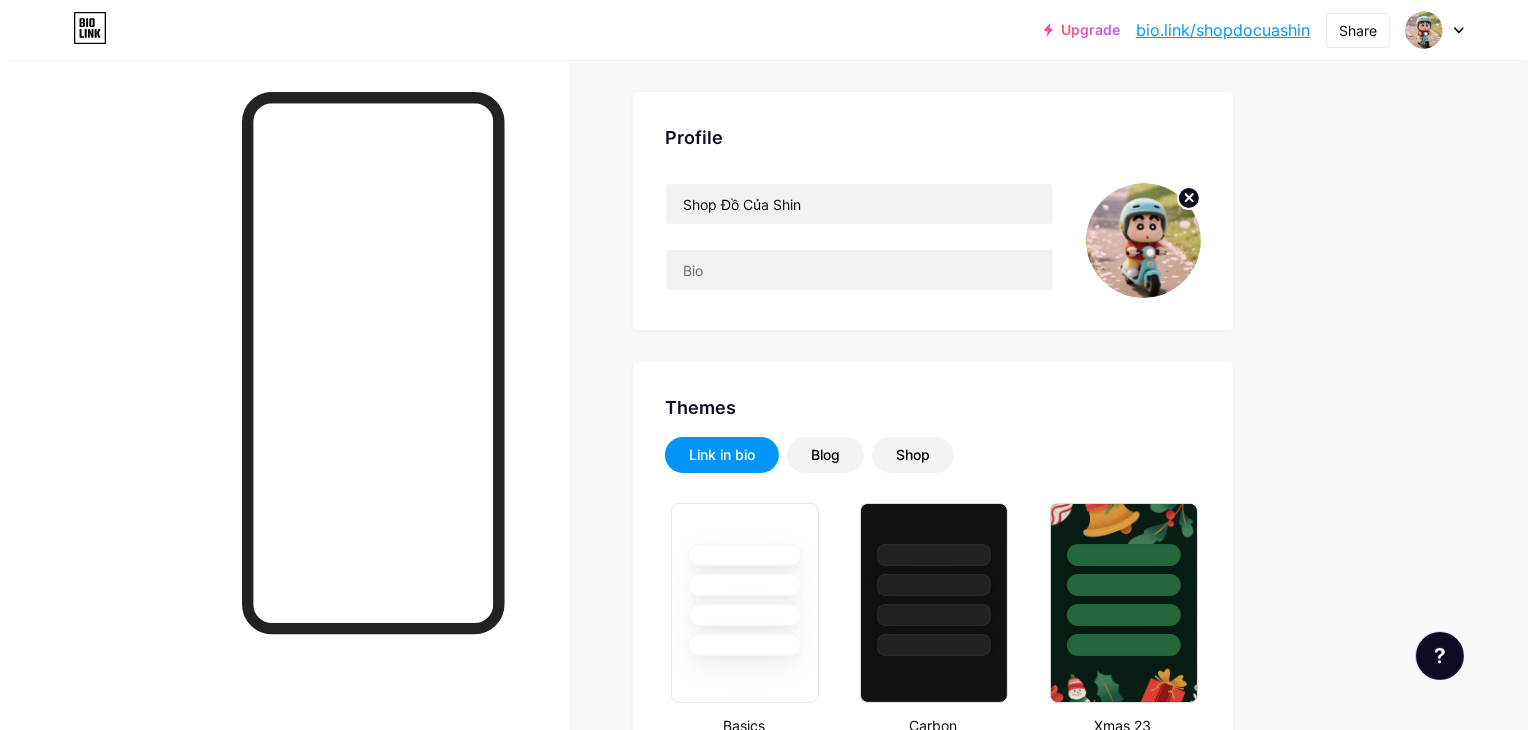 scroll, scrollTop: 0, scrollLeft: 0, axis: both 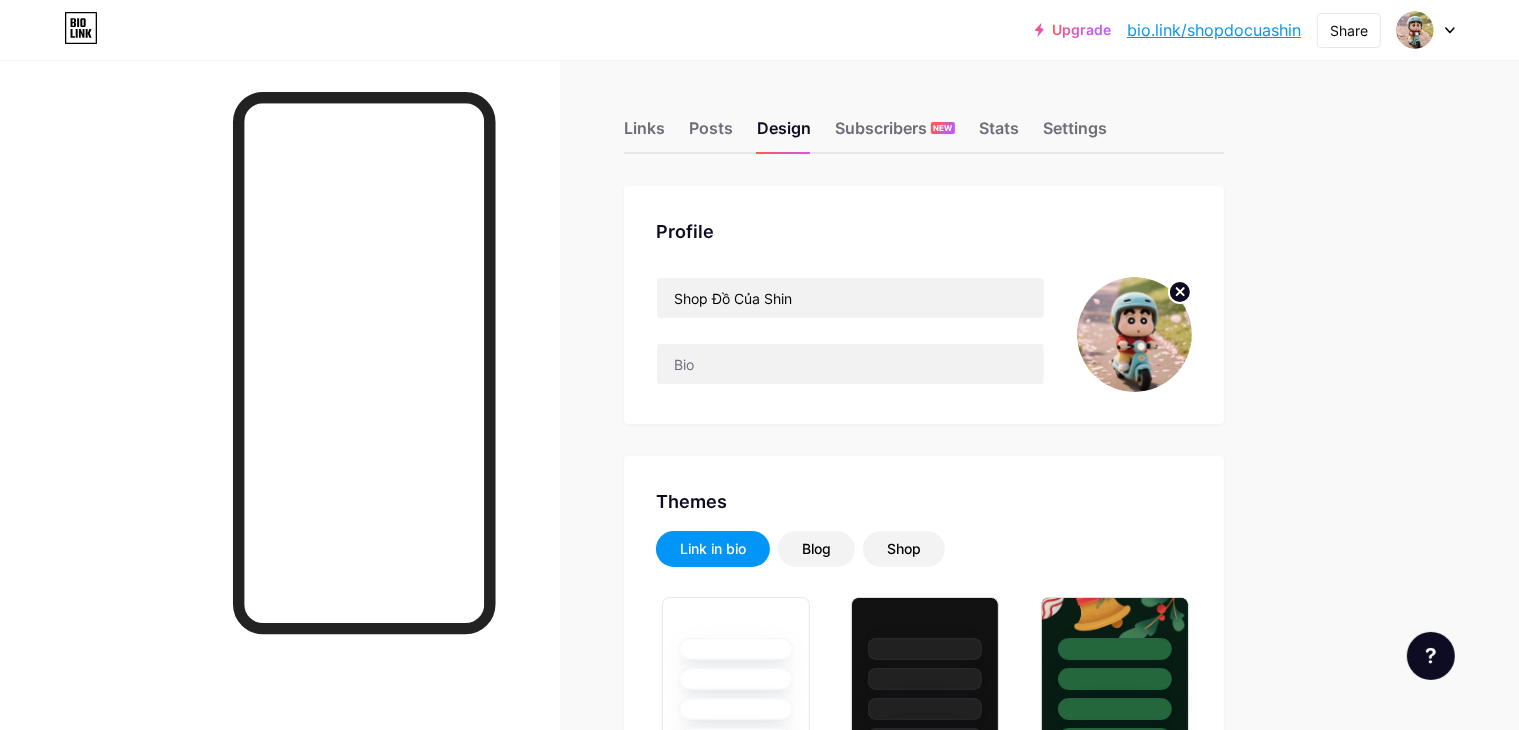click on "Links
Posts
Design
Subscribers
NEW
Stats
Settings" at bounding box center (924, 119) 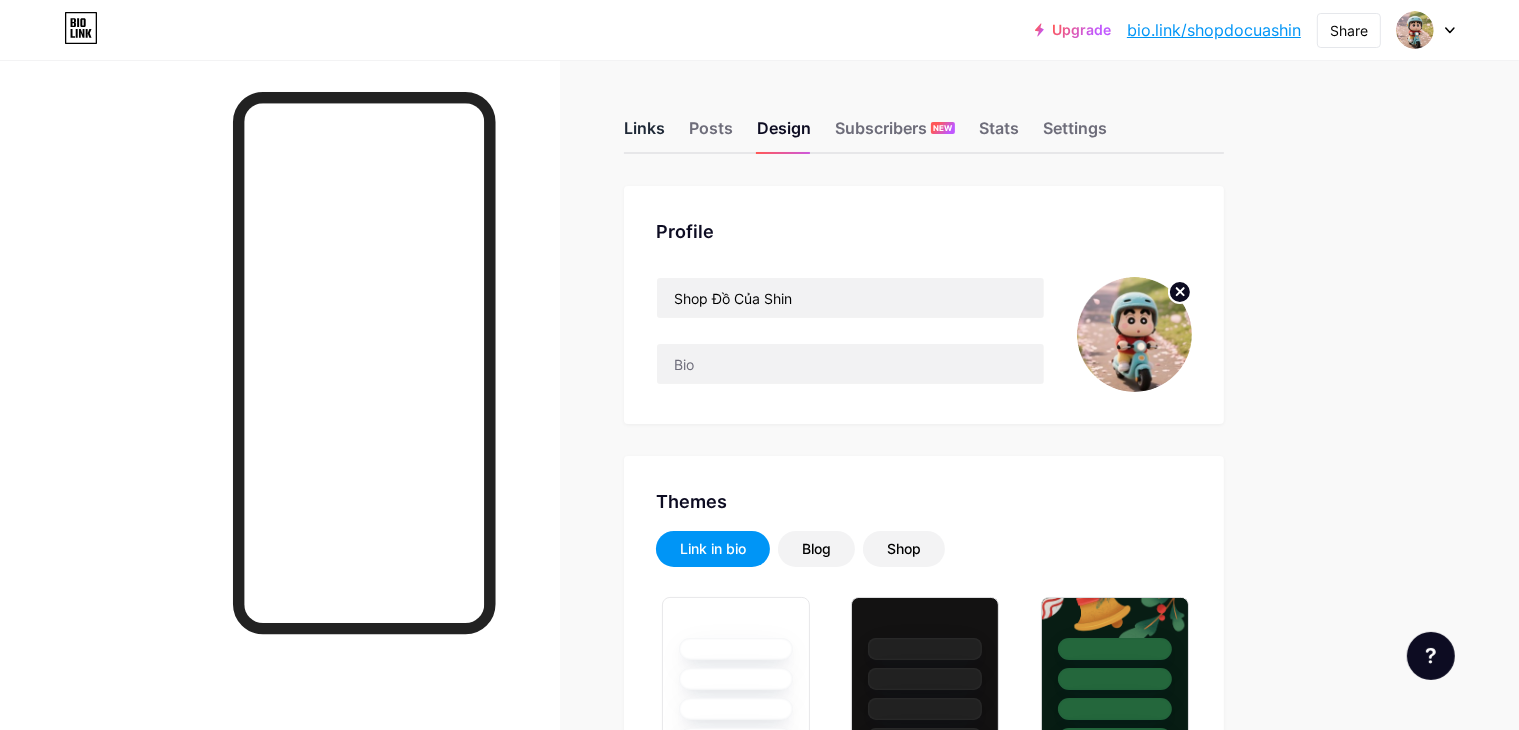 click on "Links" at bounding box center (644, 134) 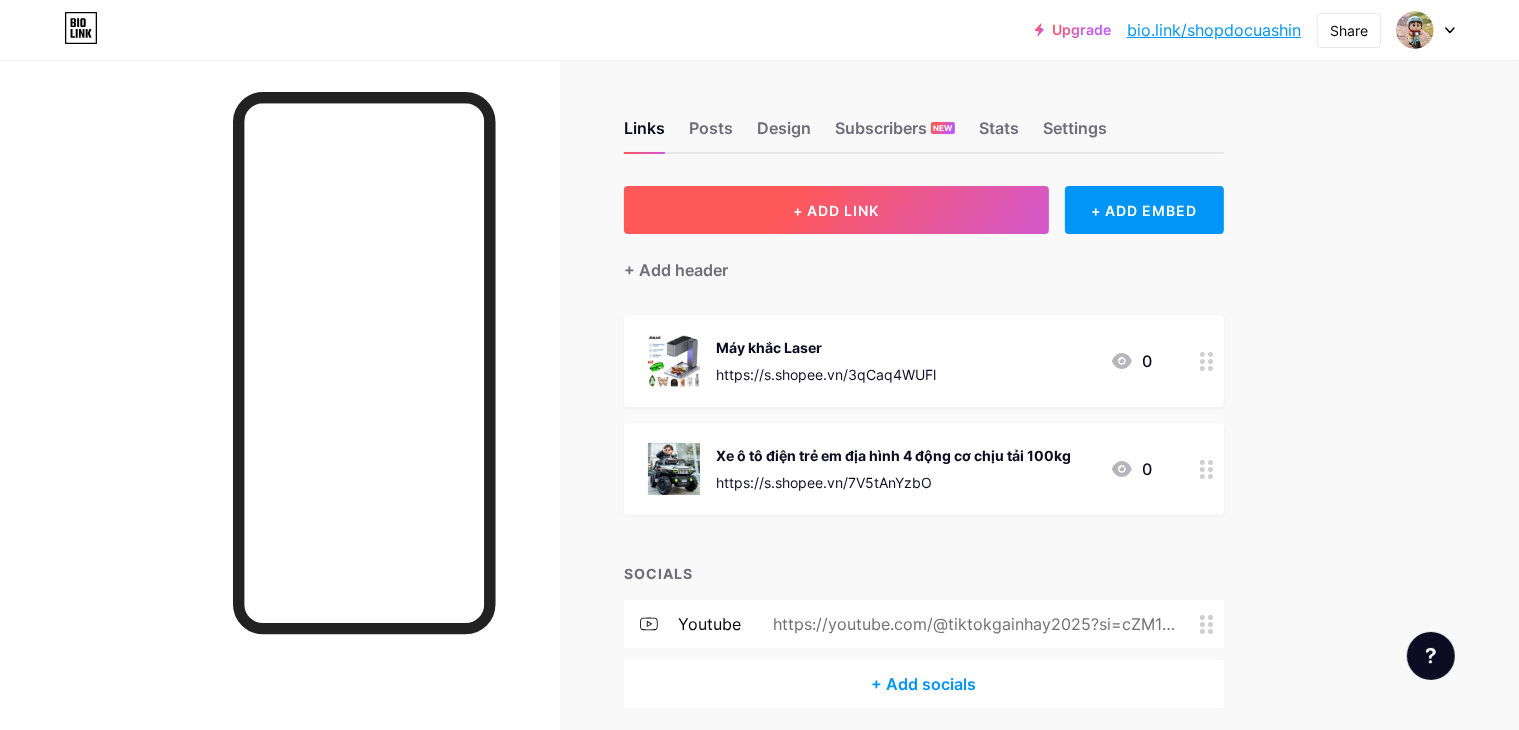 click on "+ ADD LINK" at bounding box center [836, 210] 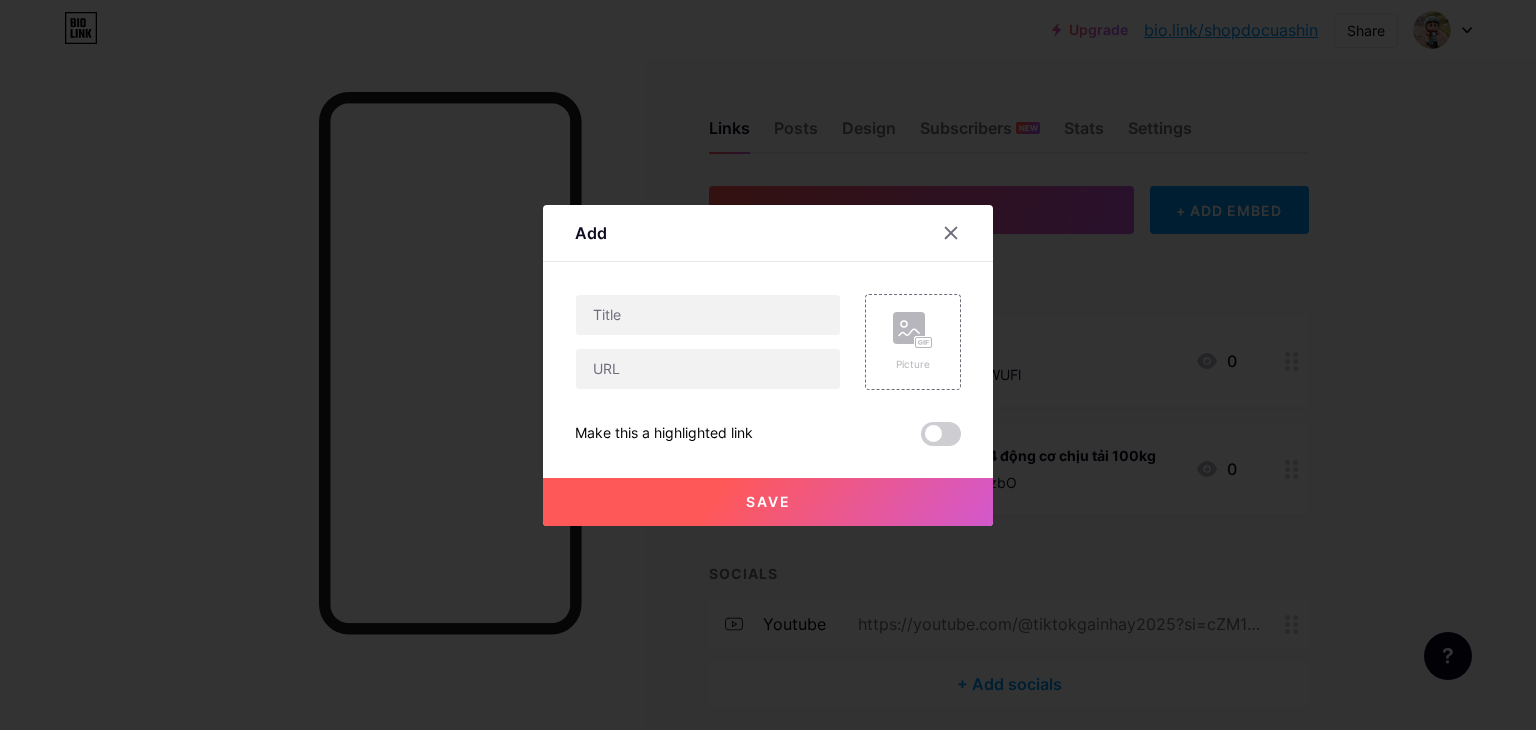 drag, startPoint x: 796, startPoint y: 241, endPoint x: 724, endPoint y: 246, distance: 72.1734 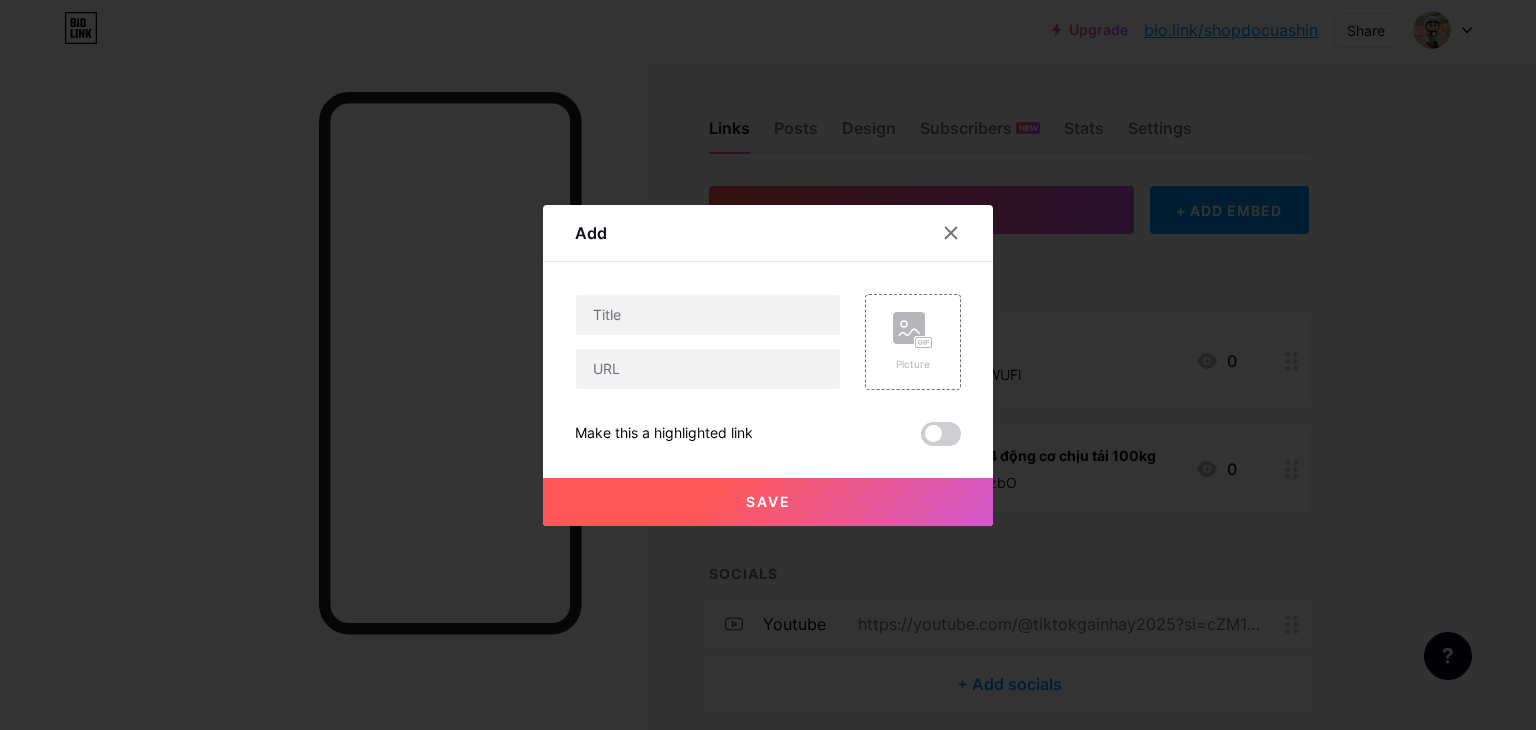 click on "Add" at bounding box center (768, 238) 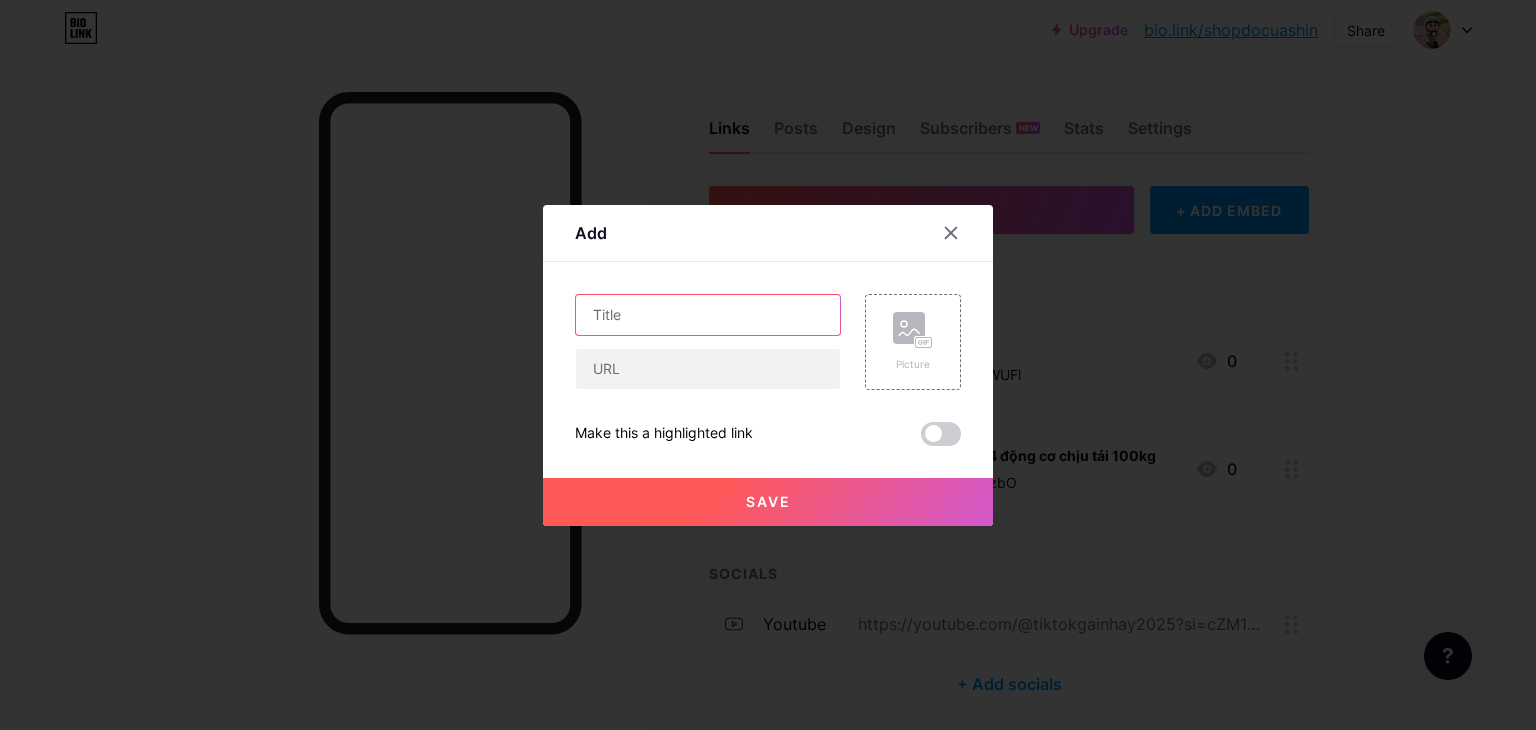 click at bounding box center (708, 315) 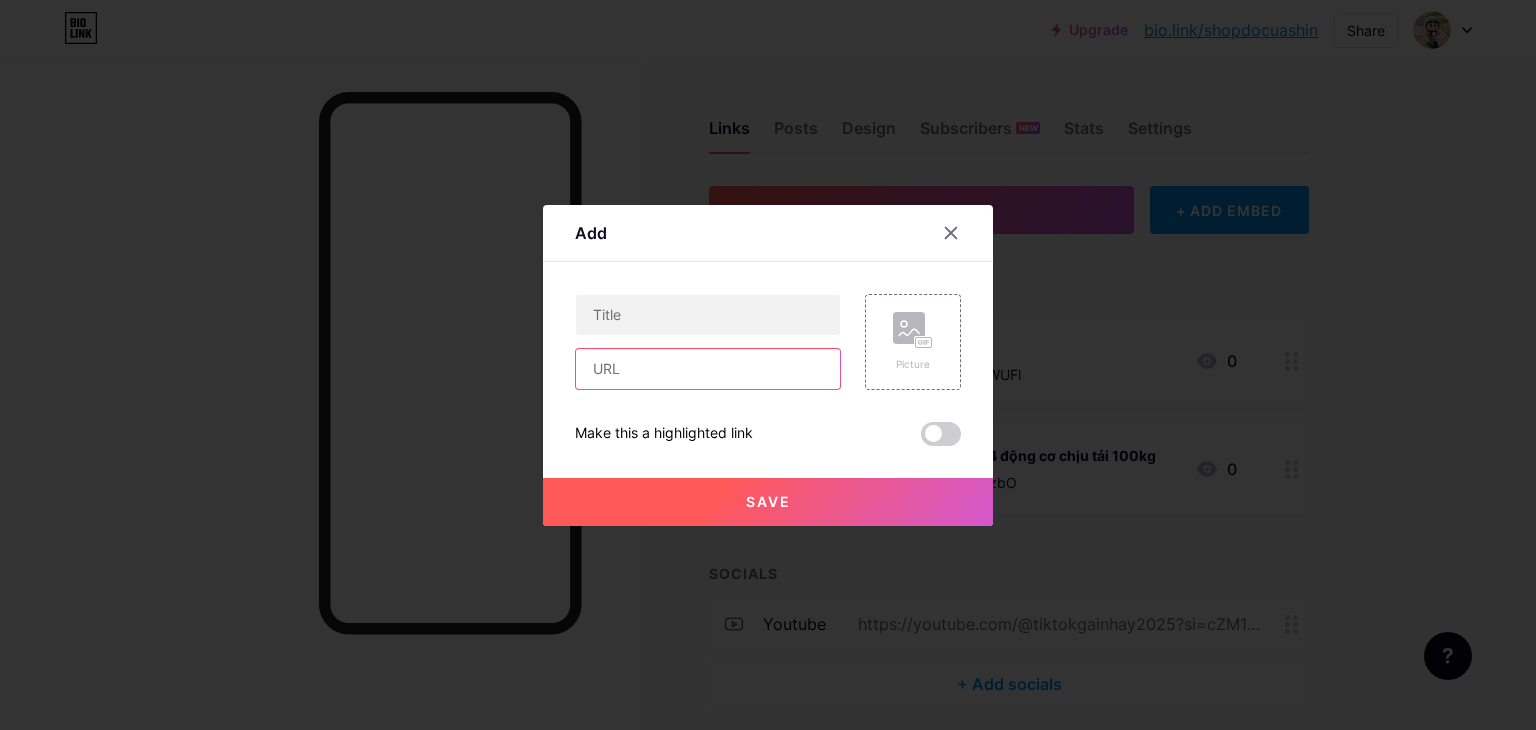 drag, startPoint x: 696, startPoint y: 327, endPoint x: 596, endPoint y: 384, distance: 115.1043 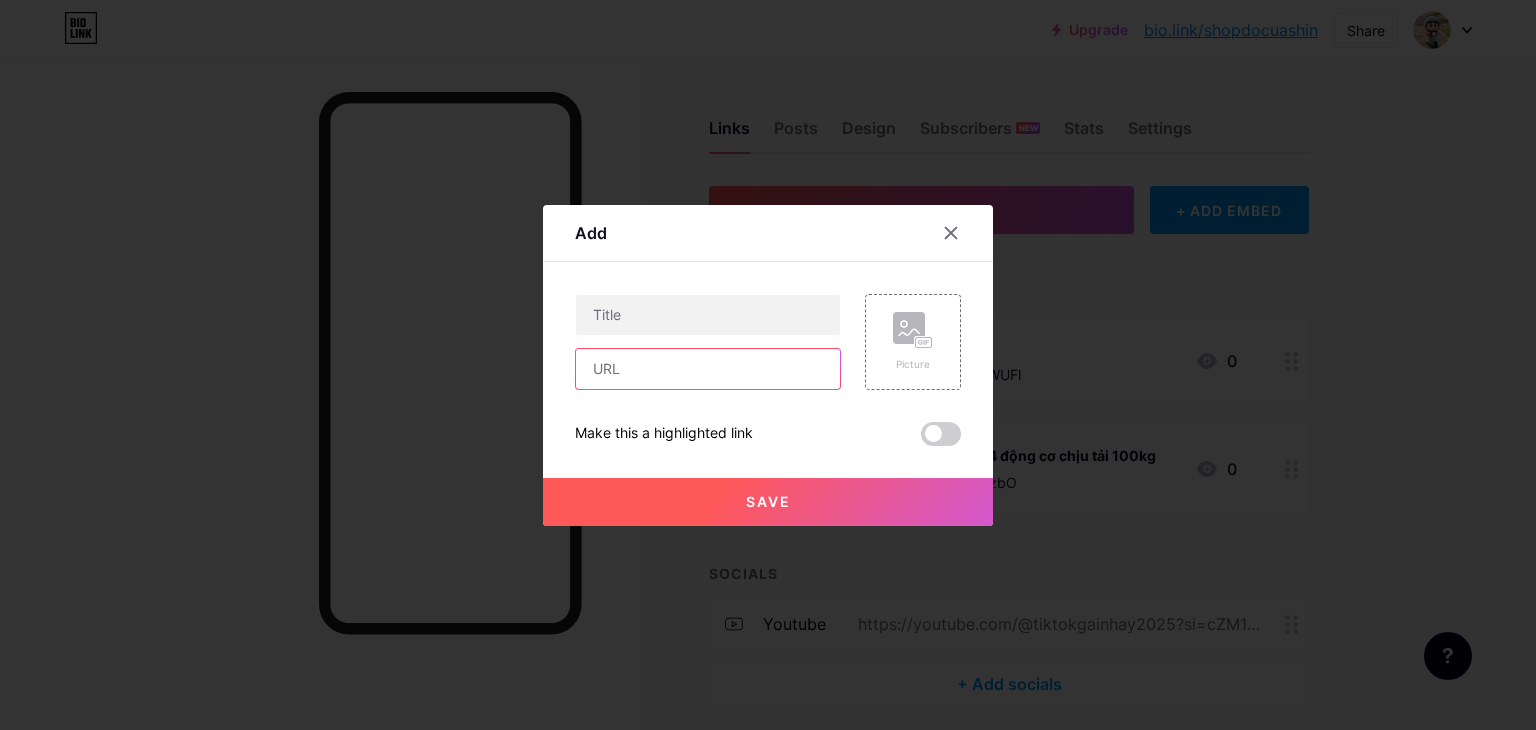 paste on "https://s.shopee.vn/5AhyOeuOYc" 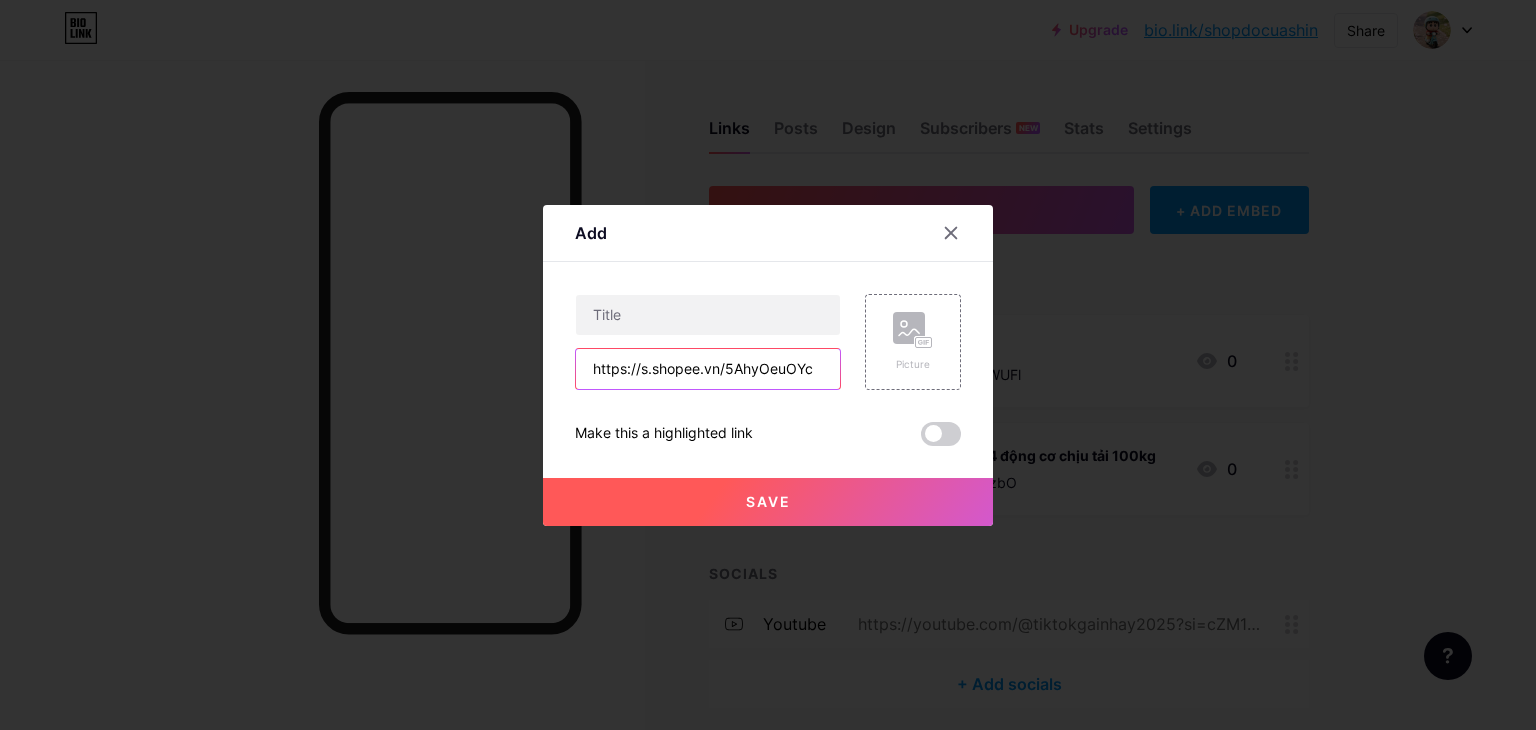 type on "https://s.shopee.vn/5AhyOeuOYc" 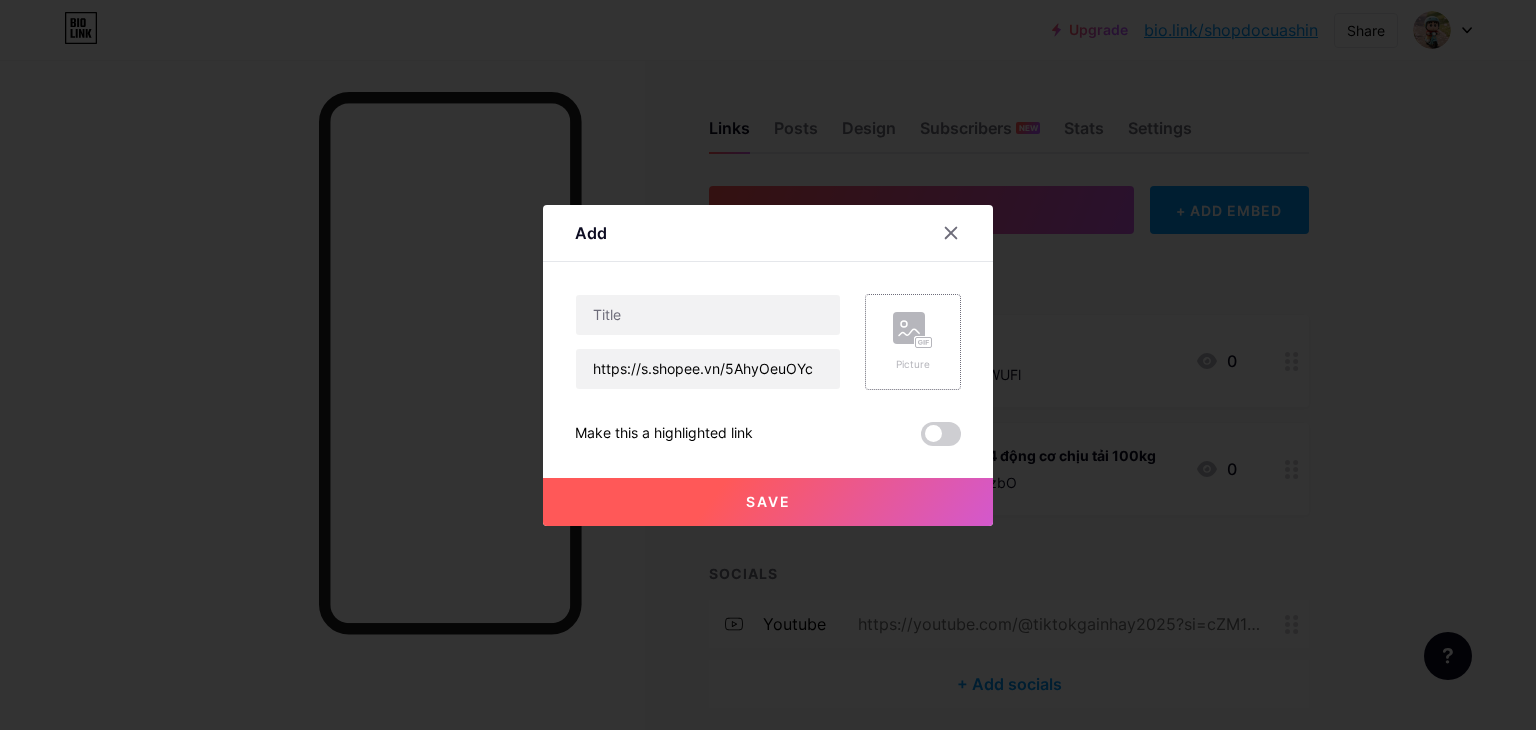 click on "Picture" at bounding box center [913, 342] 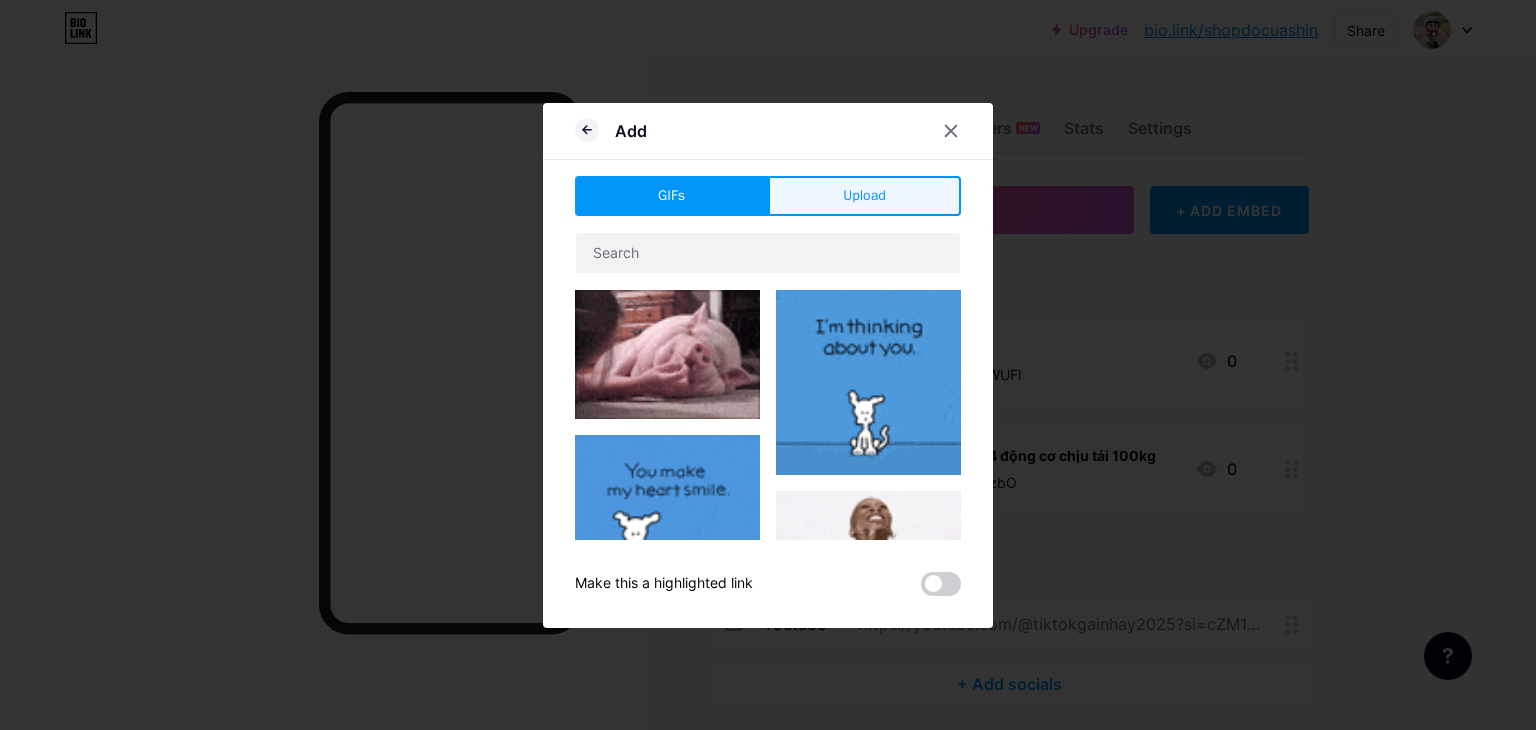 click on "Upload" at bounding box center (864, 196) 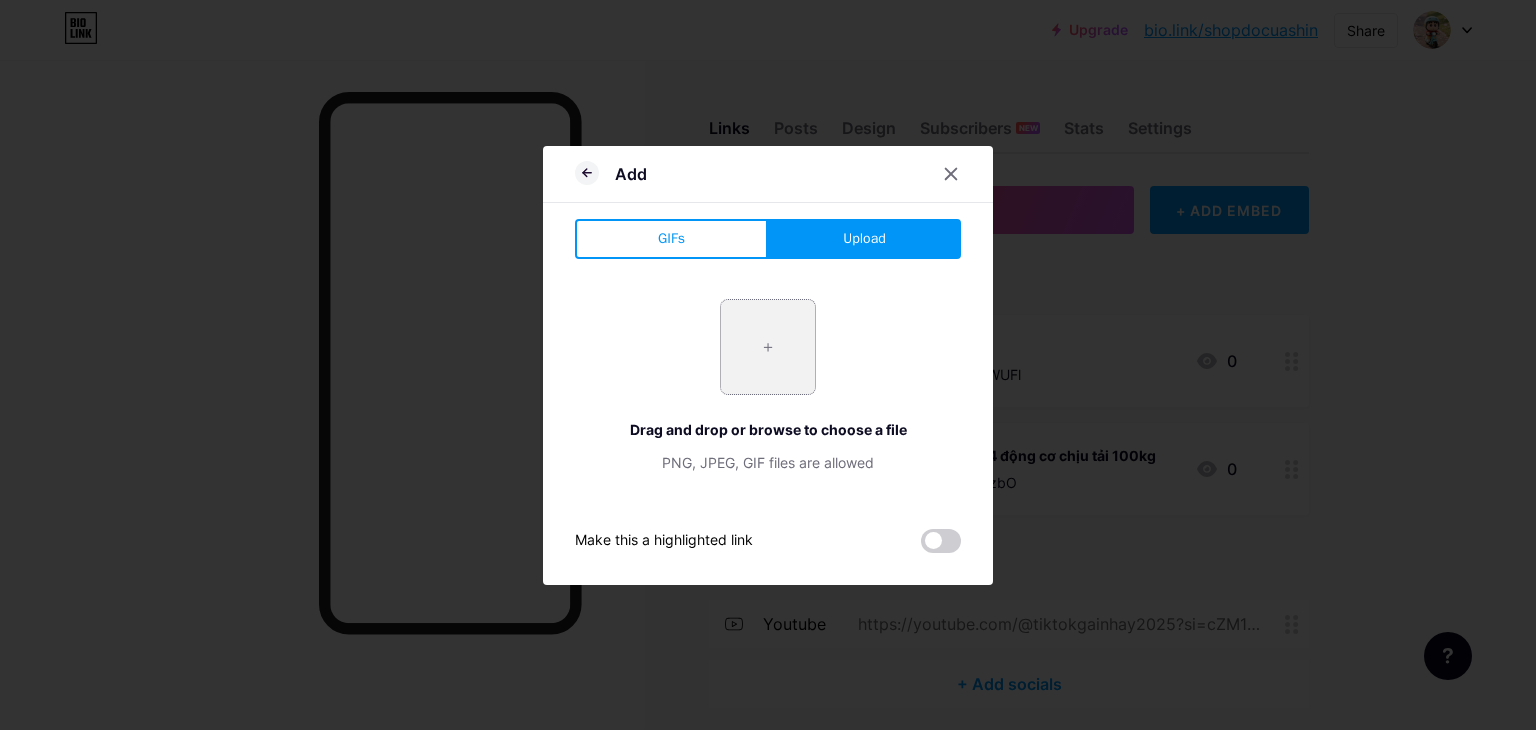 click at bounding box center (768, 347) 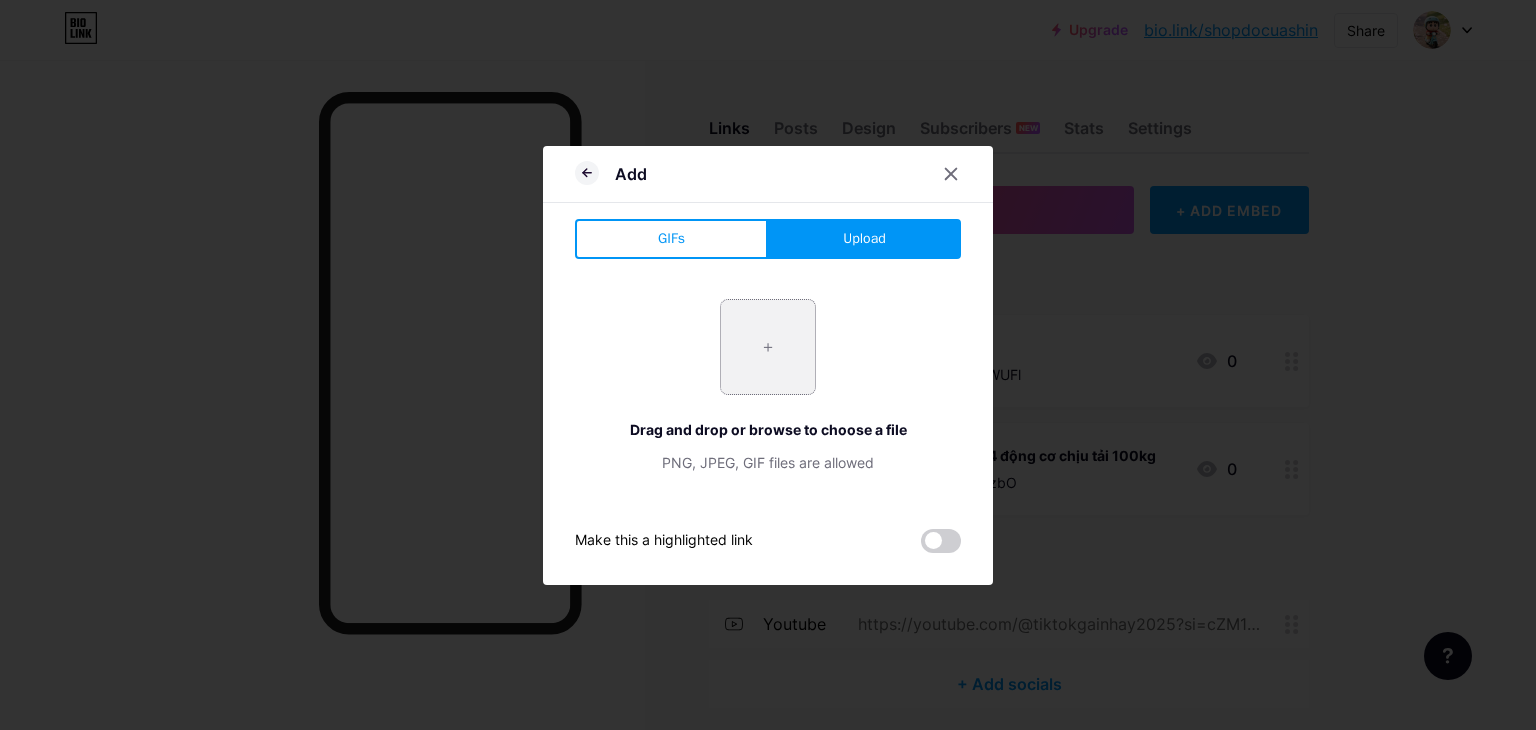 type on "C:\fakepath\1.jpg" 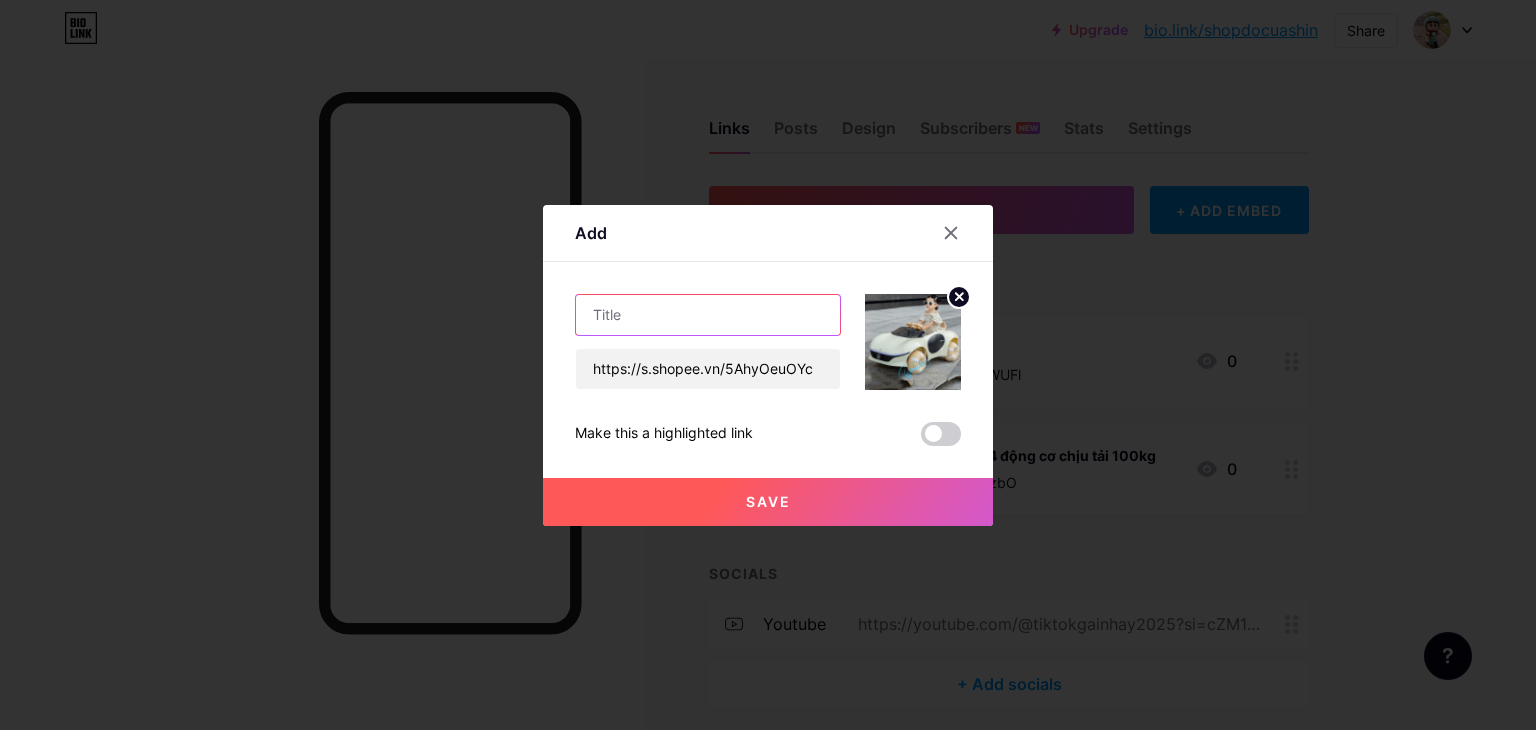 click at bounding box center (708, 315) 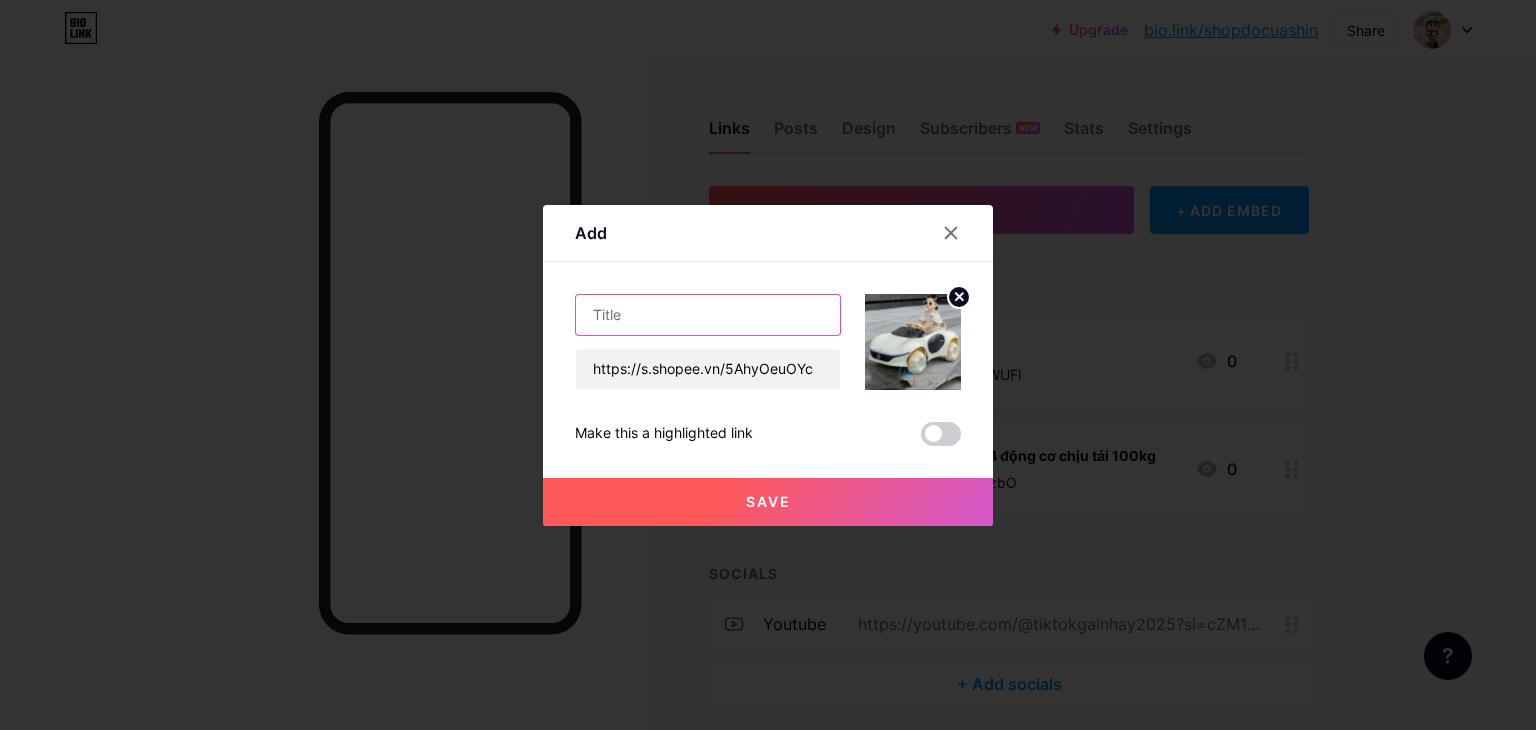 paste on "Xe ô tô điện Babibo kids có điều khiển từ xa cho bé" 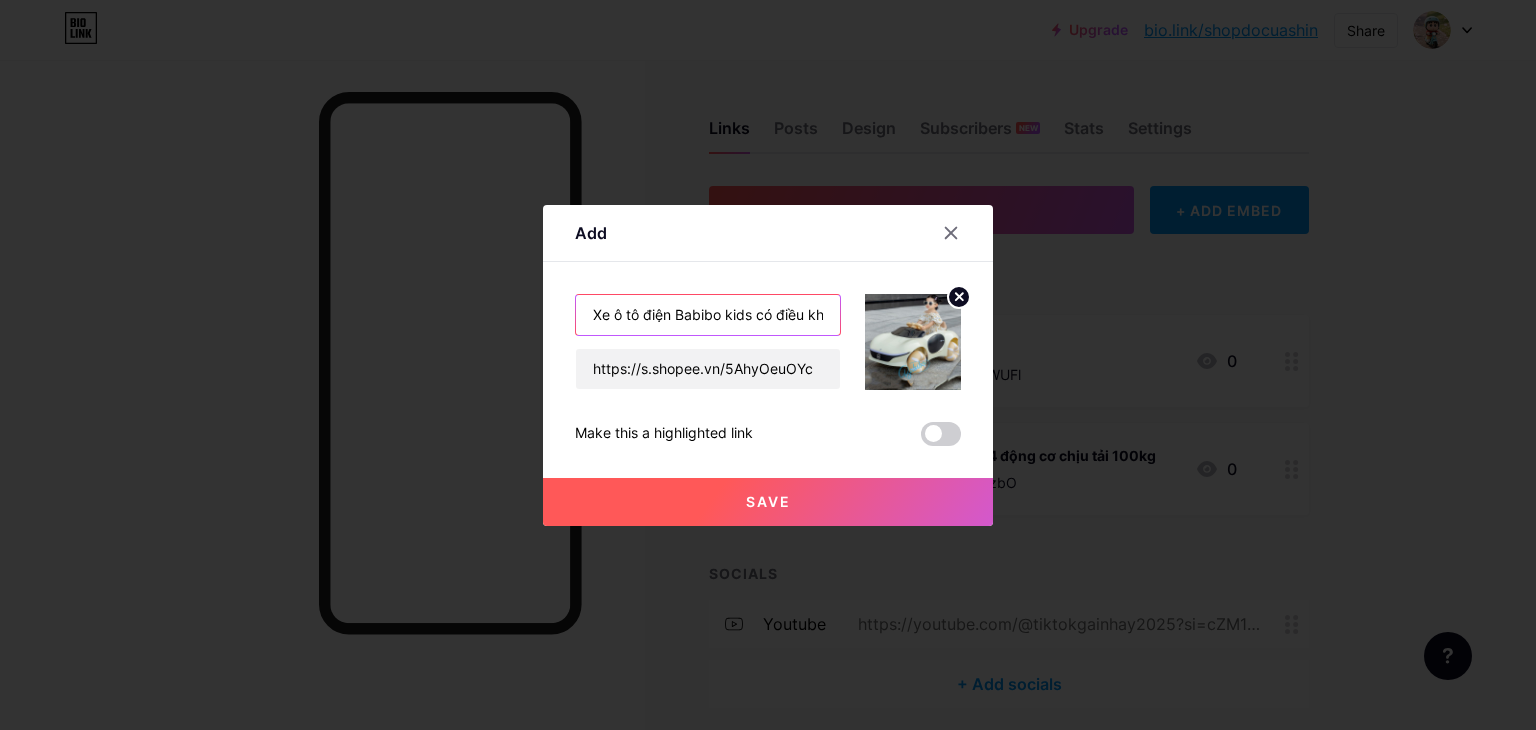scroll, scrollTop: 0, scrollLeft: 107, axis: horizontal 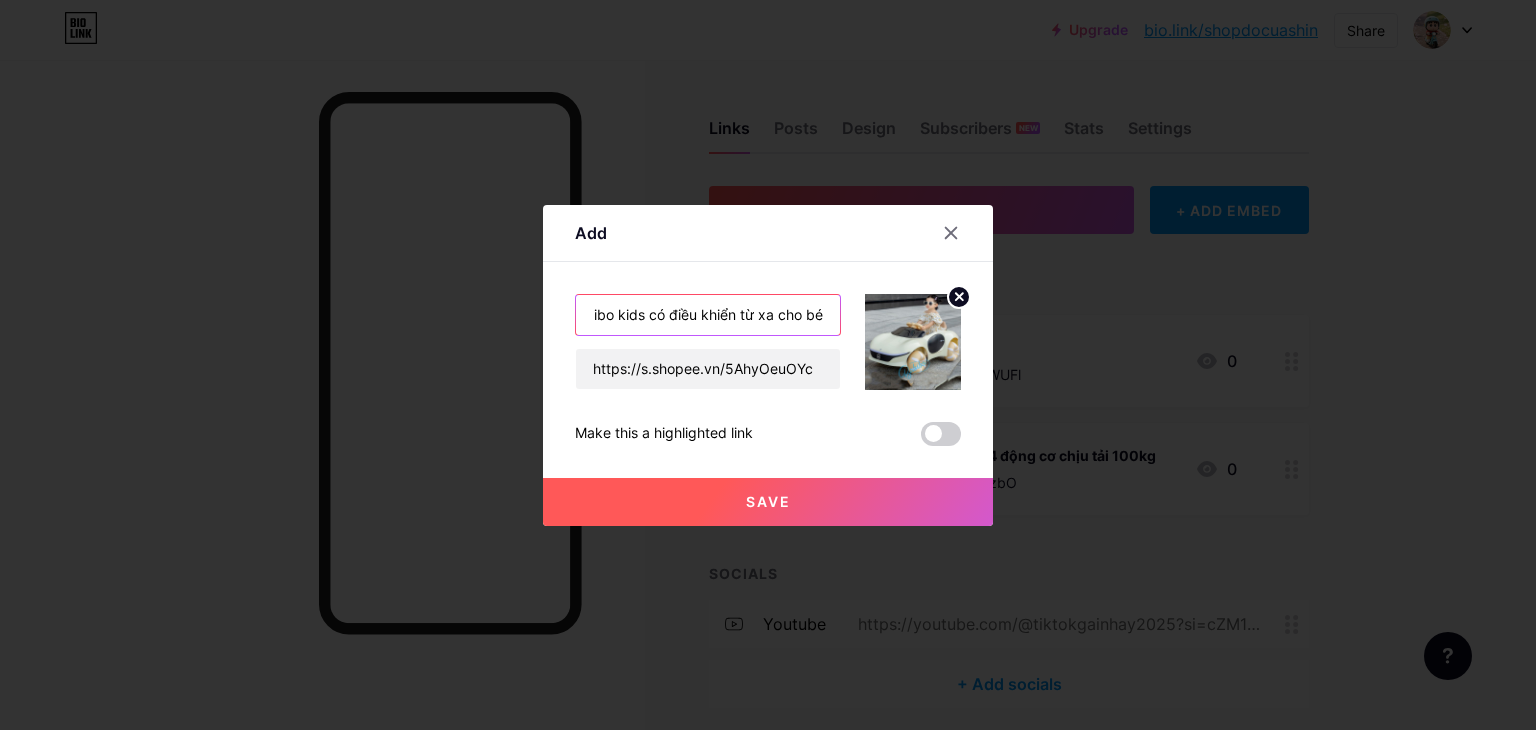 type on "Xe ô tô điện Babibo kids có điều khiển từ xa cho bé" 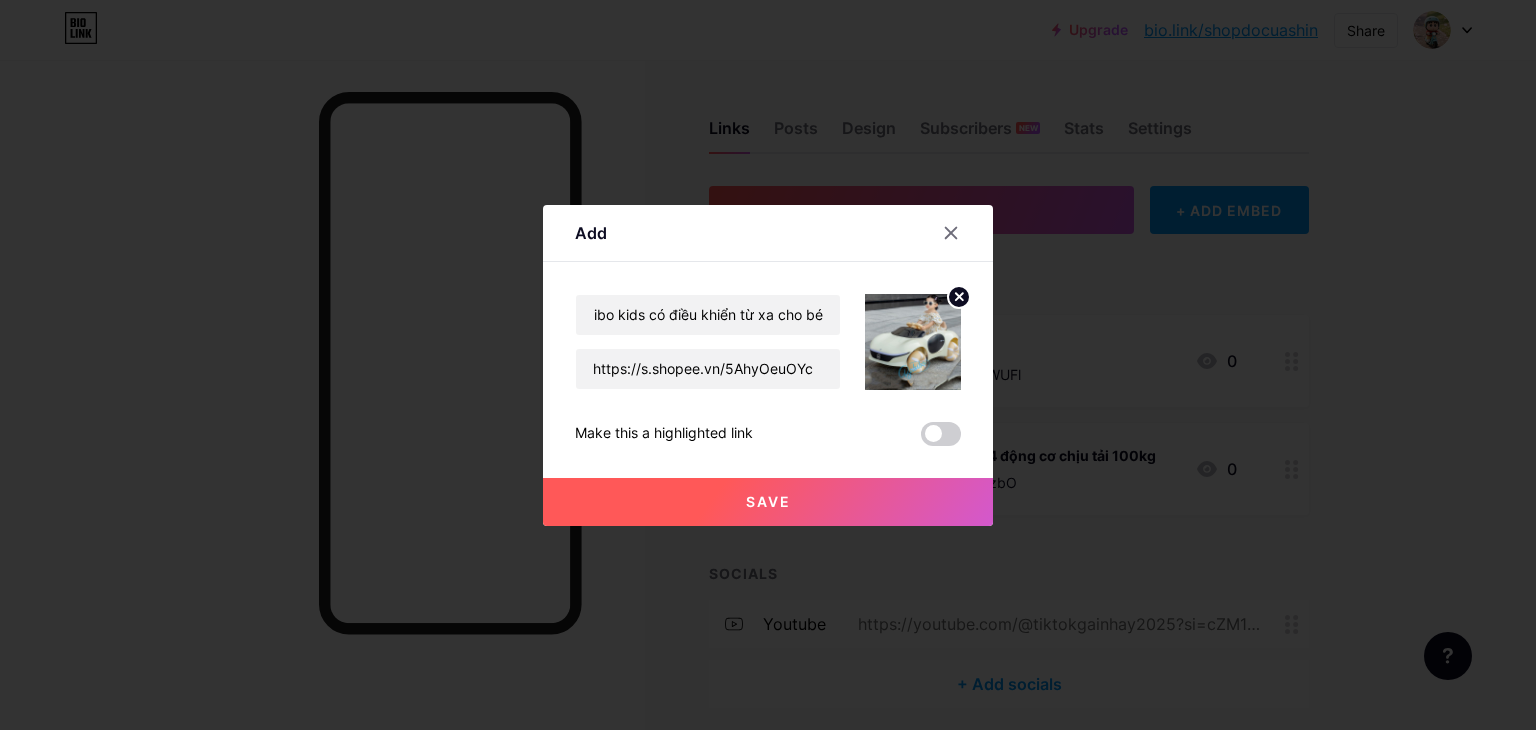 scroll, scrollTop: 0, scrollLeft: 0, axis: both 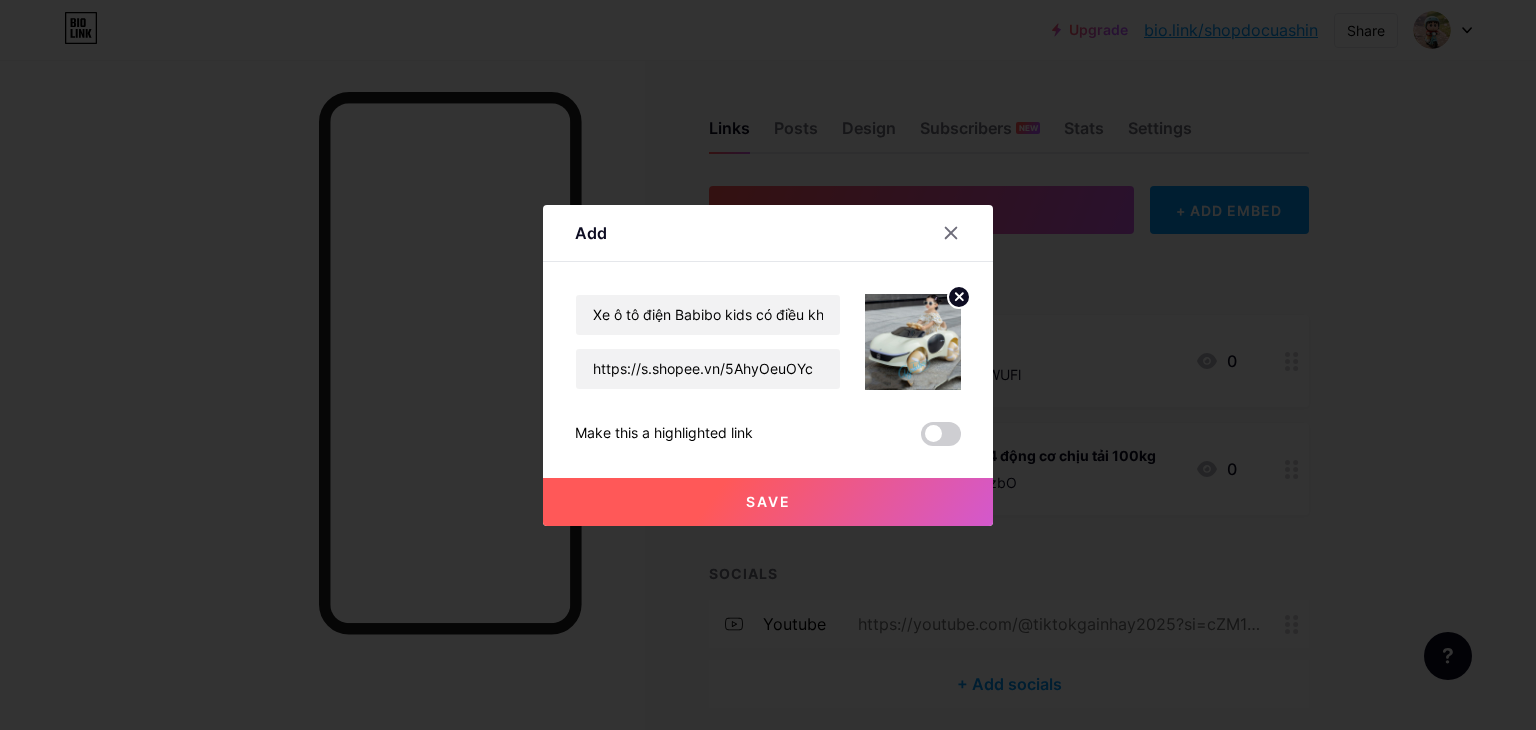 click on "Save" at bounding box center [768, 502] 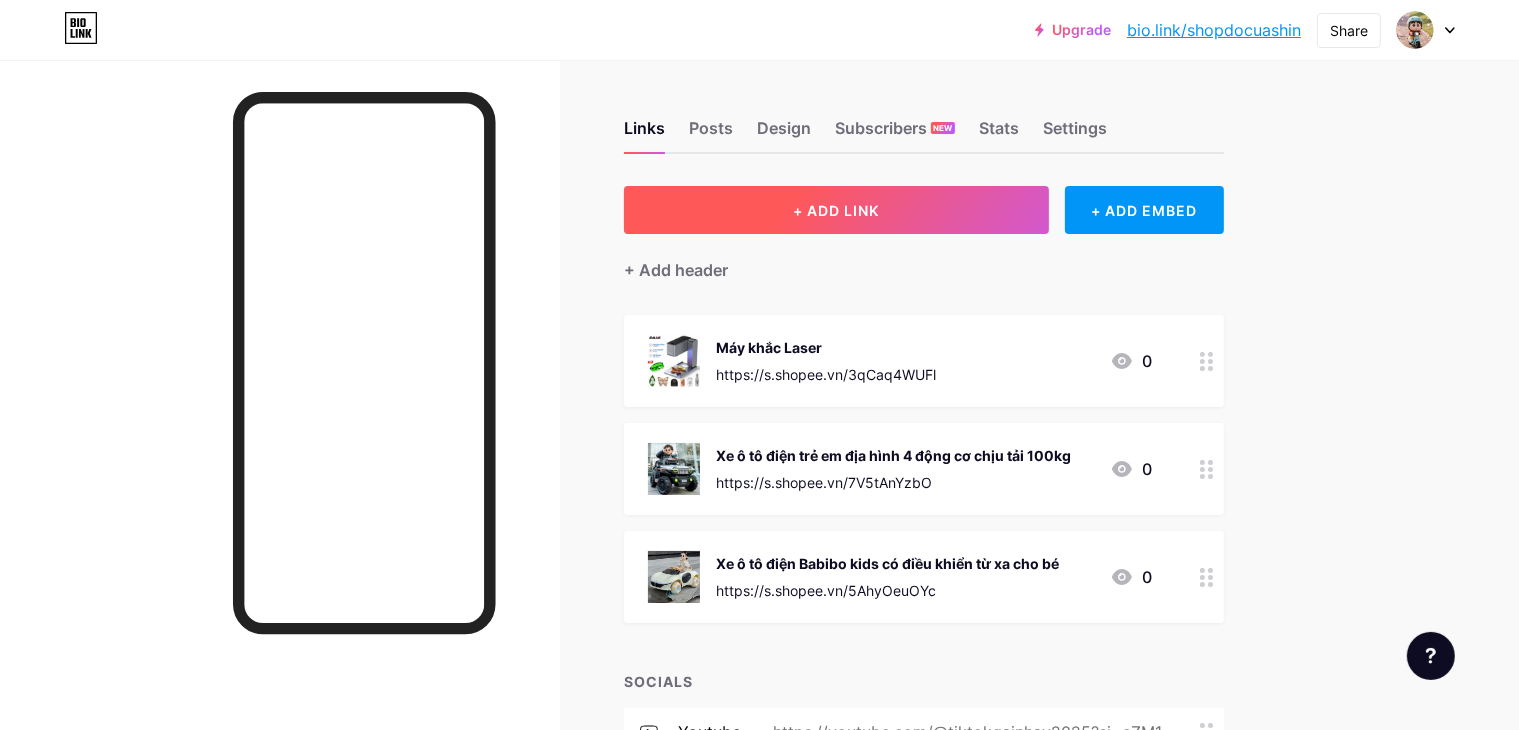 click on "+ ADD LINK" at bounding box center [836, 210] 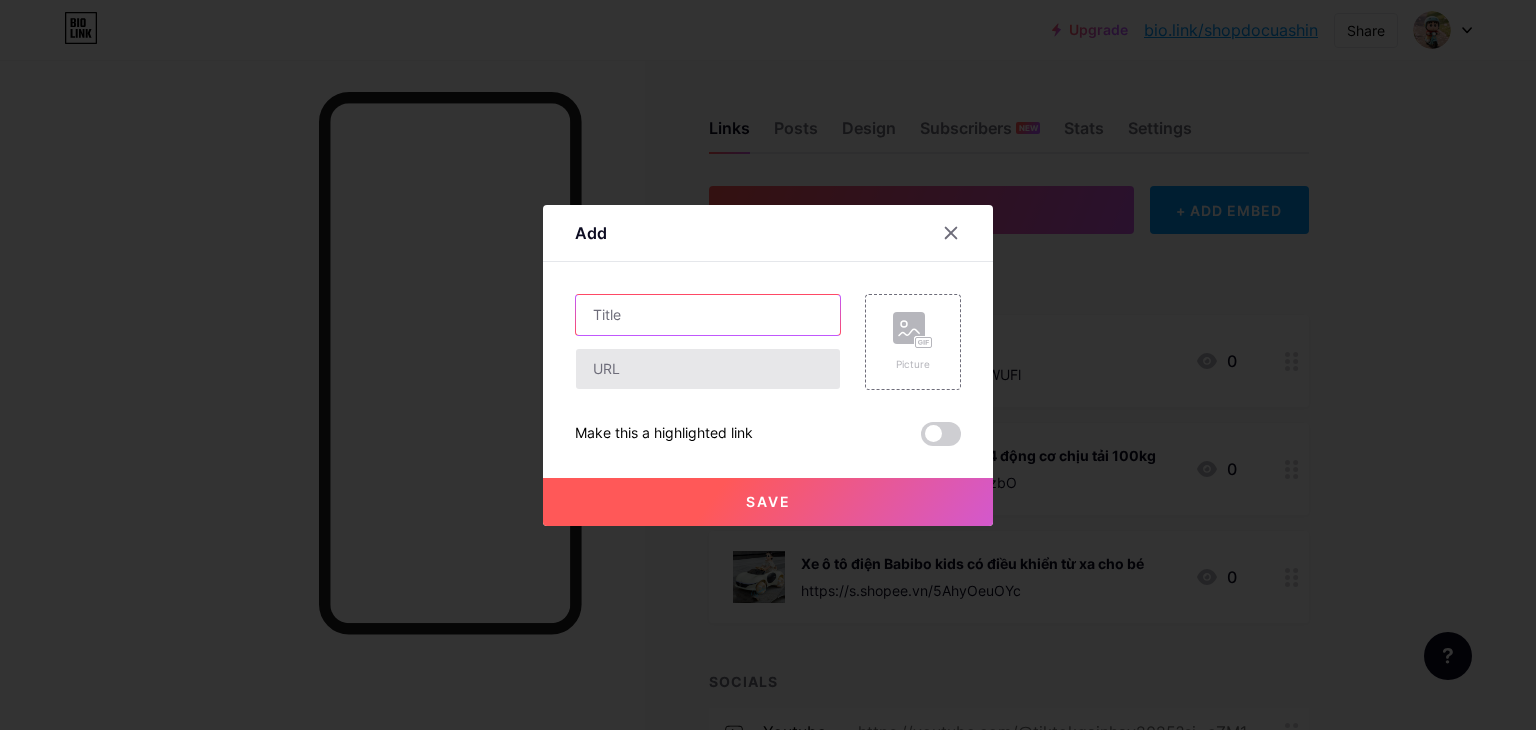 drag, startPoint x: 702, startPoint y: 321, endPoint x: 652, endPoint y: 358, distance: 62.201286 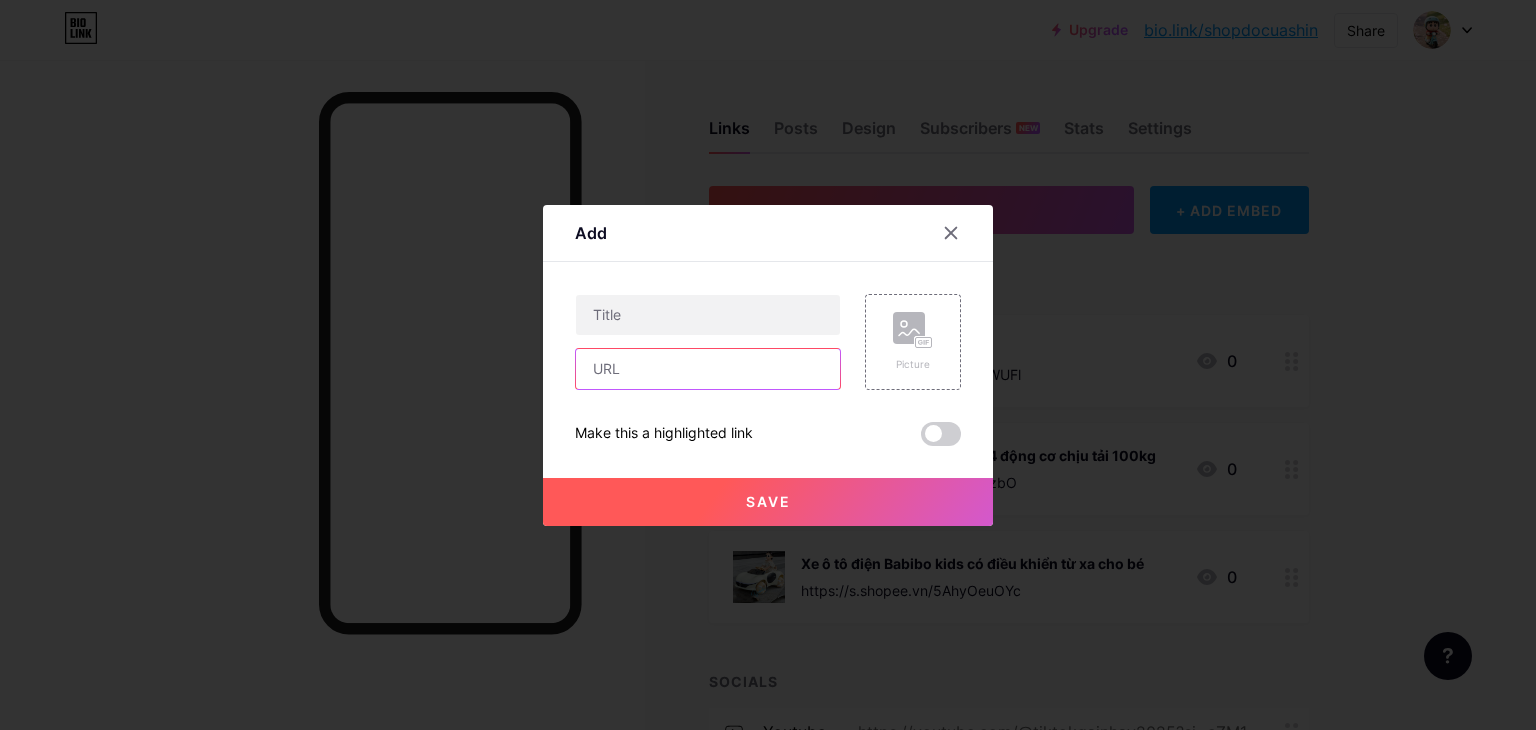 click at bounding box center [708, 369] 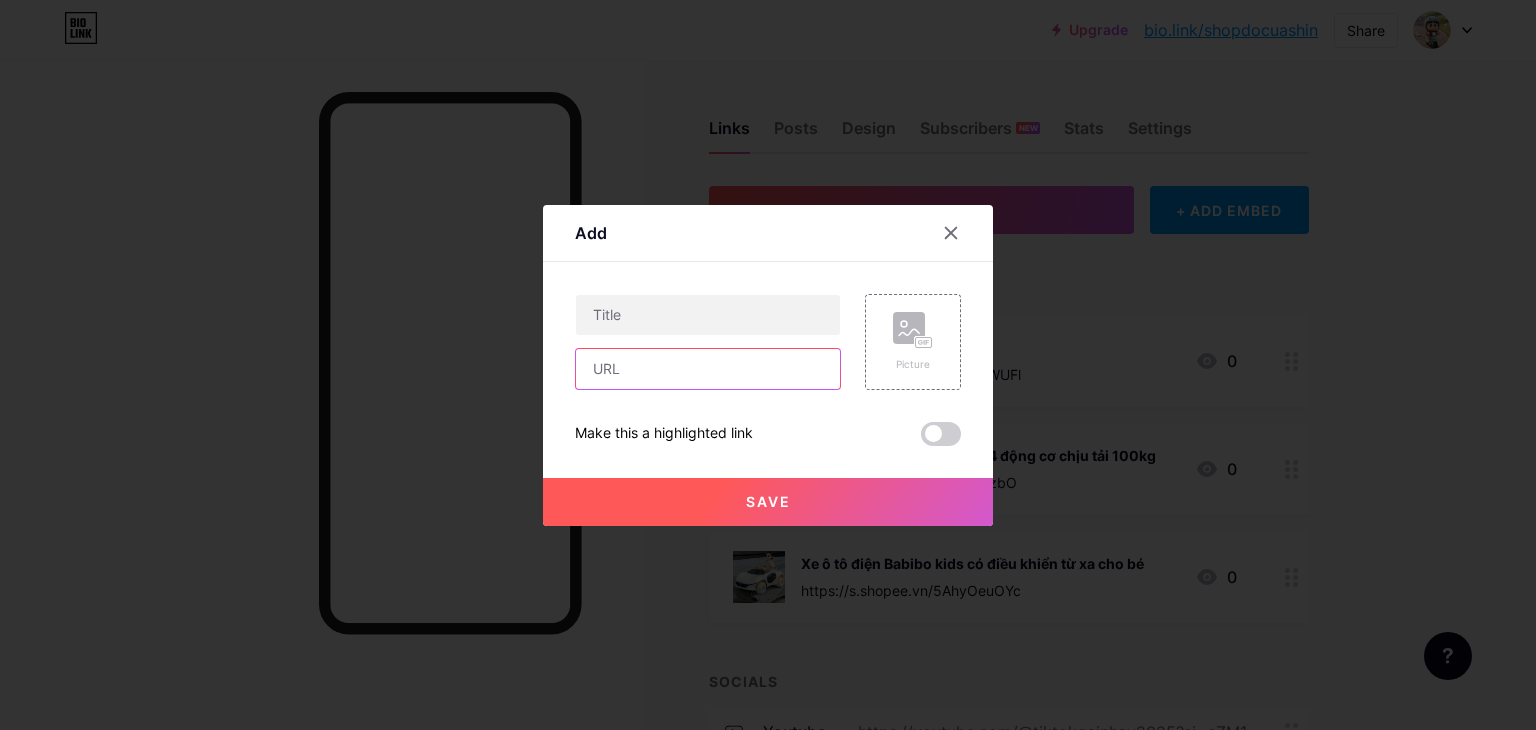 paste on "https://s.shopee.vn/4ApRCsBycN" 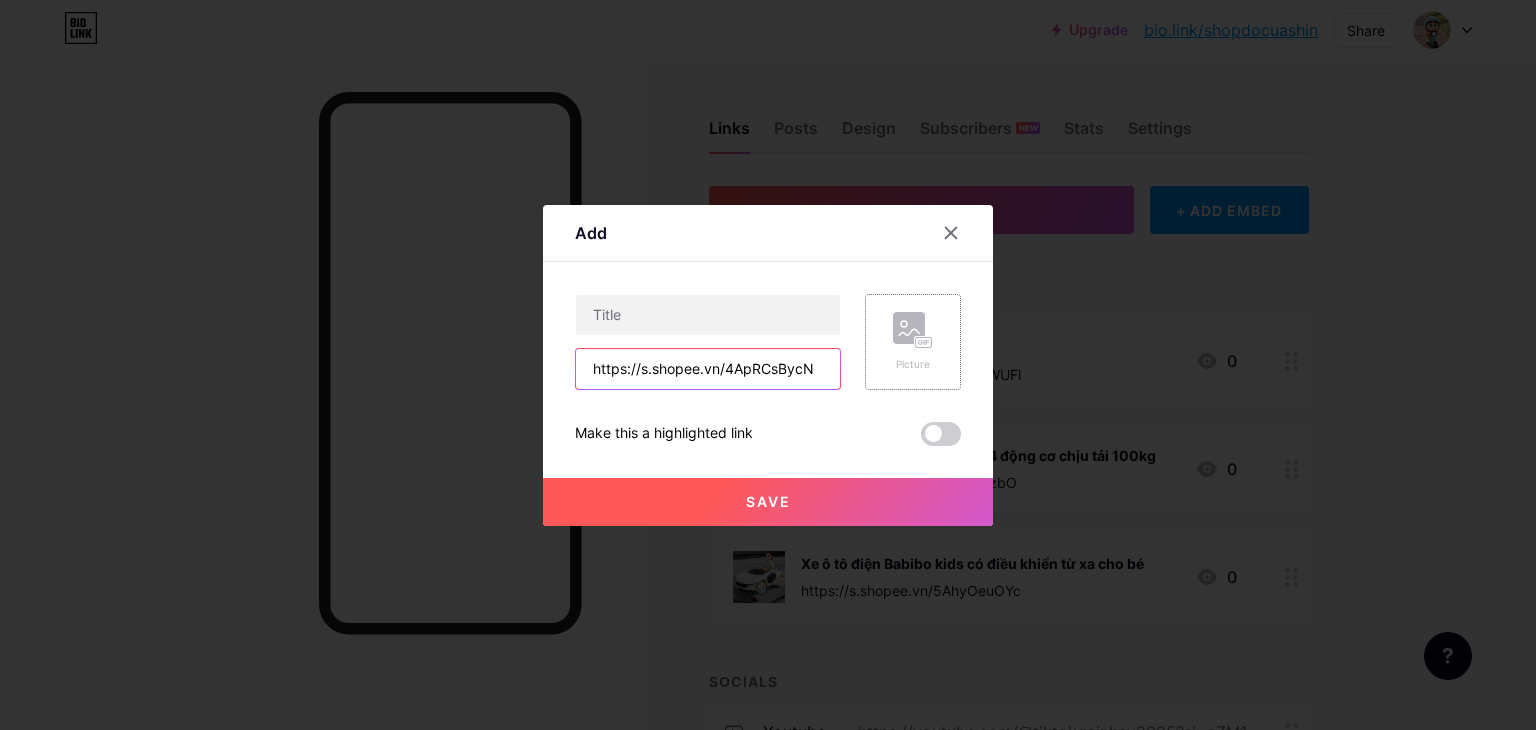 type on "https://s.shopee.vn/4ApRCsBycN" 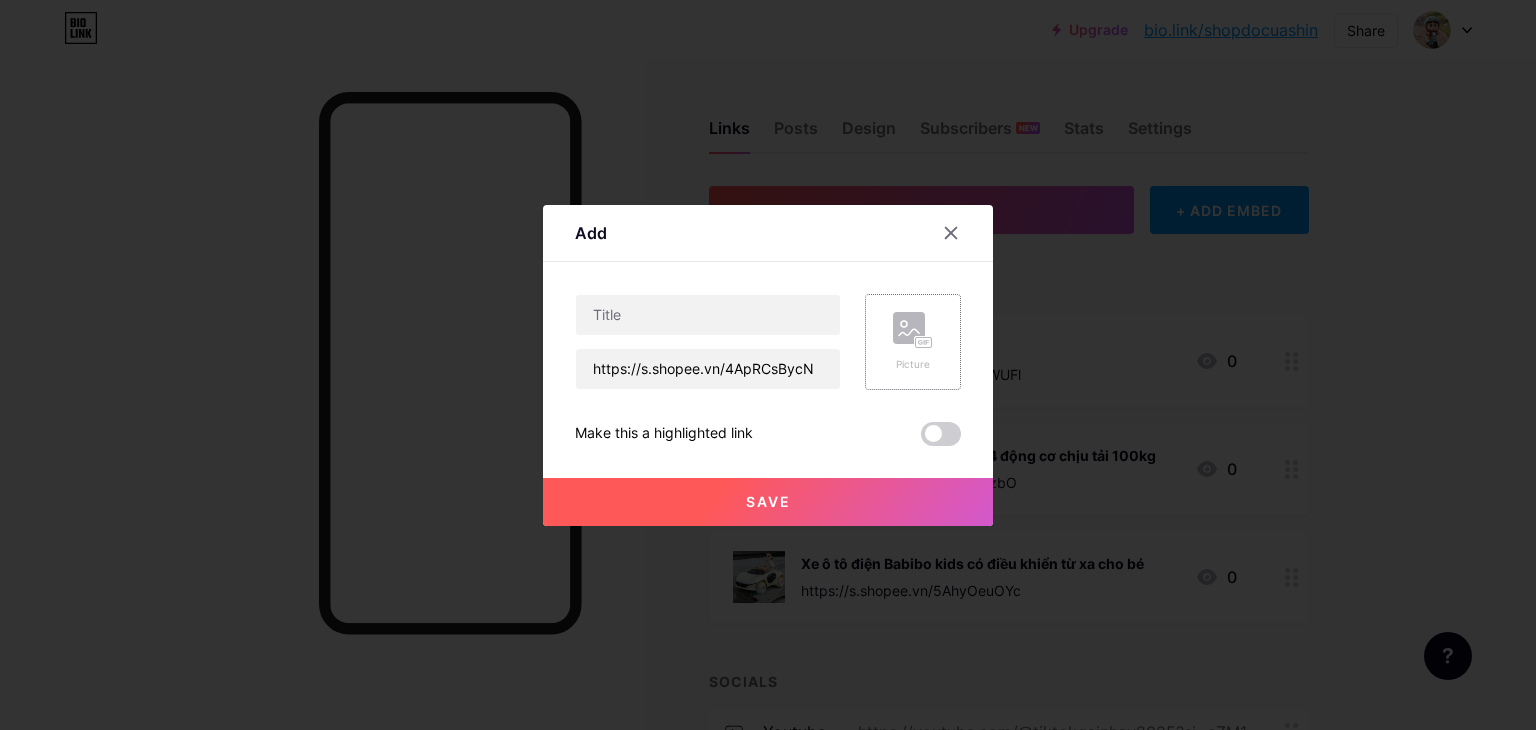 click on "Picture" at bounding box center (913, 364) 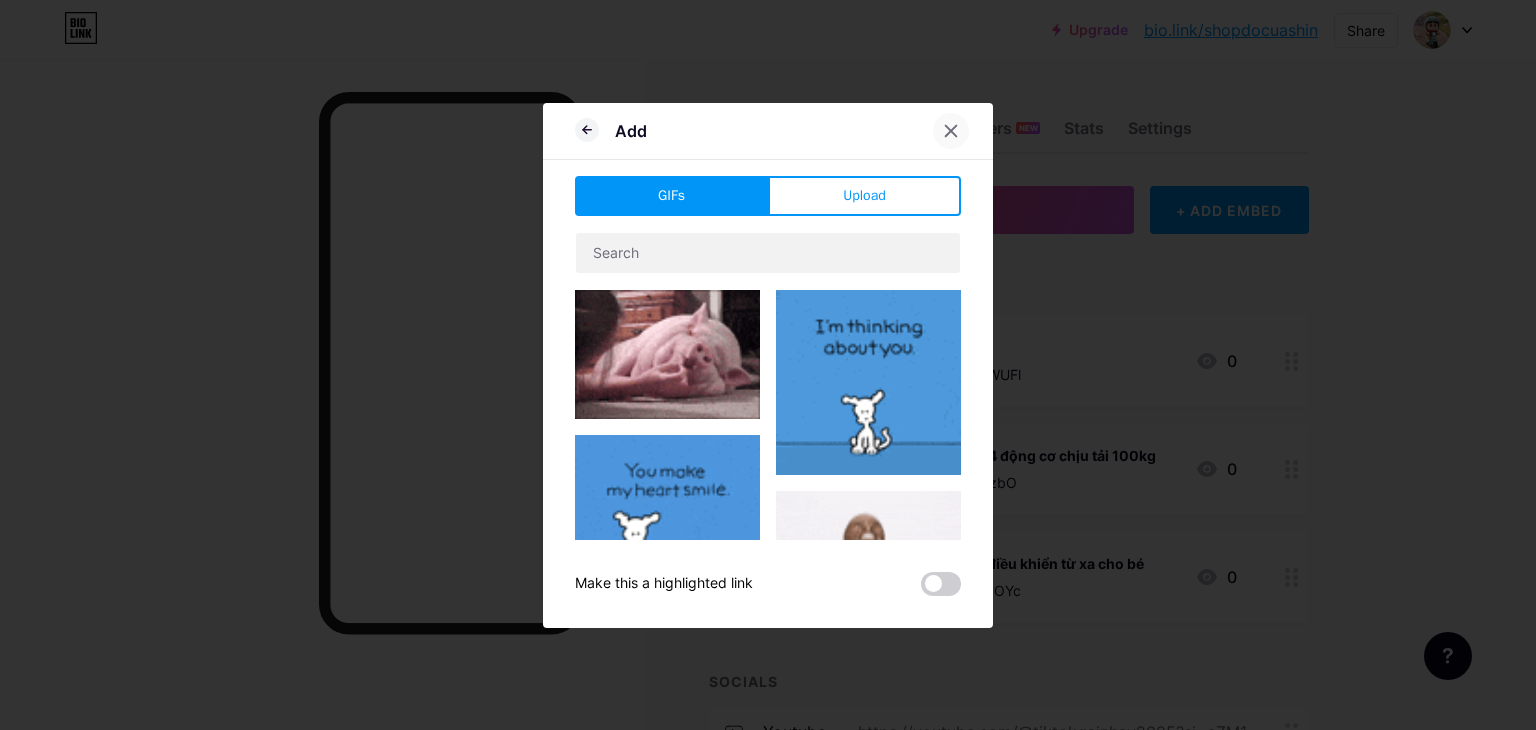 click 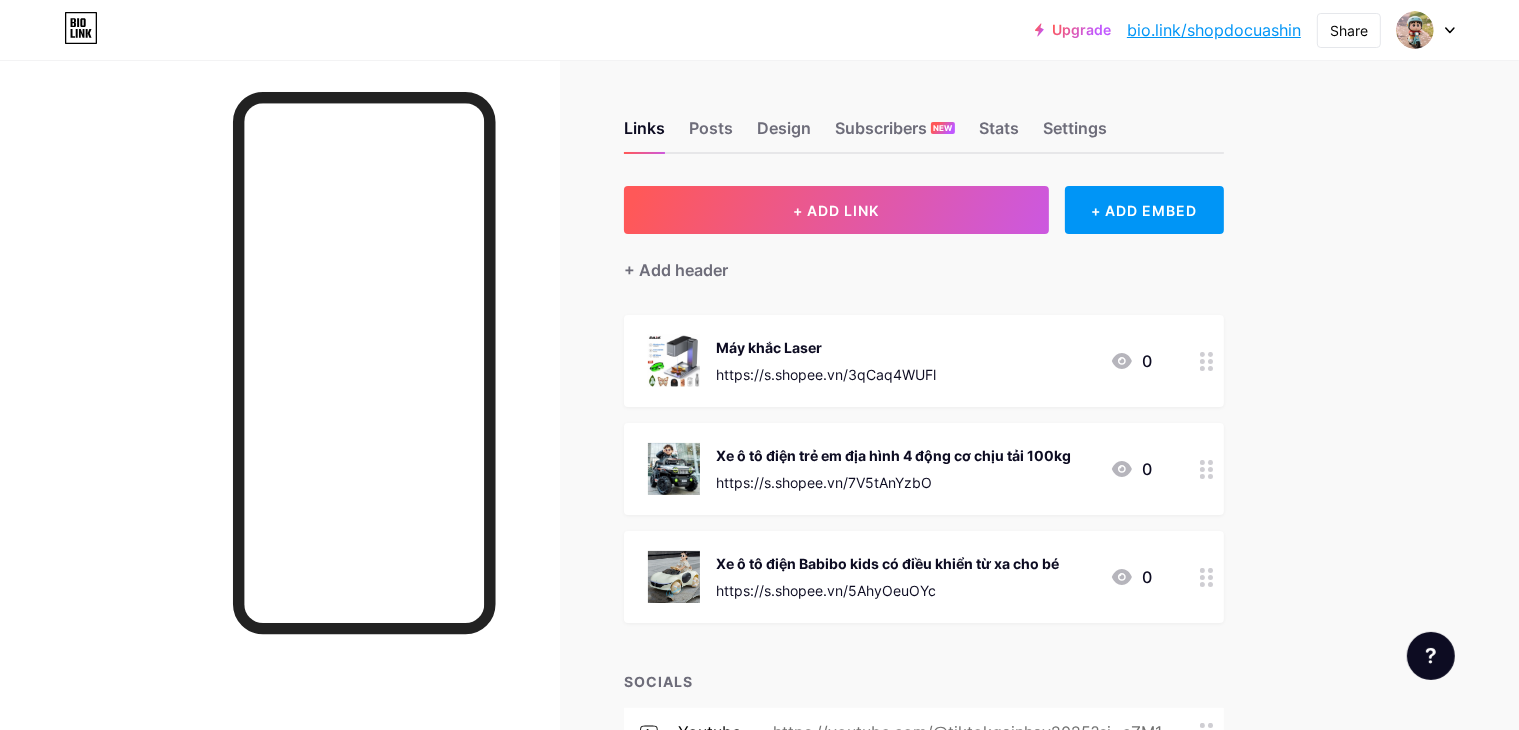 click 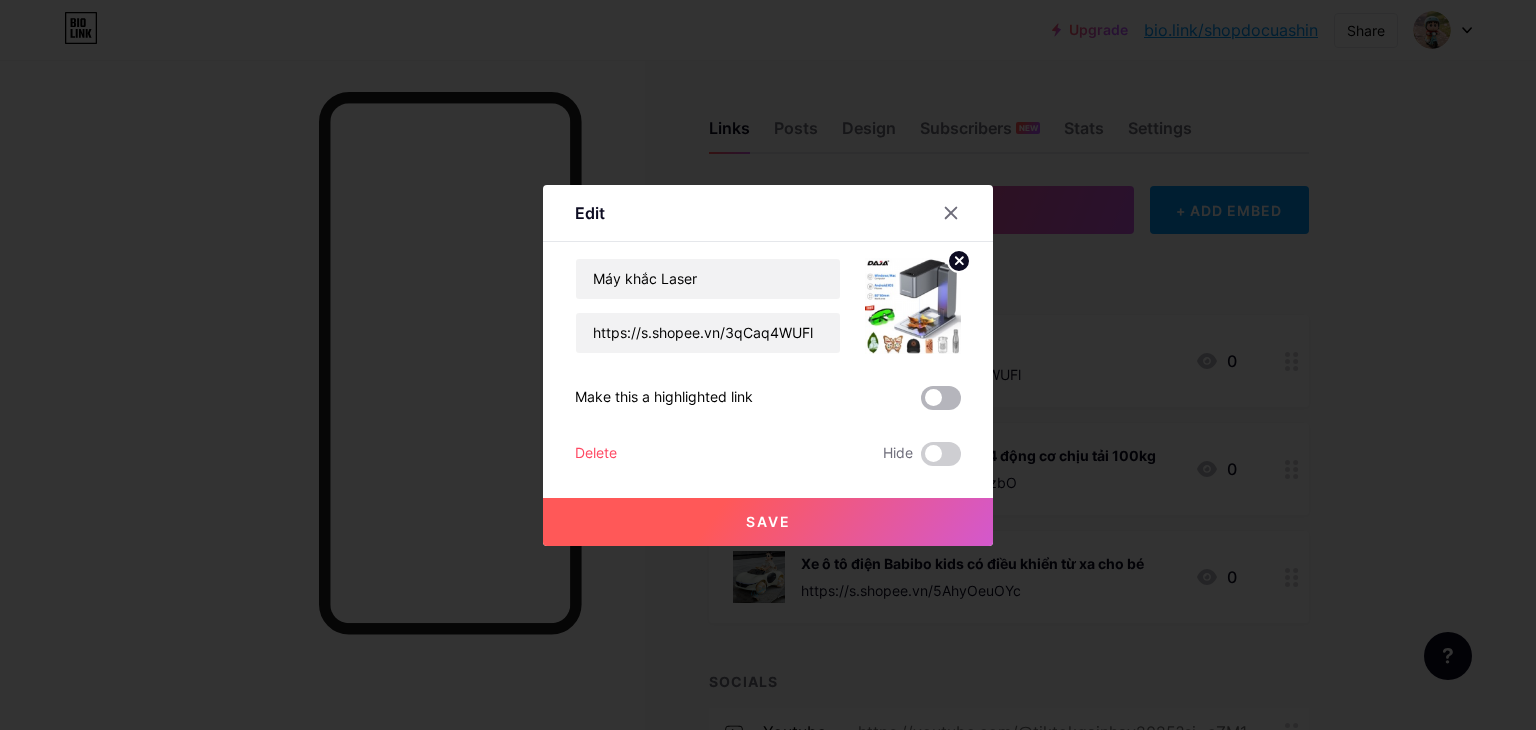 click at bounding box center (941, 398) 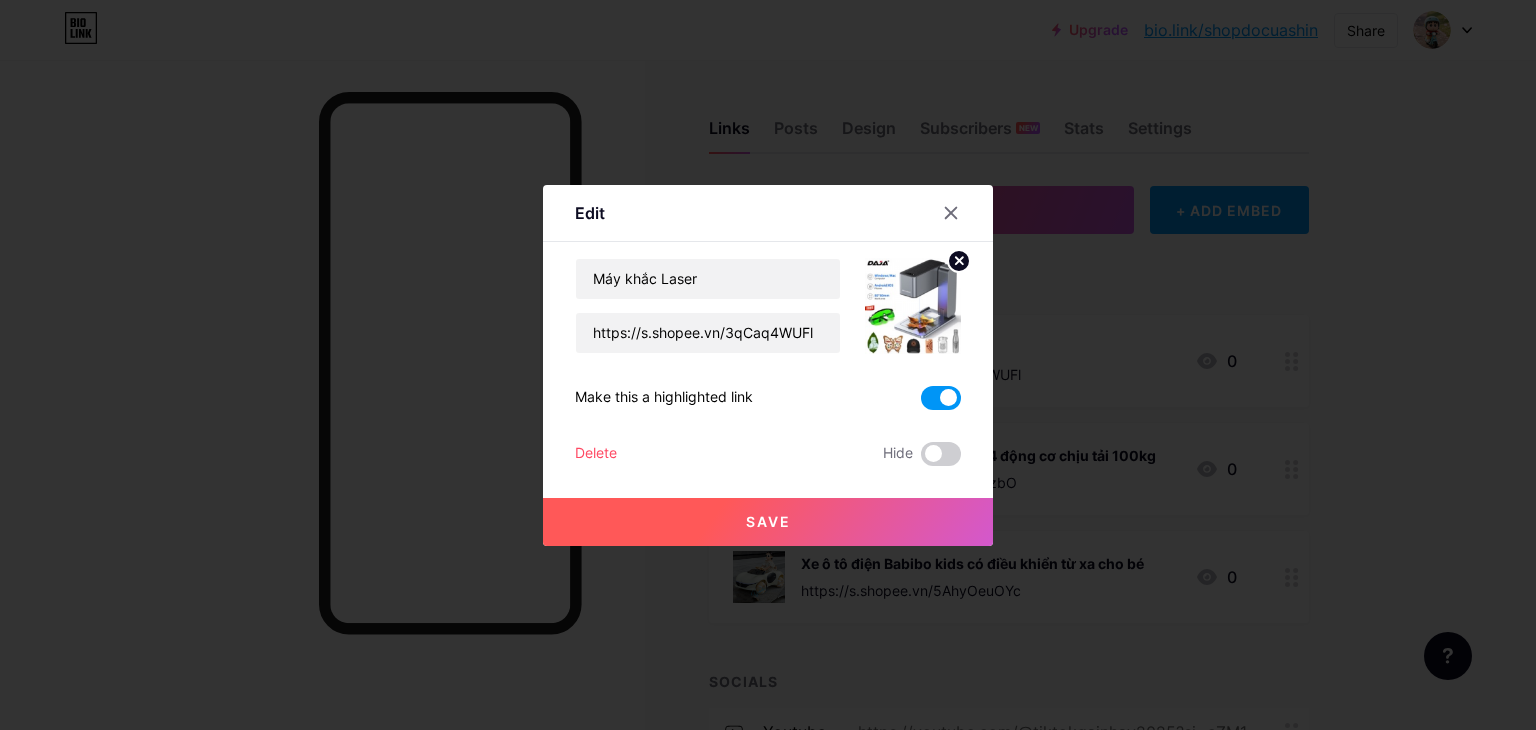 click at bounding box center (941, 398) 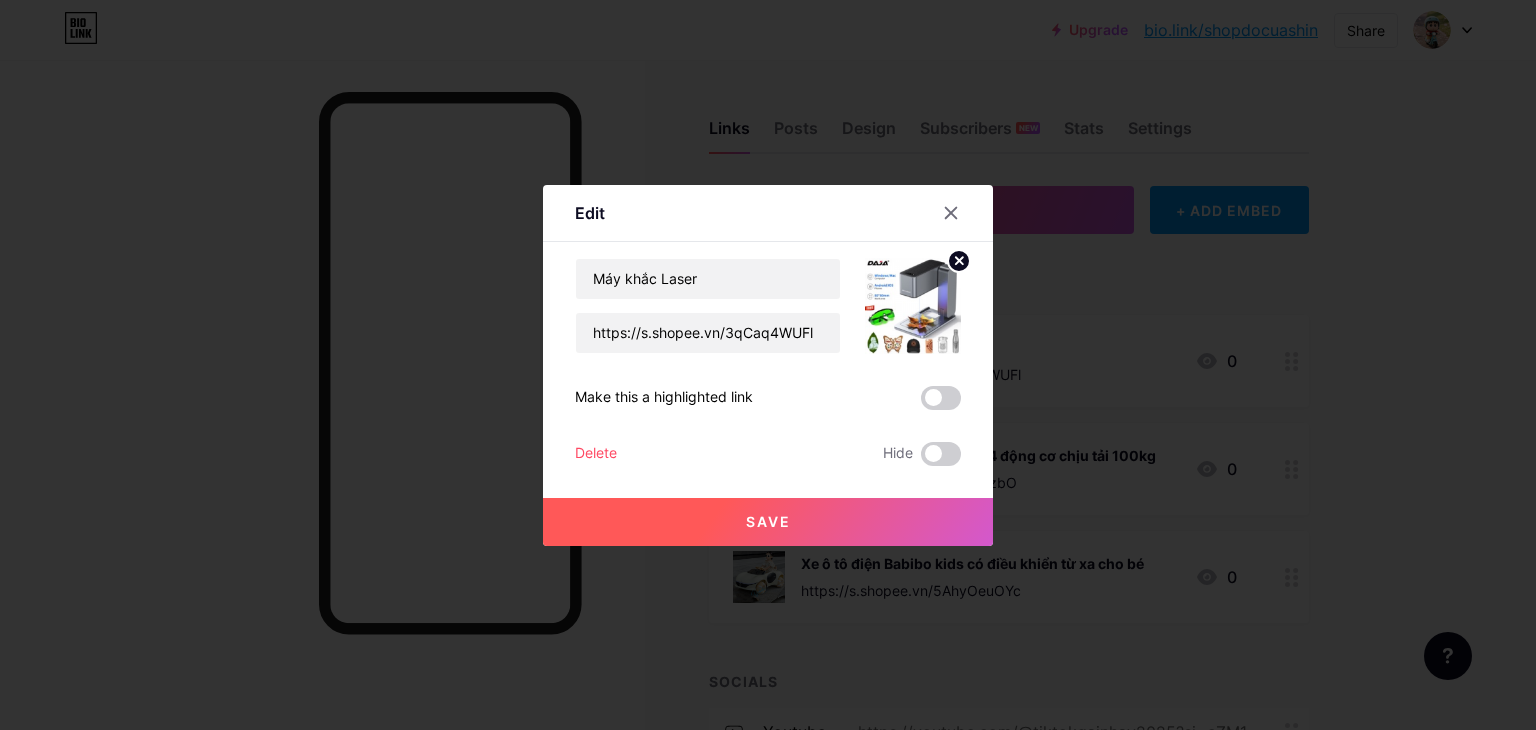 drag, startPoint x: 570, startPoint y: 397, endPoint x: 752, endPoint y: 402, distance: 182.06866 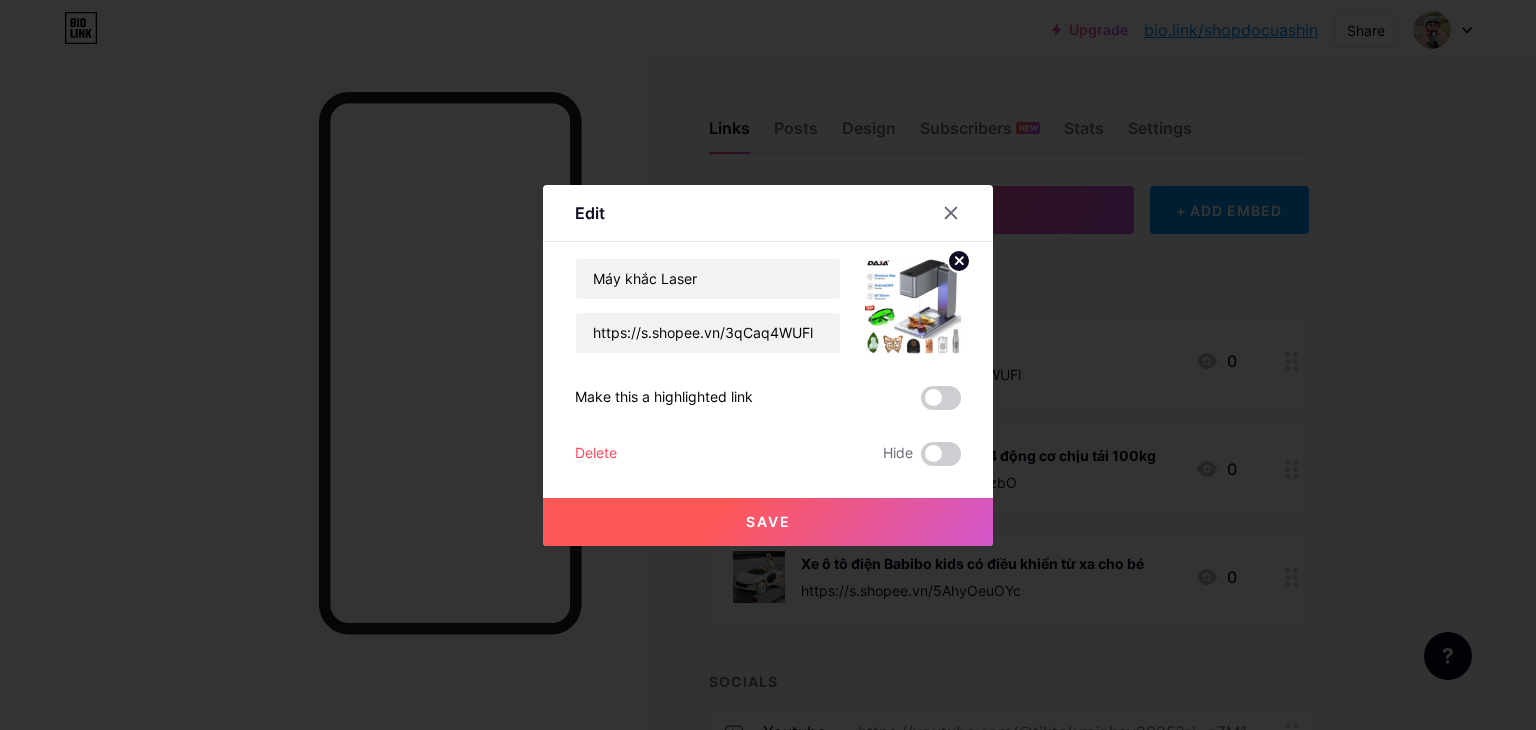 click on "Make this a highlighted link" at bounding box center [768, 398] 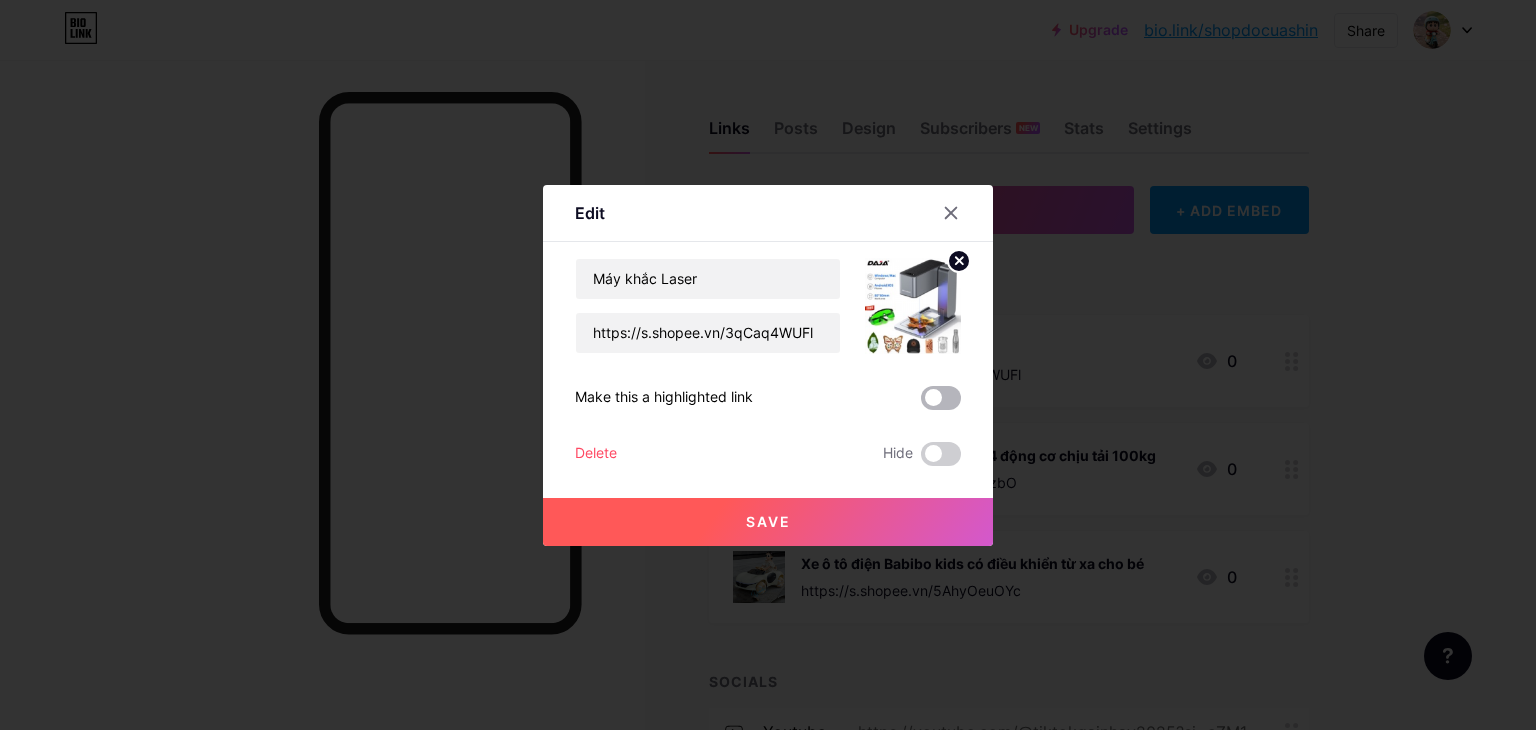 click at bounding box center (941, 398) 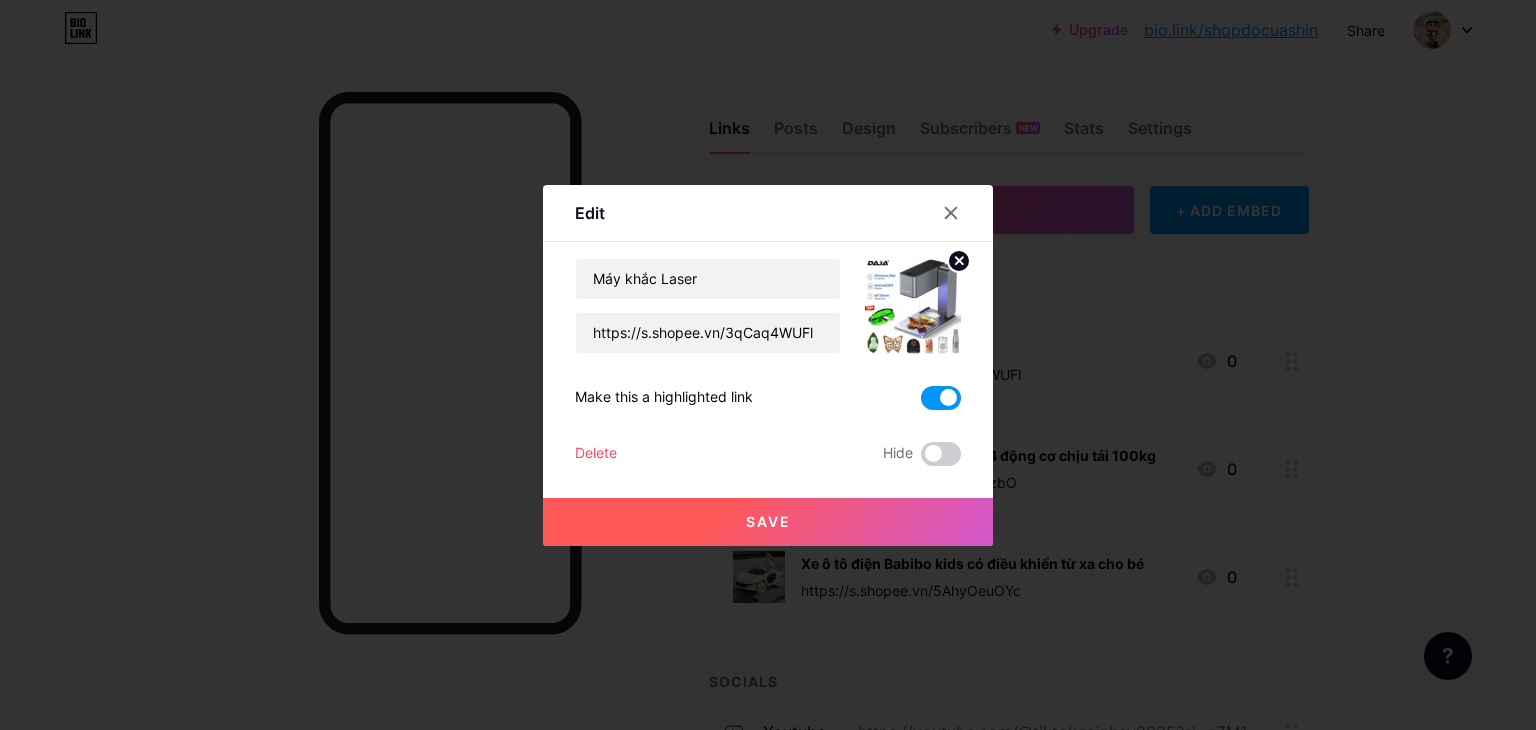 click on "Save" at bounding box center (768, 522) 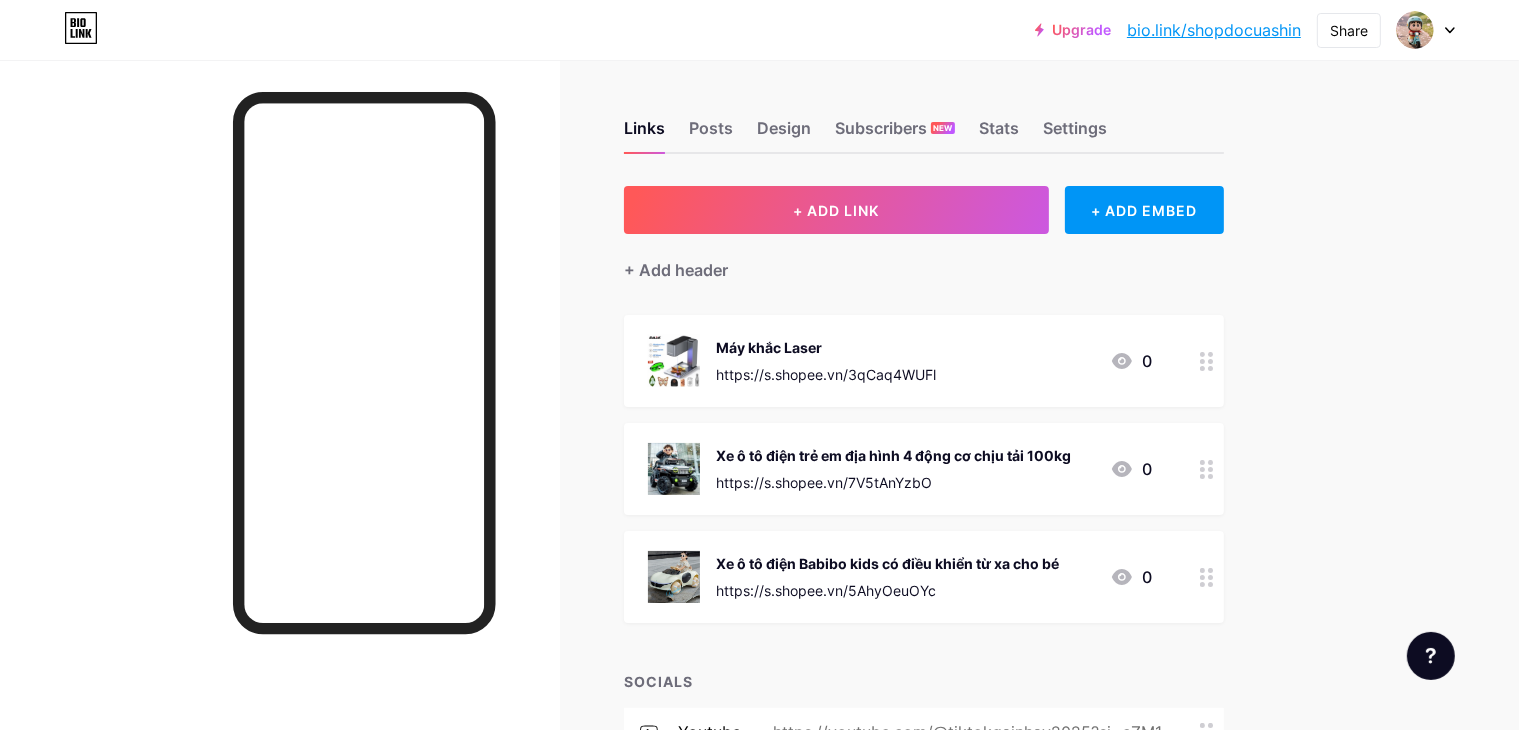 click at bounding box center (1207, 469) 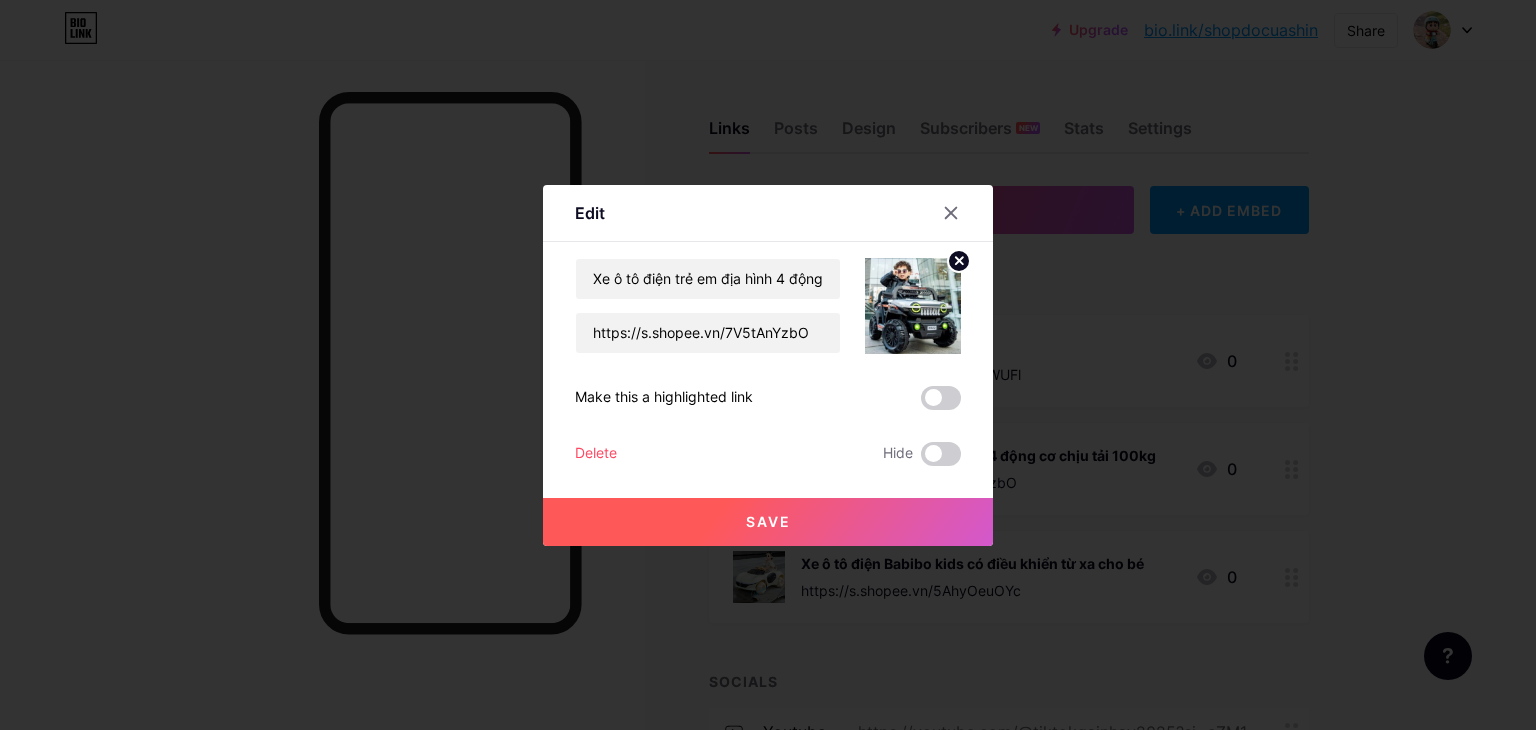 click at bounding box center (941, 398) 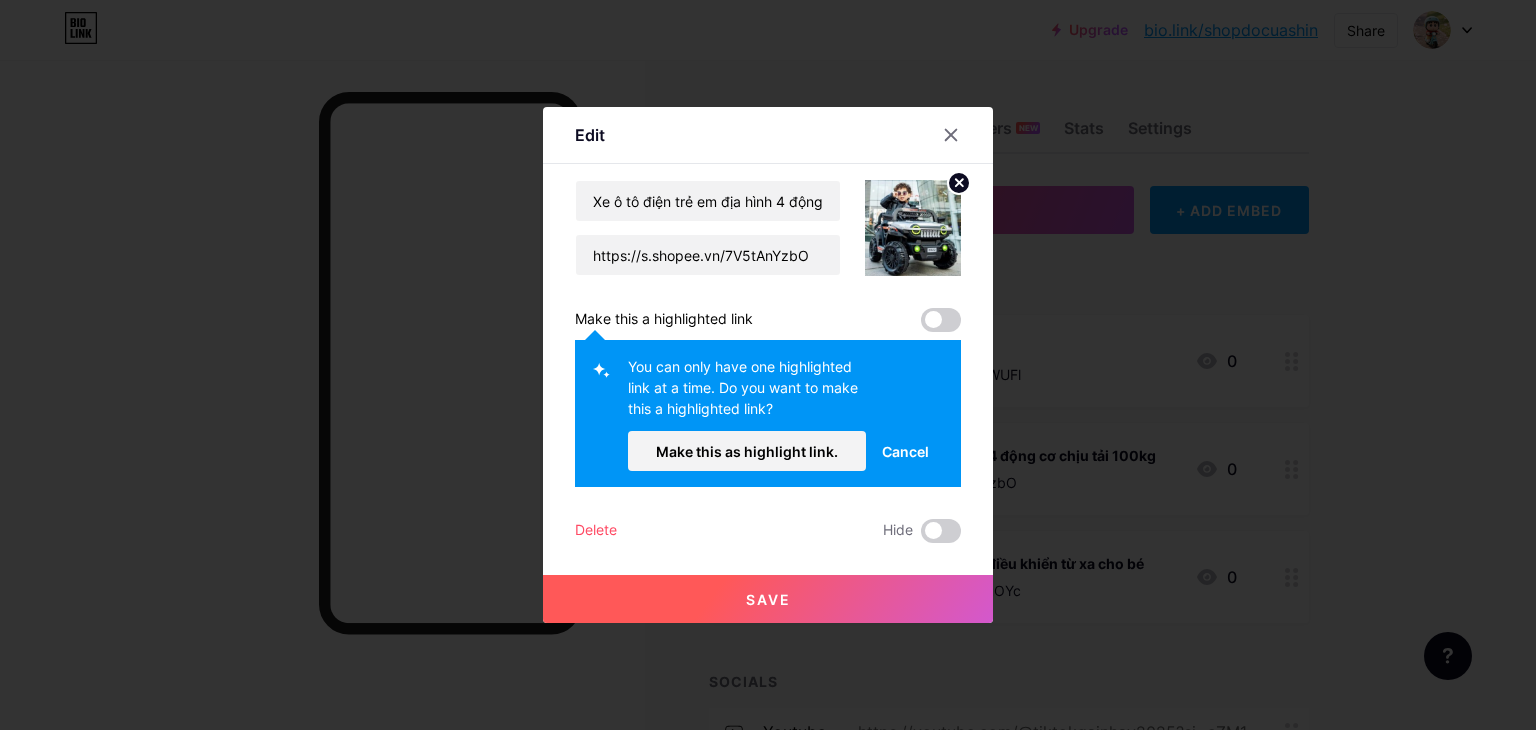 click at bounding box center [941, 320] 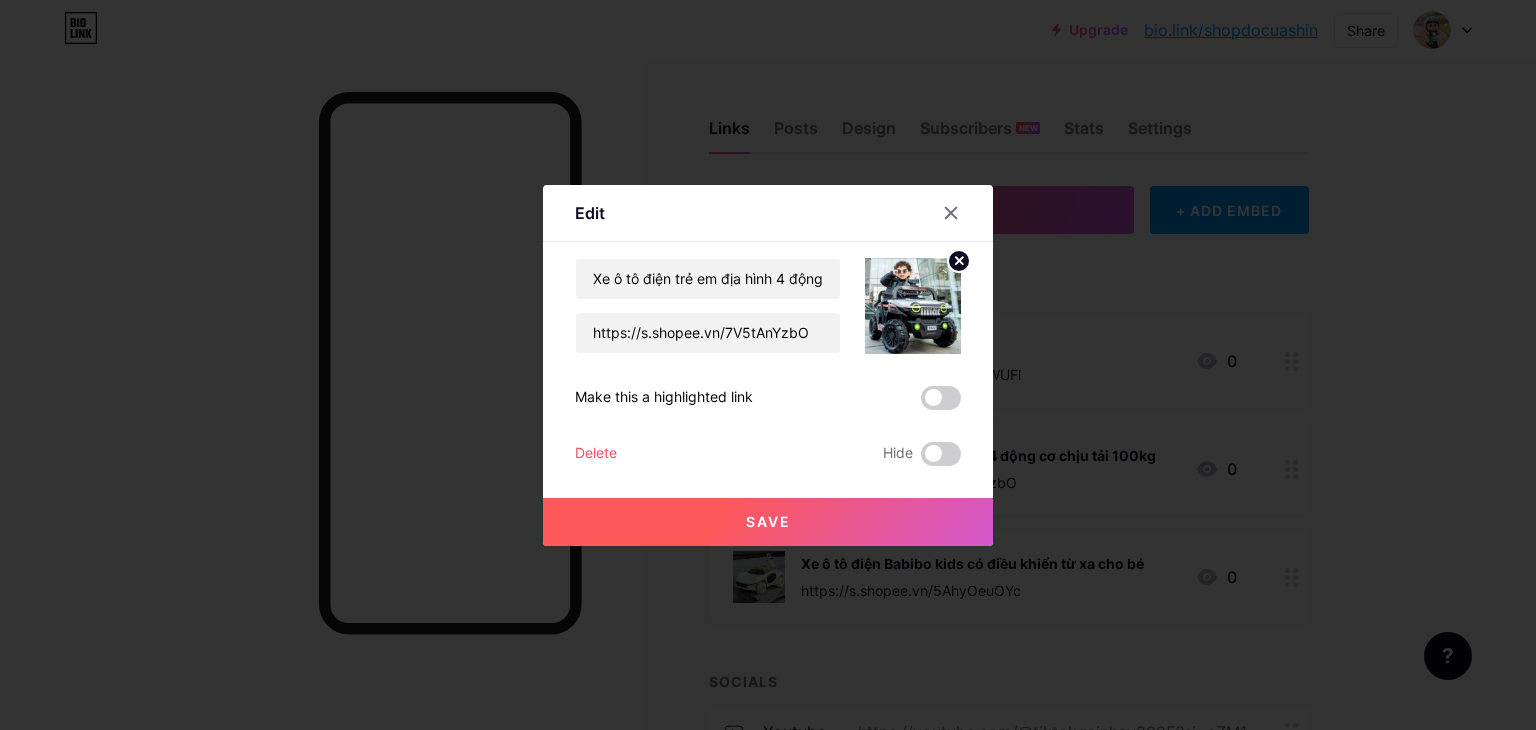click at bounding box center [941, 398] 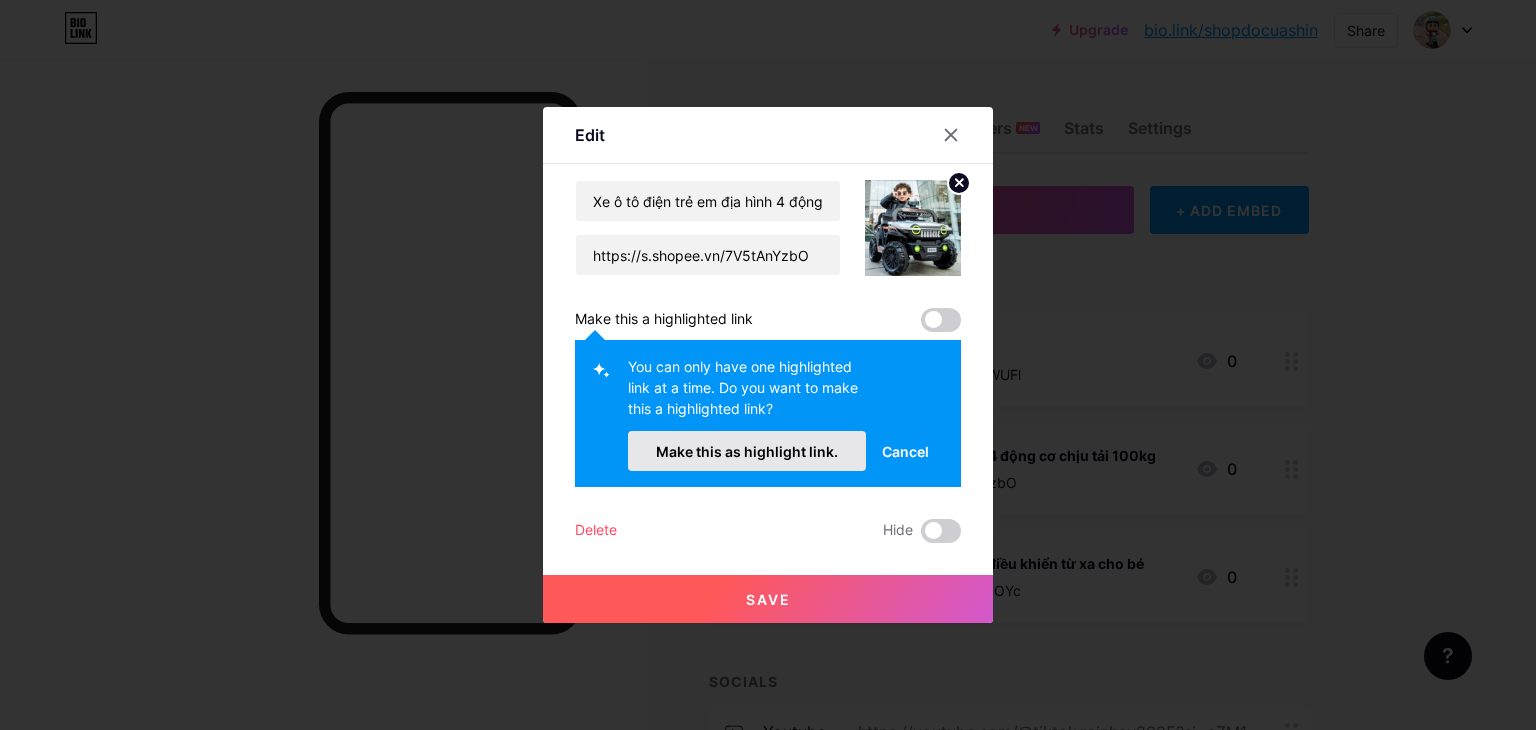 click on "Make this as highlight link." at bounding box center (747, 451) 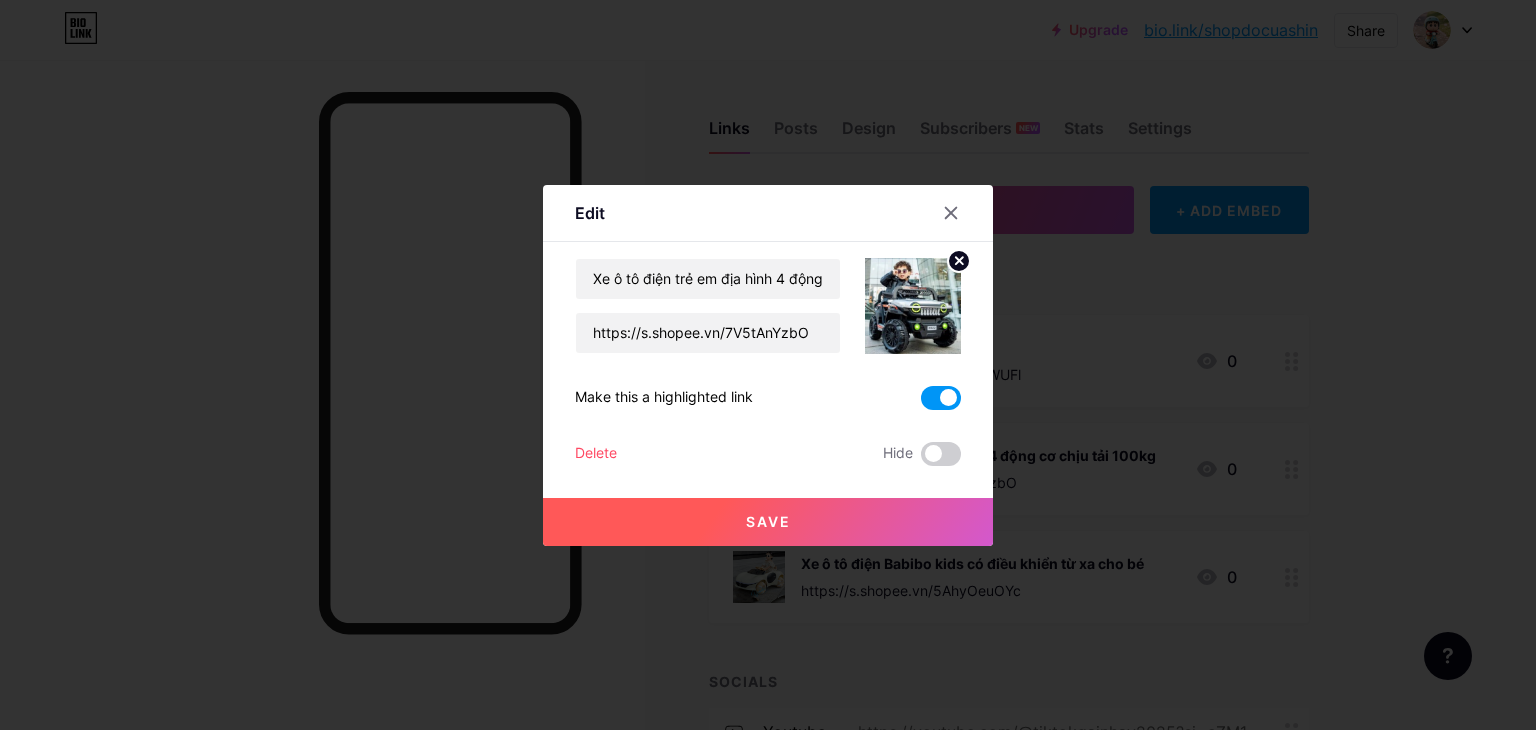 click on "Save" at bounding box center [768, 522] 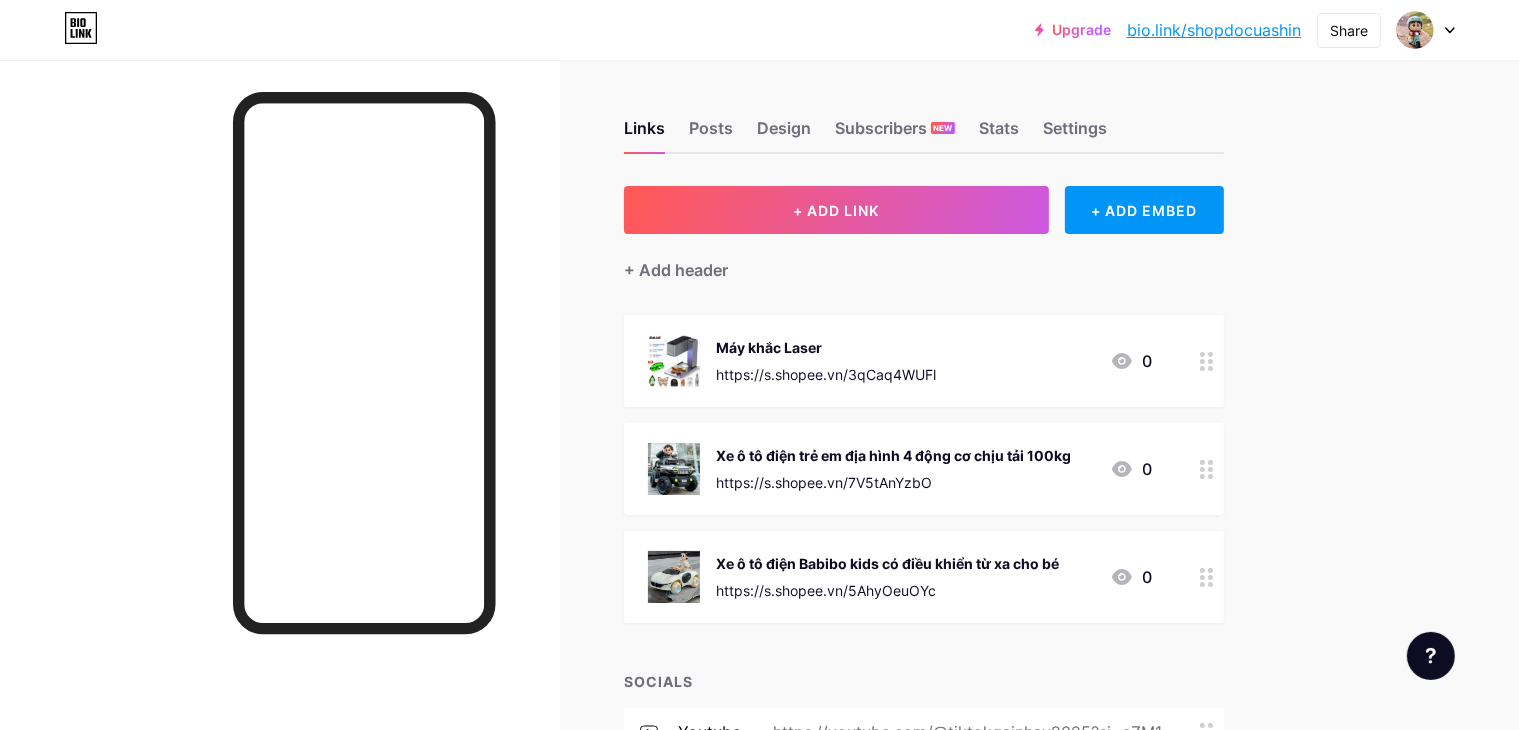 click at bounding box center (1207, 577) 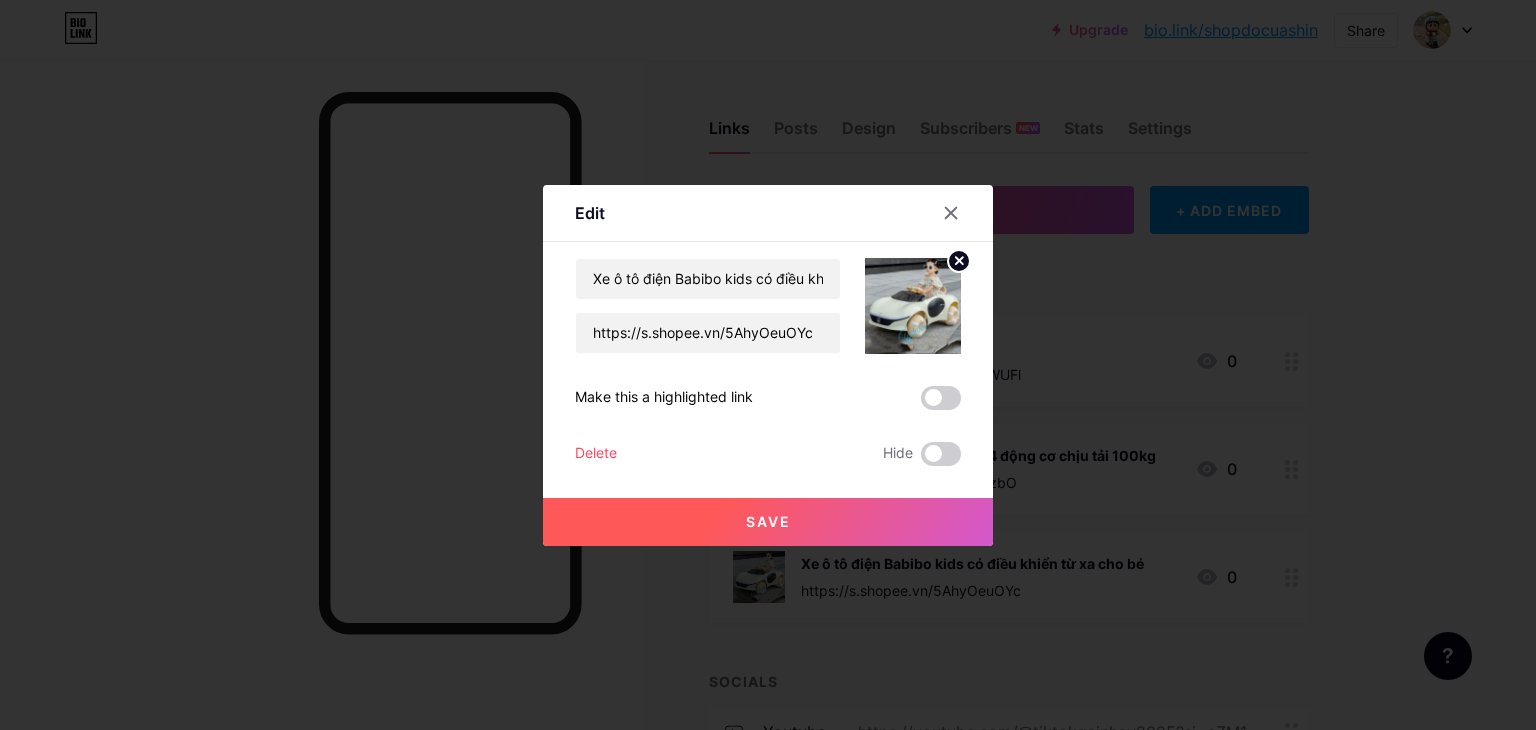 click at bounding box center (941, 398) 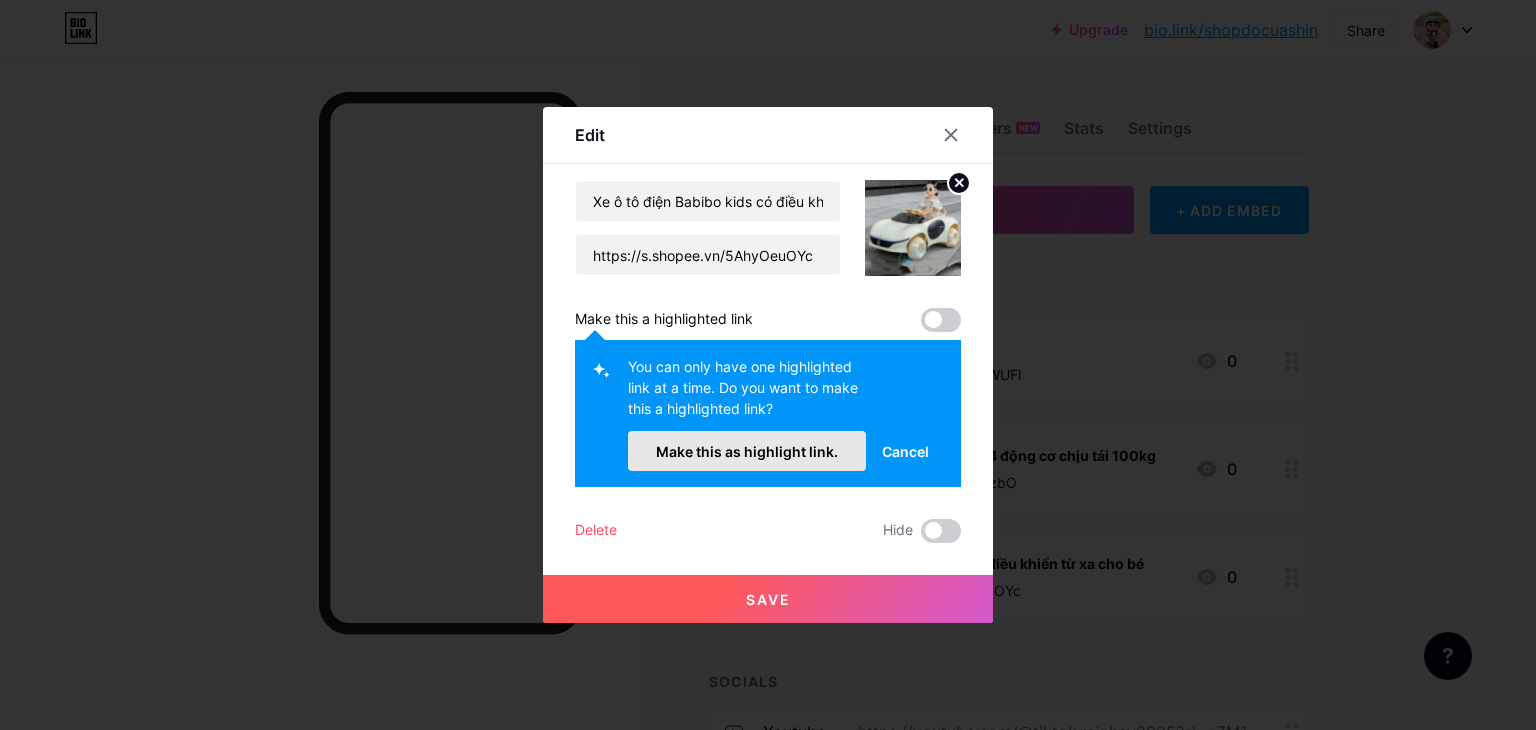 click on "Make this as highlight link." at bounding box center (747, 451) 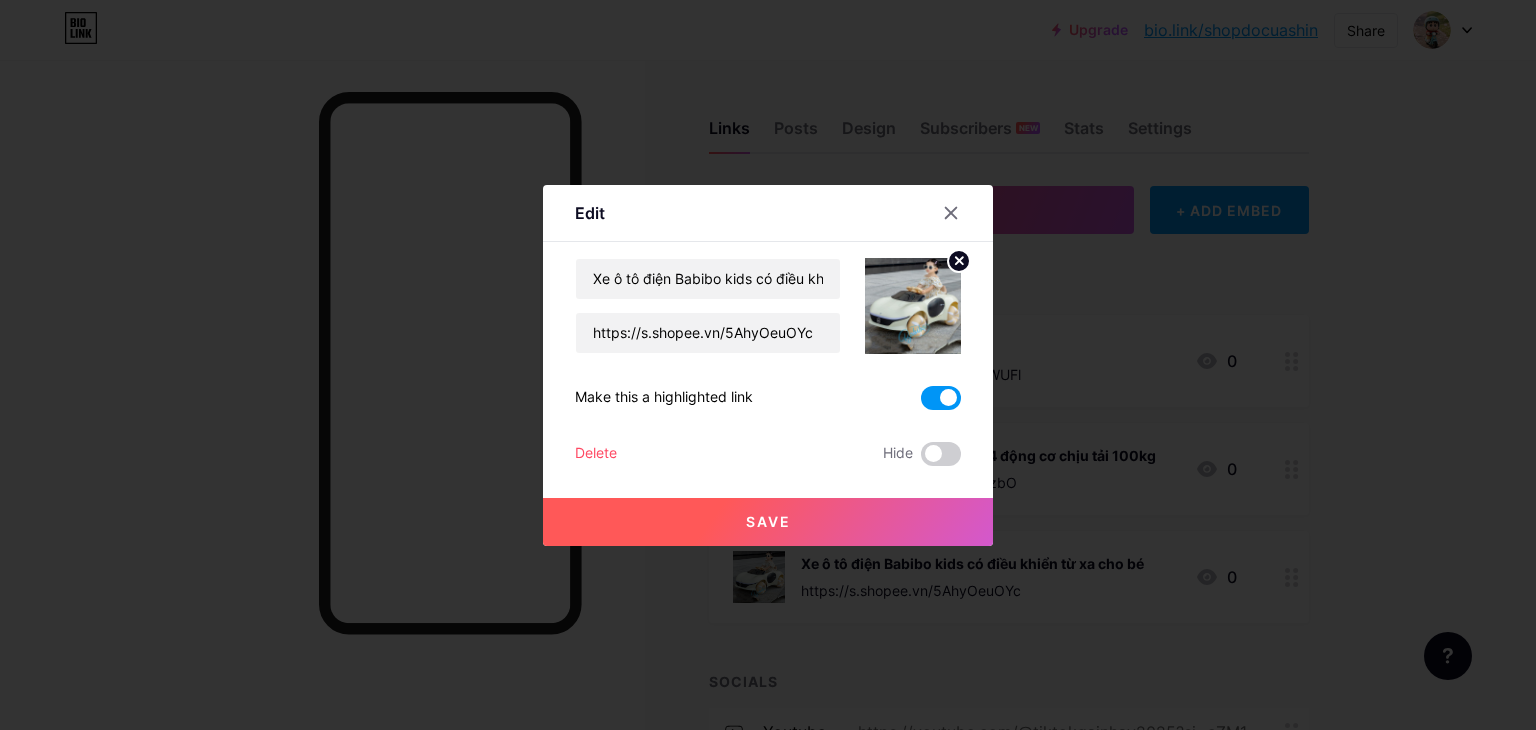 click on "Save" at bounding box center [768, 522] 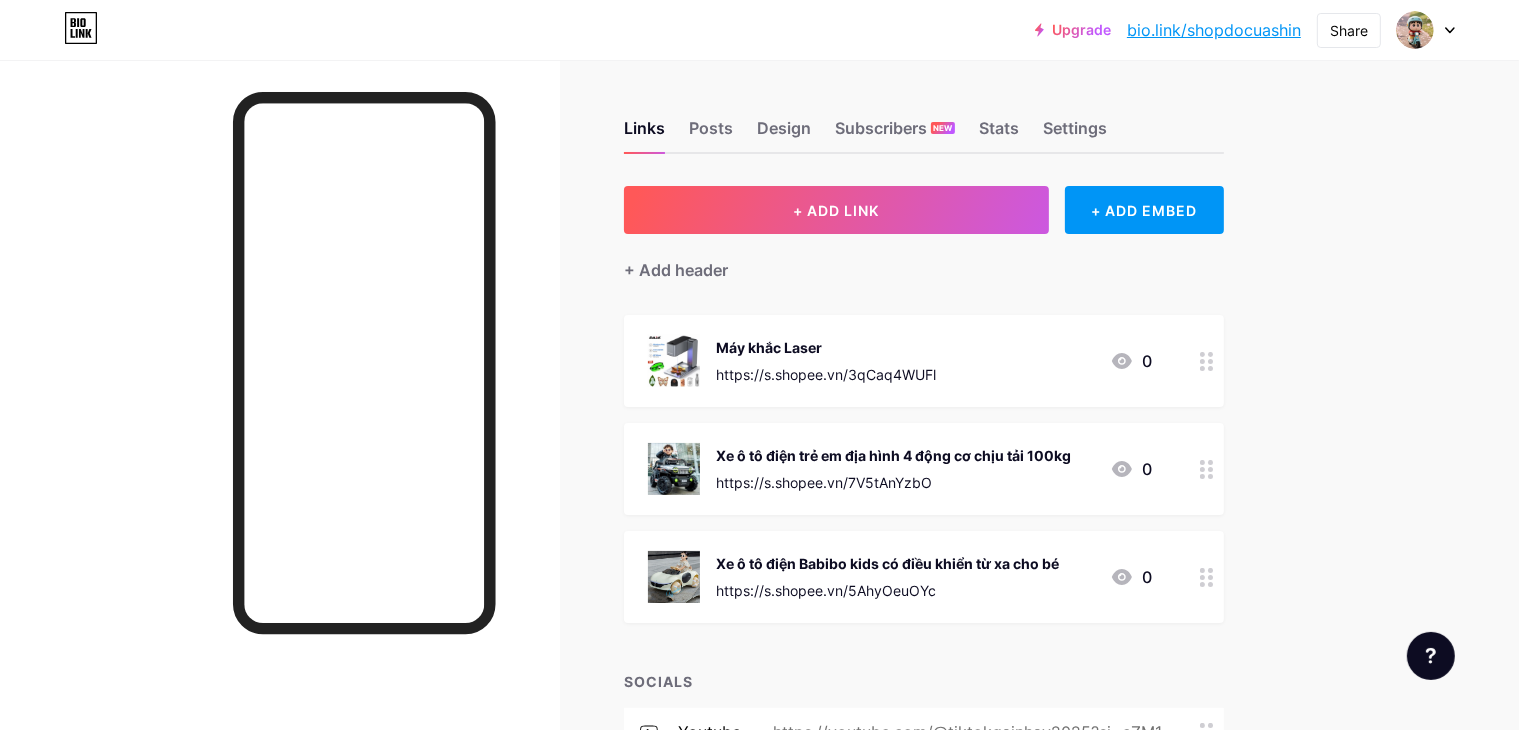click 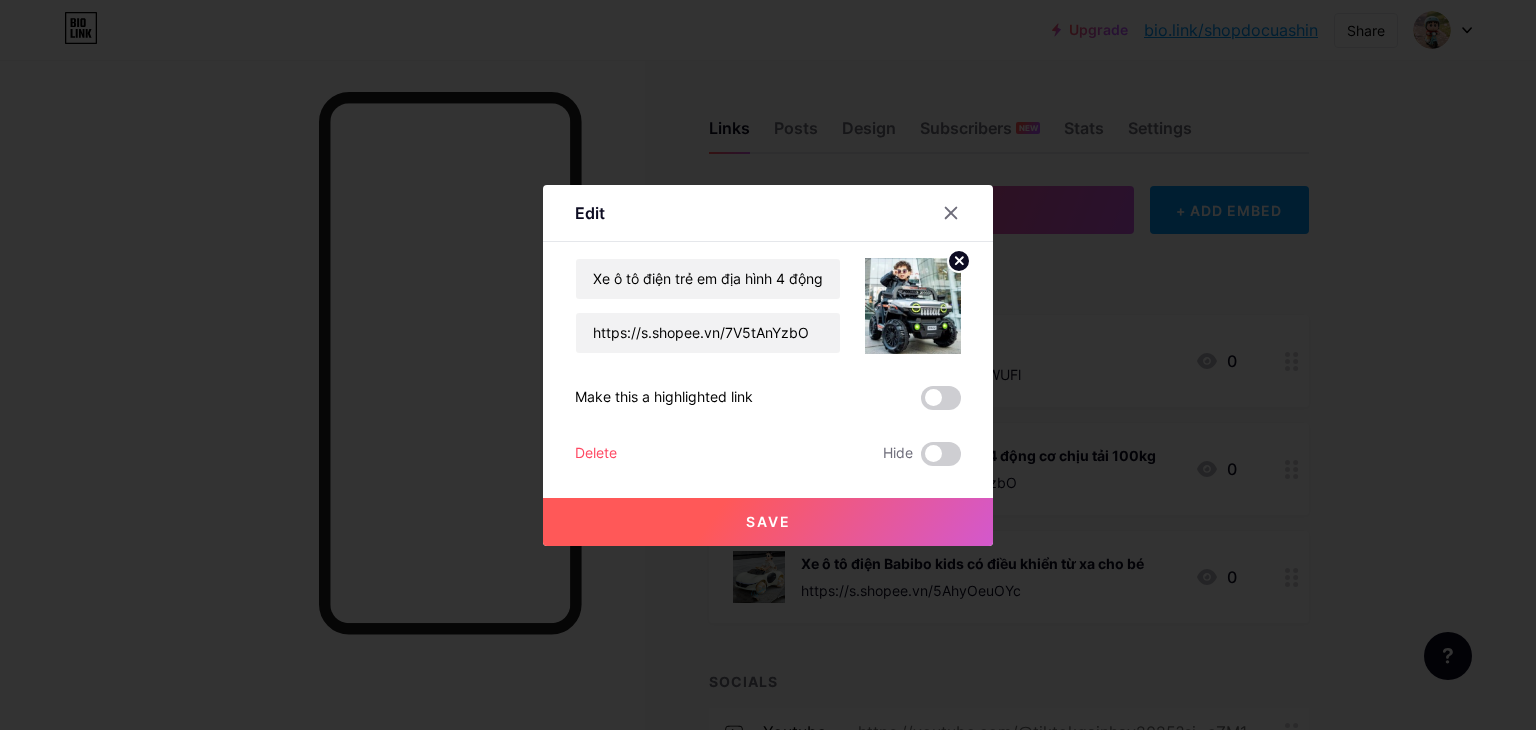 click at bounding box center (941, 398) 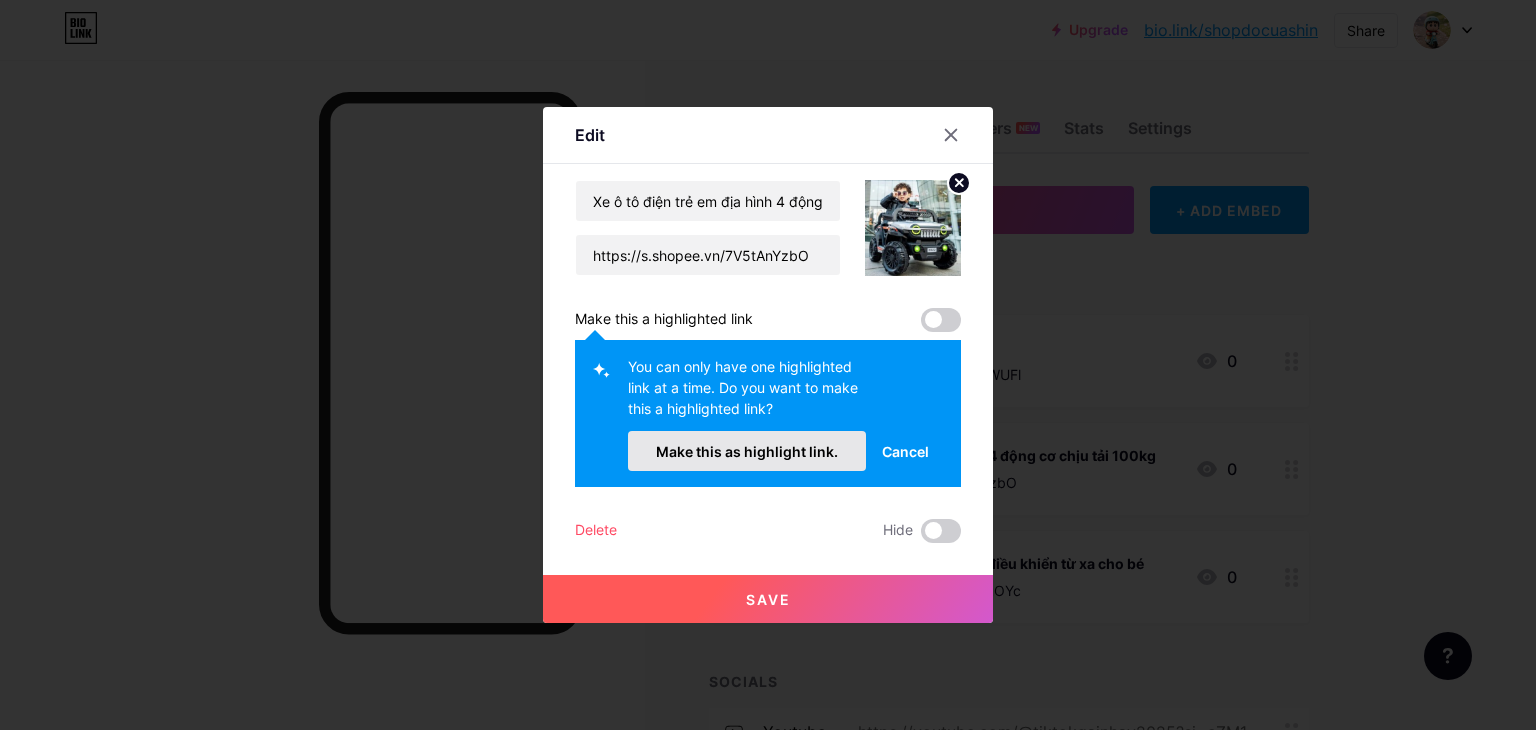 click on "Make this as highlight link." at bounding box center [747, 451] 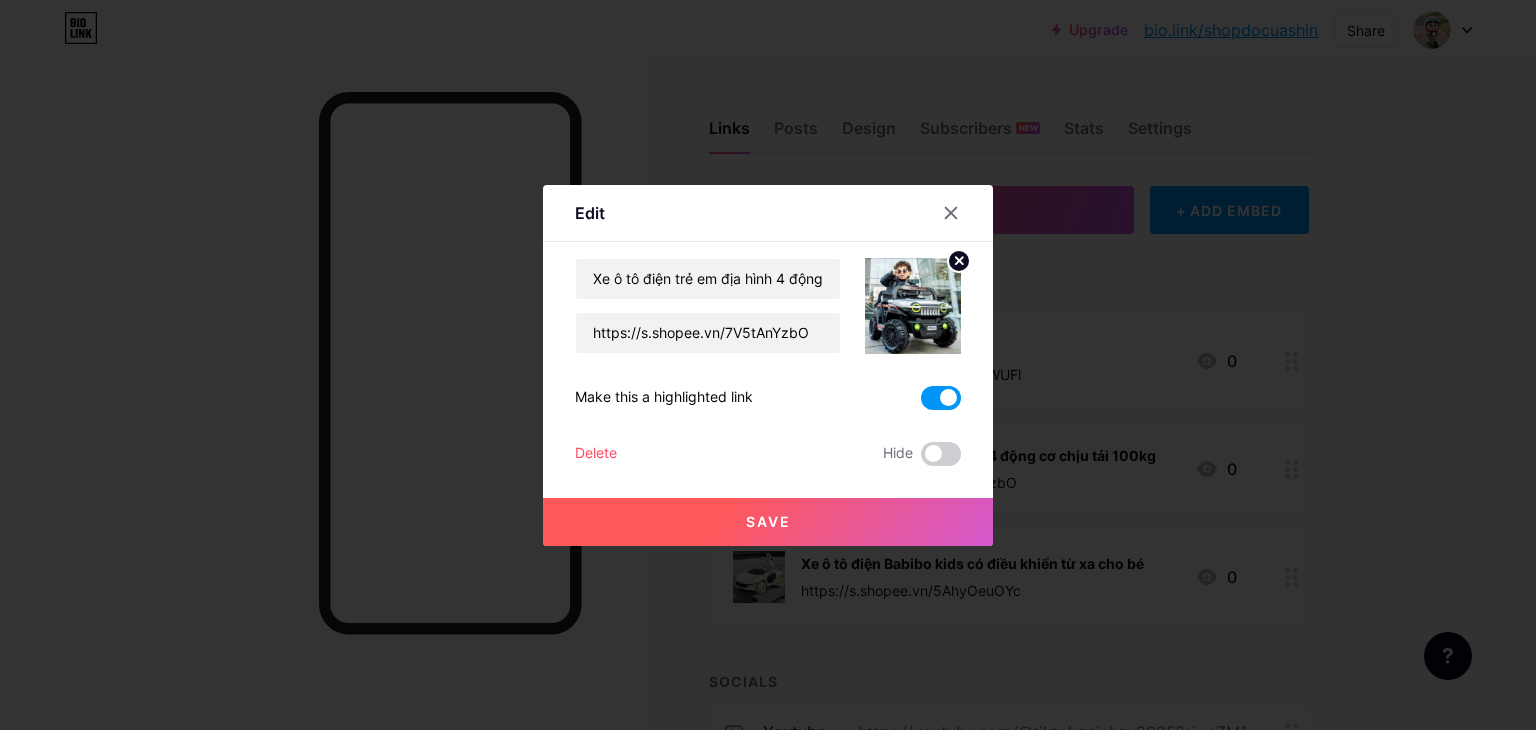 click on "Save" at bounding box center (768, 522) 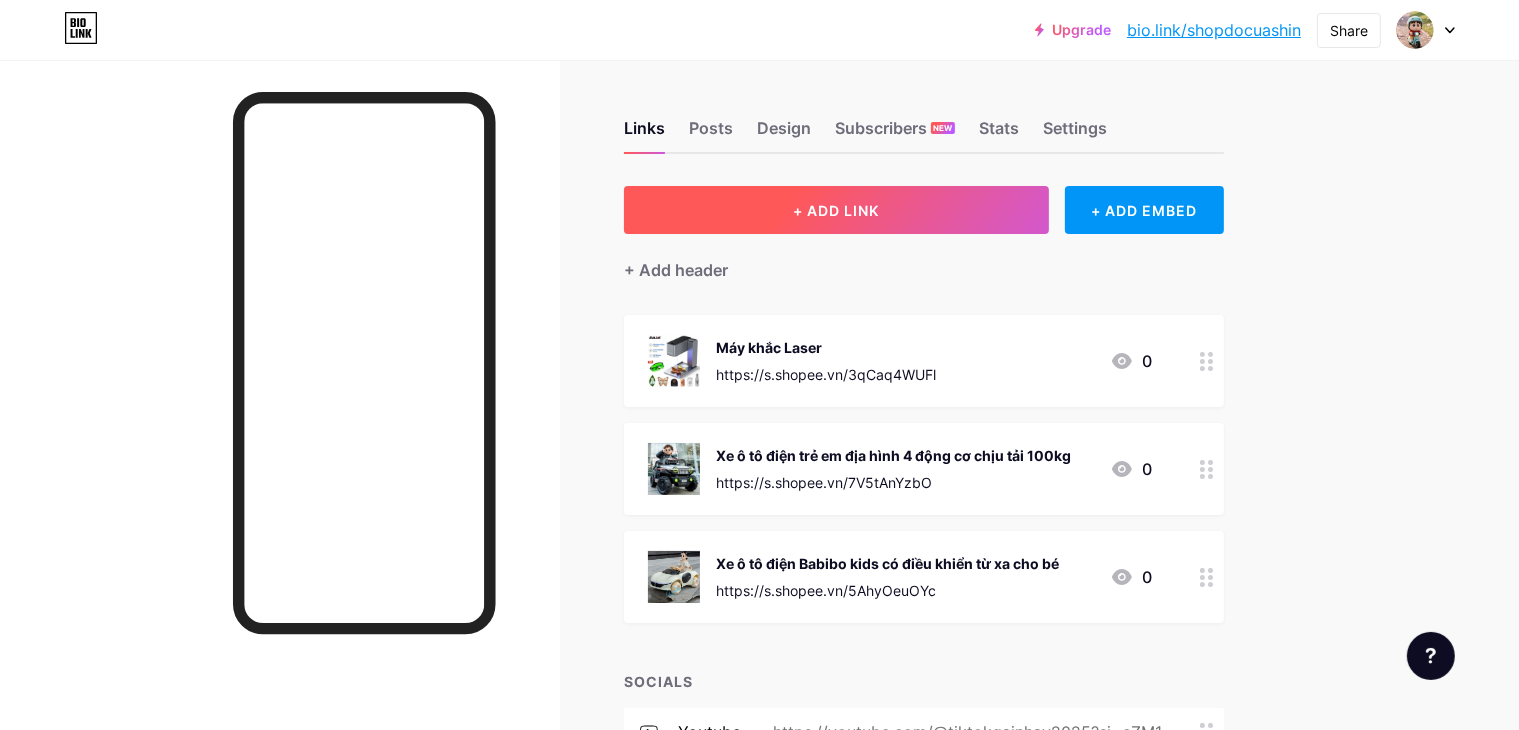 click on "+ ADD LINK" at bounding box center [836, 210] 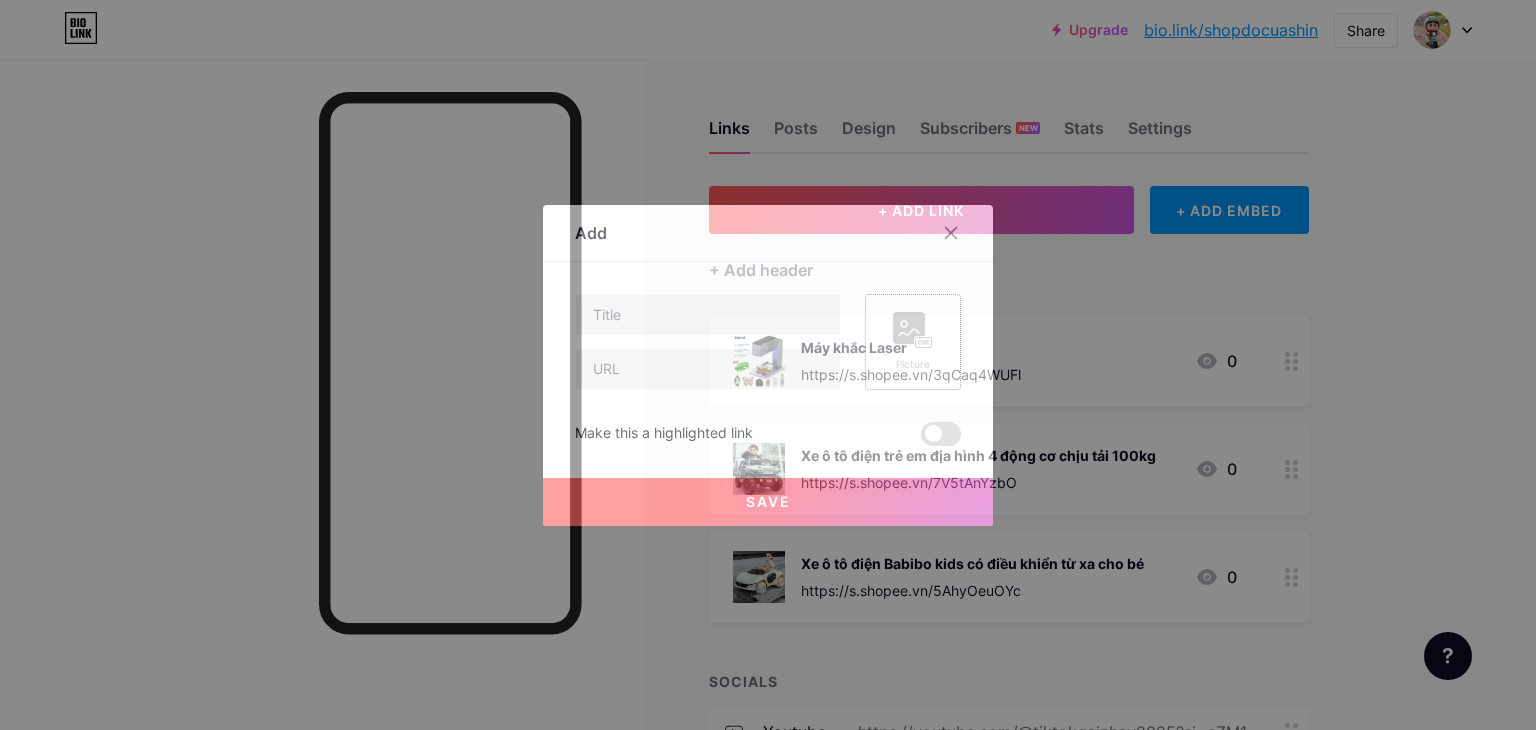 click 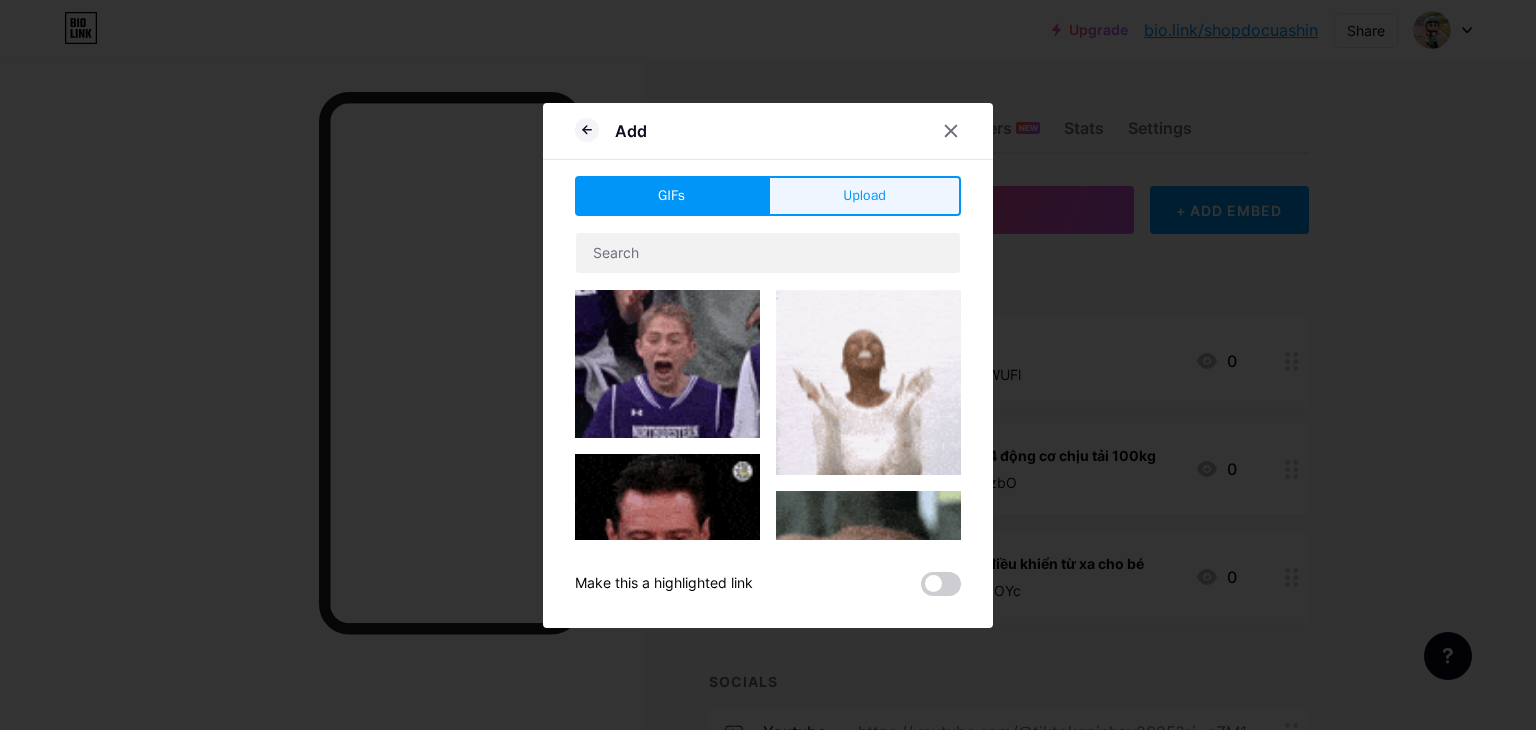 click on "Upload" at bounding box center (864, 195) 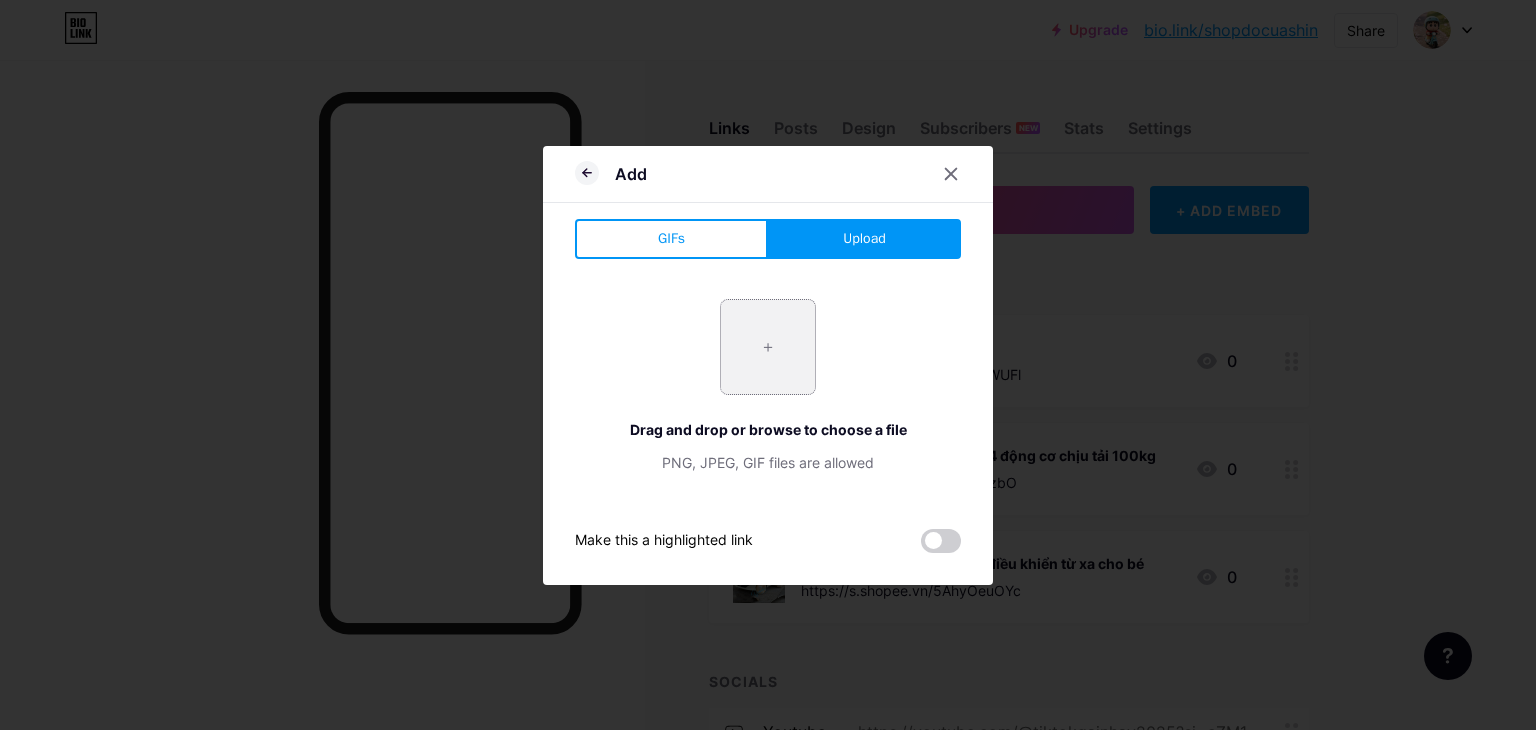 click at bounding box center [768, 347] 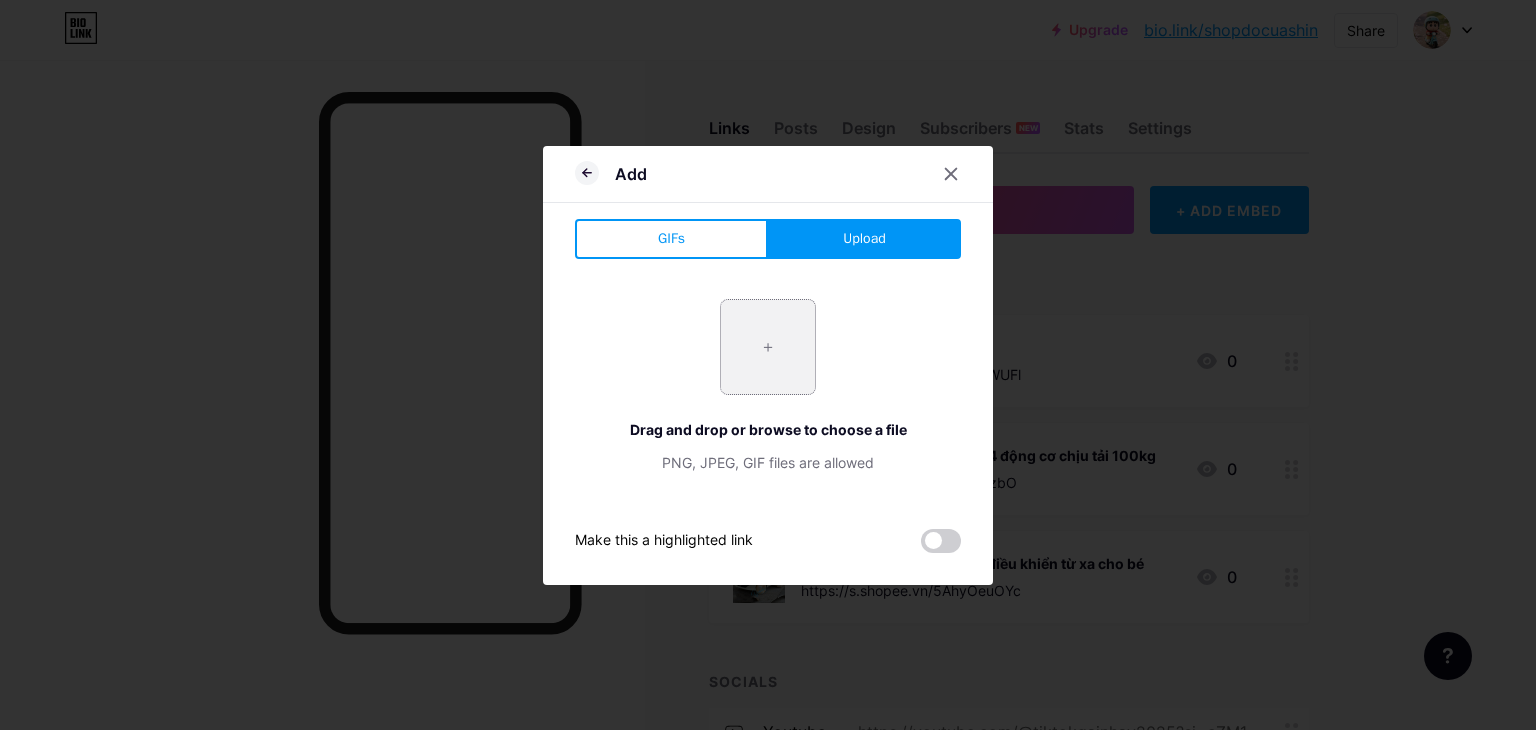 type on "C:\fakepath\4.jpg" 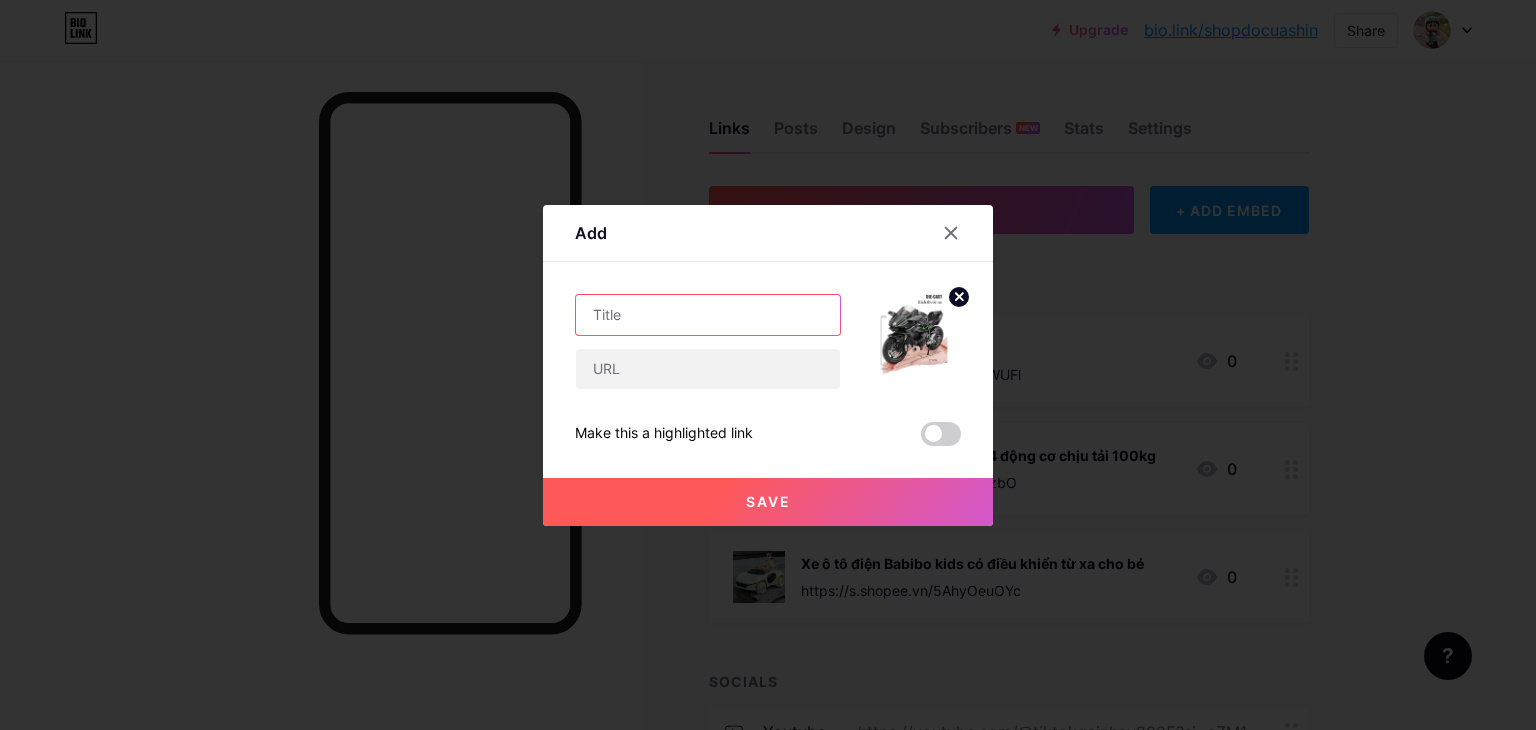 click at bounding box center [708, 315] 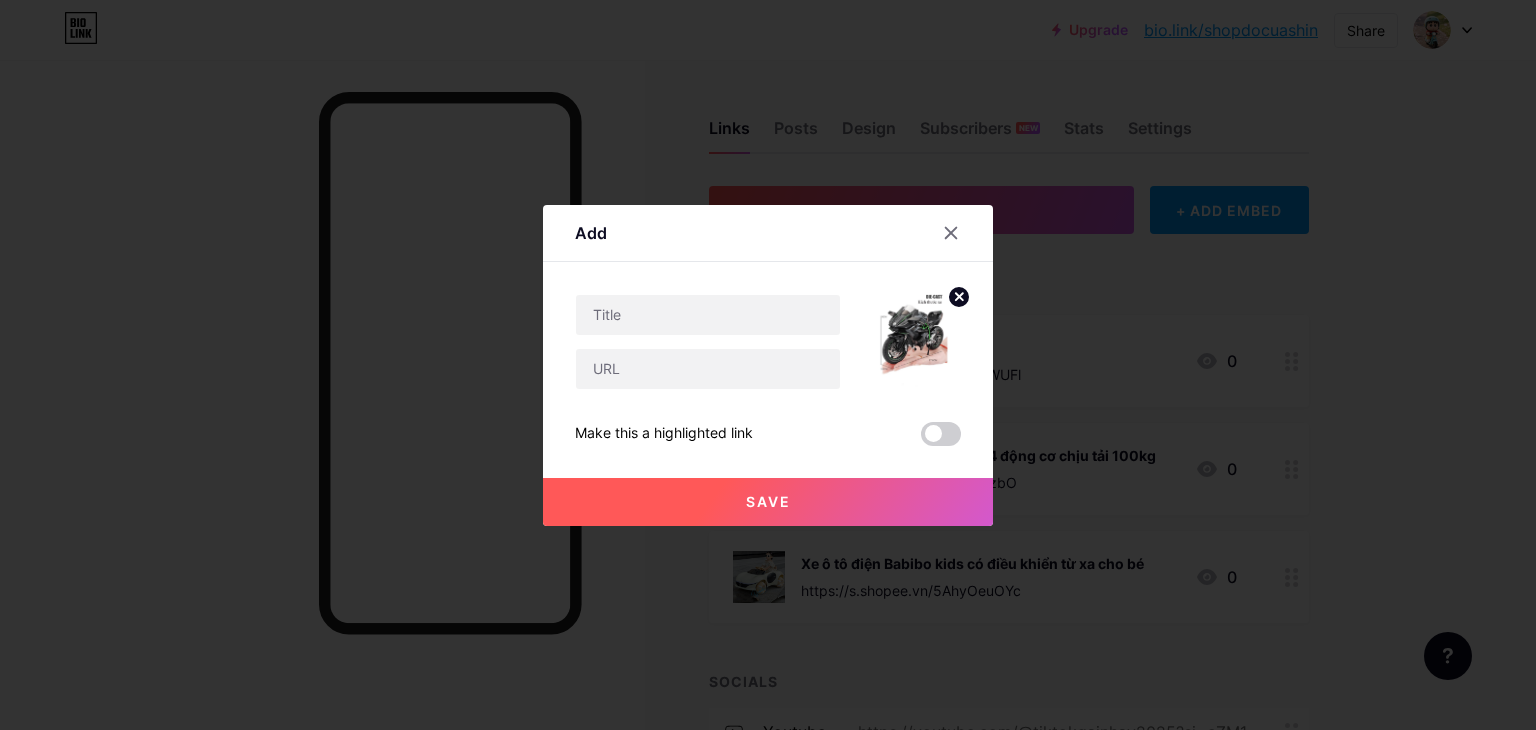 click 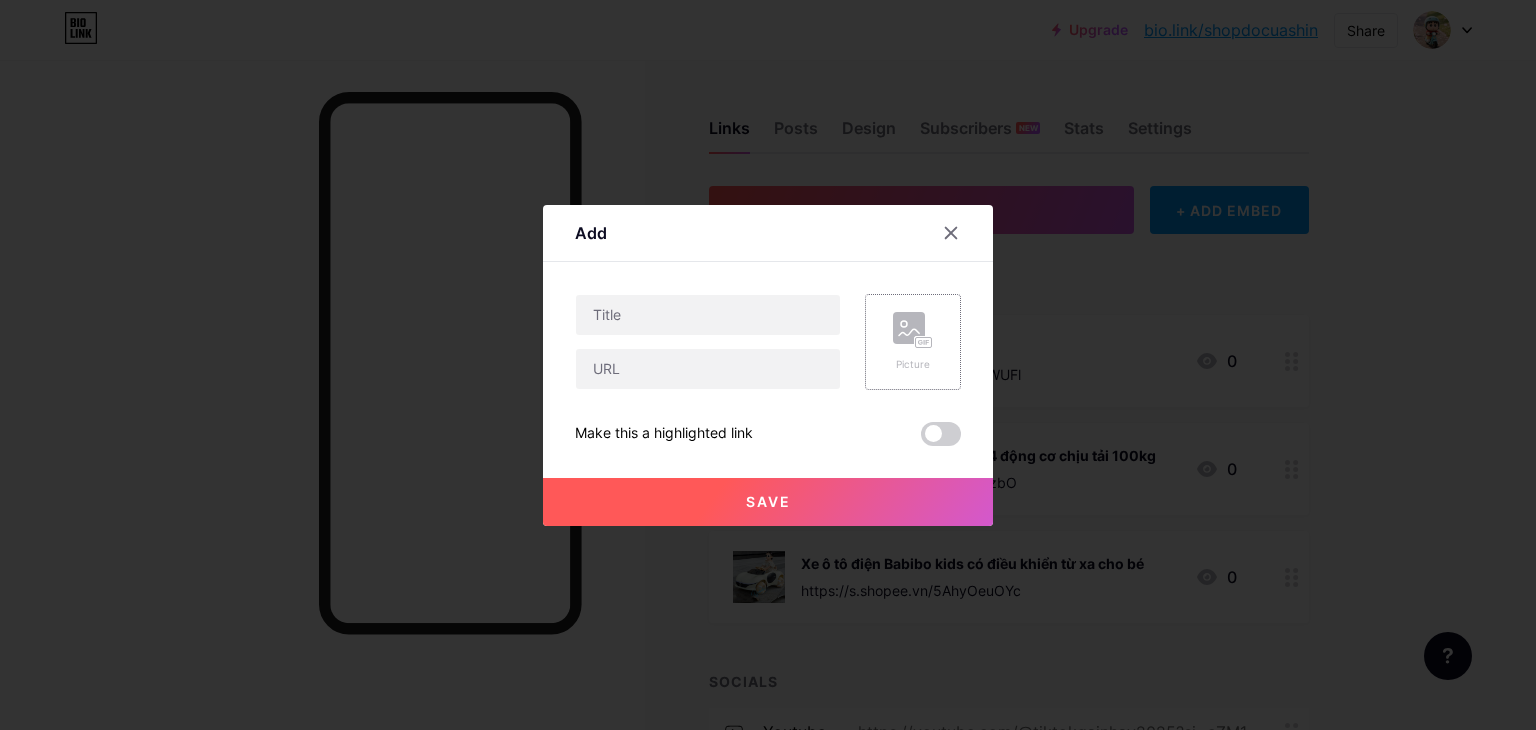 click 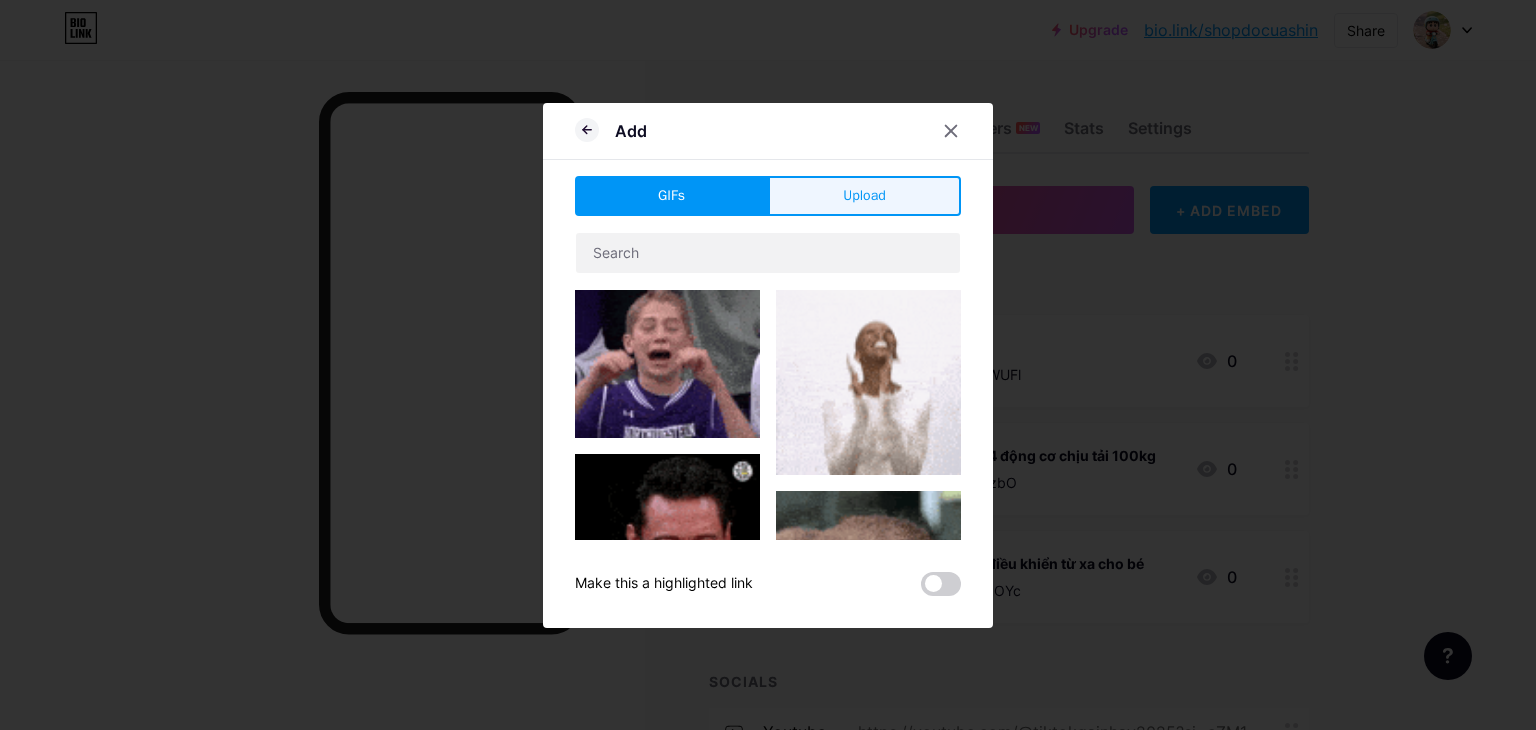 click on "Upload" at bounding box center [864, 196] 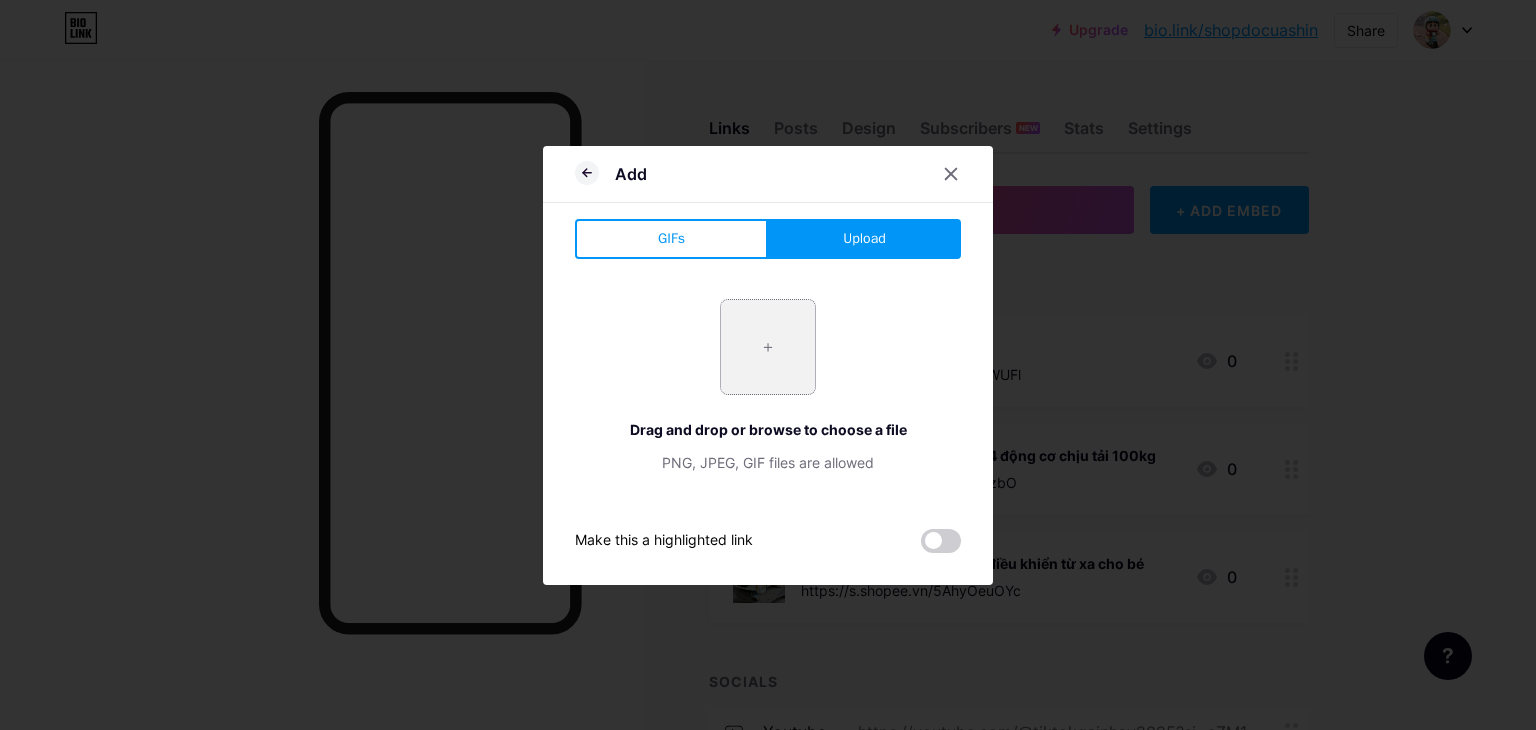 click at bounding box center [768, 347] 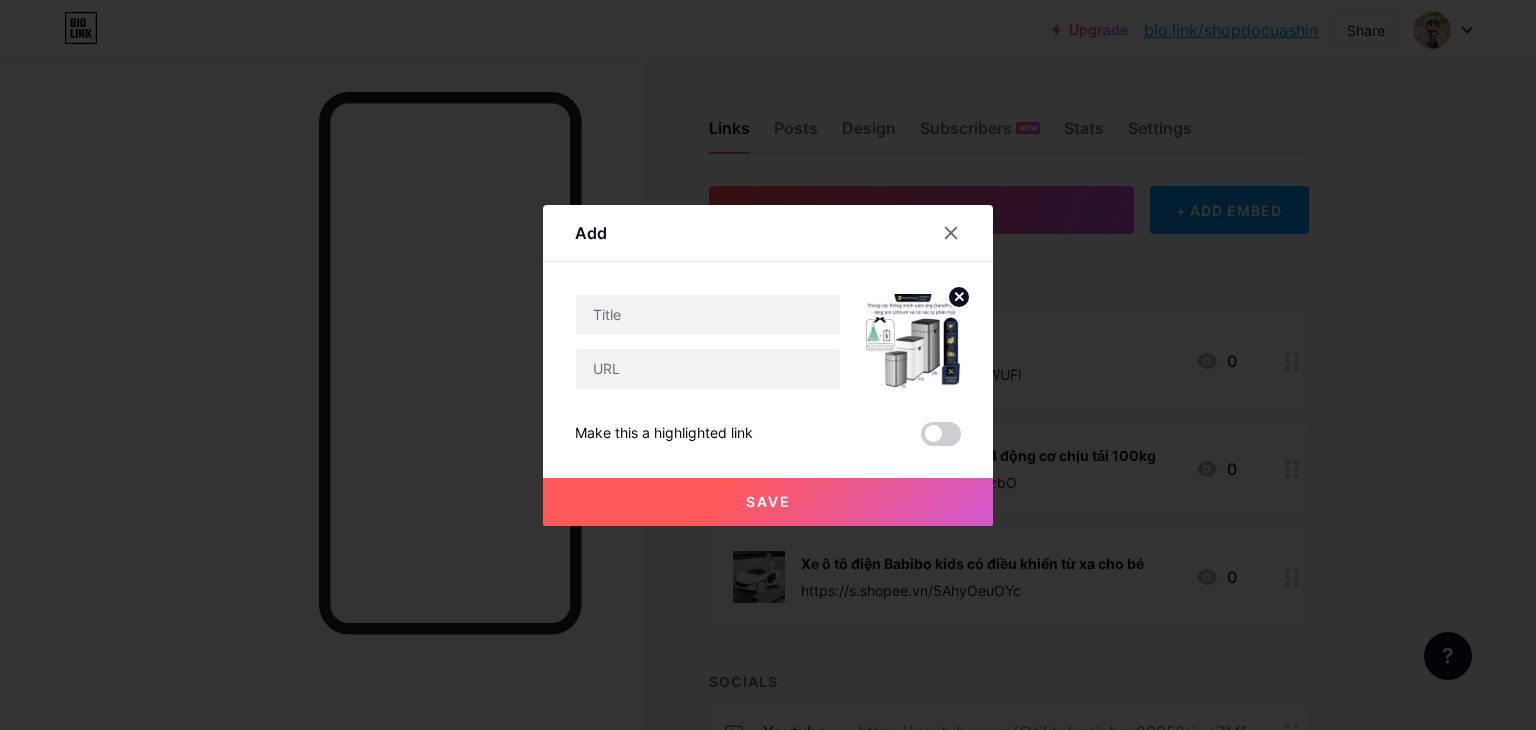 click 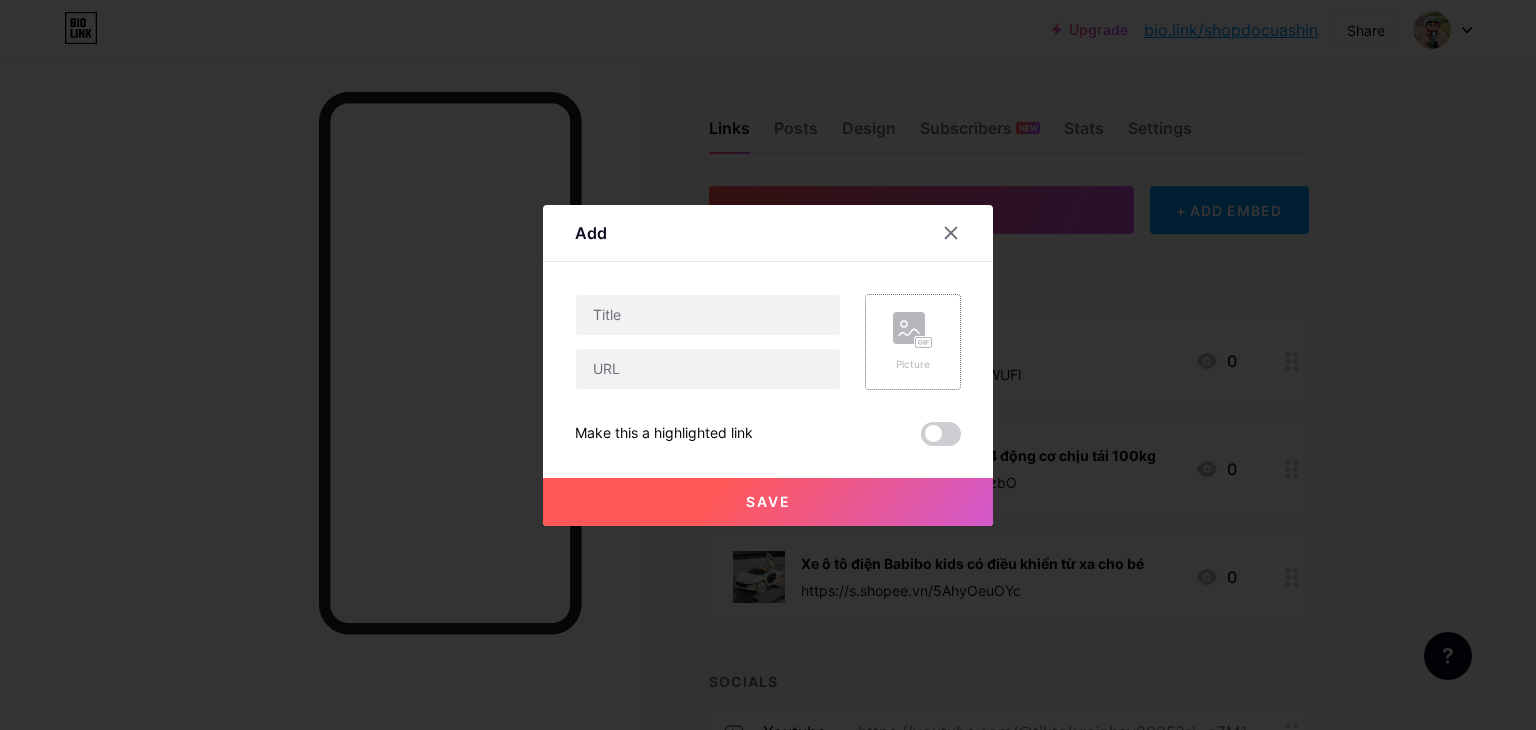 click 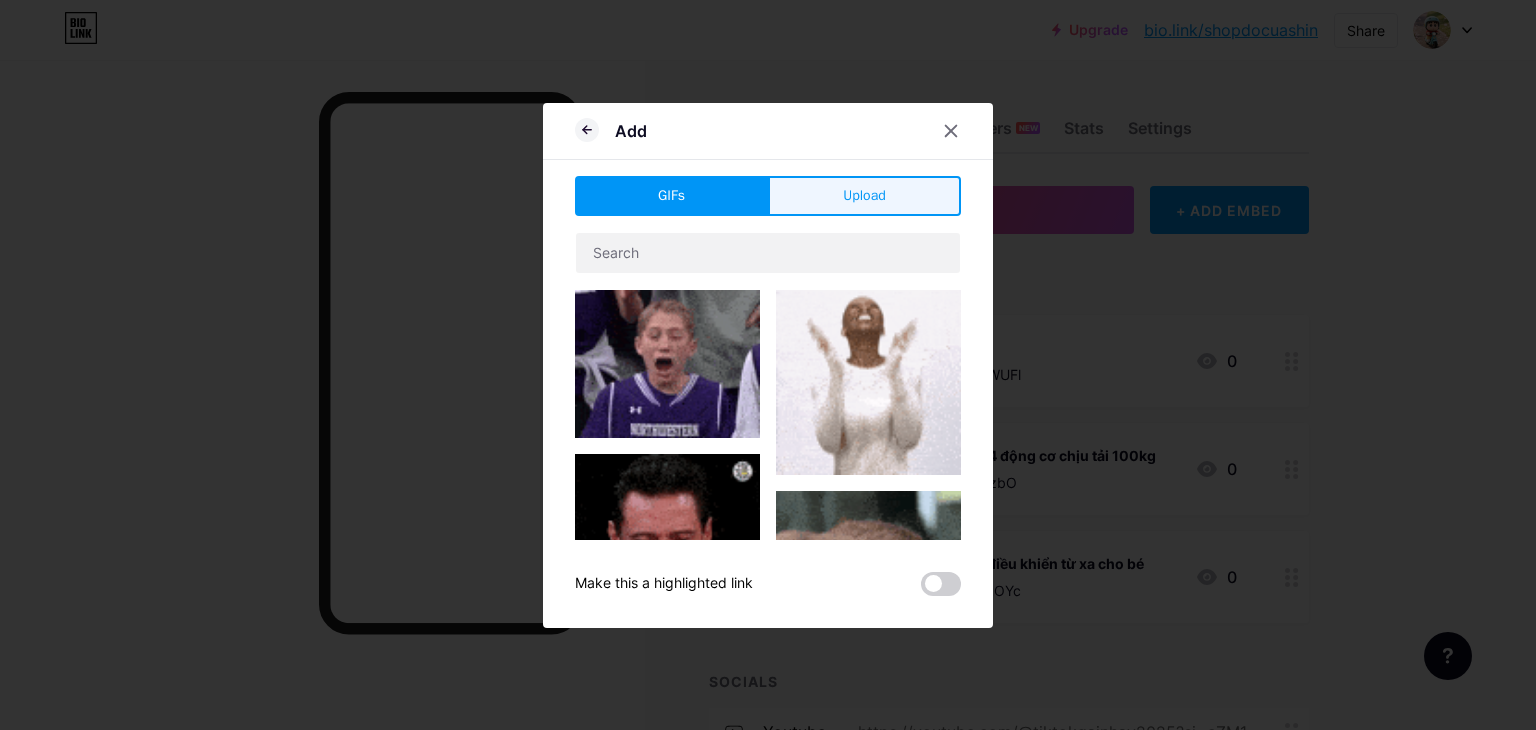 click on "Upload" at bounding box center [864, 196] 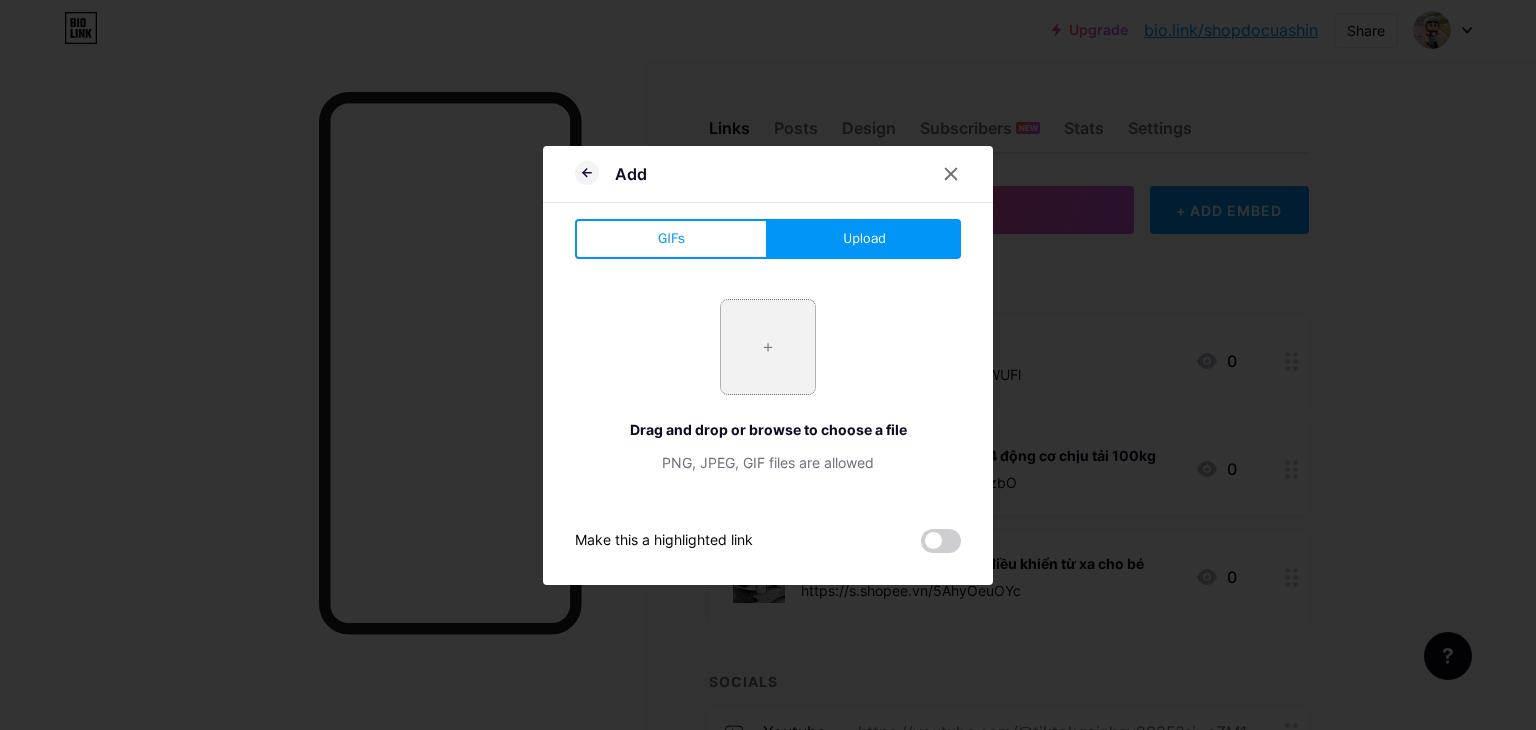 click at bounding box center [768, 347] 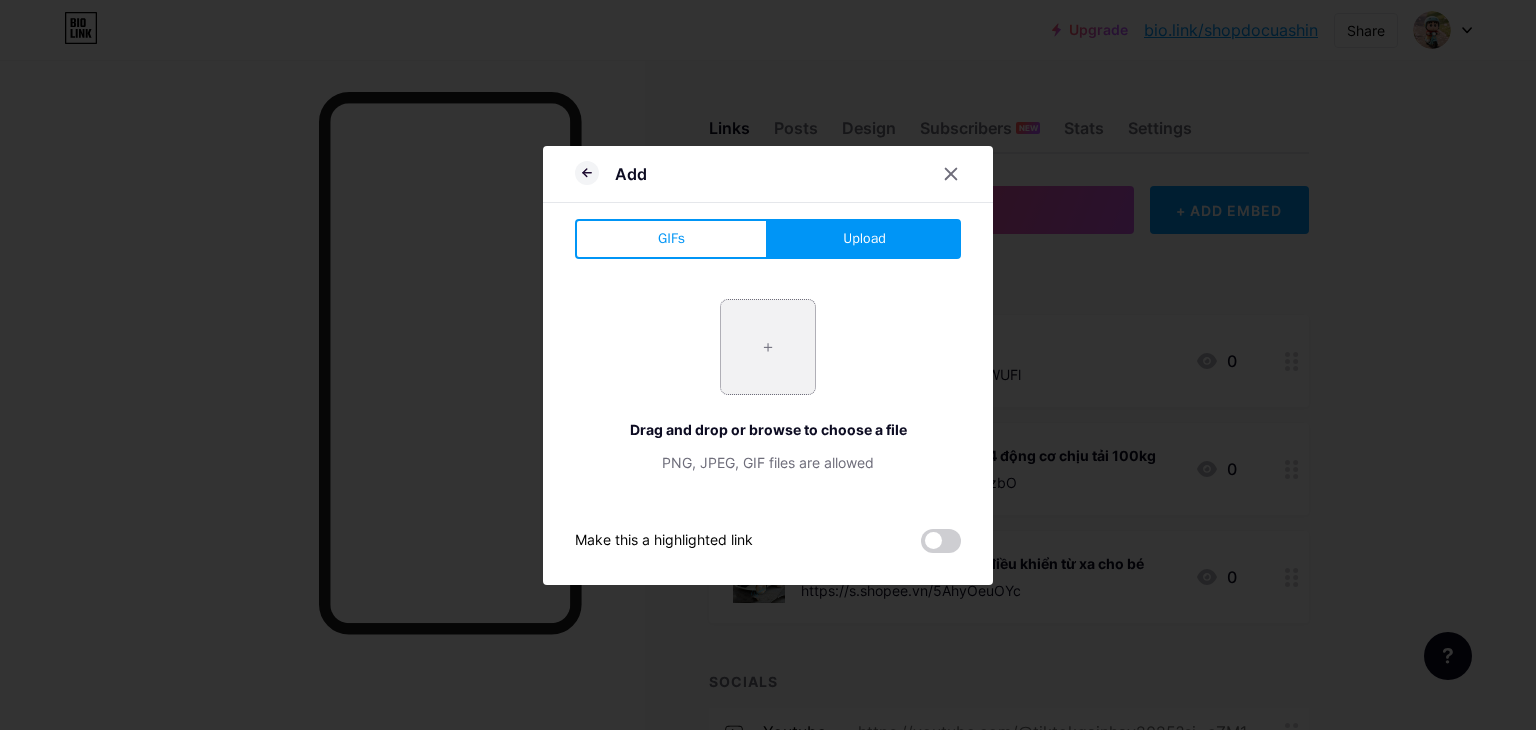 type on "C:\fakepath\2.jpg" 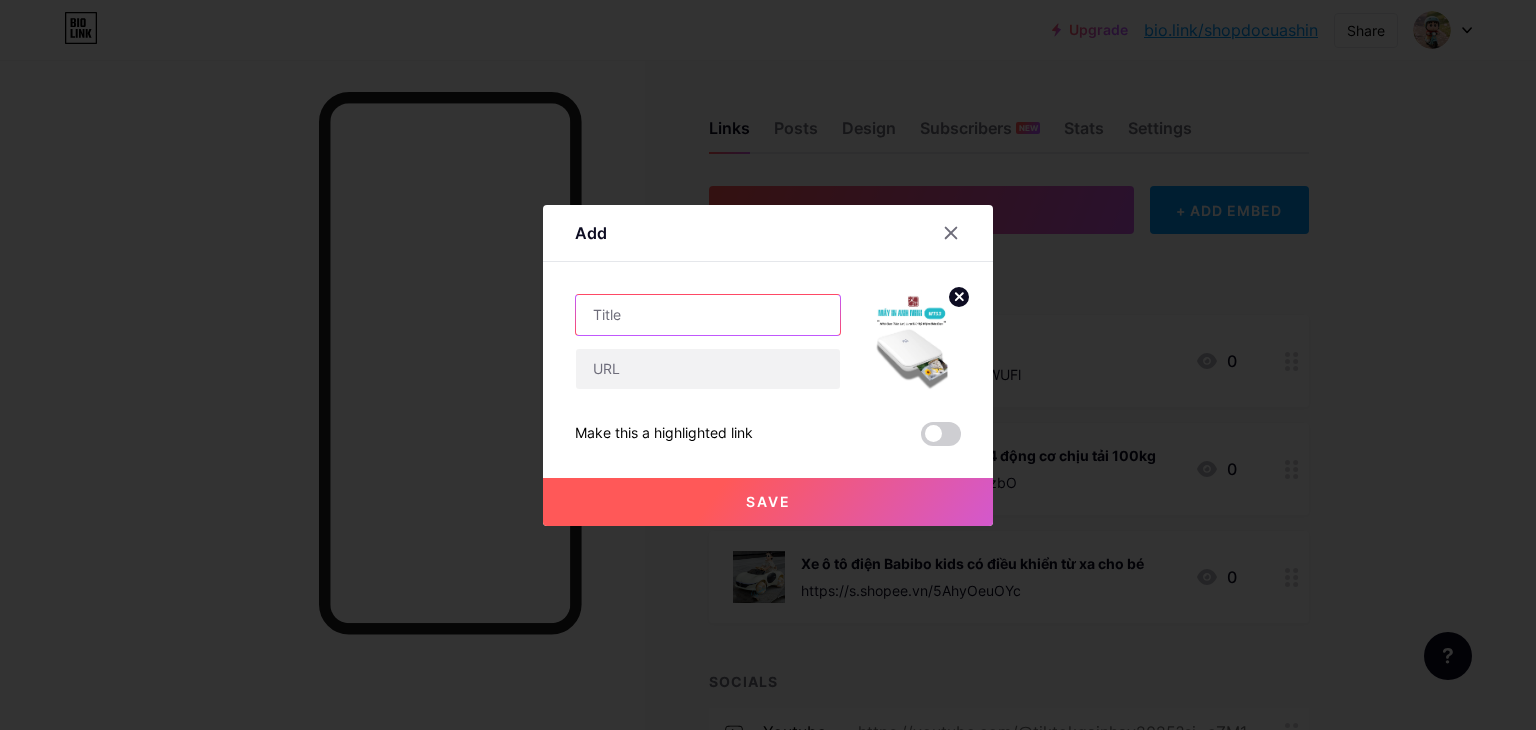 click at bounding box center (708, 315) 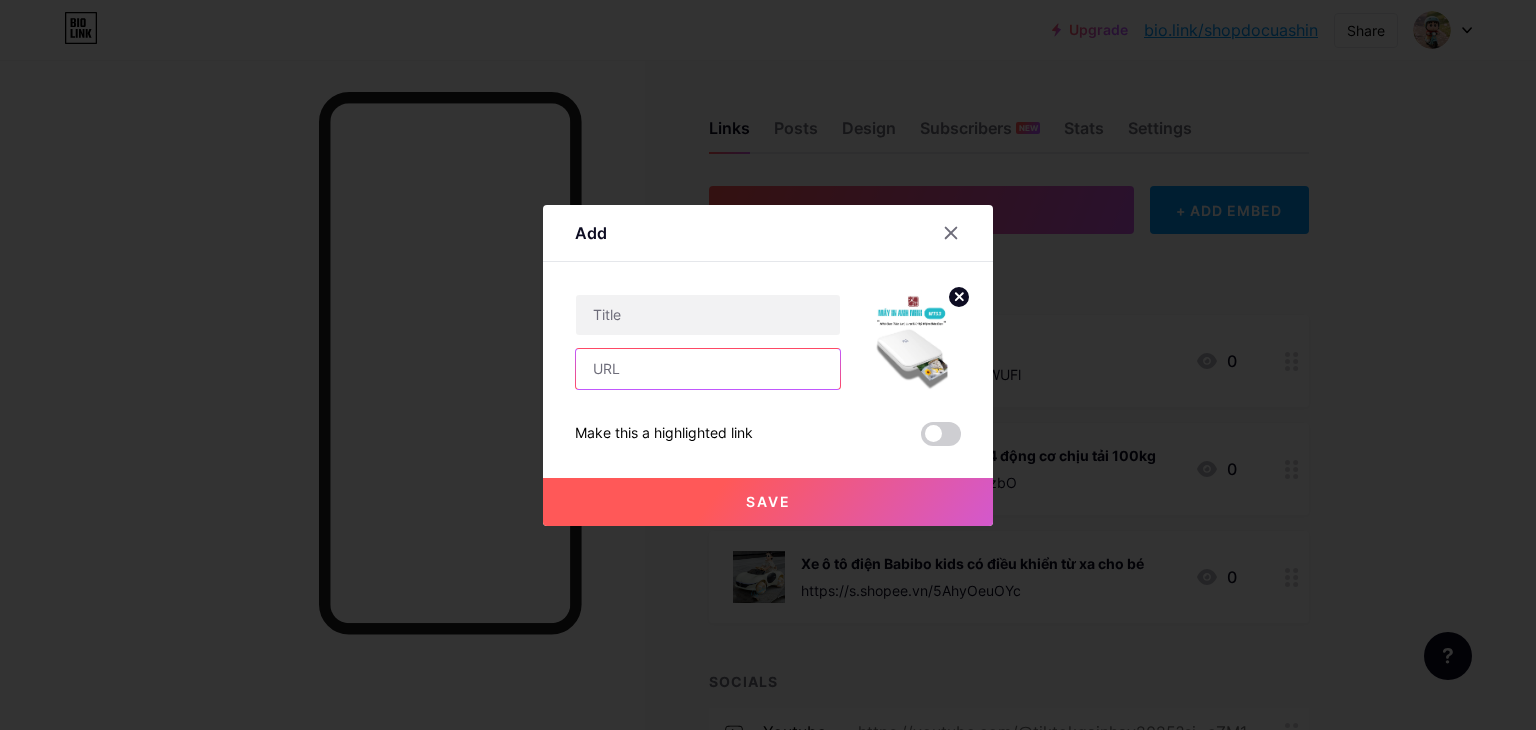 click at bounding box center [708, 369] 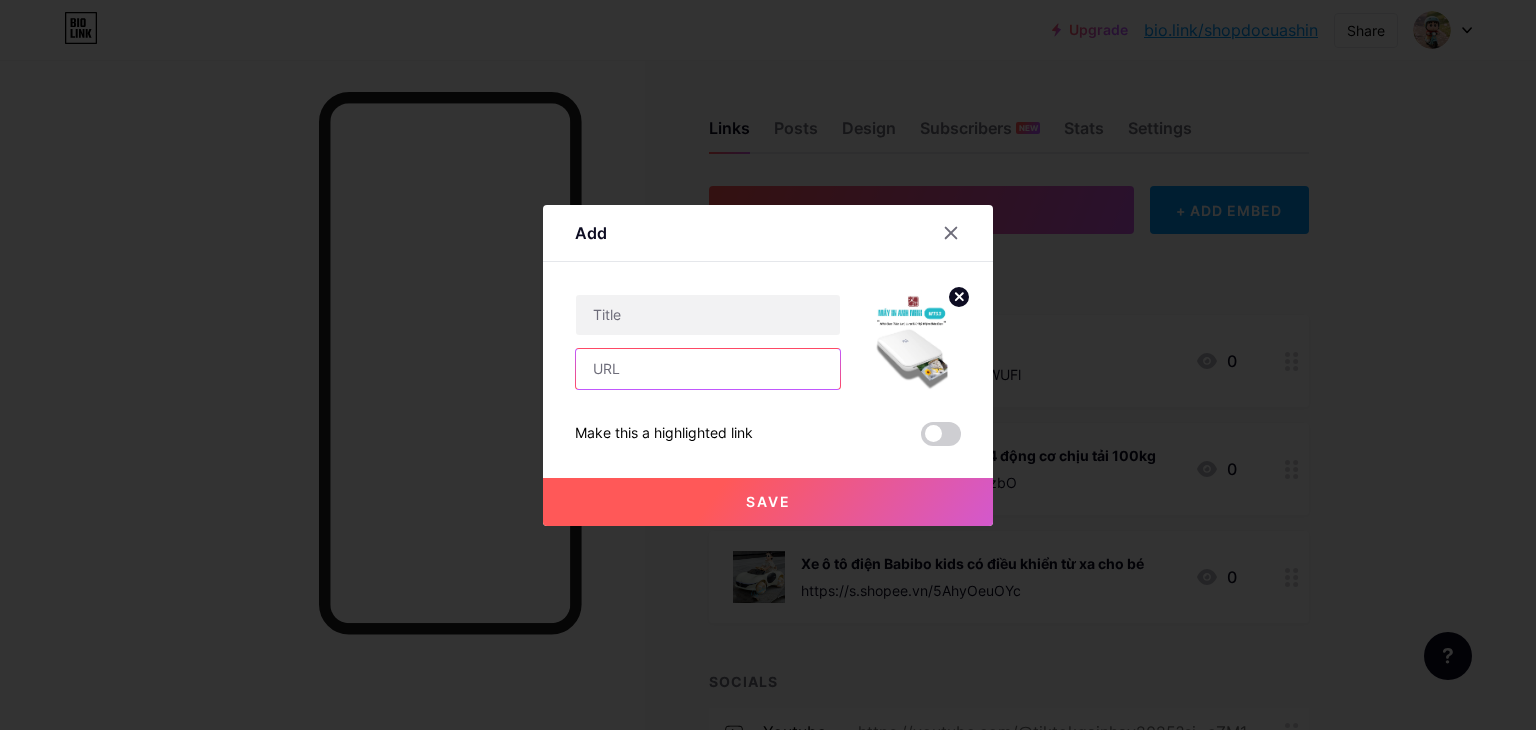 click at bounding box center (708, 369) 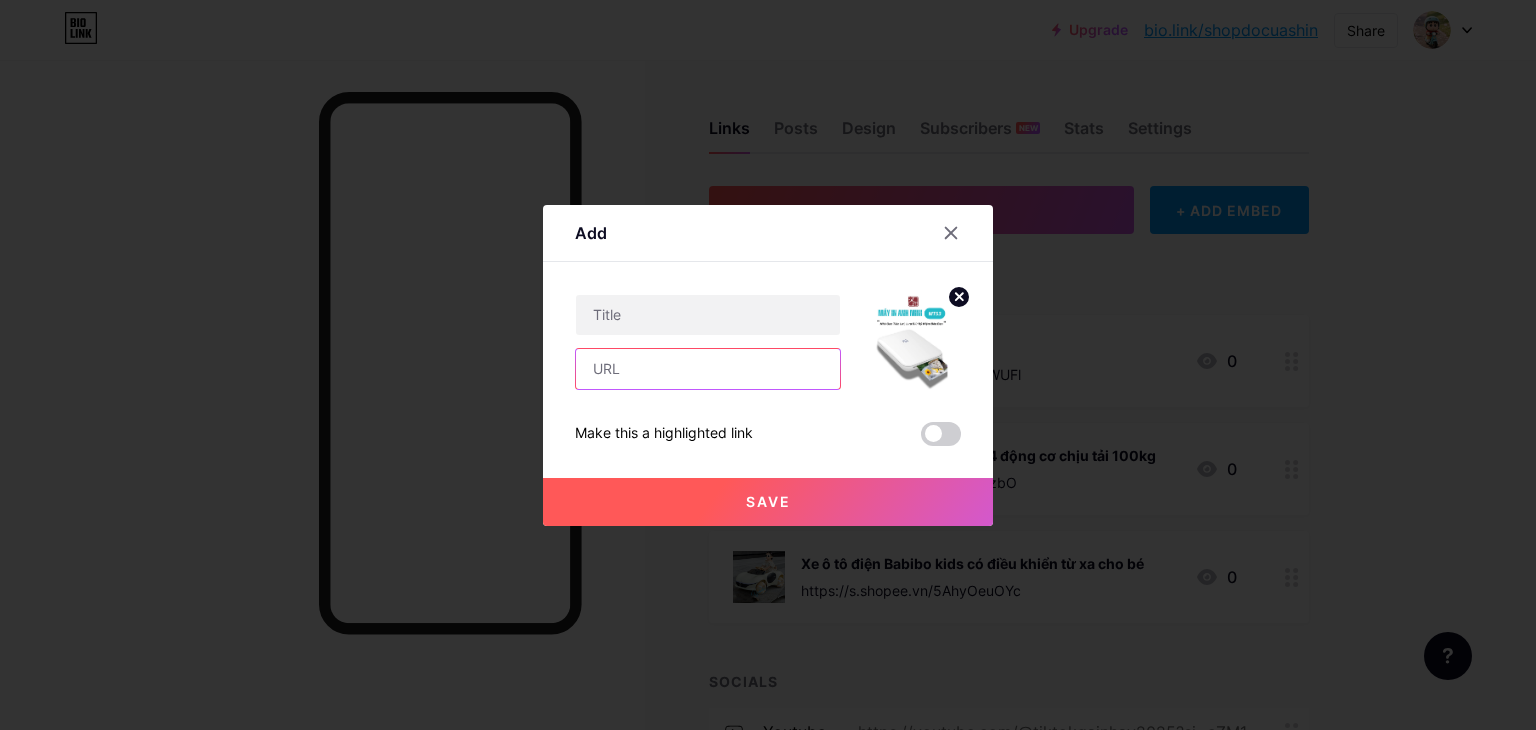 paste on "https://s.shopee.vn/4ApRCsBycN" 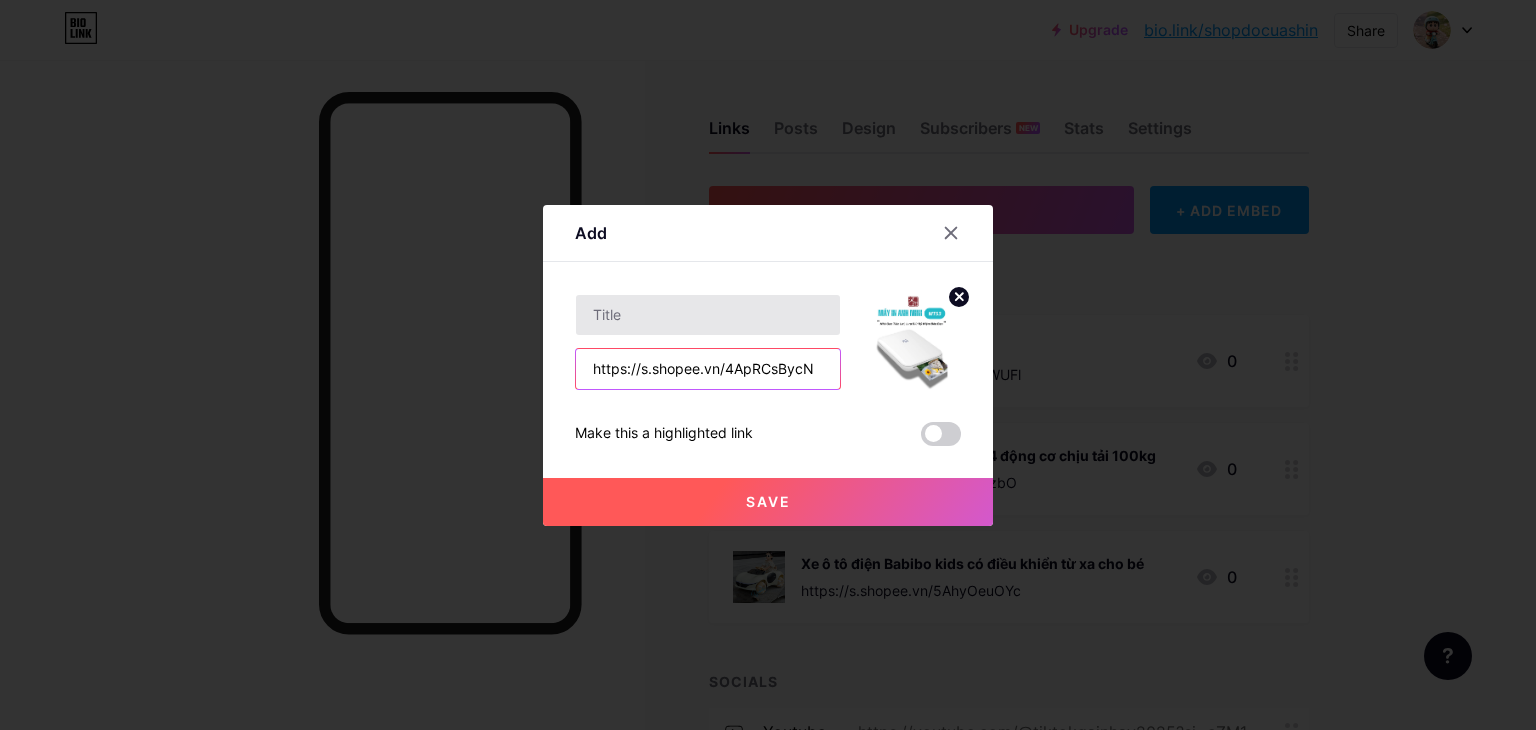 type on "https://s.shopee.vn/4ApRCsBycN" 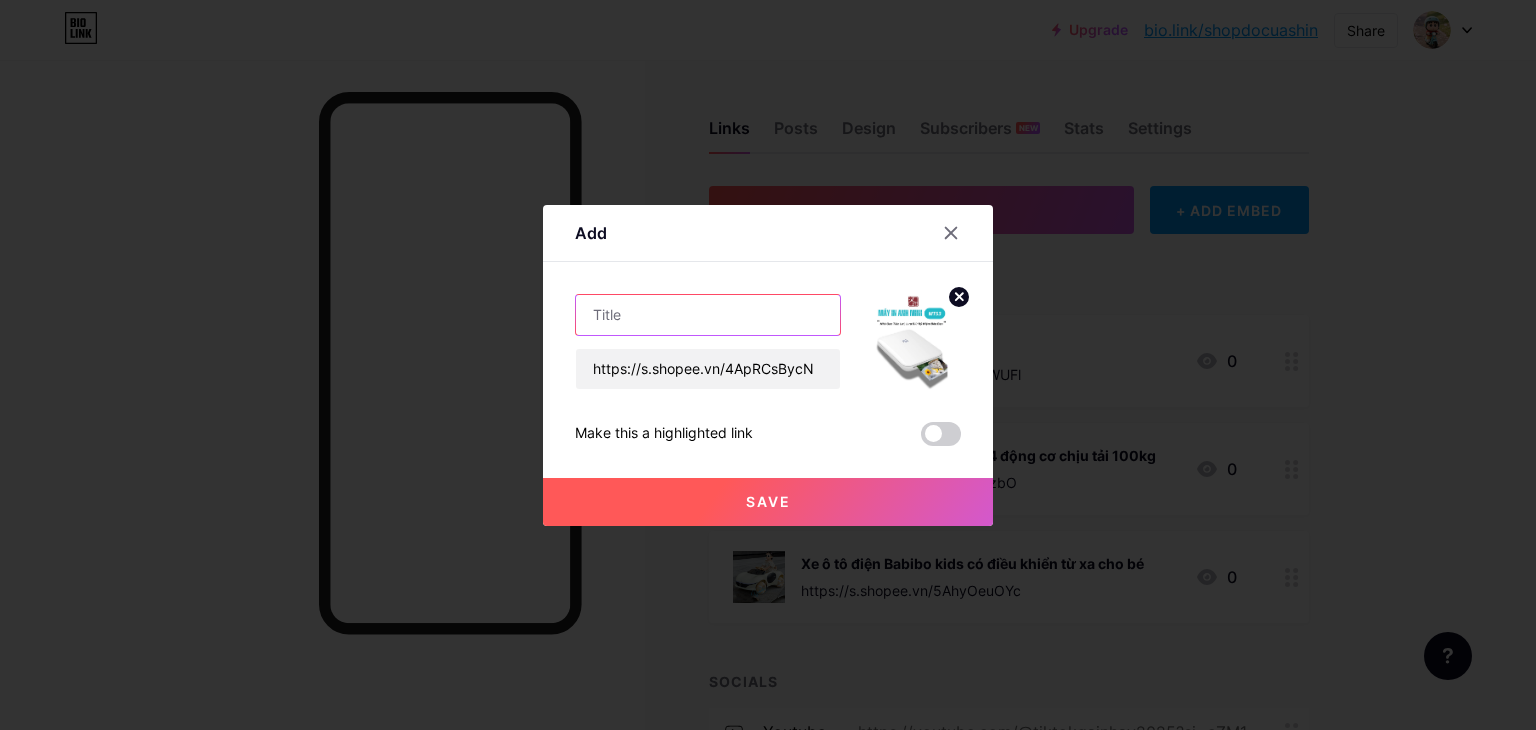 click at bounding box center (708, 315) 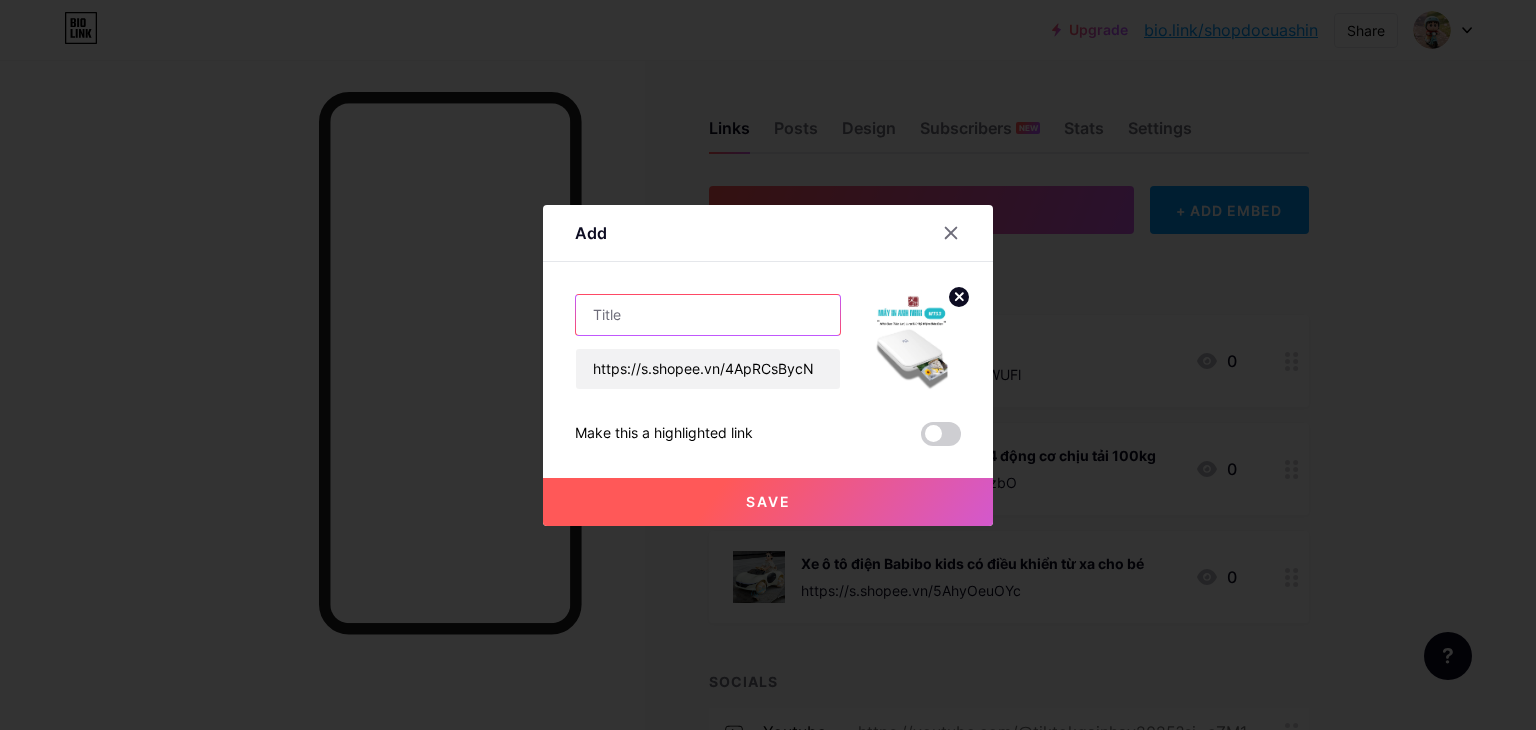 paste on "Máy in ảnh màu không dây bỏ túi" 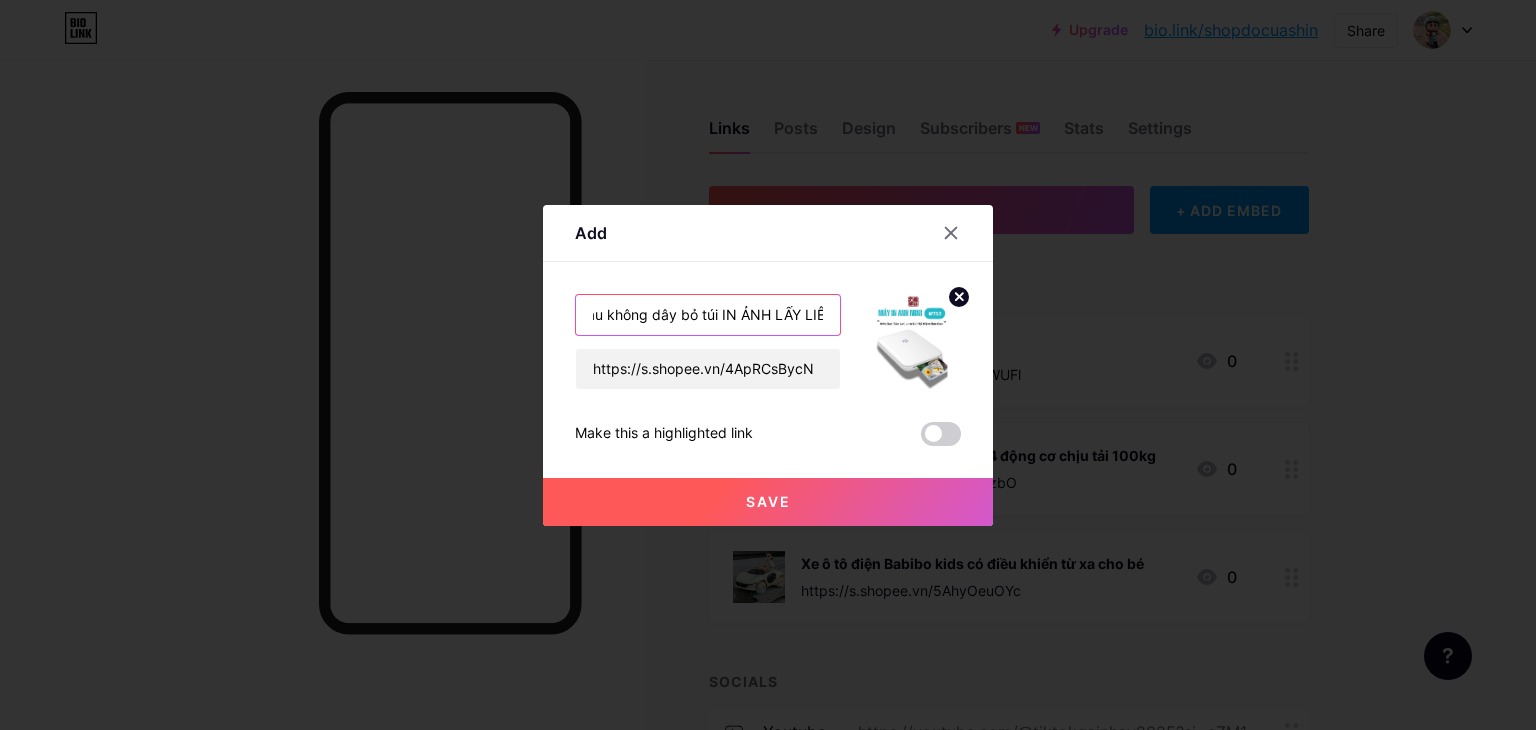 scroll, scrollTop: 0, scrollLeft: 104, axis: horizontal 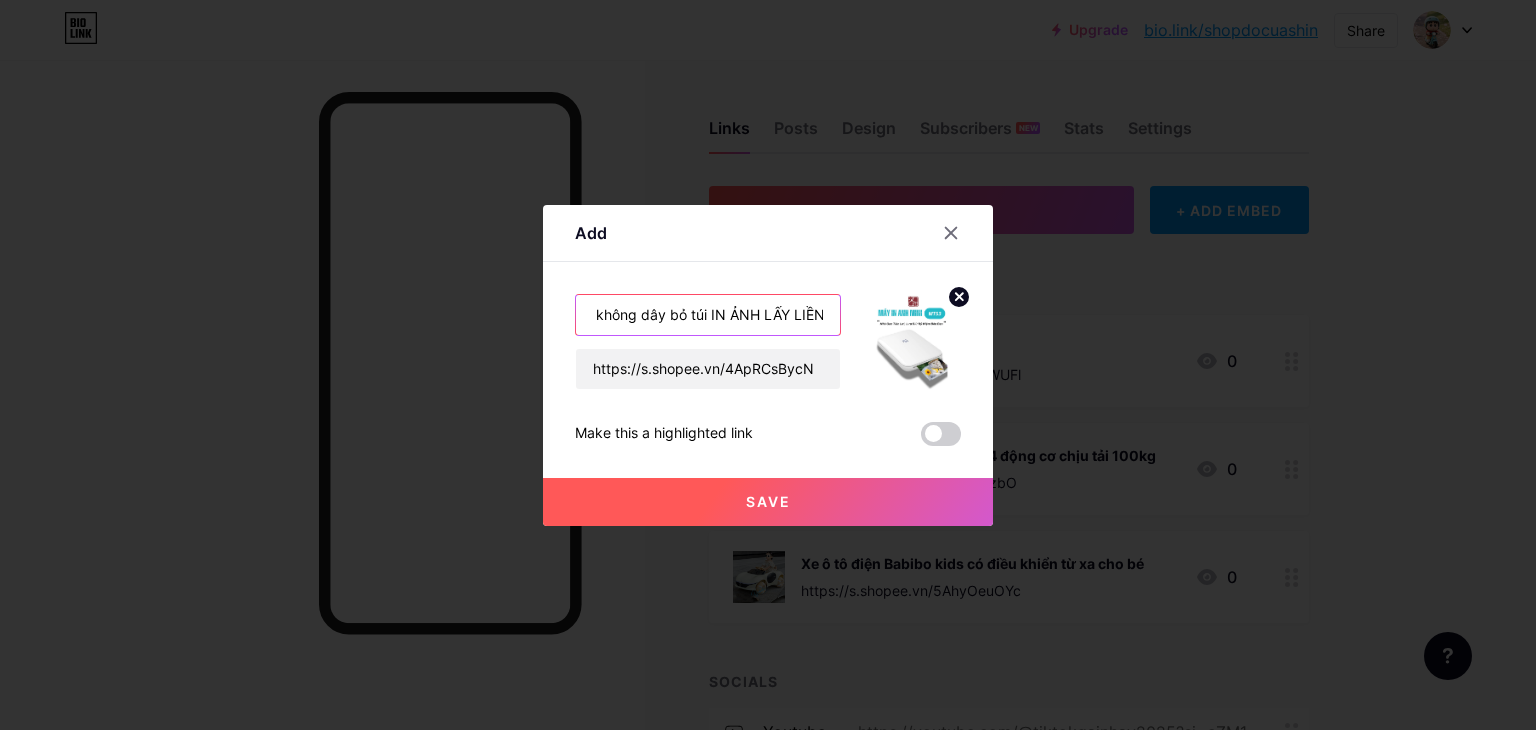 type on "Máy in ảnh màu không dây bỏ túi IN ẢNH LẤY LIỀN" 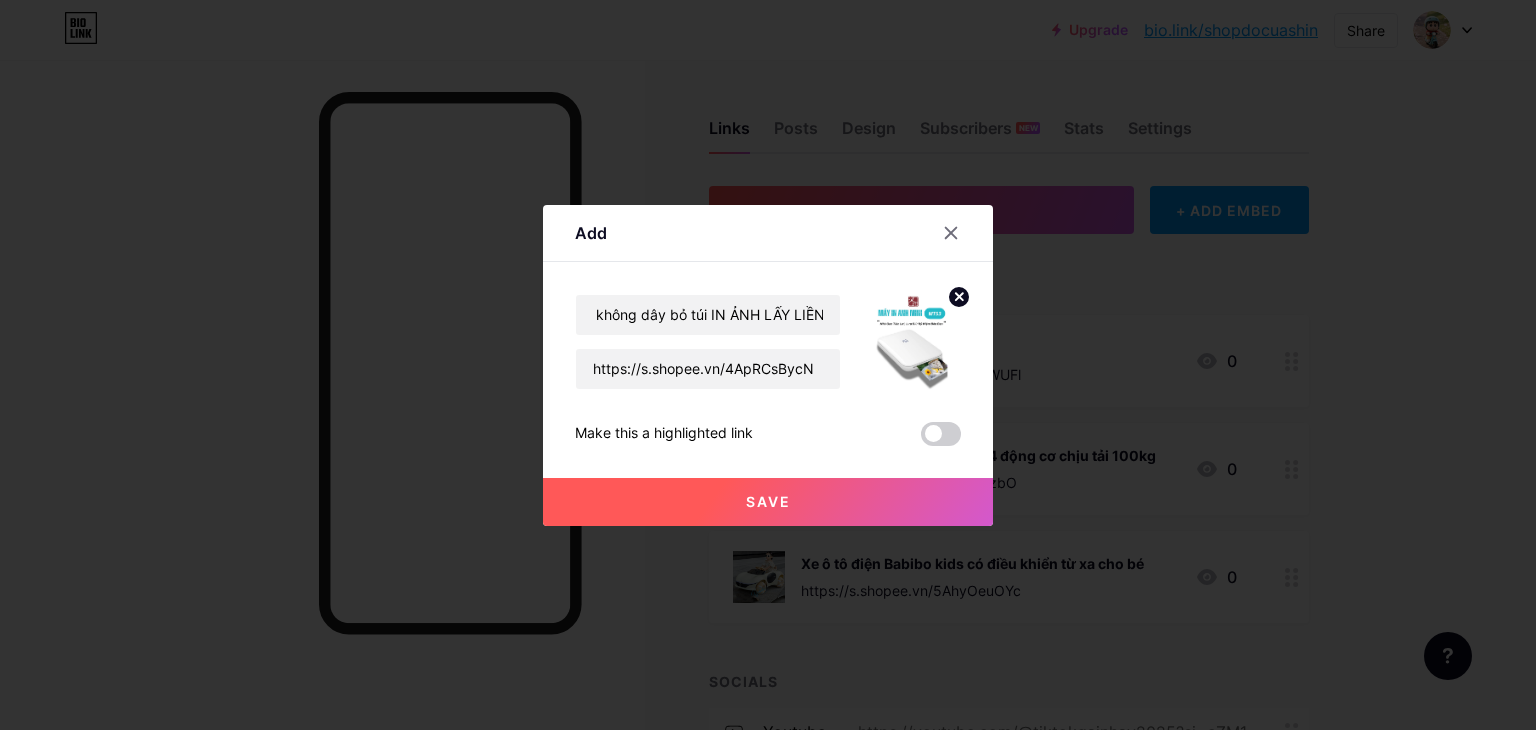 scroll, scrollTop: 0, scrollLeft: 0, axis: both 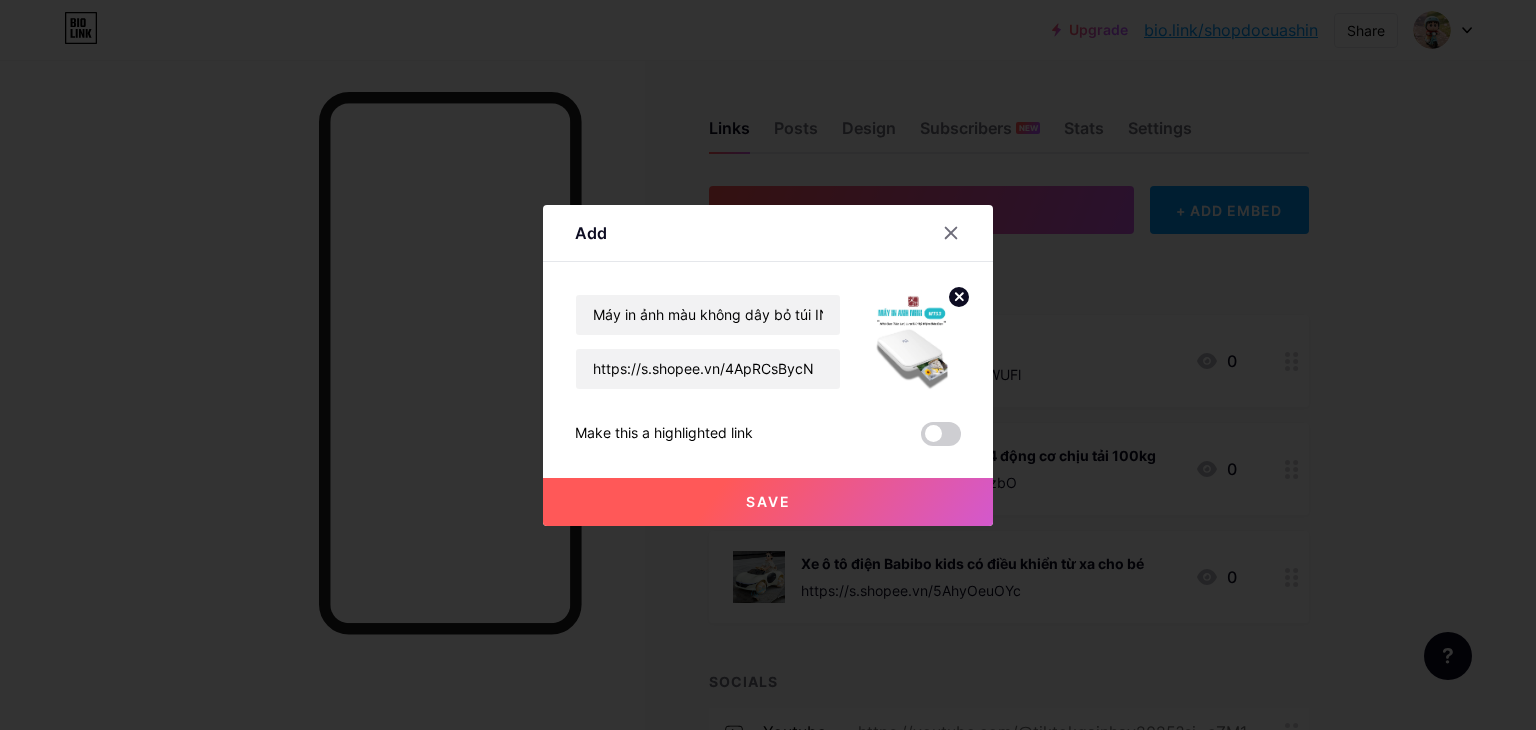 click on "Save" at bounding box center [768, 502] 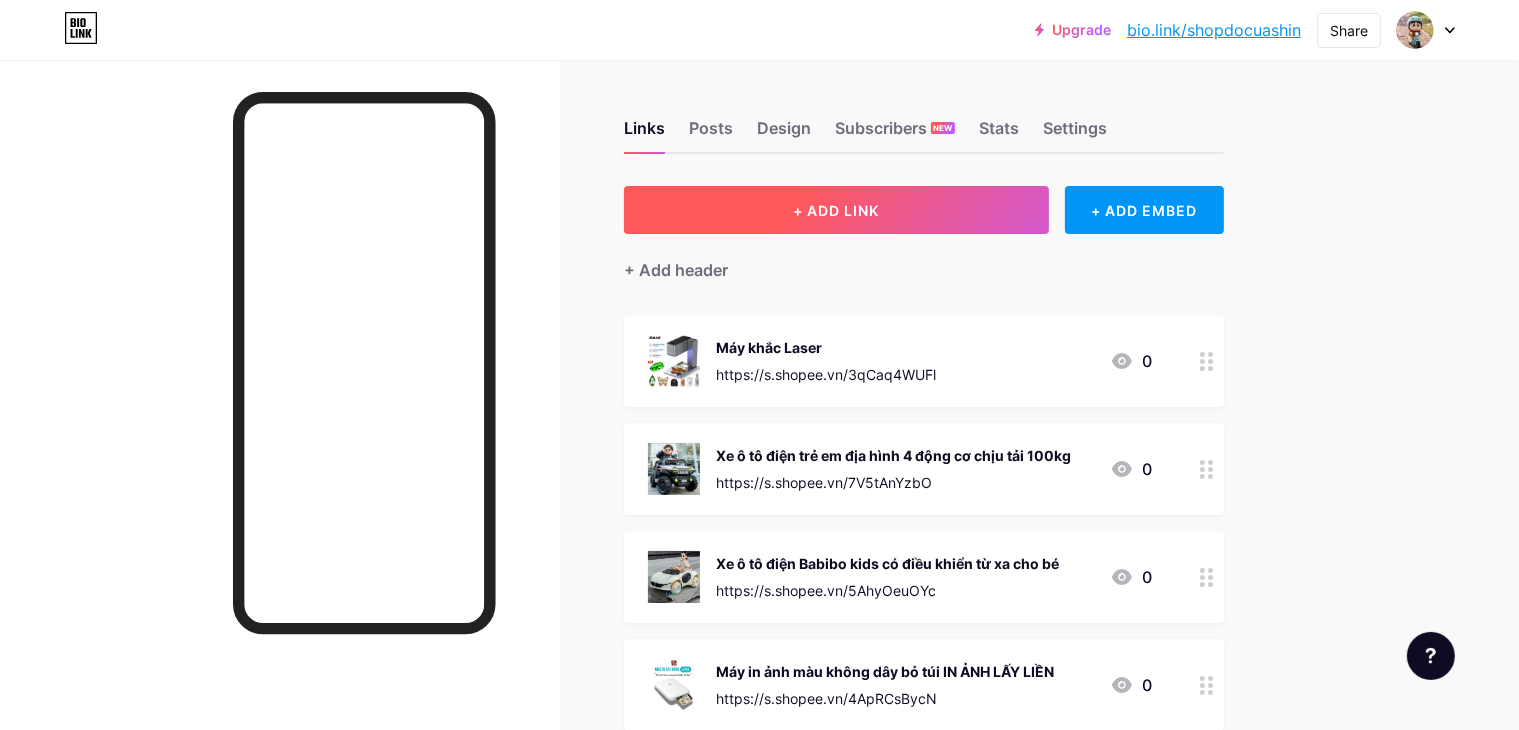 click on "+ ADD LINK" at bounding box center (836, 210) 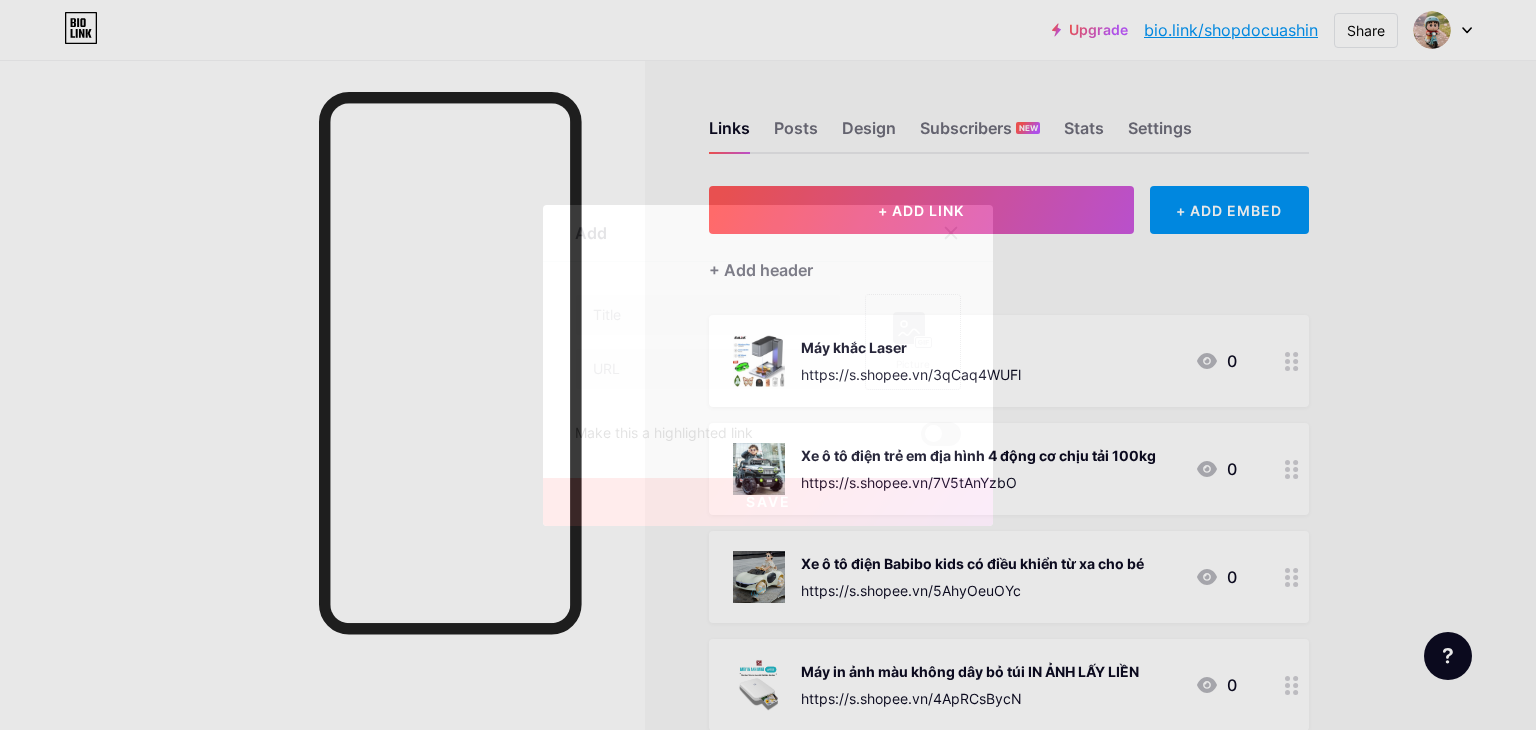 click 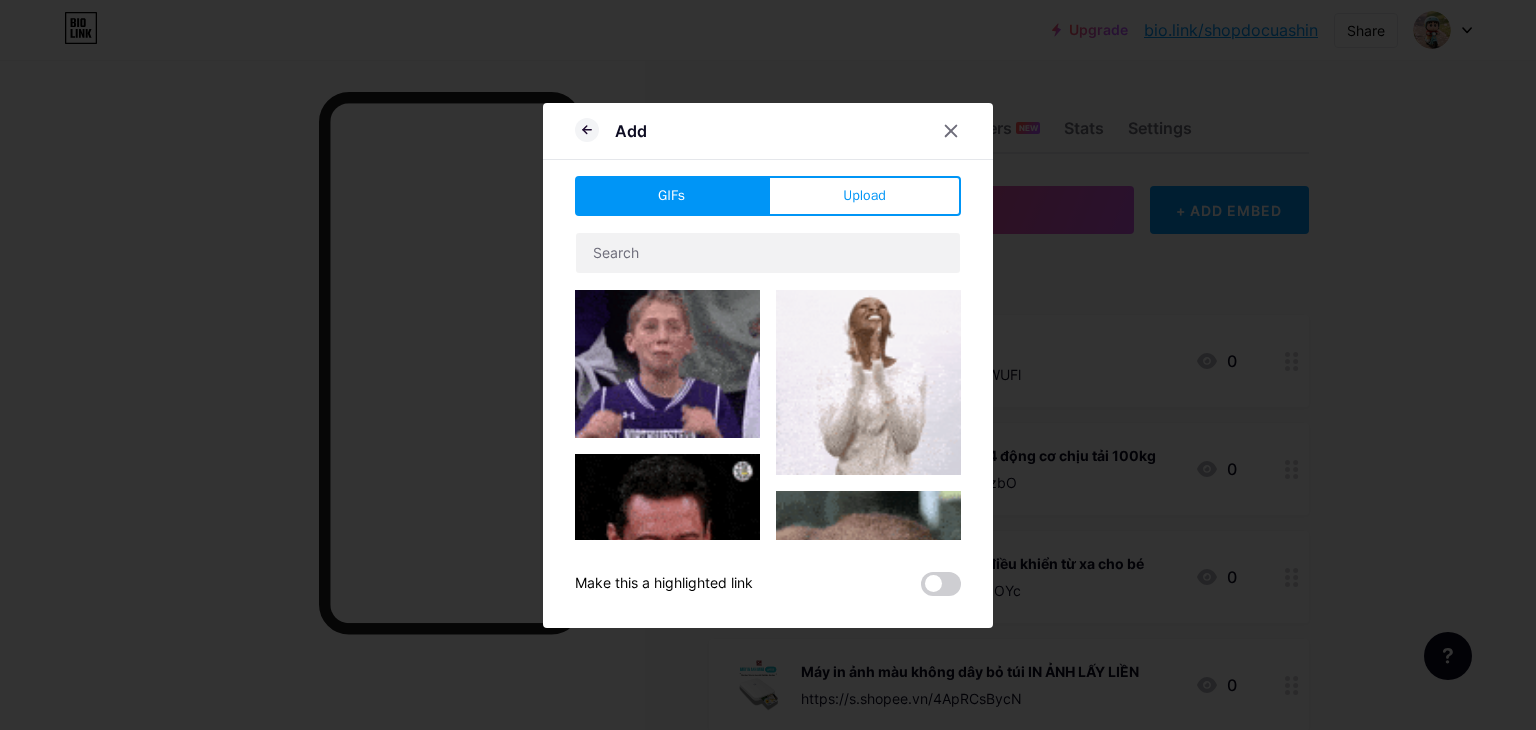 drag, startPoint x: 864, startPoint y: 190, endPoint x: 847, endPoint y: 198, distance: 18.788294 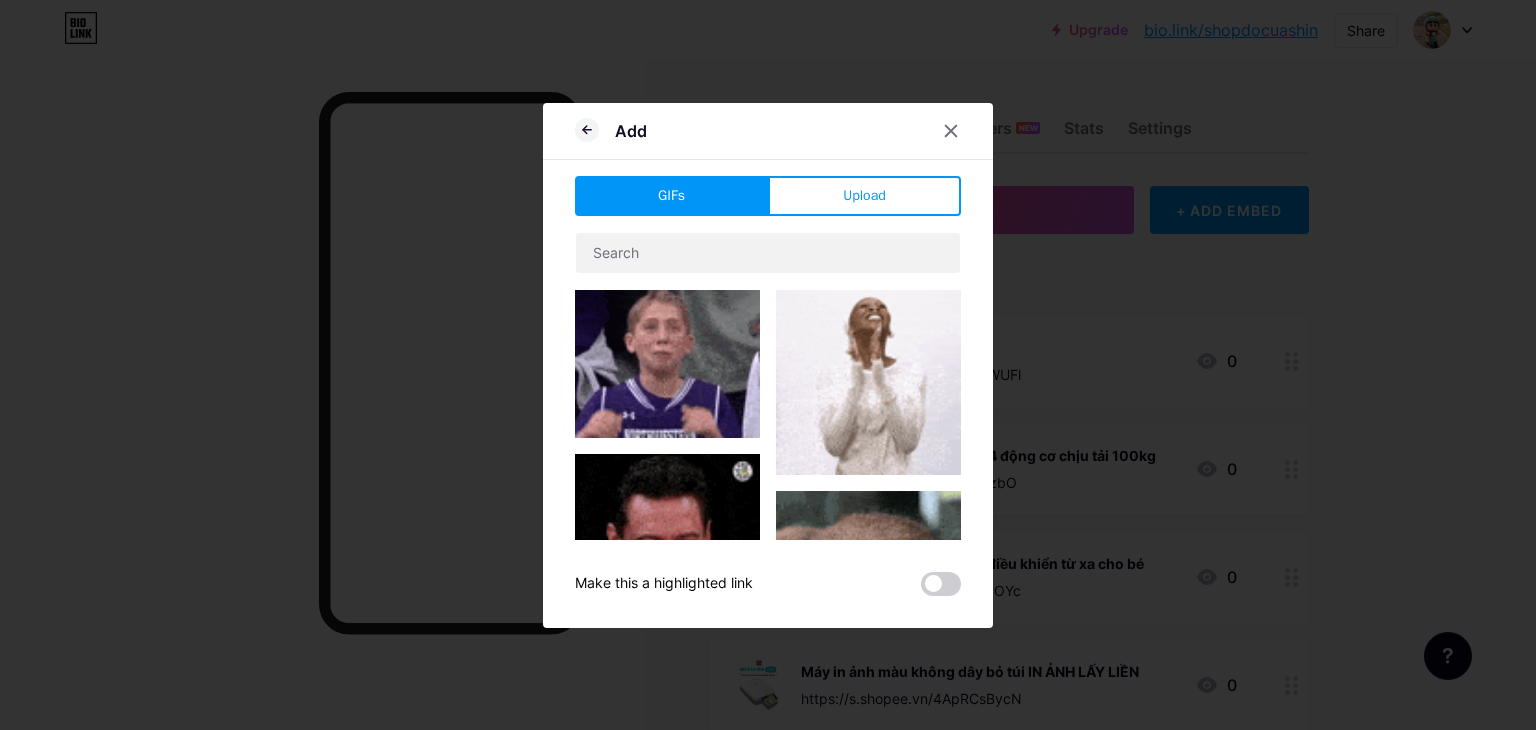 click on "Upload" at bounding box center [864, 195] 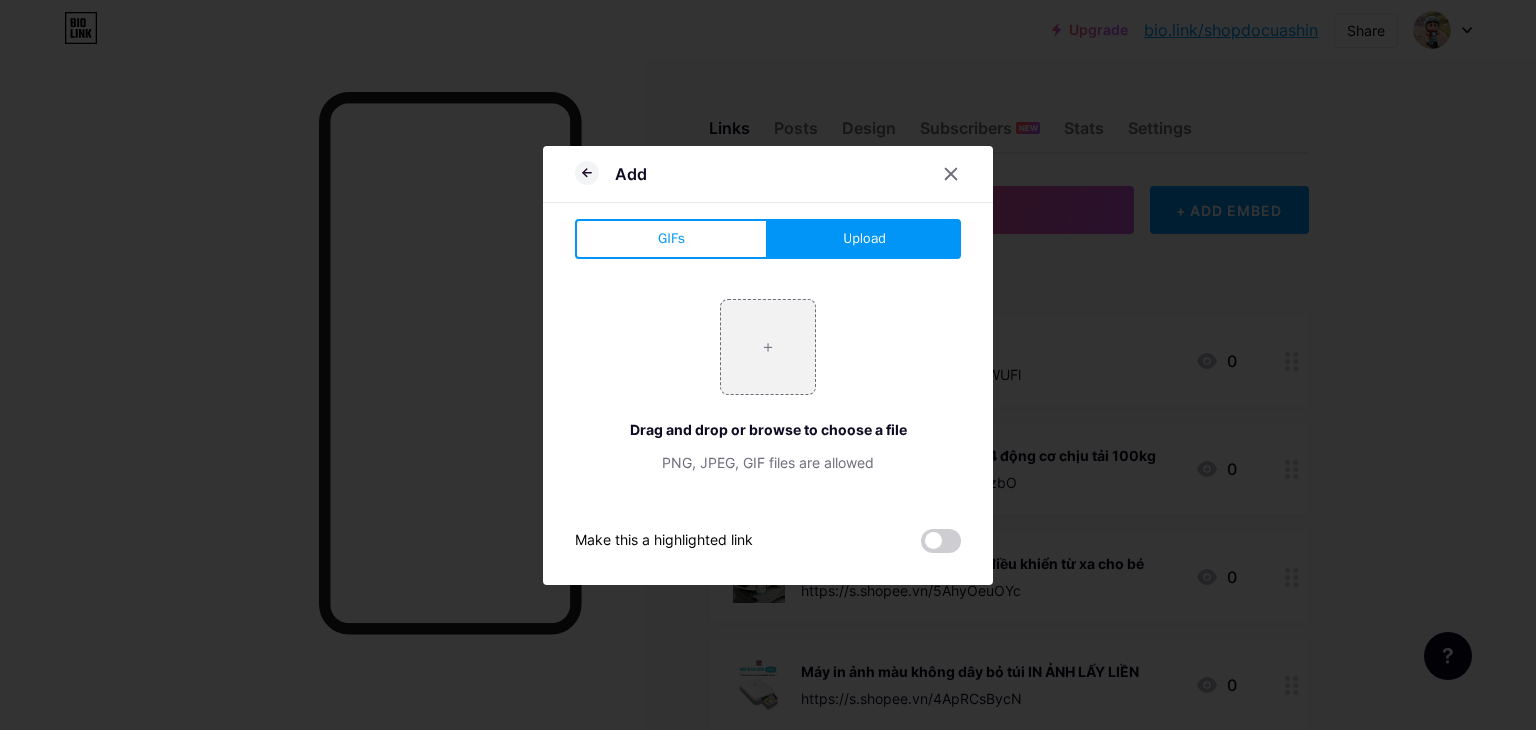 click on "Add" at bounding box center (768, 179) 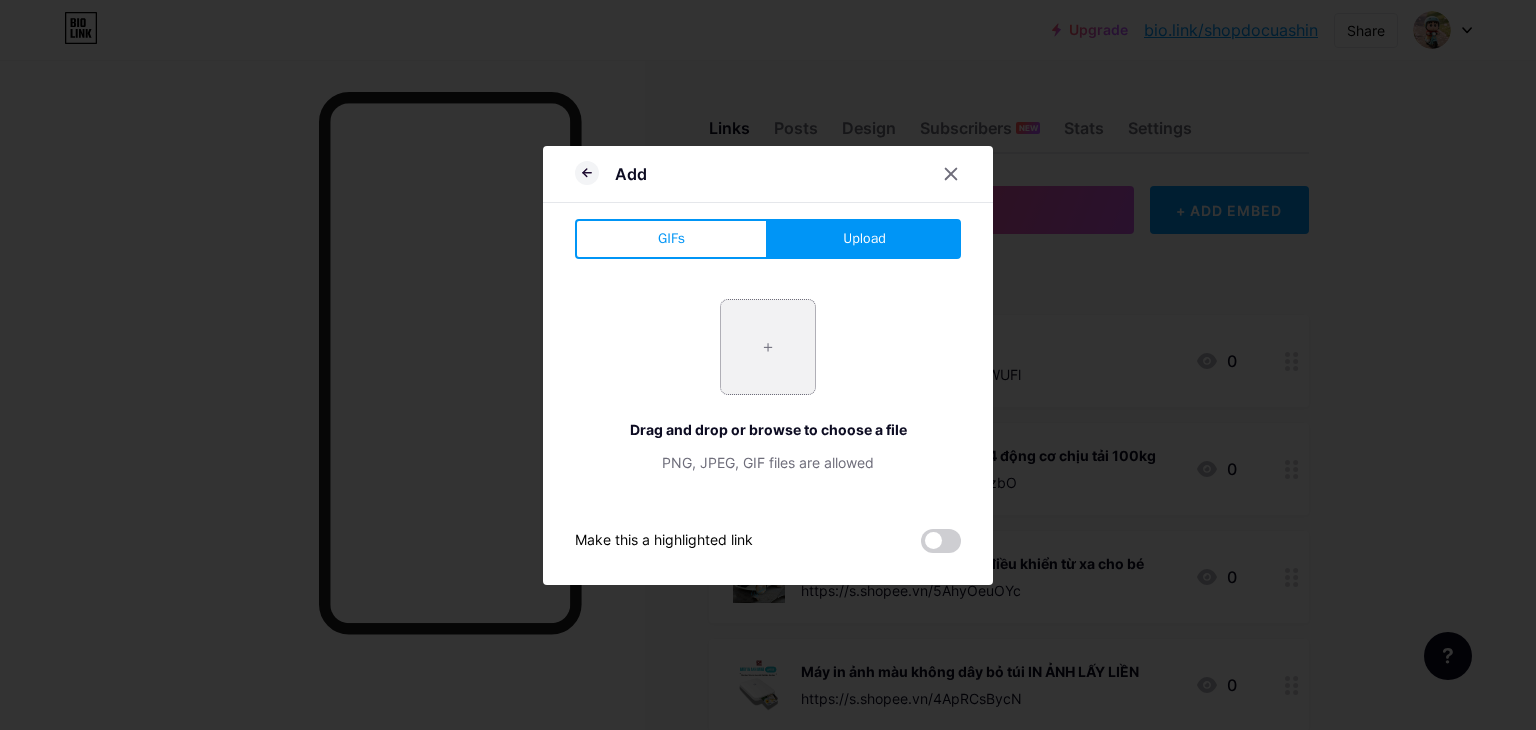 click at bounding box center [768, 347] 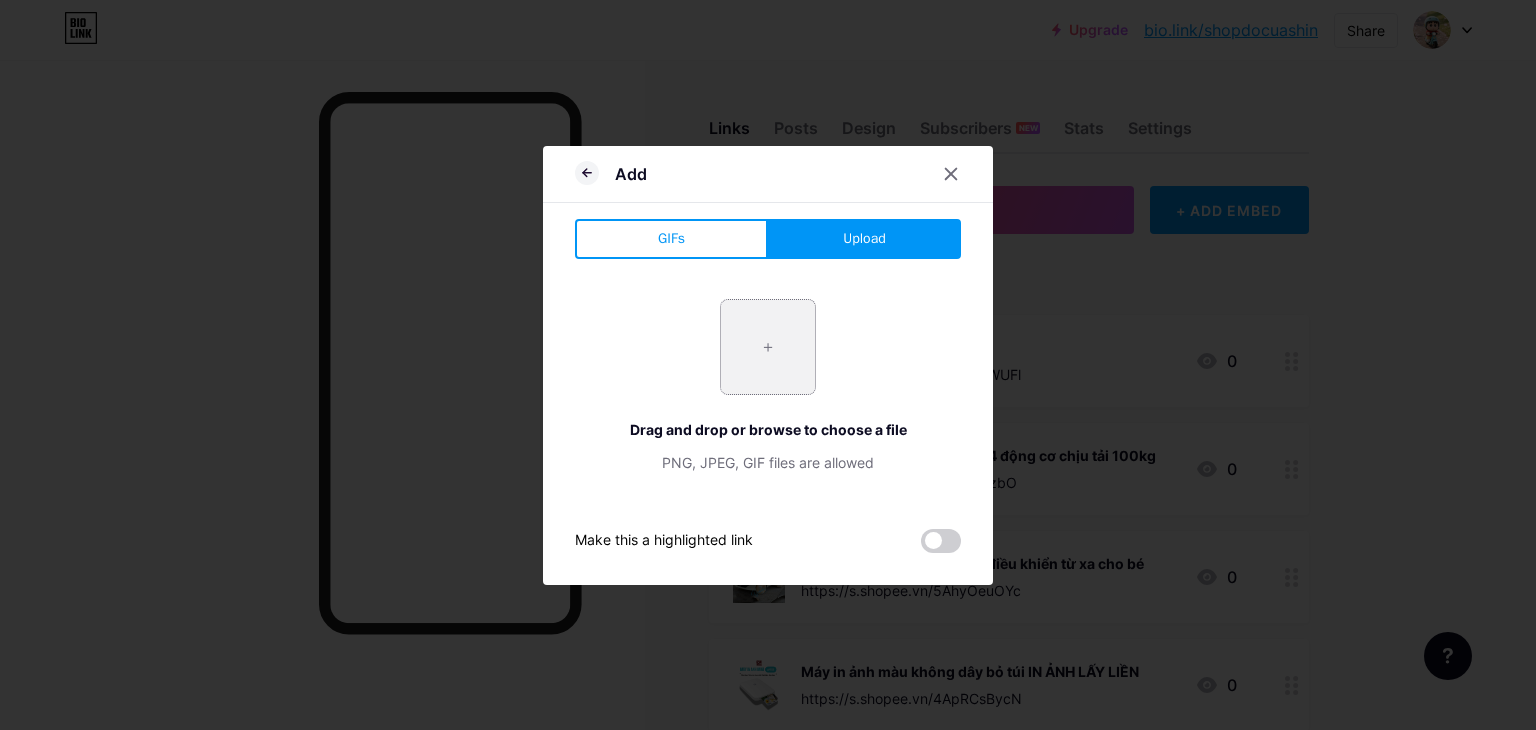 type on "C:\fakepath\3.jpg" 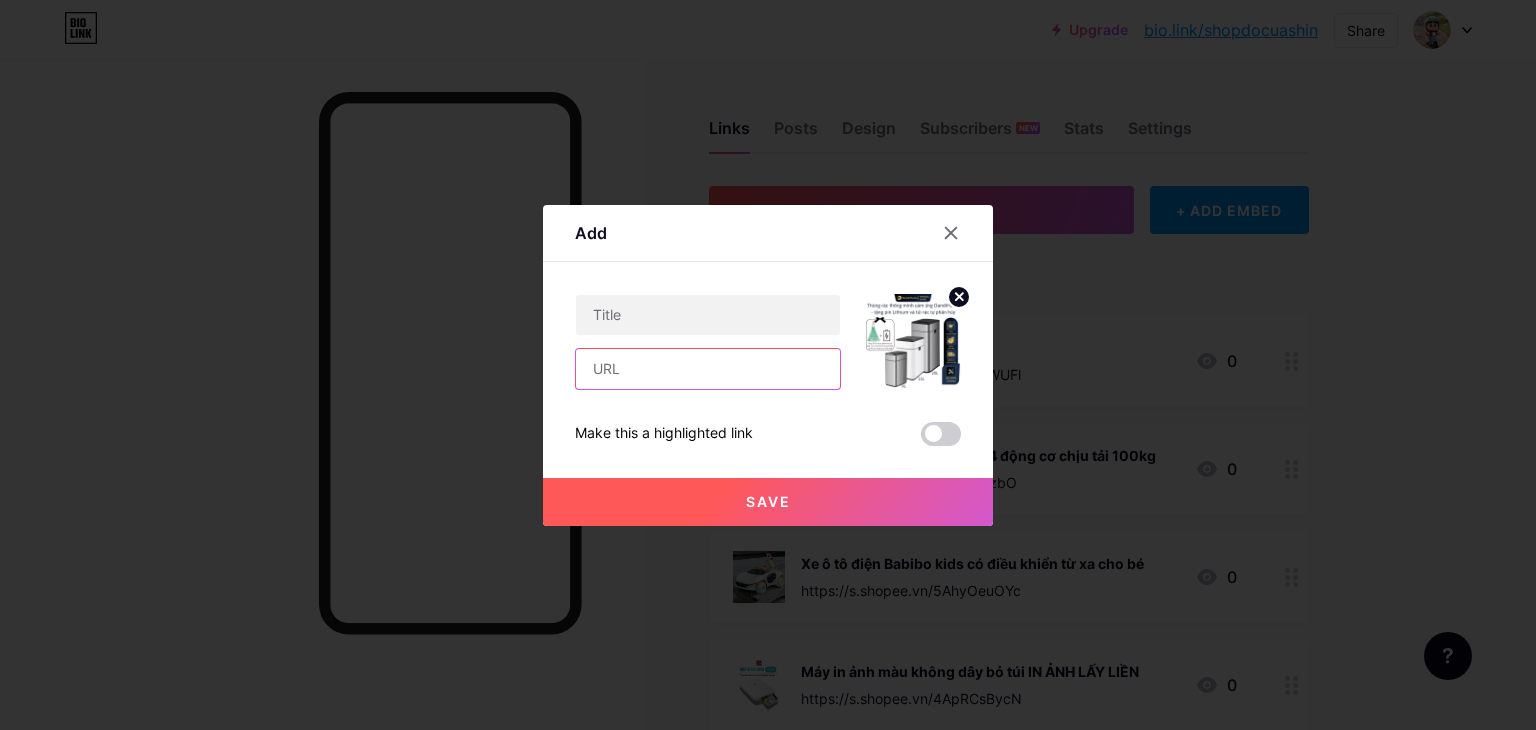 click at bounding box center (708, 369) 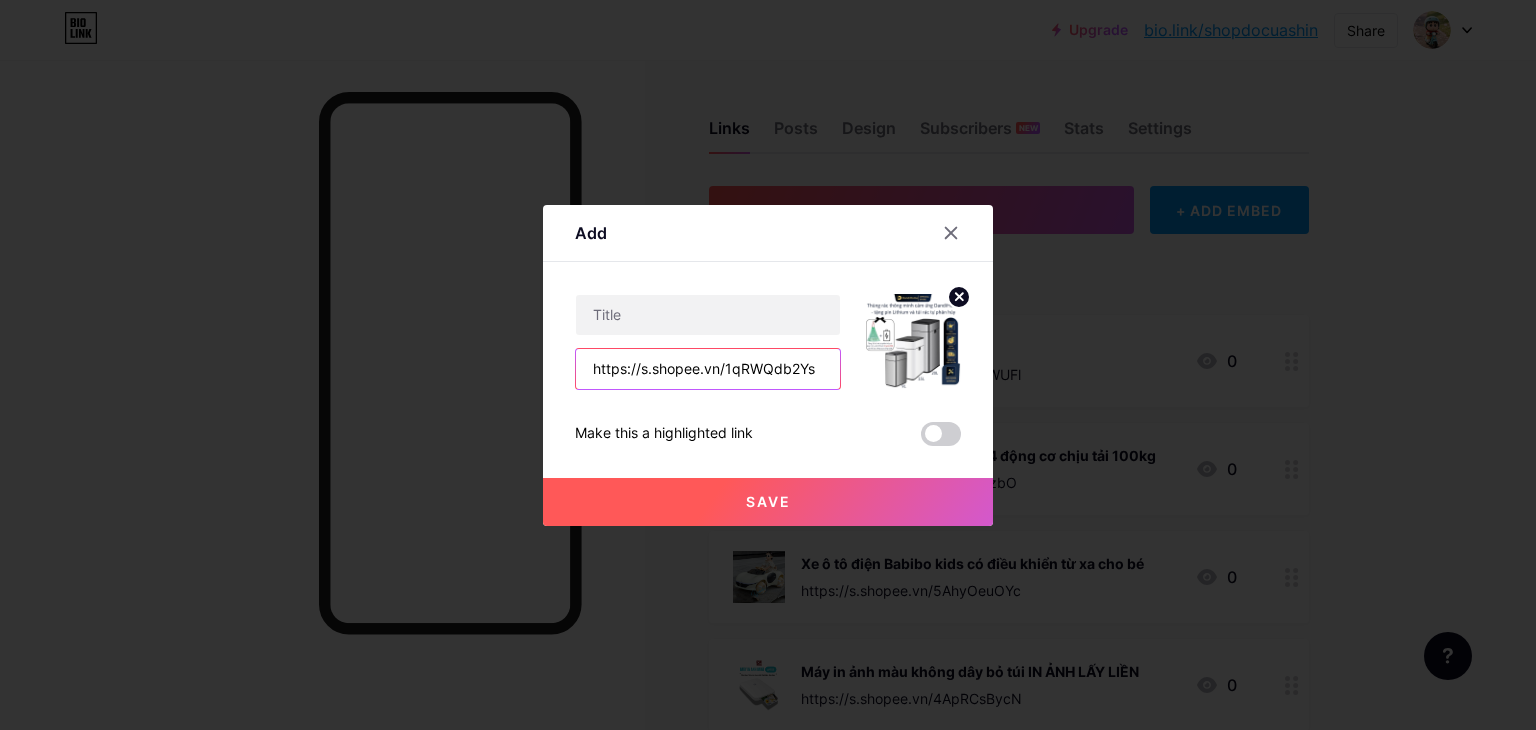 type on "https://s.shopee.vn/1qRWQdb2Ys" 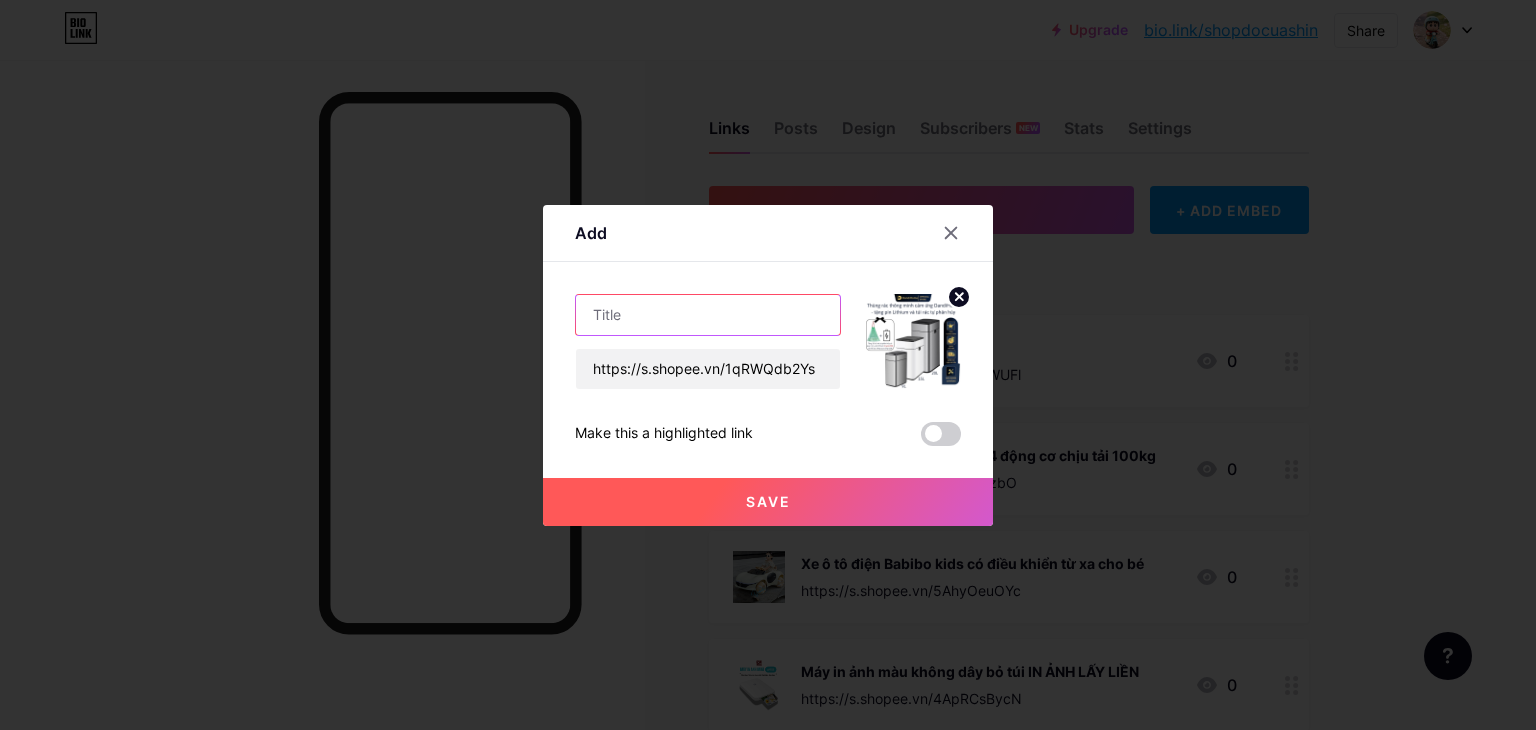 click at bounding box center [708, 315] 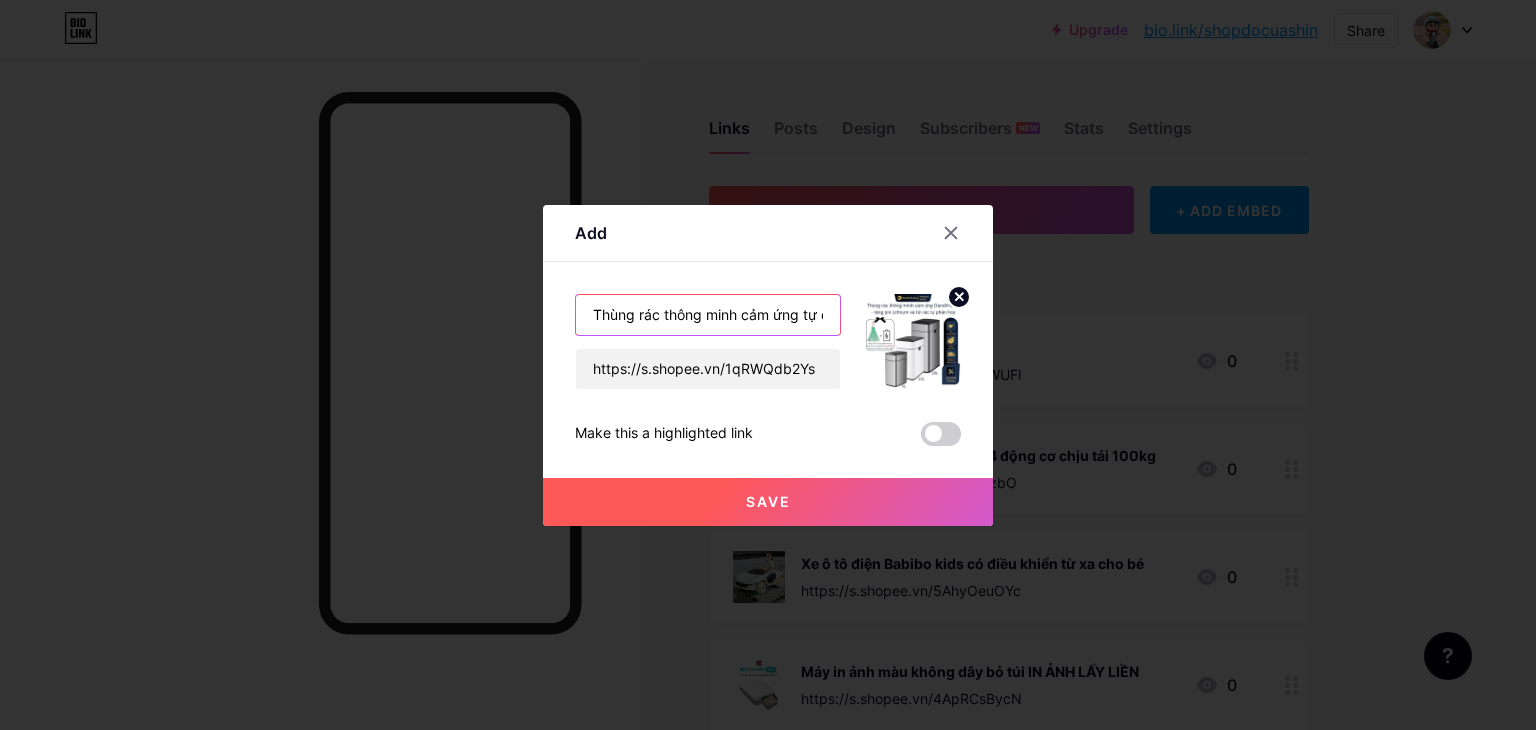scroll, scrollTop: 0, scrollLeft: 174, axis: horizontal 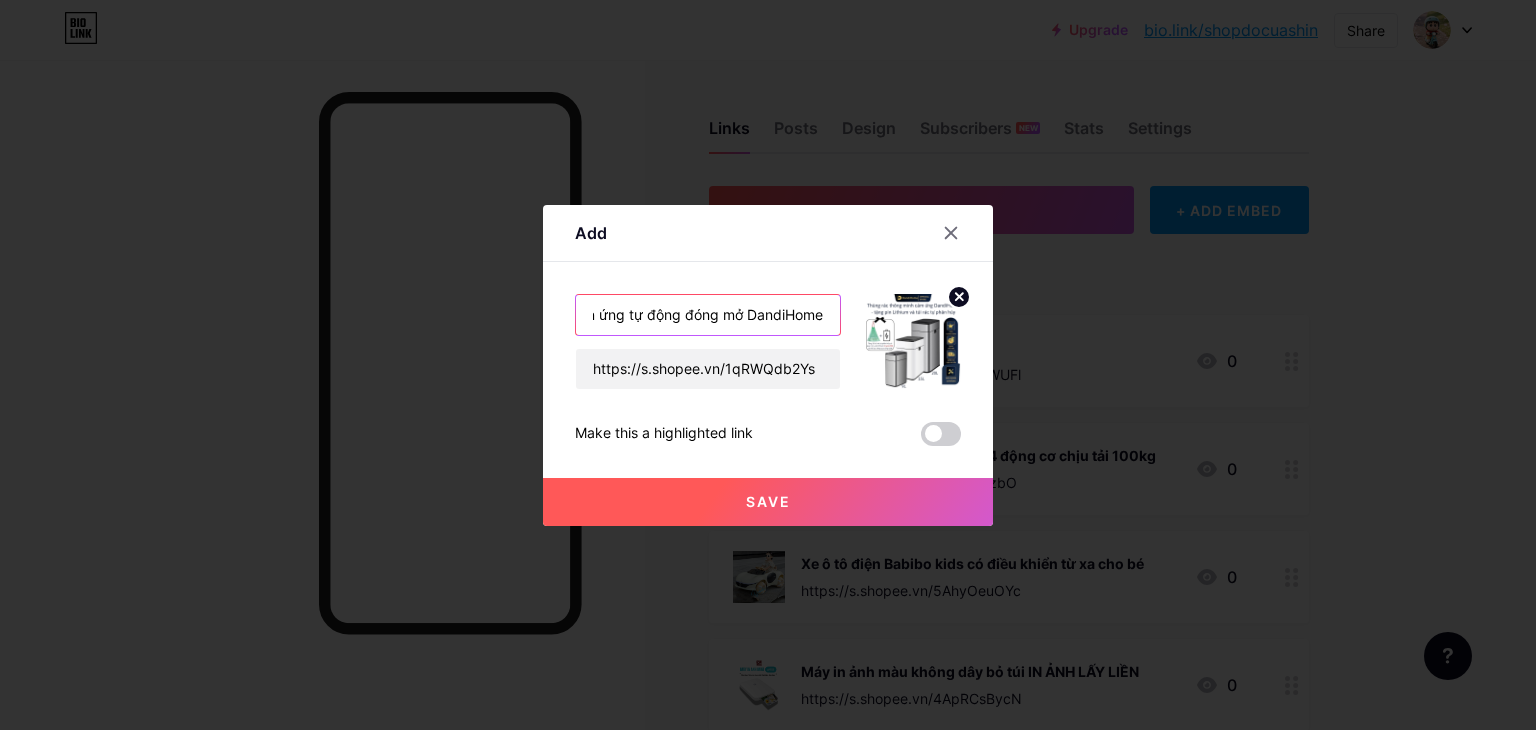 type on "Thùng rác thông minh cảm ứng tự động đóng mở DandiHome" 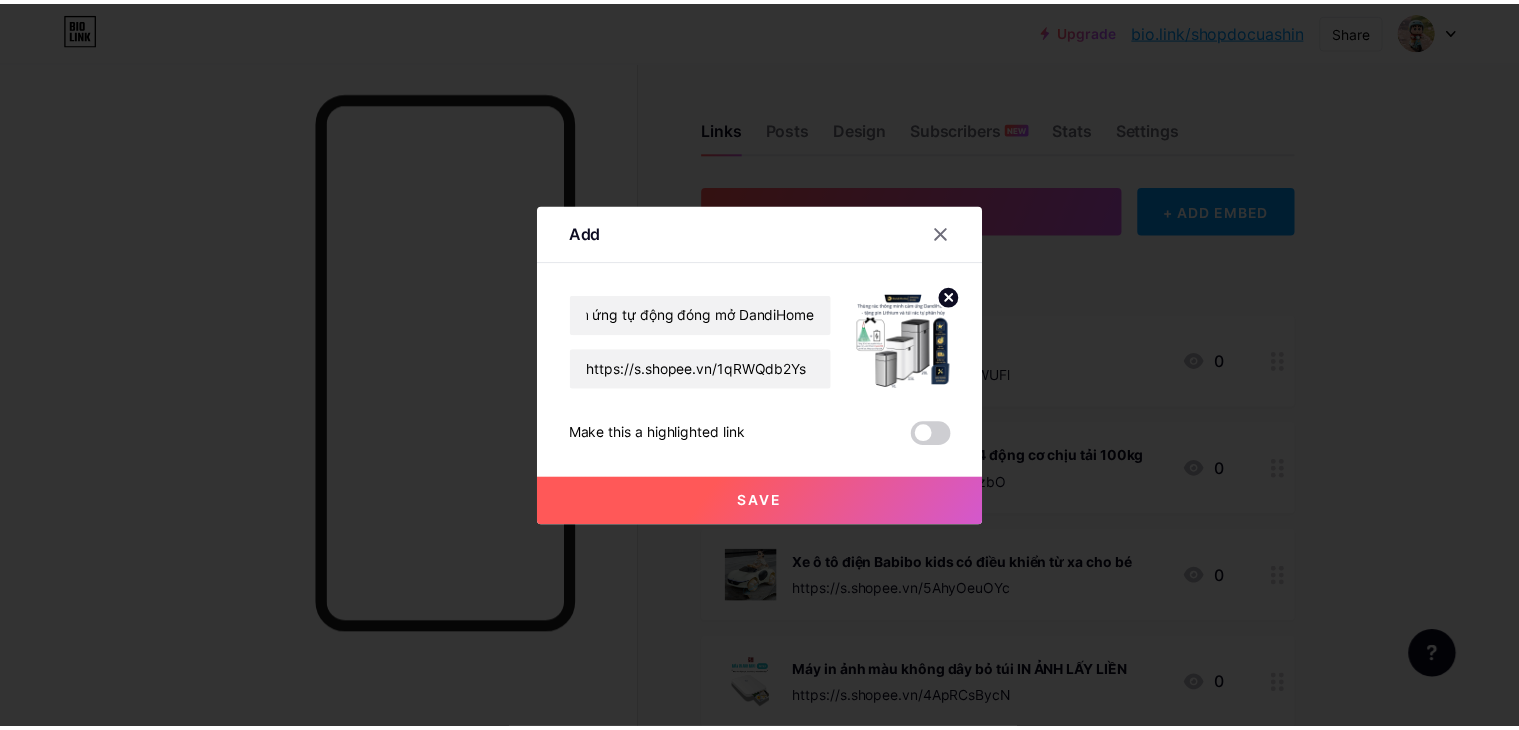 scroll, scrollTop: 0, scrollLeft: 0, axis: both 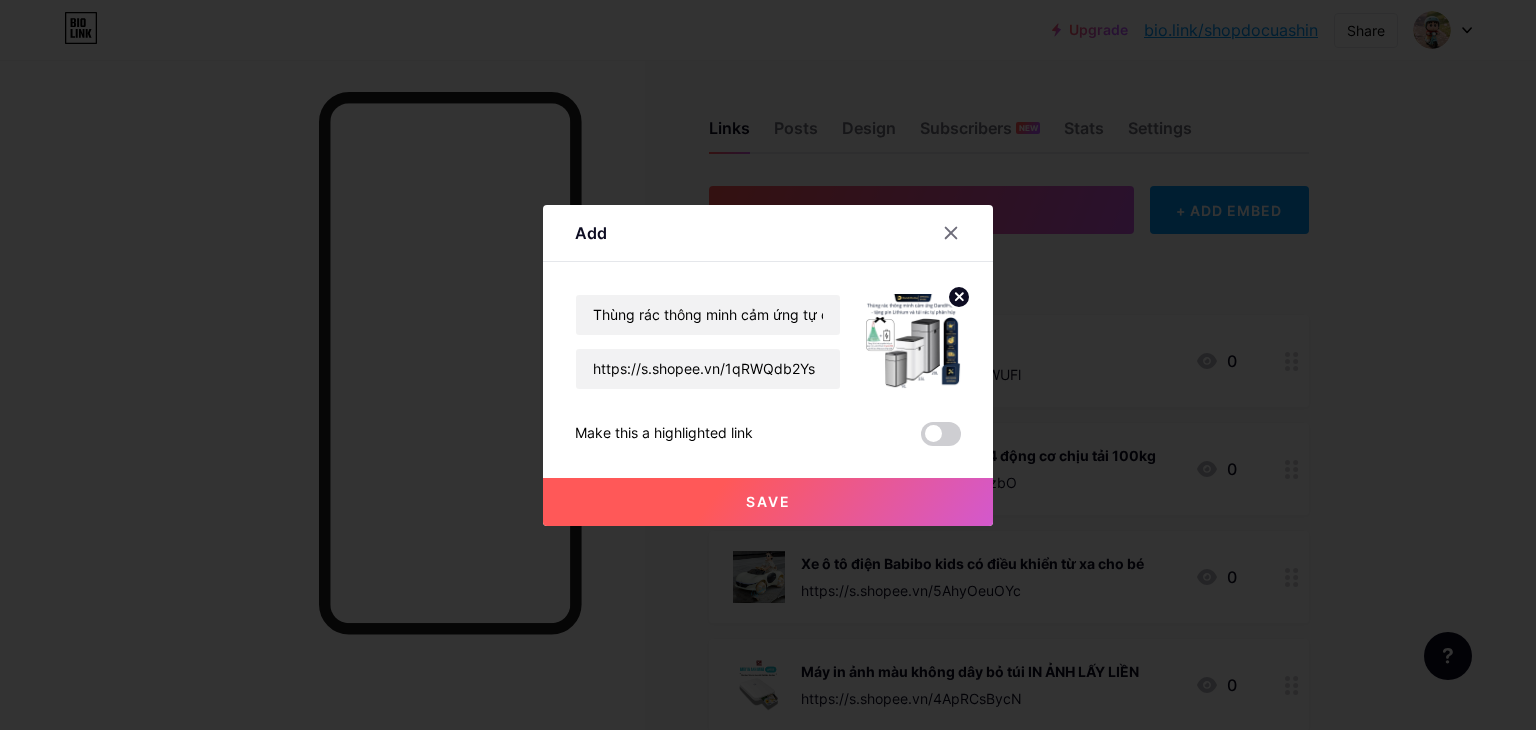 click on "Save" at bounding box center [768, 501] 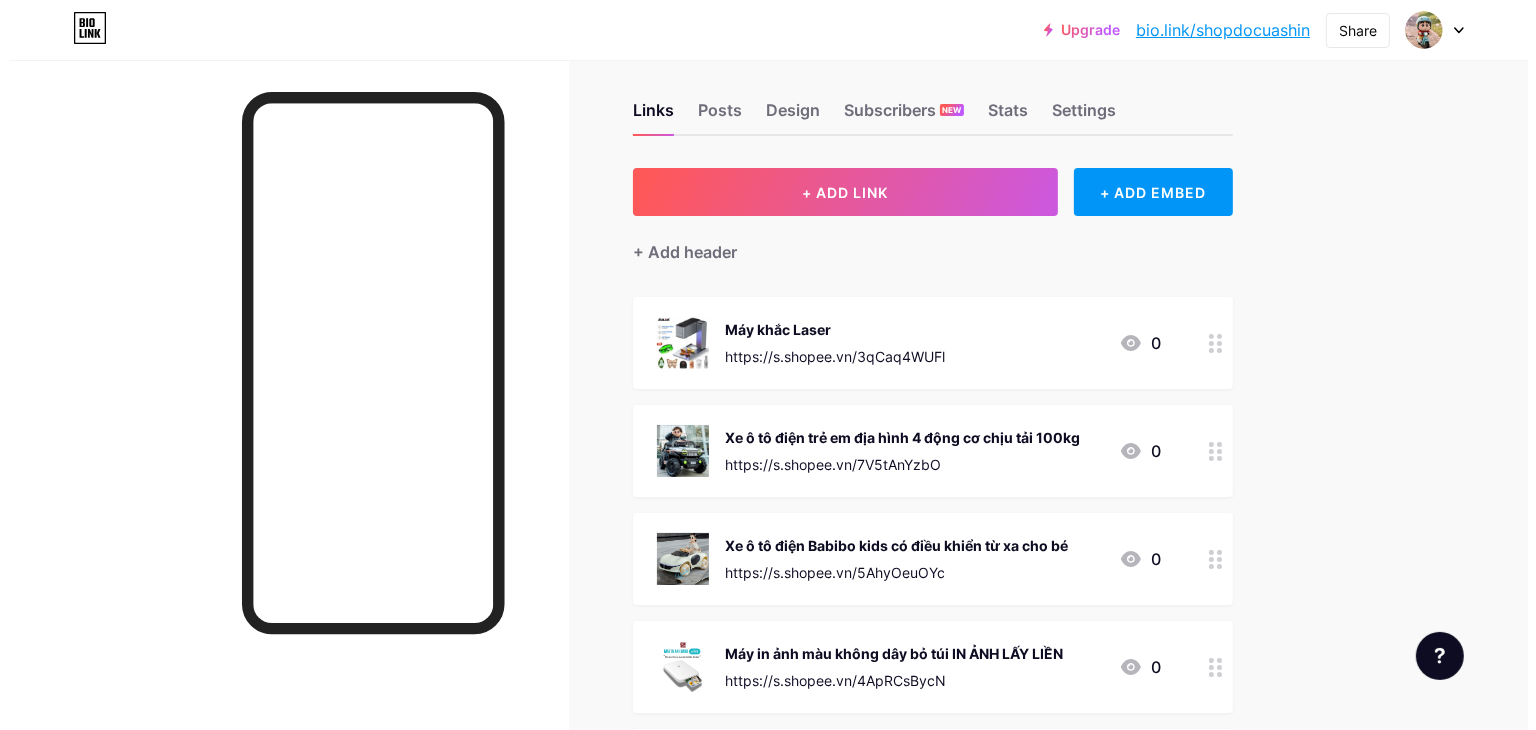 scroll, scrollTop: 0, scrollLeft: 0, axis: both 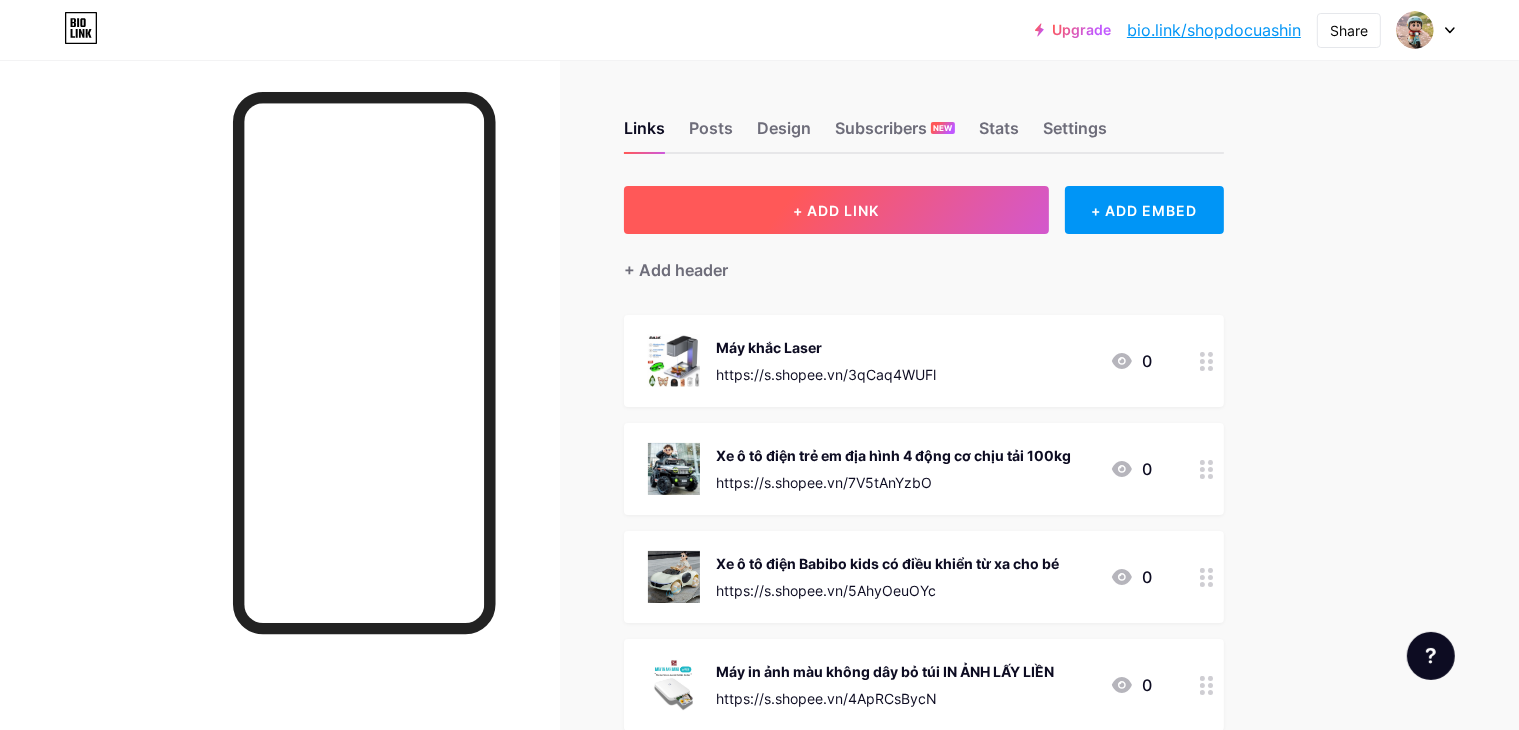 click on "+ ADD LINK" at bounding box center (836, 210) 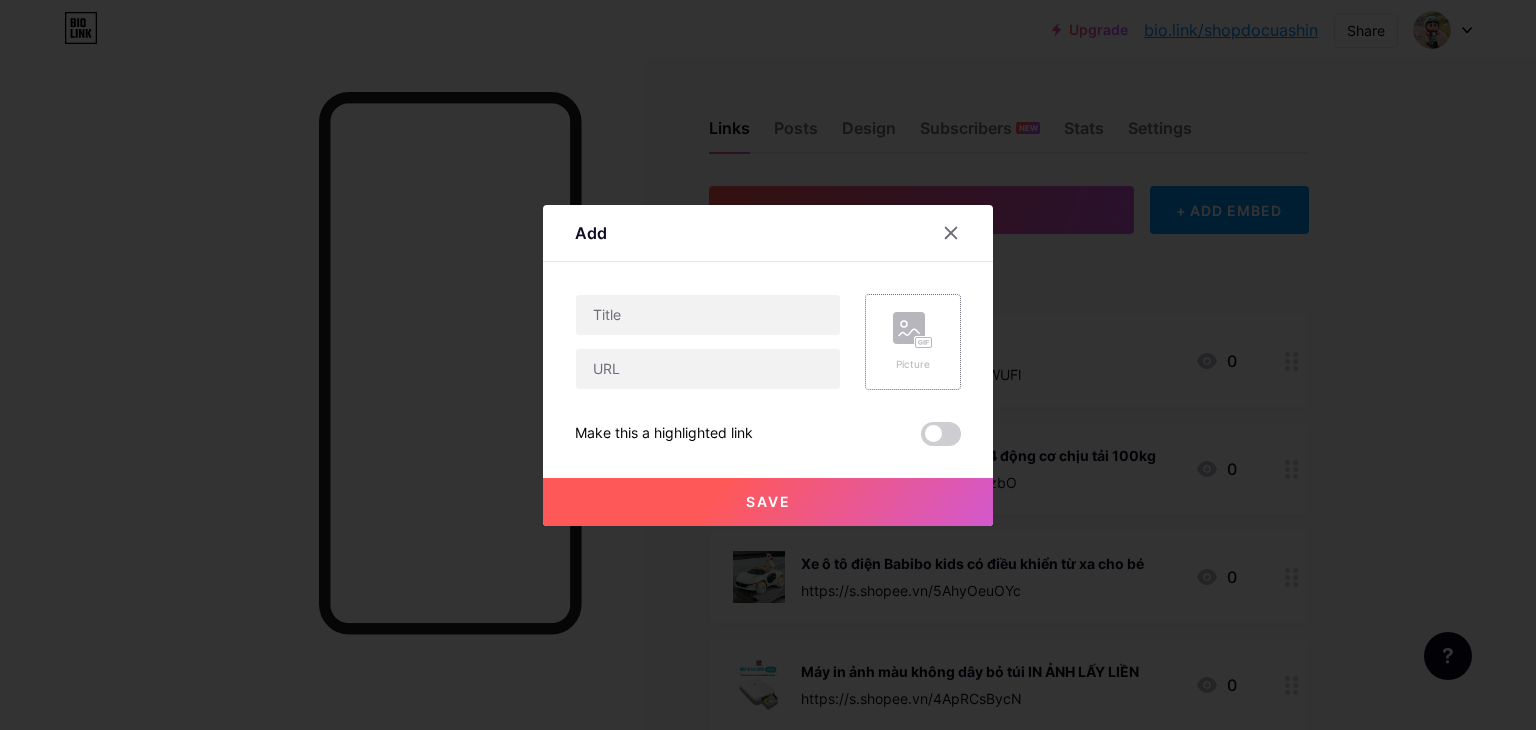 click 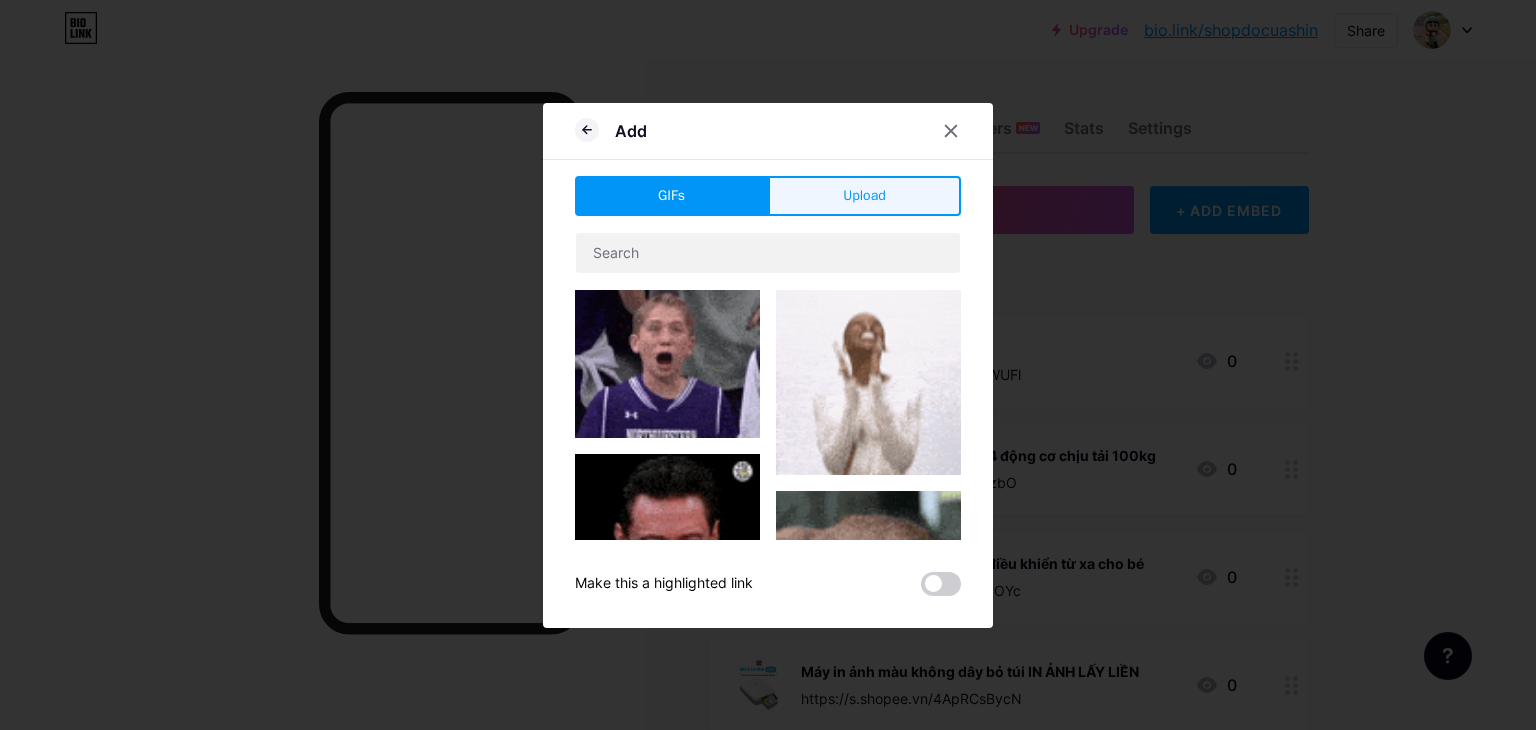click on "Upload" at bounding box center [864, 195] 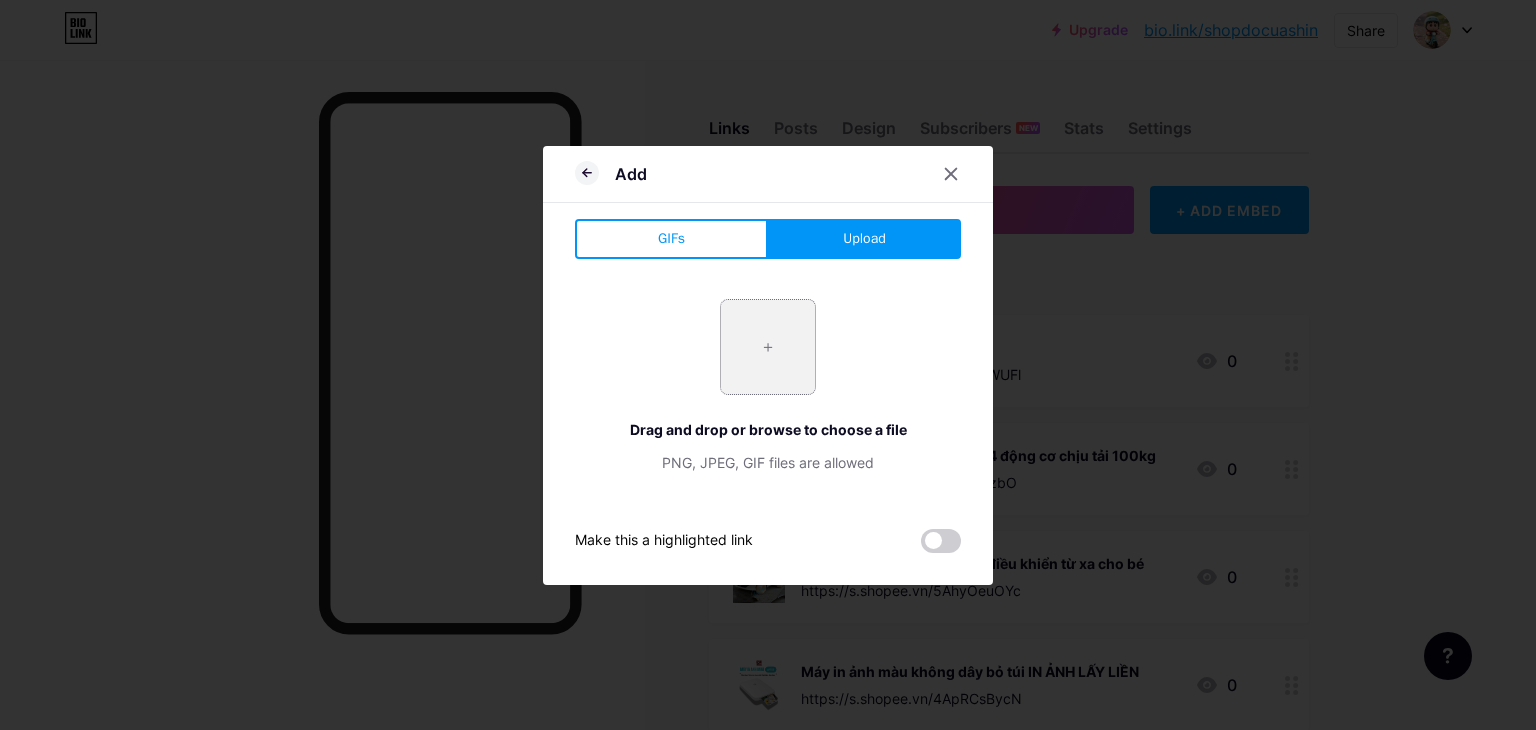 click at bounding box center (768, 347) 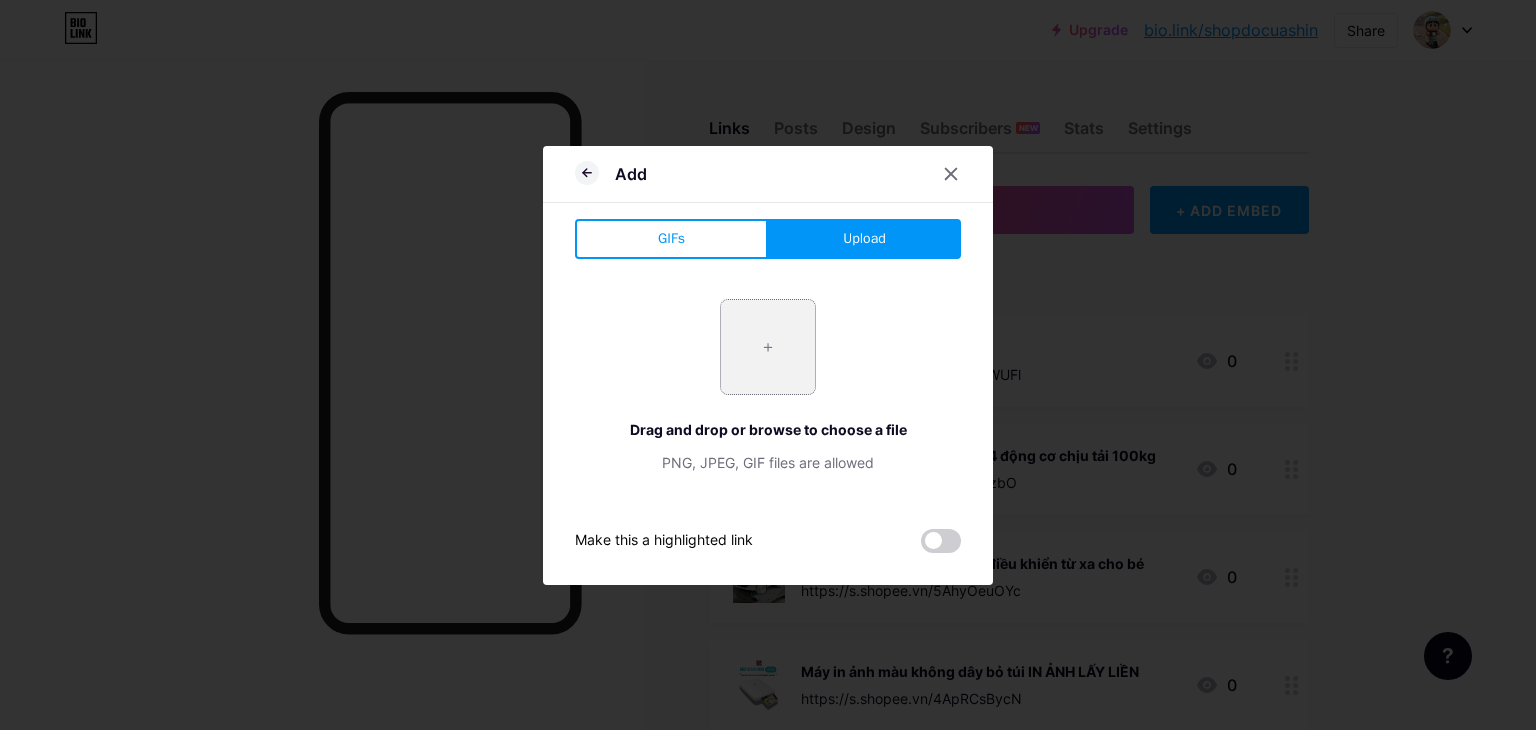 type on "C:\fakepath\4.jpg" 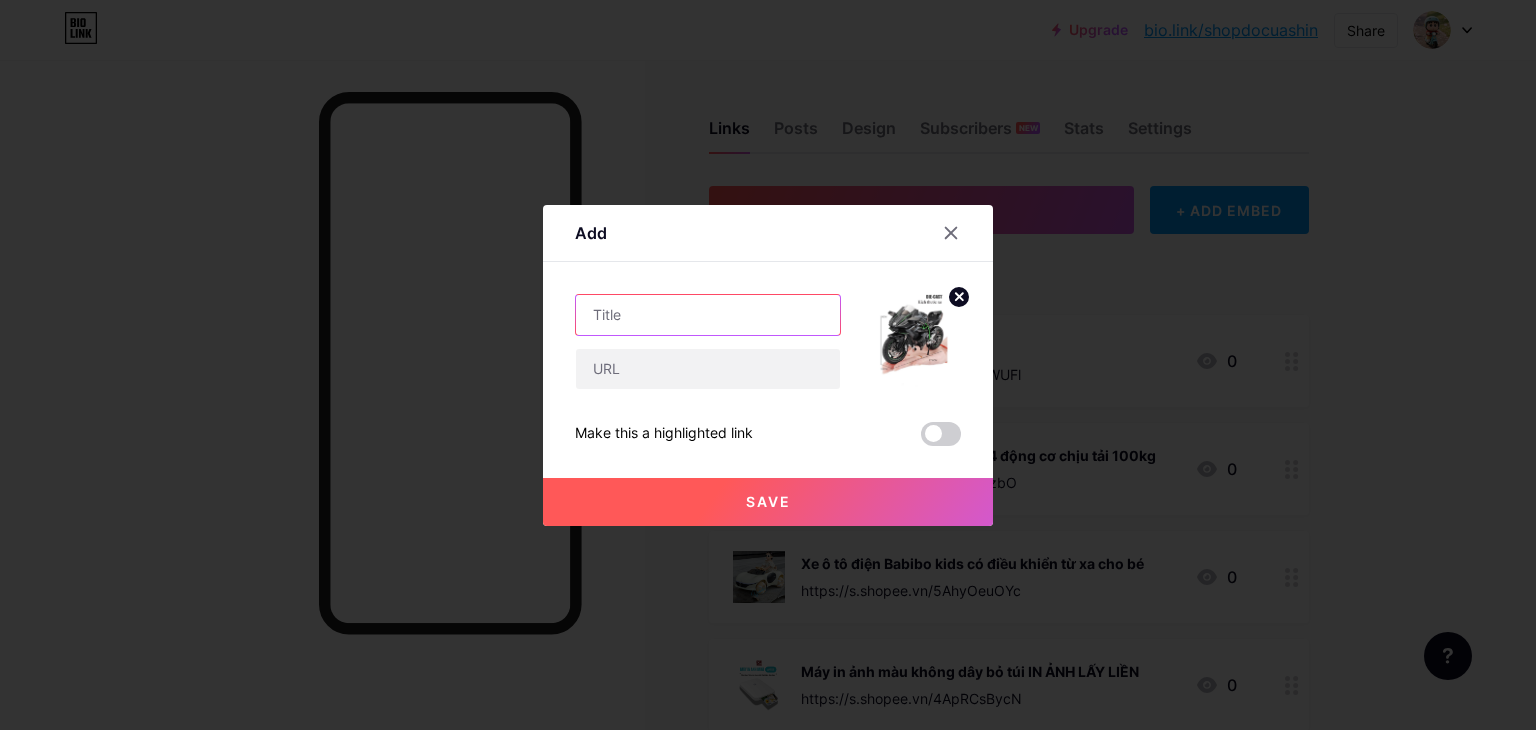 click at bounding box center (708, 315) 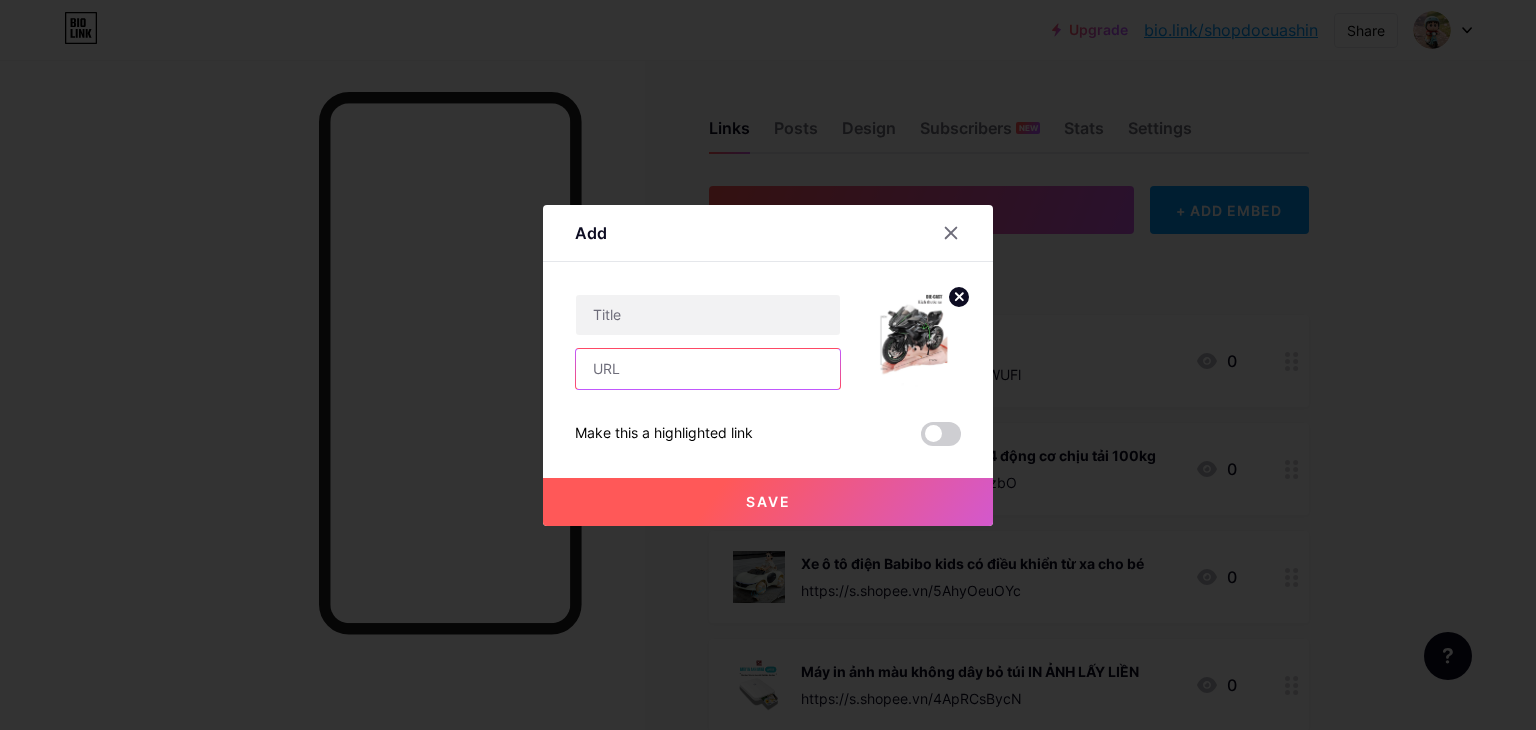 click at bounding box center [708, 369] 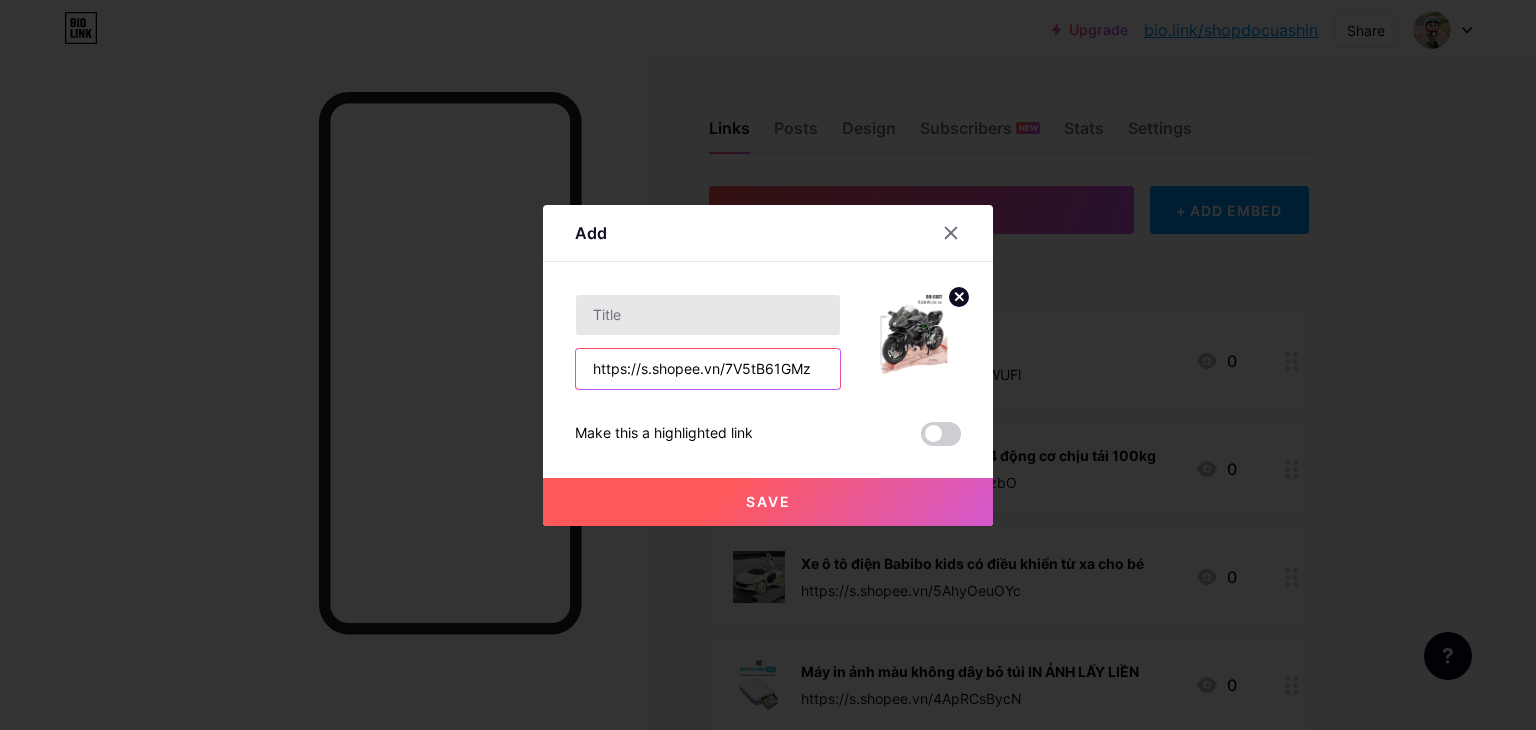 type on "https://s.shopee.vn/7V5tB61GMz" 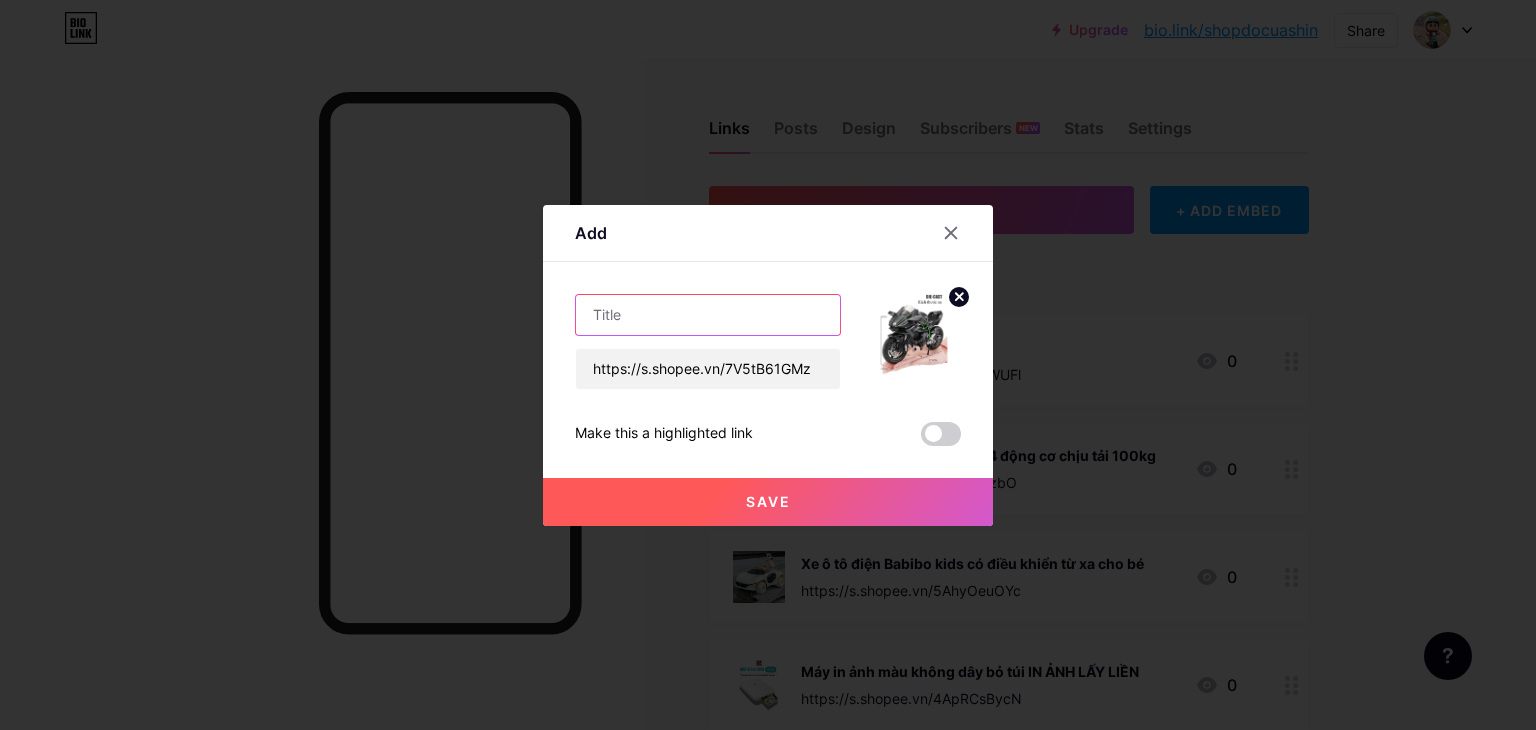 click at bounding box center [708, 315] 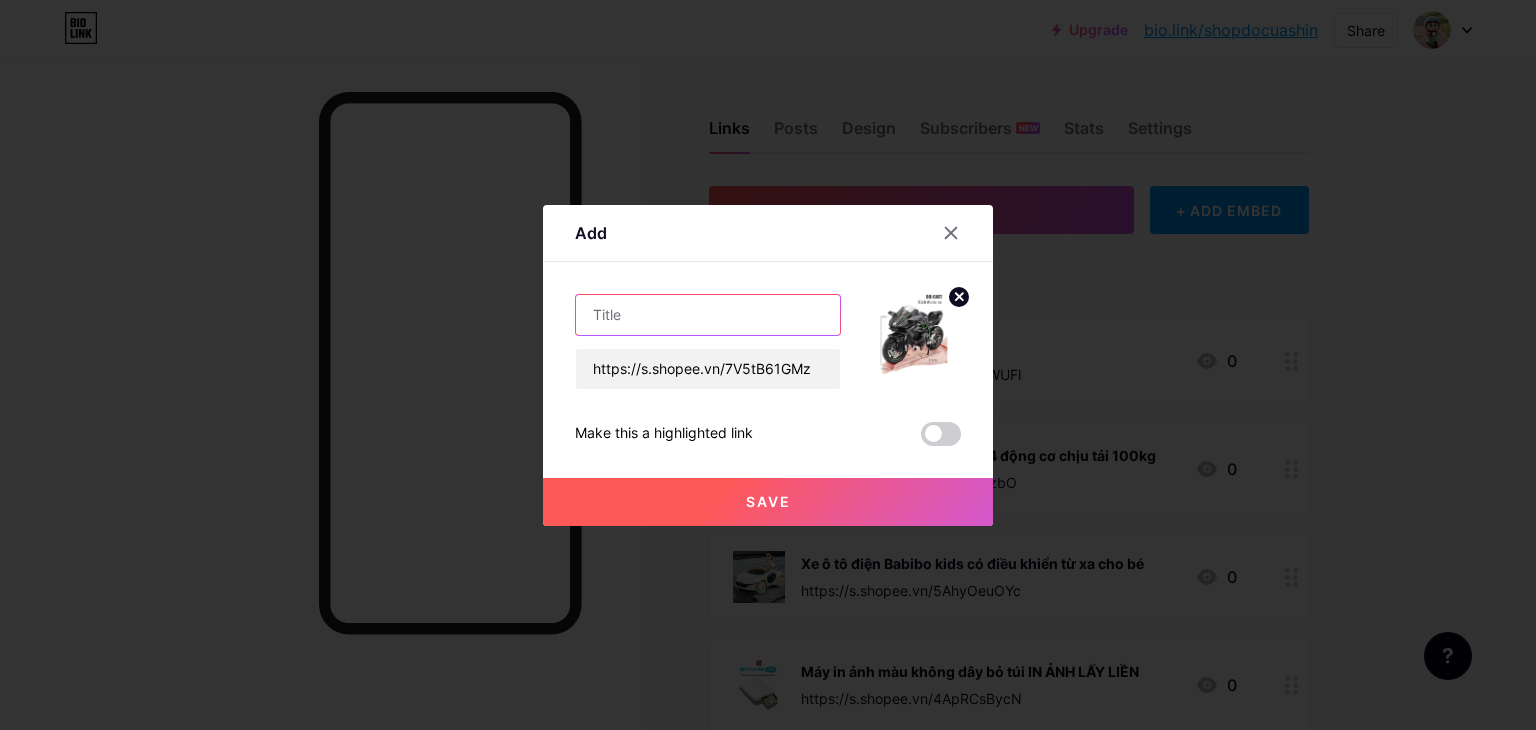 paste on "Mô hình xe mô tô Kawasaki Ninja H2R KAVY bằng hợp kim nguyên khối có nhạc và đèn tỷ lệ 1:12" 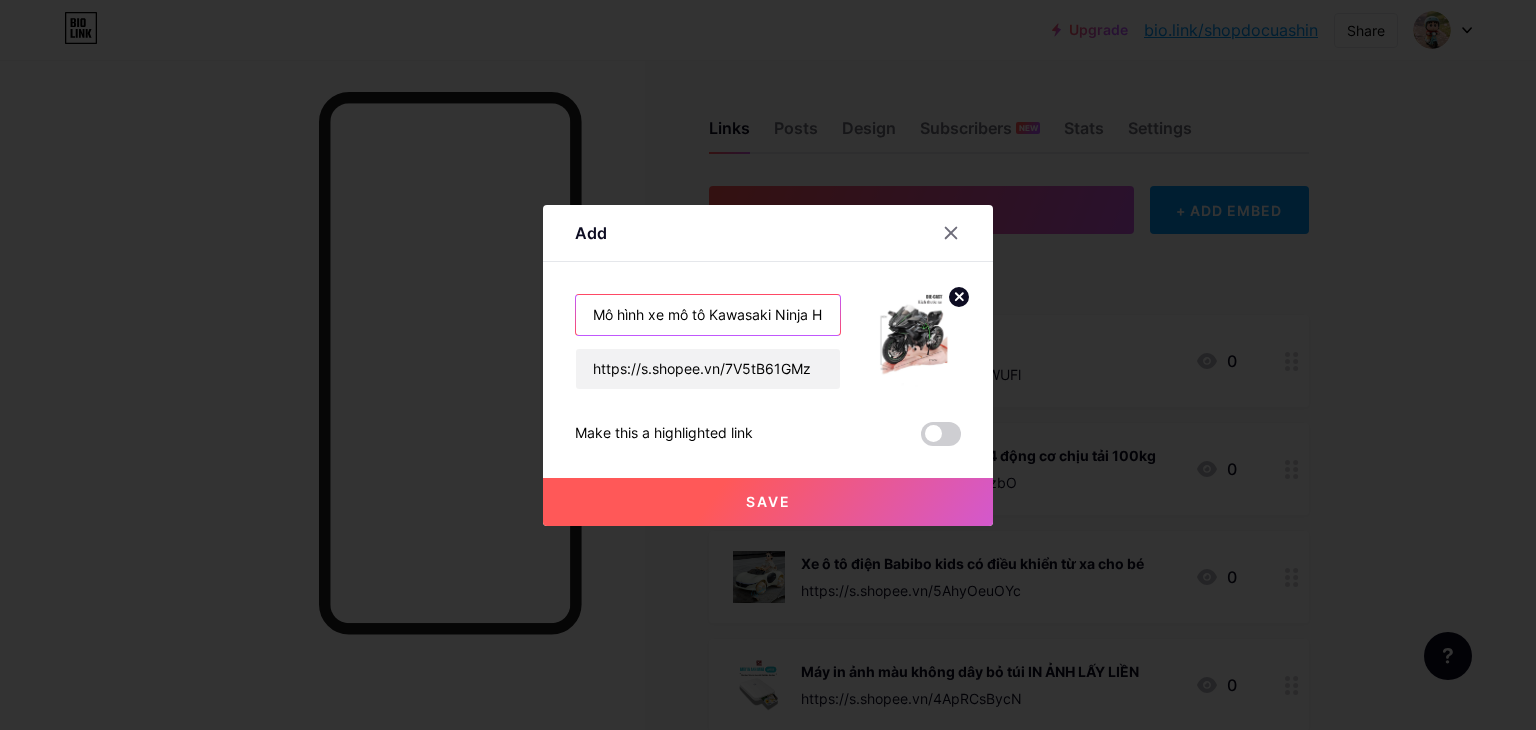 scroll, scrollTop: 0, scrollLeft: 402, axis: horizontal 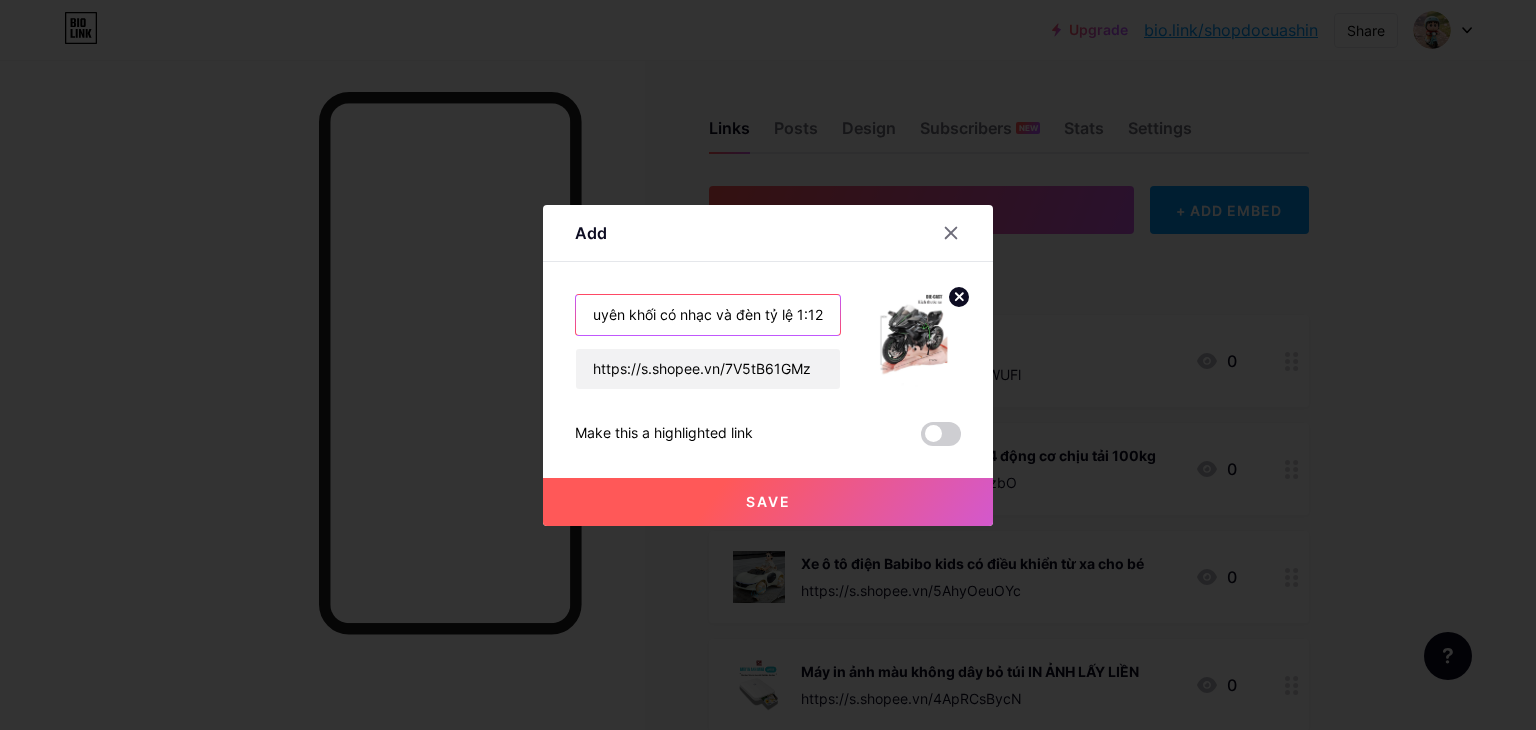type on "Mô hình xe mô tô Kawasaki Ninja H2R KAVY bằng hợp kim nguyên khối có nhạc và đèn tỷ lệ 1:12" 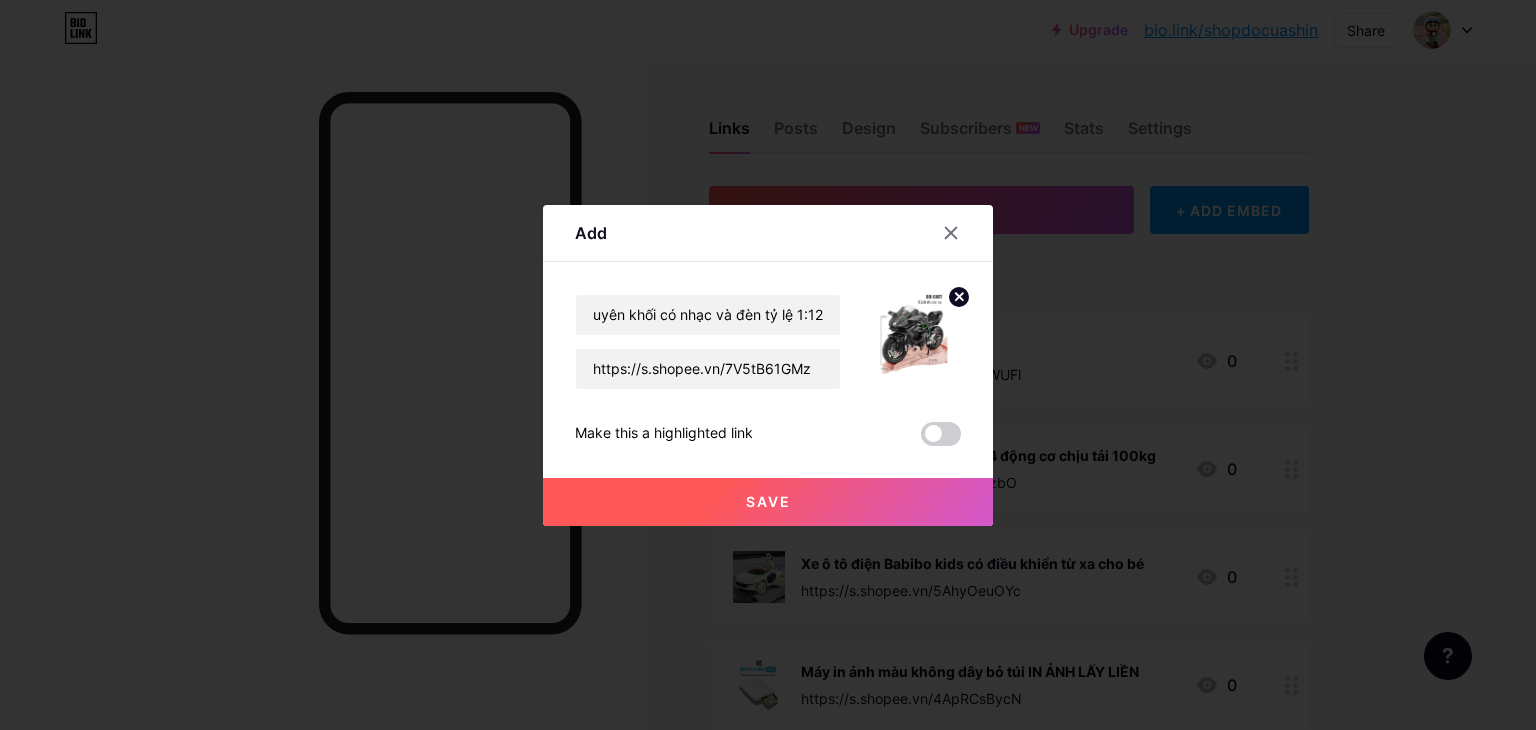 scroll, scrollTop: 0, scrollLeft: 0, axis: both 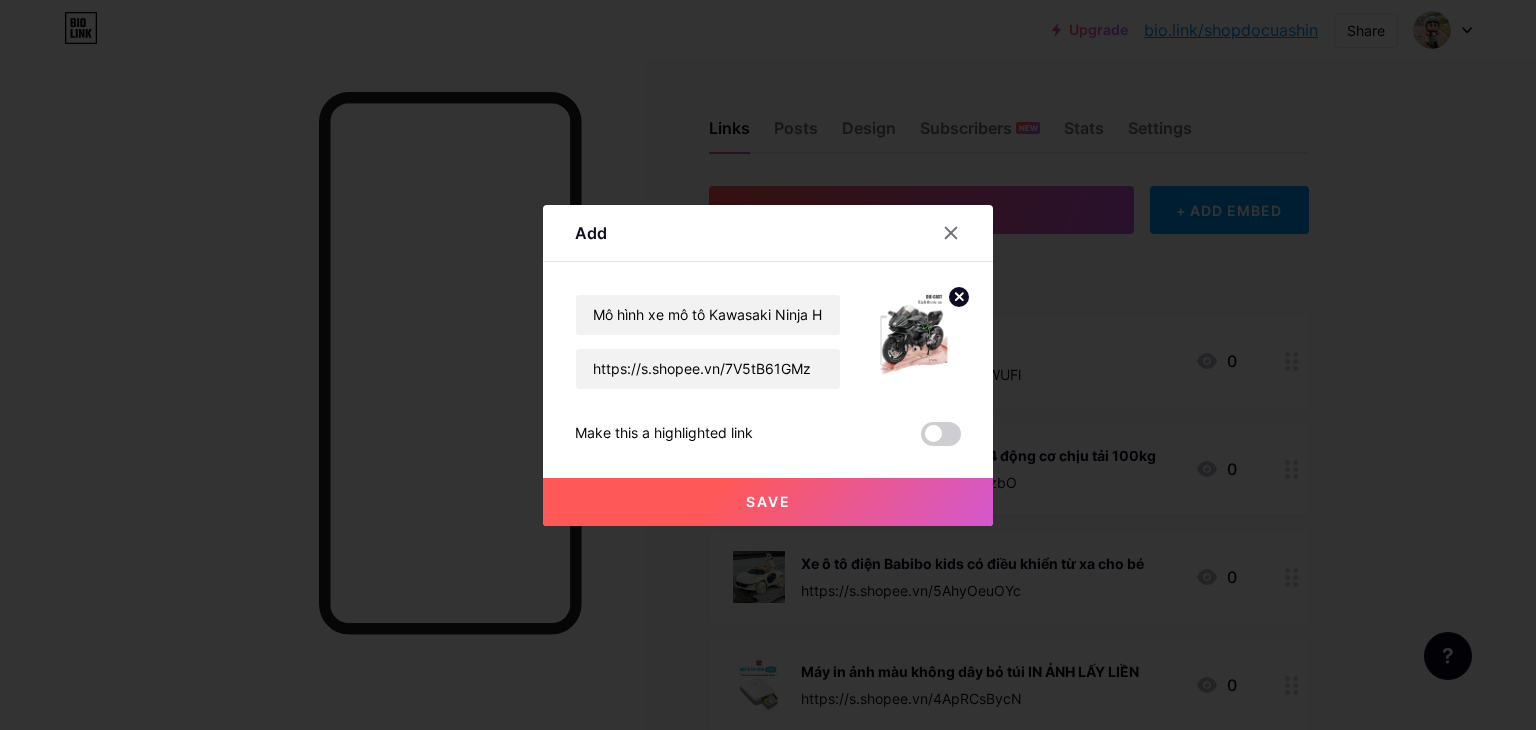 click on "Save" at bounding box center [768, 502] 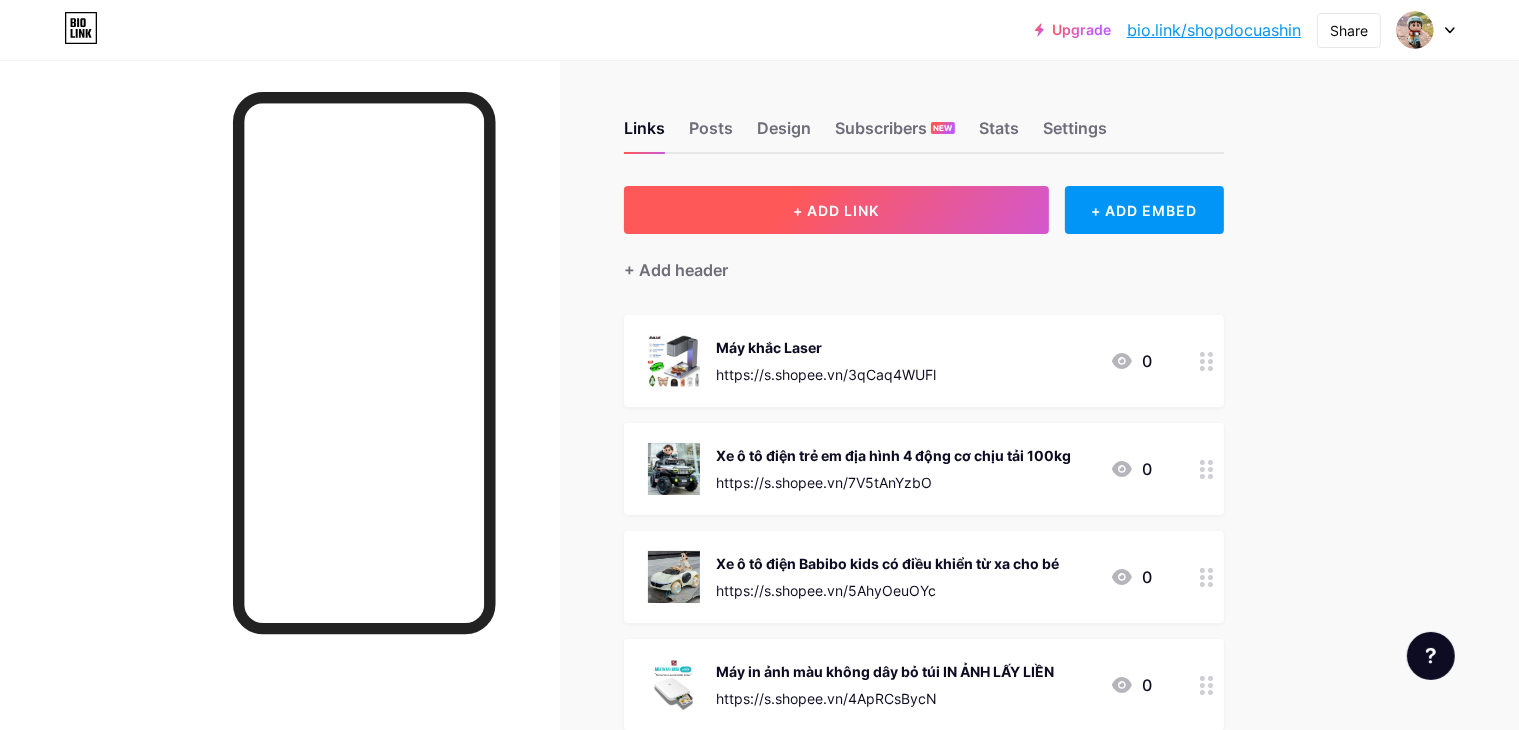 click on "+ ADD LINK" at bounding box center [836, 210] 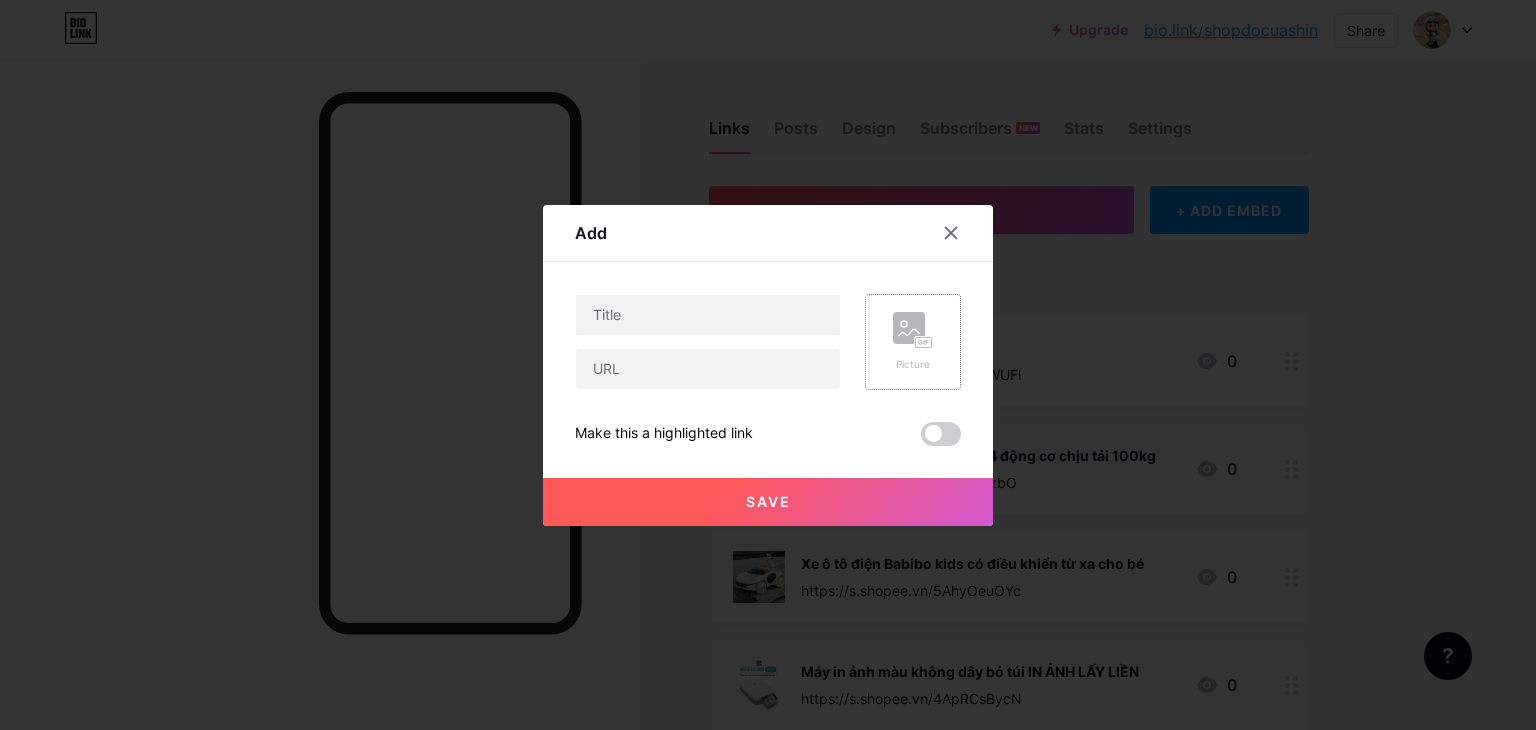 click on "Picture" at bounding box center [913, 342] 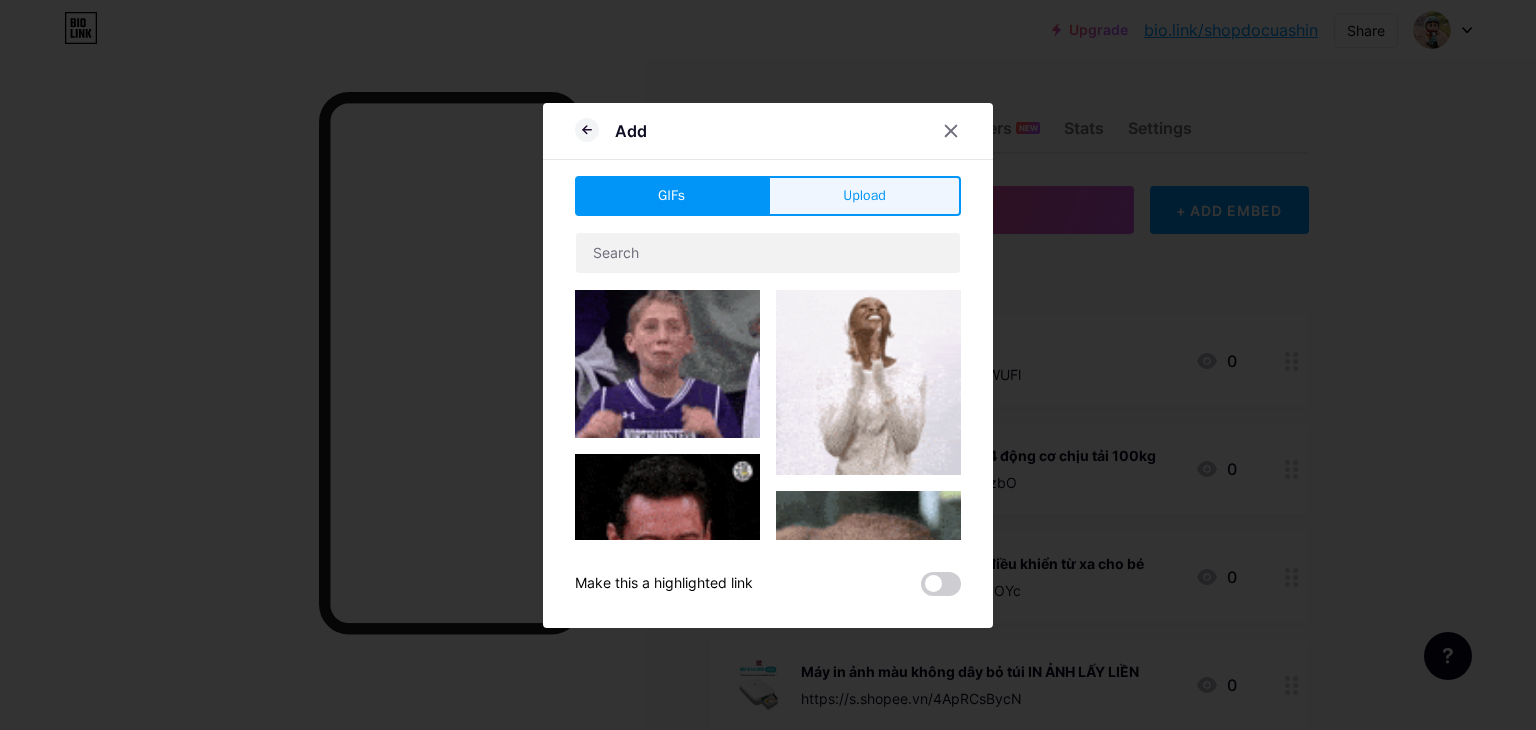 click on "Upload" at bounding box center (864, 196) 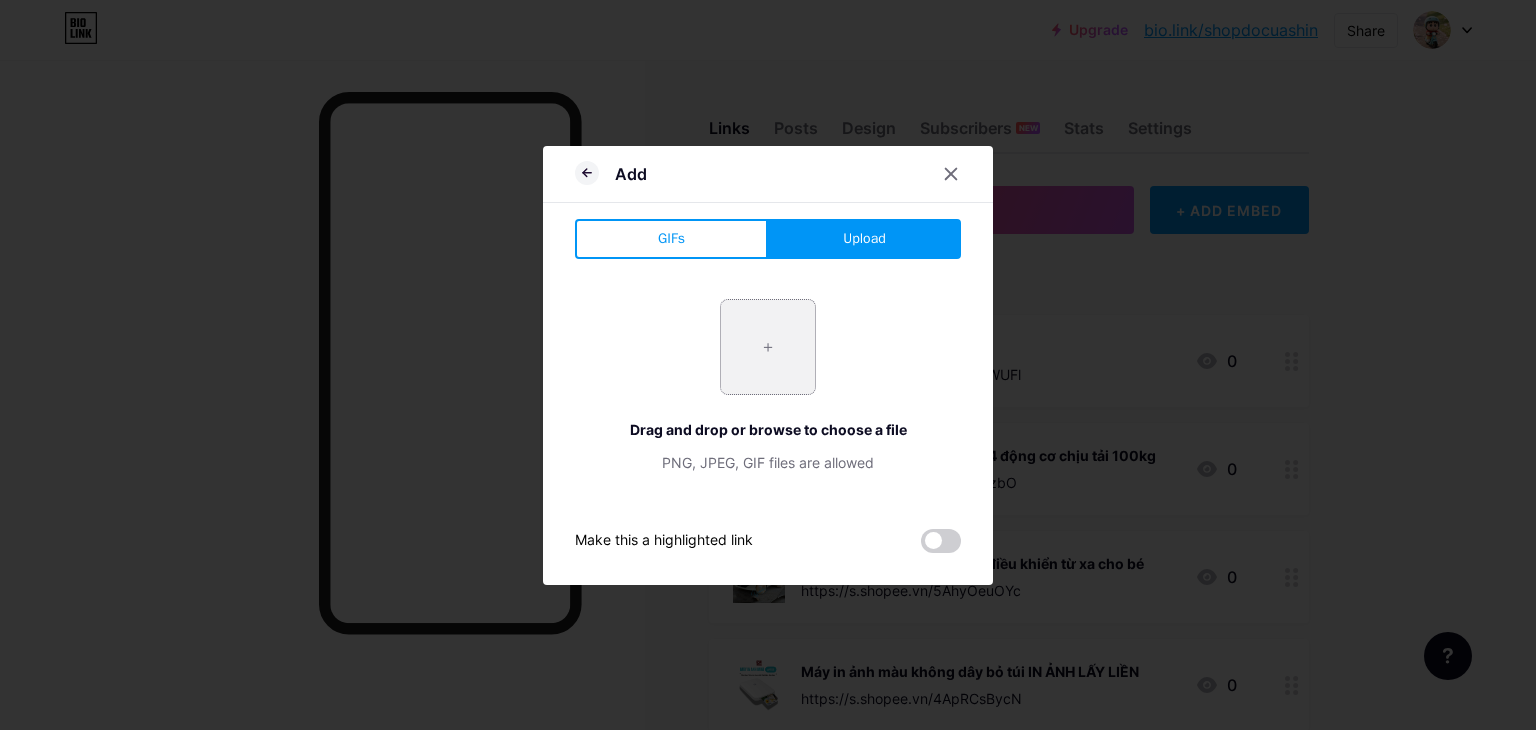 click at bounding box center [768, 347] 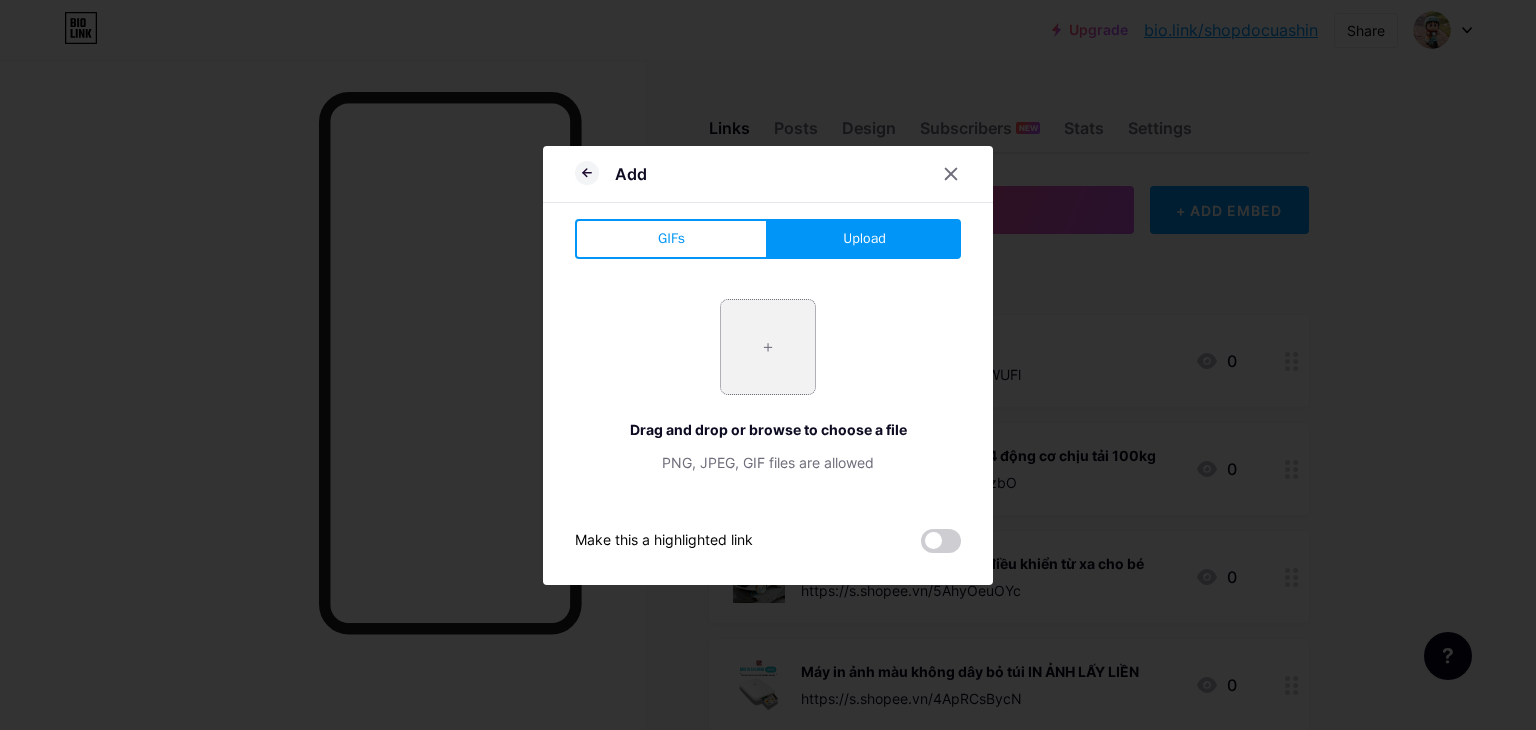 type on "C:\fakepath\5.jpg" 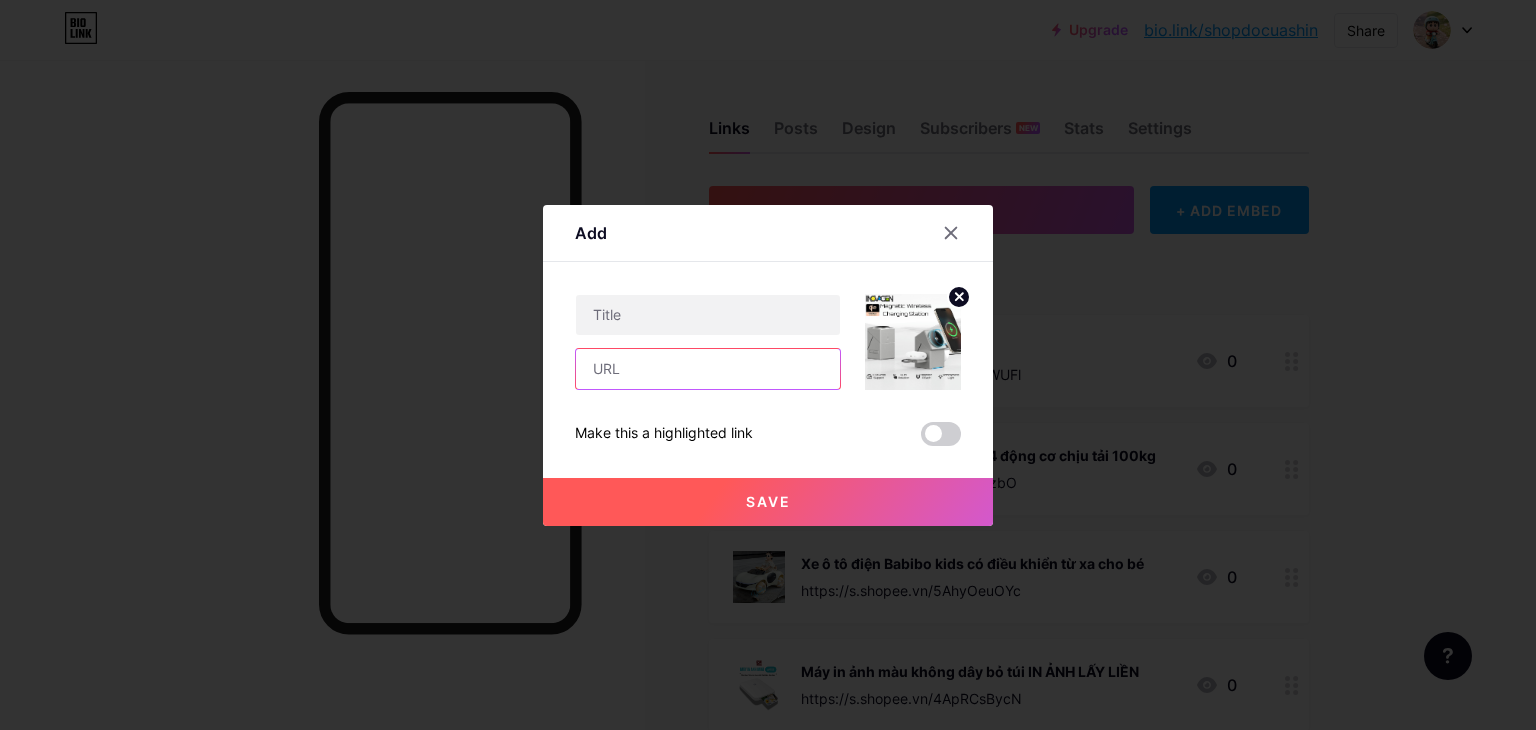 click at bounding box center (708, 369) 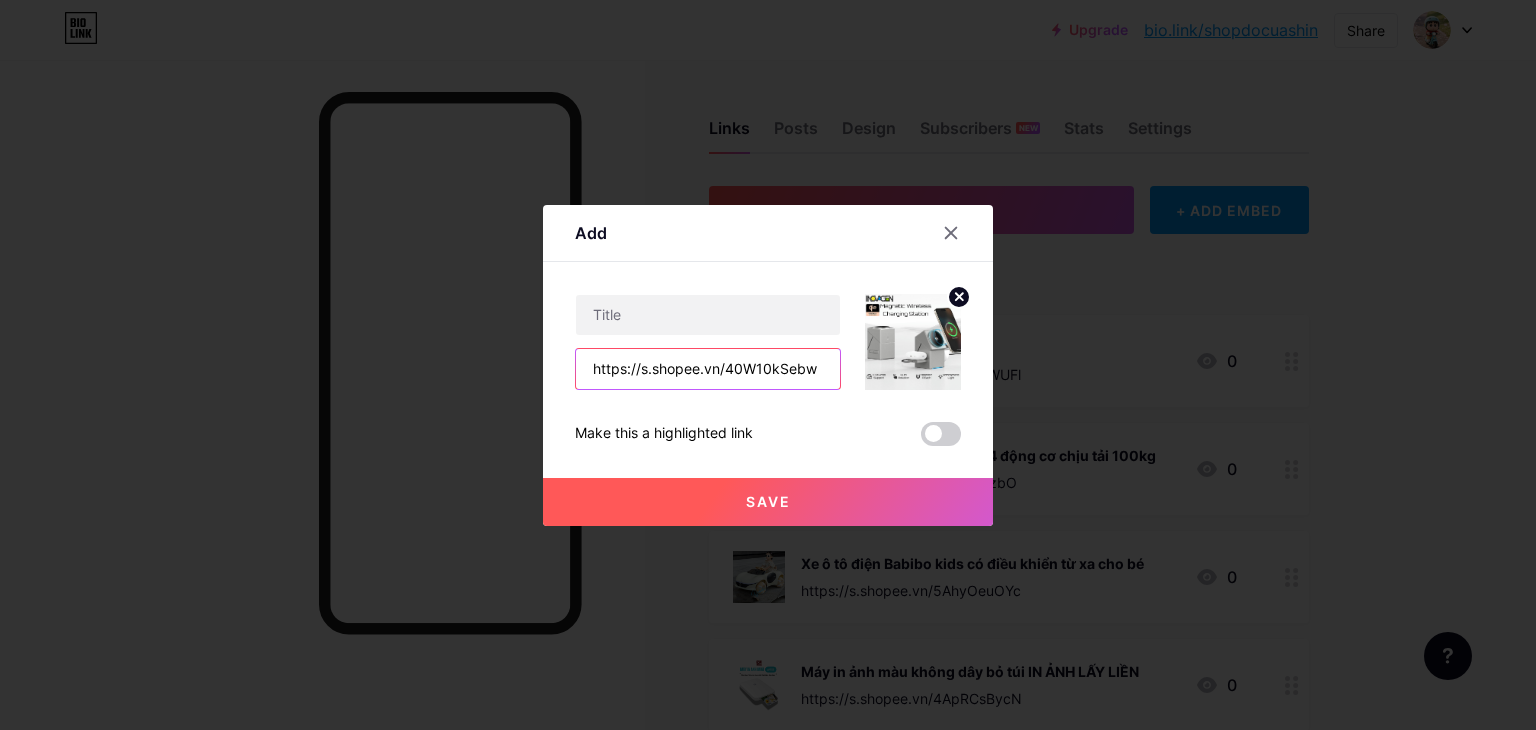 type on "https://s.shopee.vn/40W10kSebw" 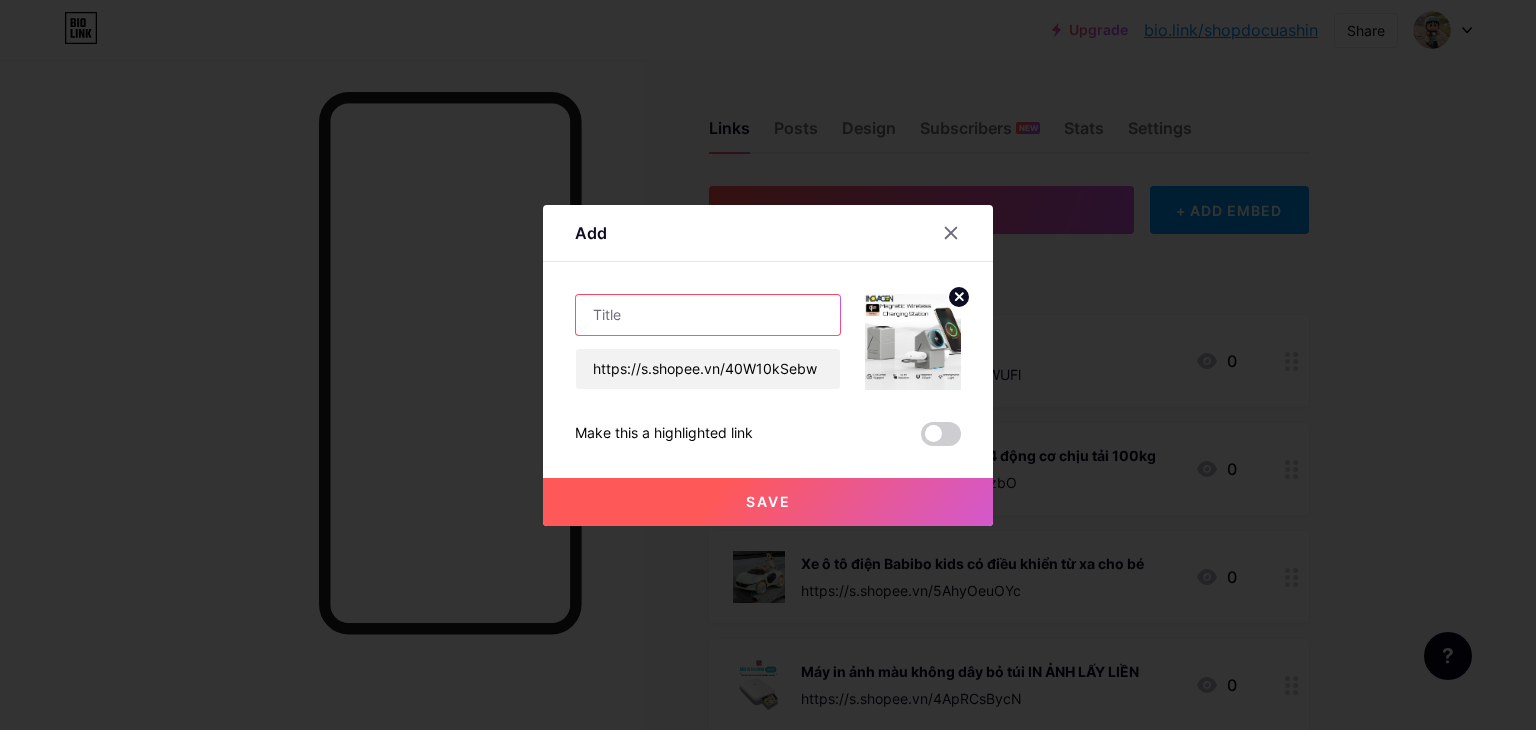 click at bounding box center (708, 315) 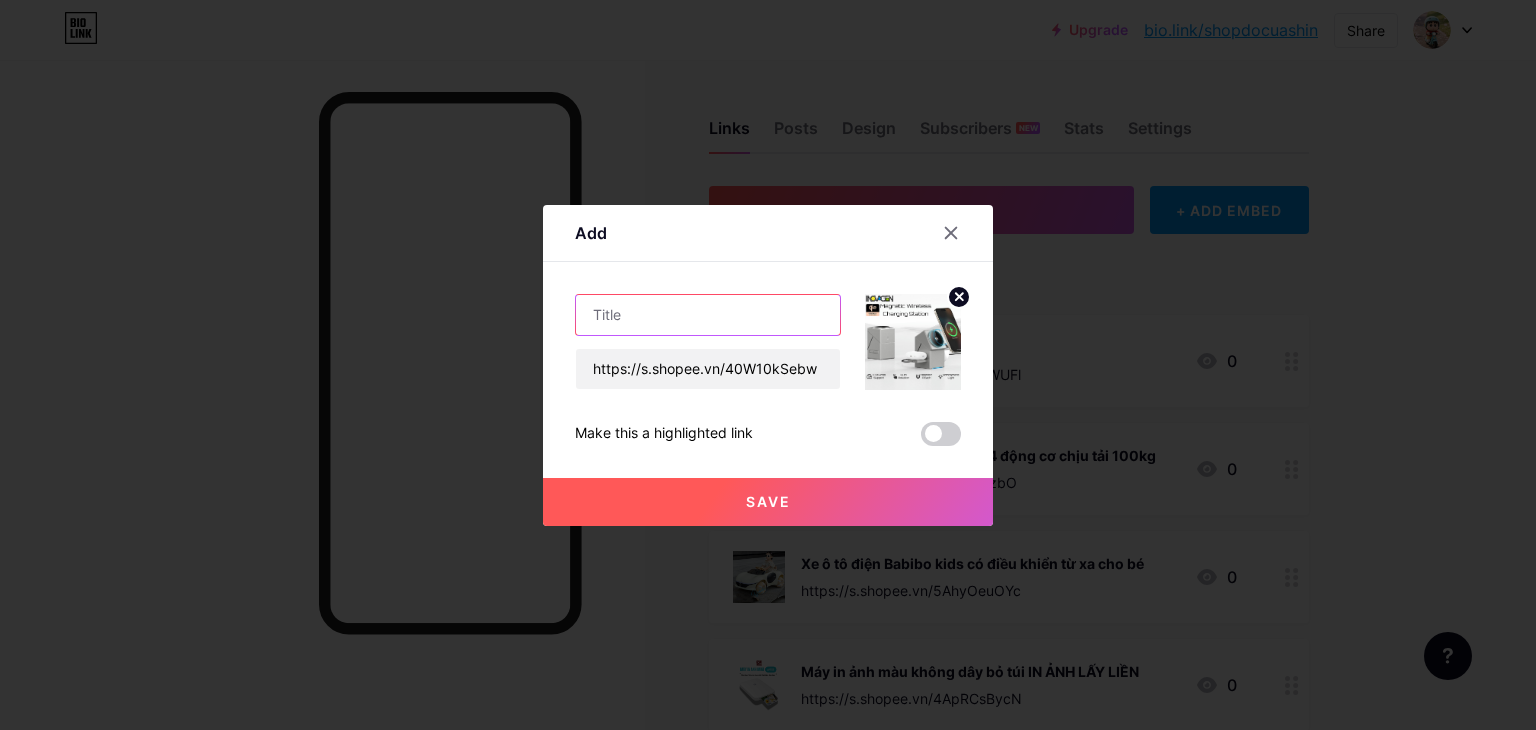 paste on "Đế sạc bàn" 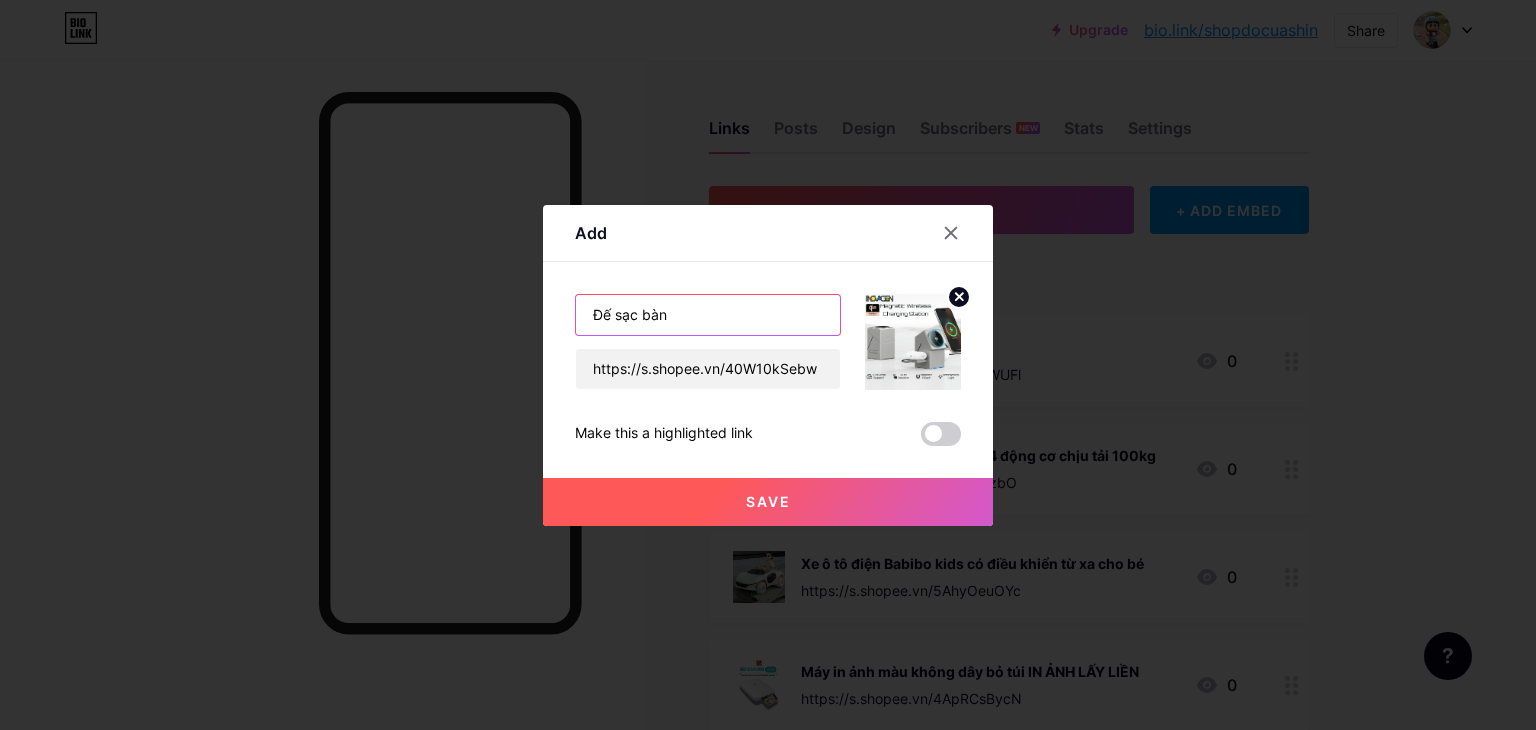 paste on "cho điện thoại 12 13 14 15 16 Promax S24 S25 Series 15W Trạm sạc không dây" 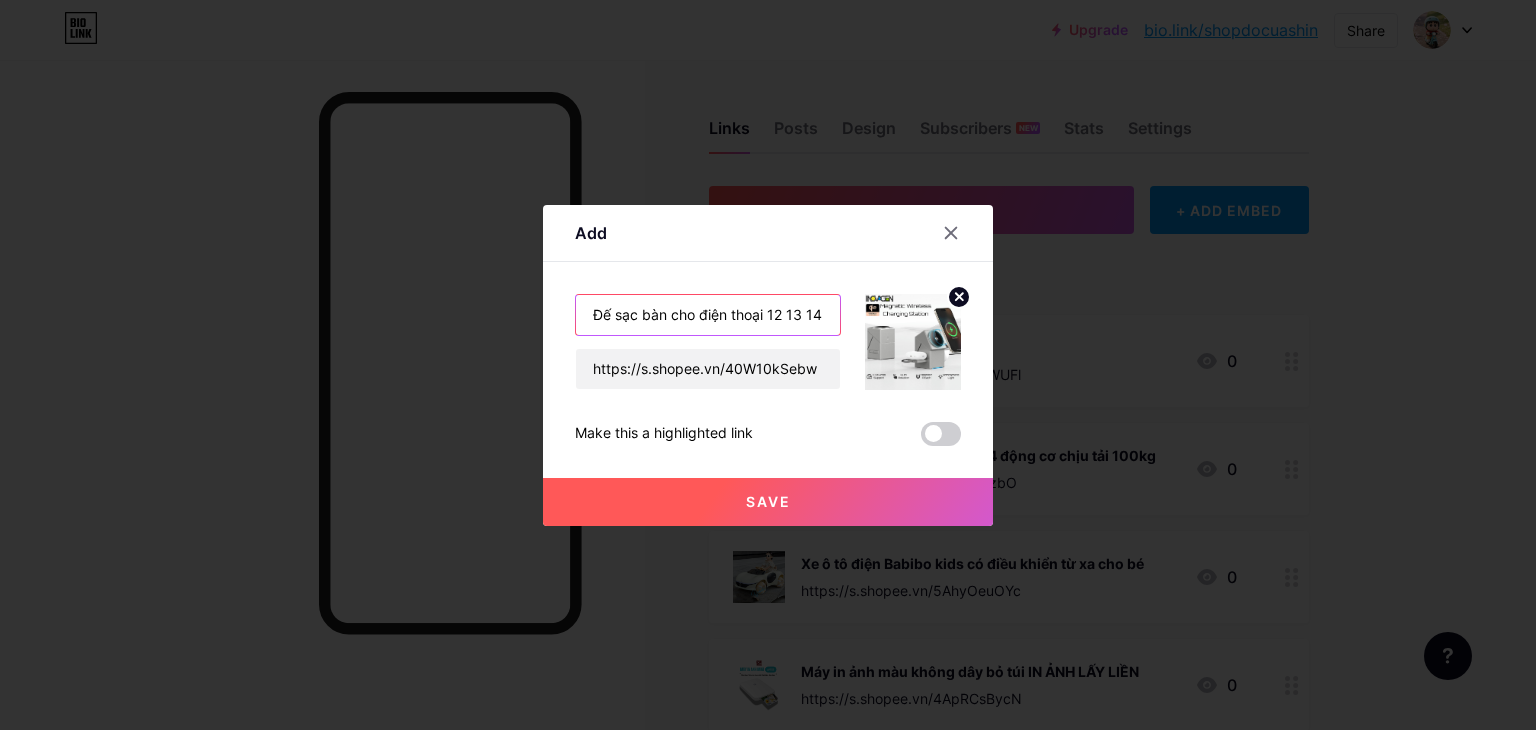 scroll, scrollTop: 0, scrollLeft: 364, axis: horizontal 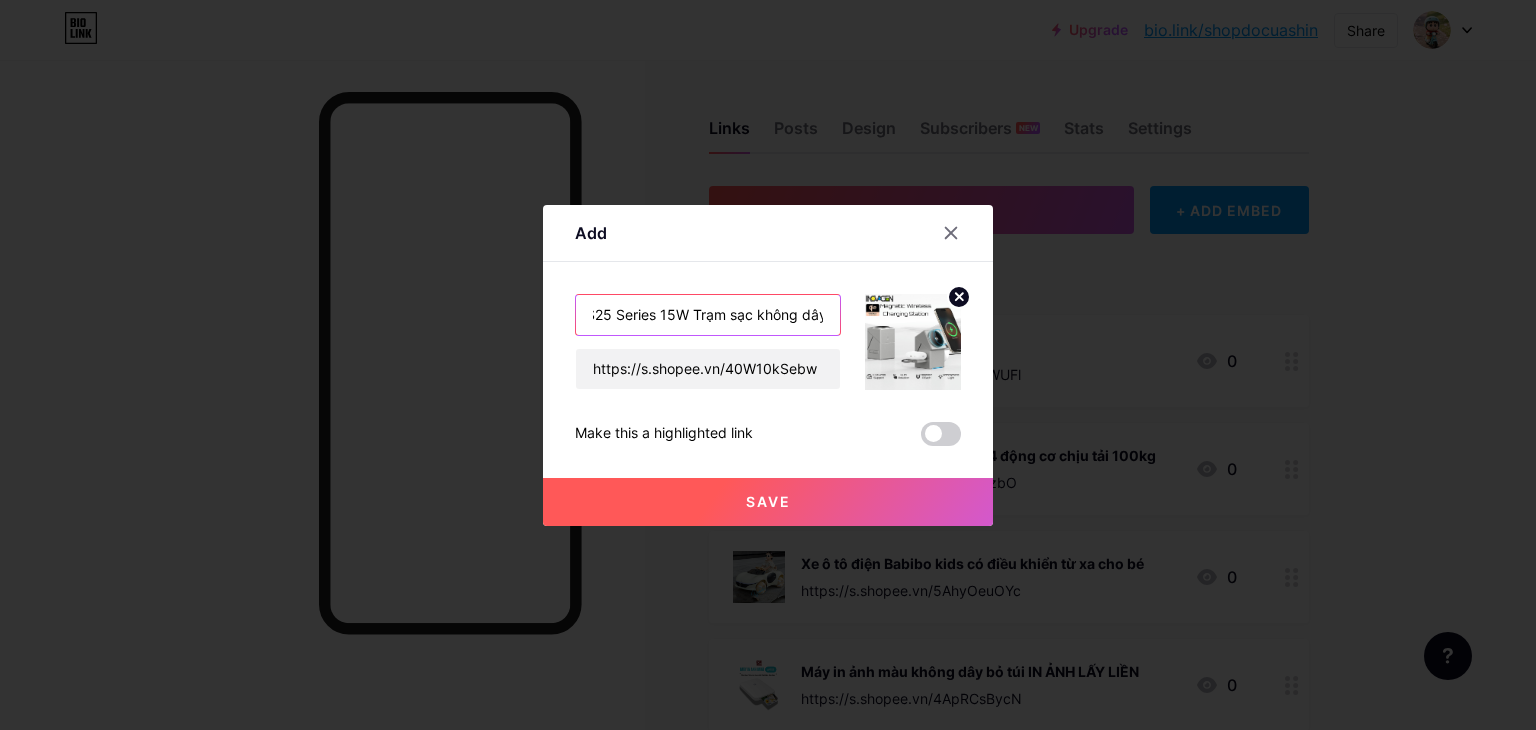 type on "Đế sạc bàn cho điện thoại 12 13 14 15 16 Promax S24 S25 Series 15W Trạm sạc không dây" 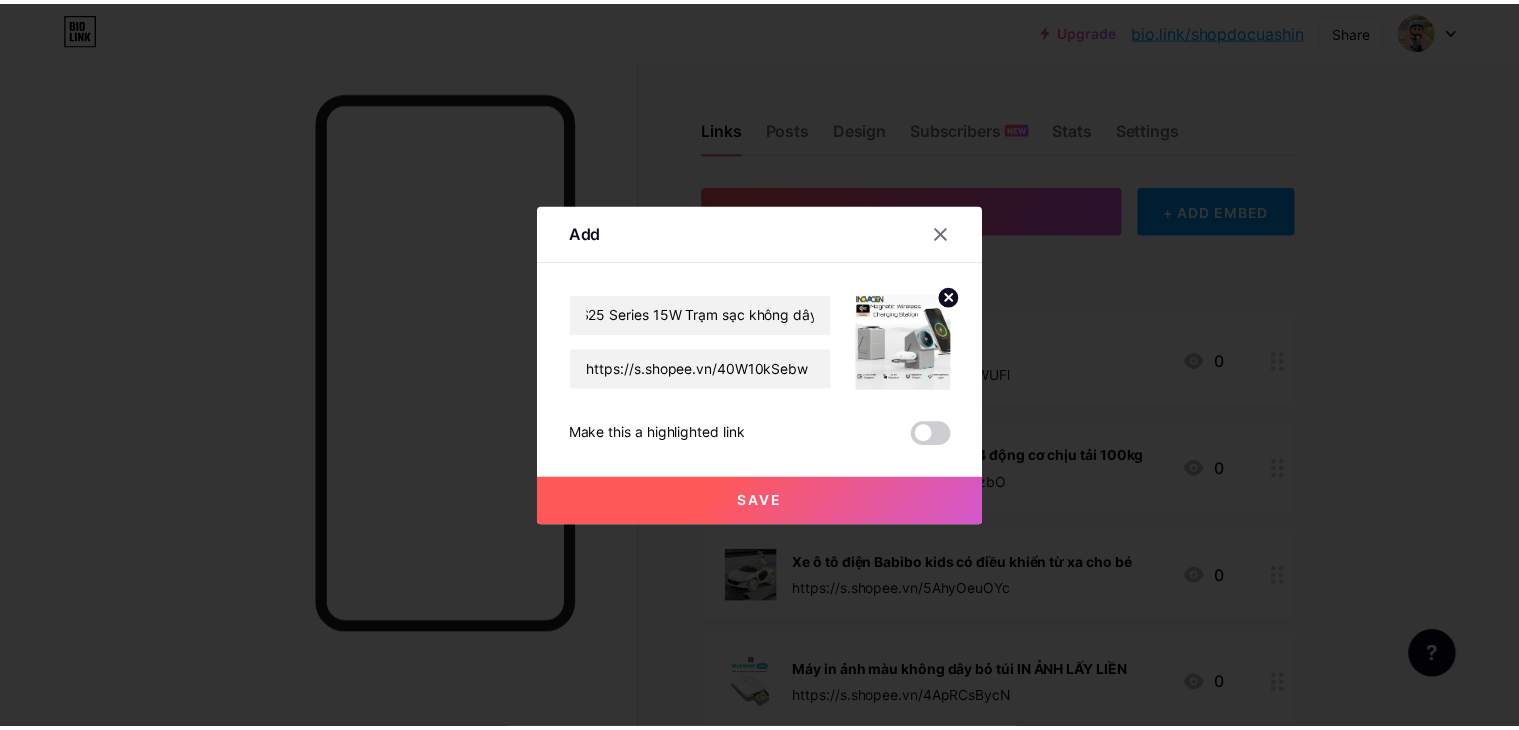 scroll, scrollTop: 0, scrollLeft: 0, axis: both 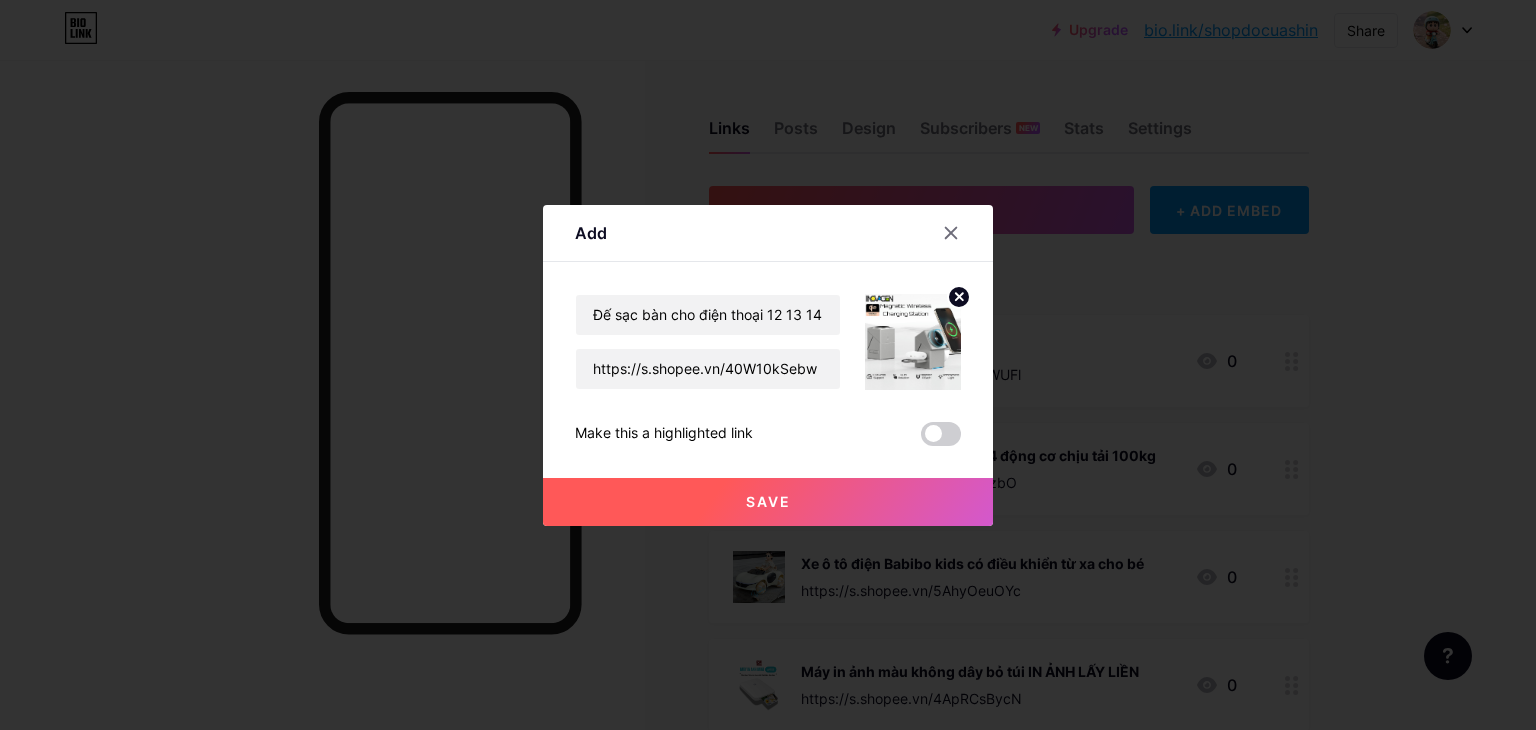 click on "Save" at bounding box center (768, 502) 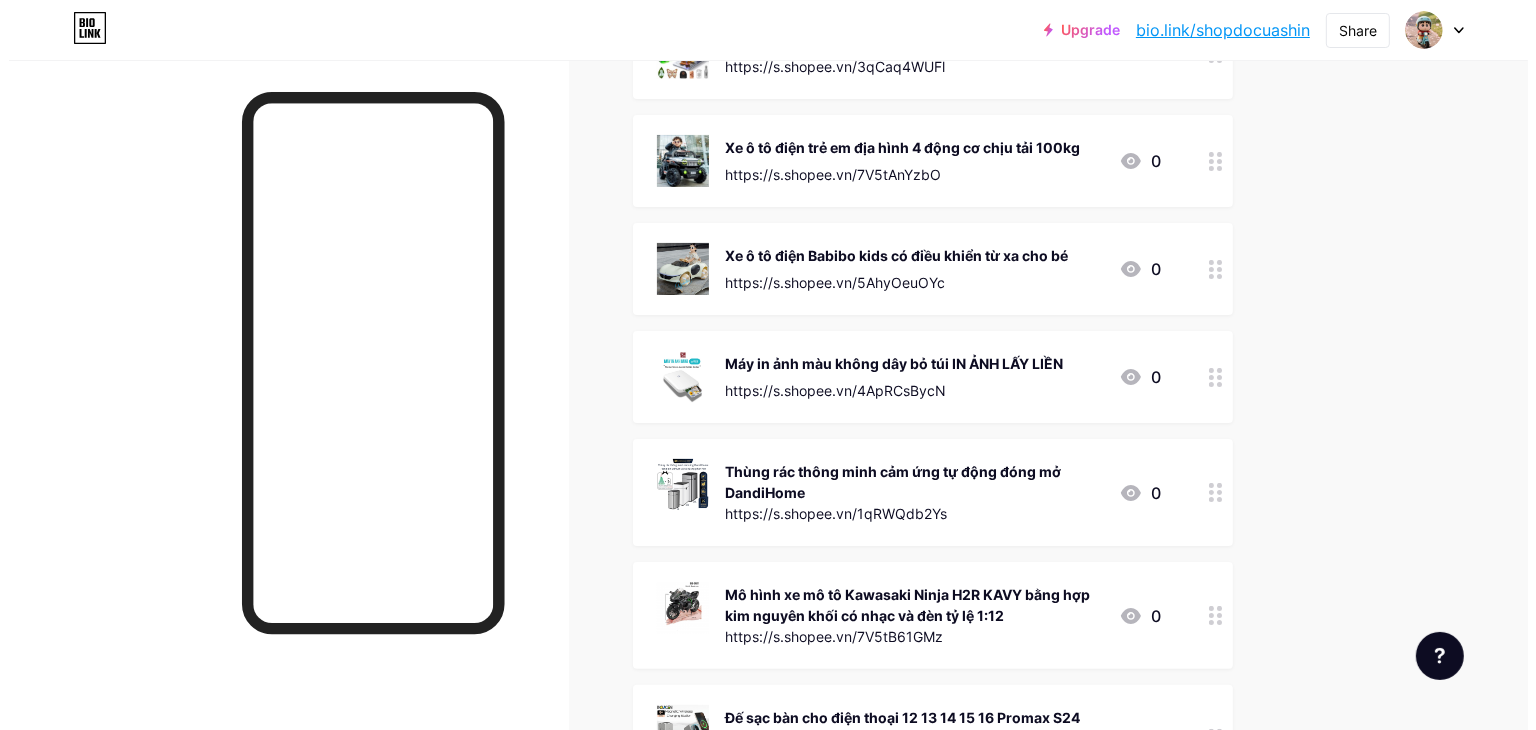scroll, scrollTop: 0, scrollLeft: 0, axis: both 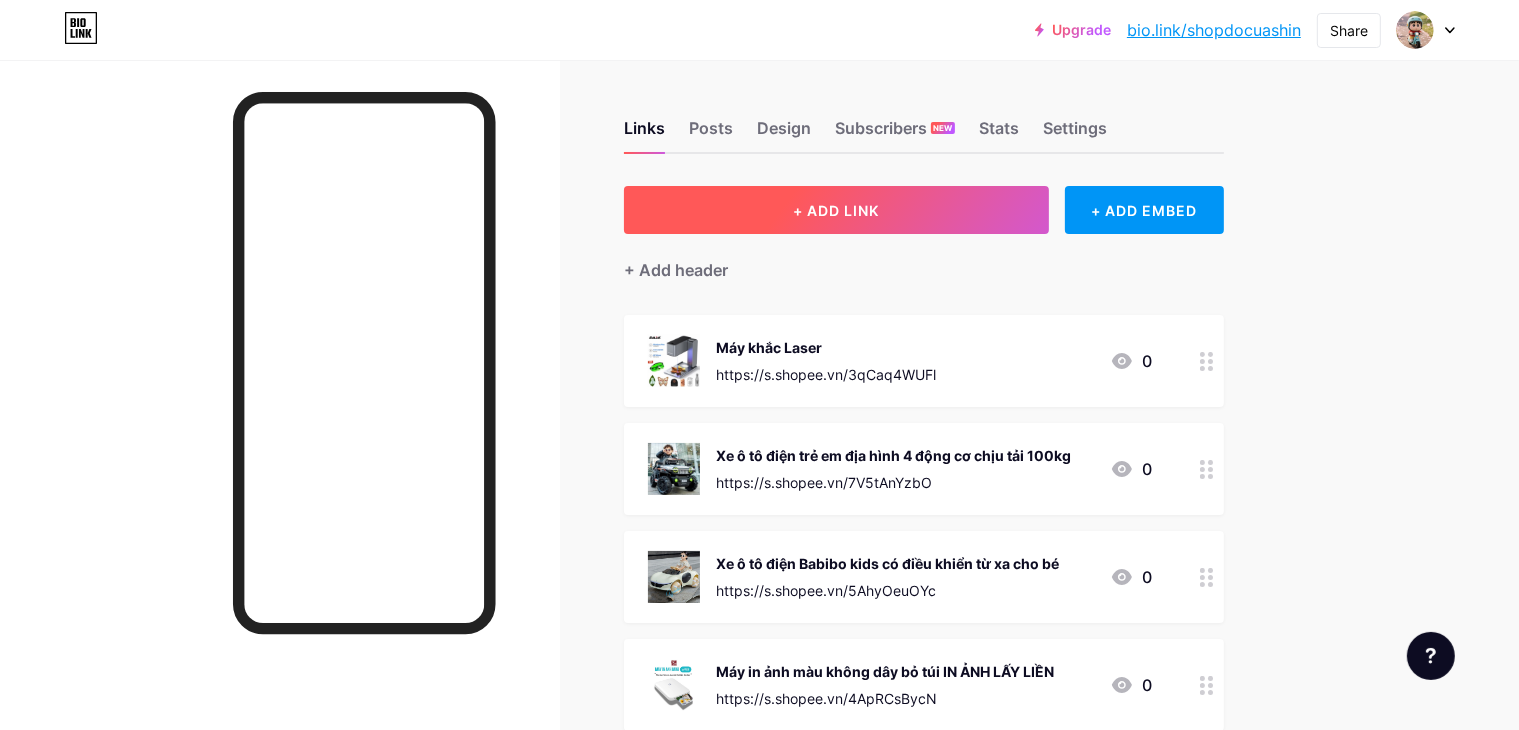 click on "+ ADD LINK" at bounding box center (836, 210) 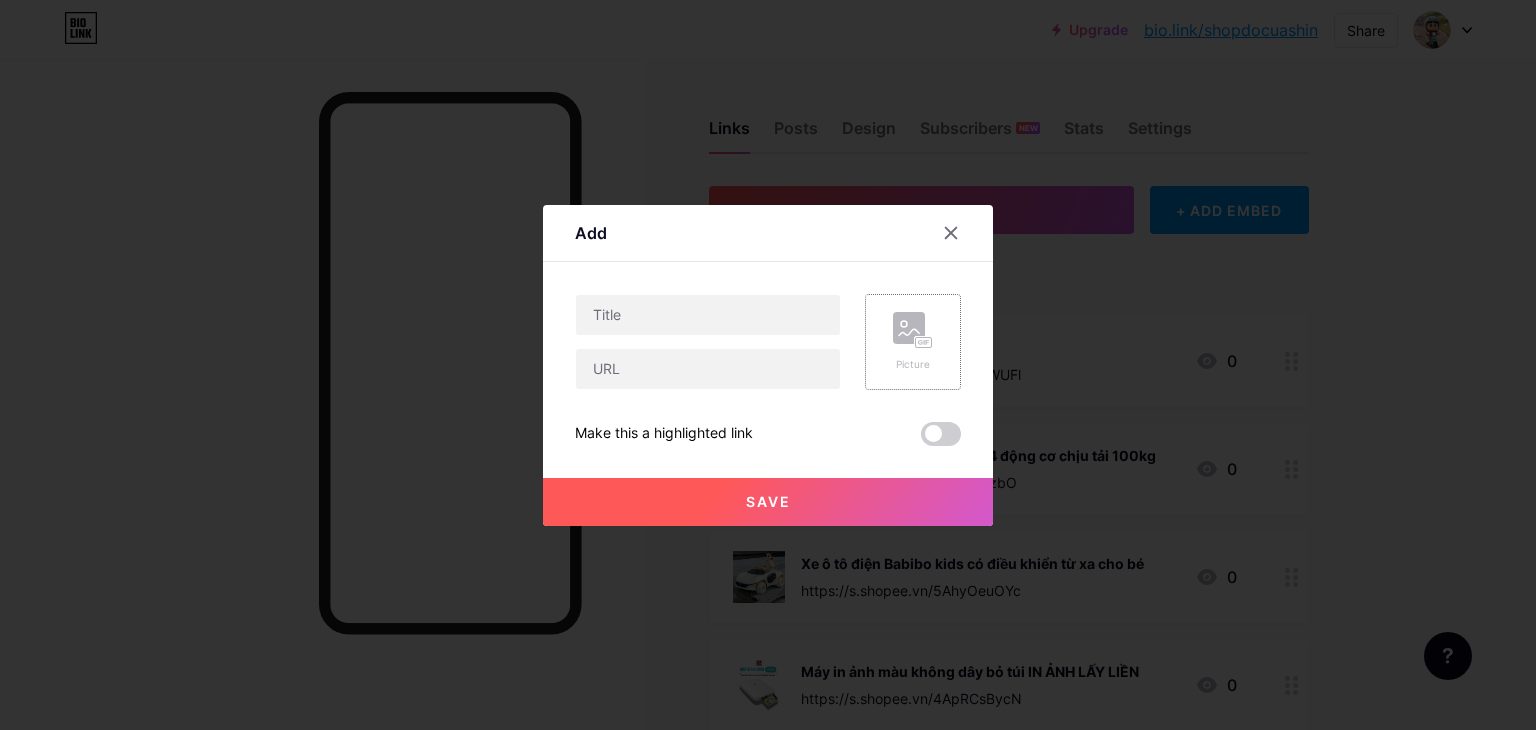 click 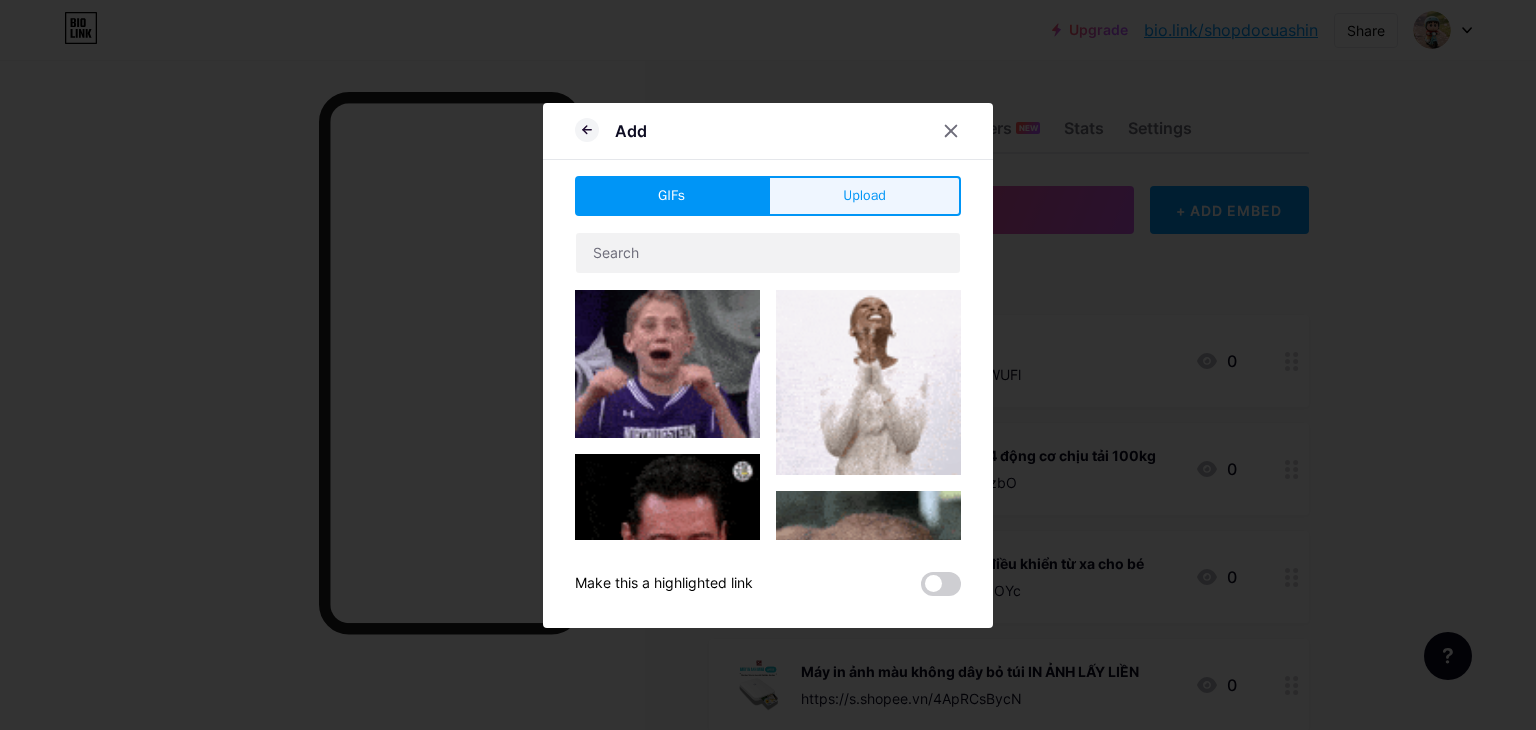 click on "Upload" at bounding box center (864, 195) 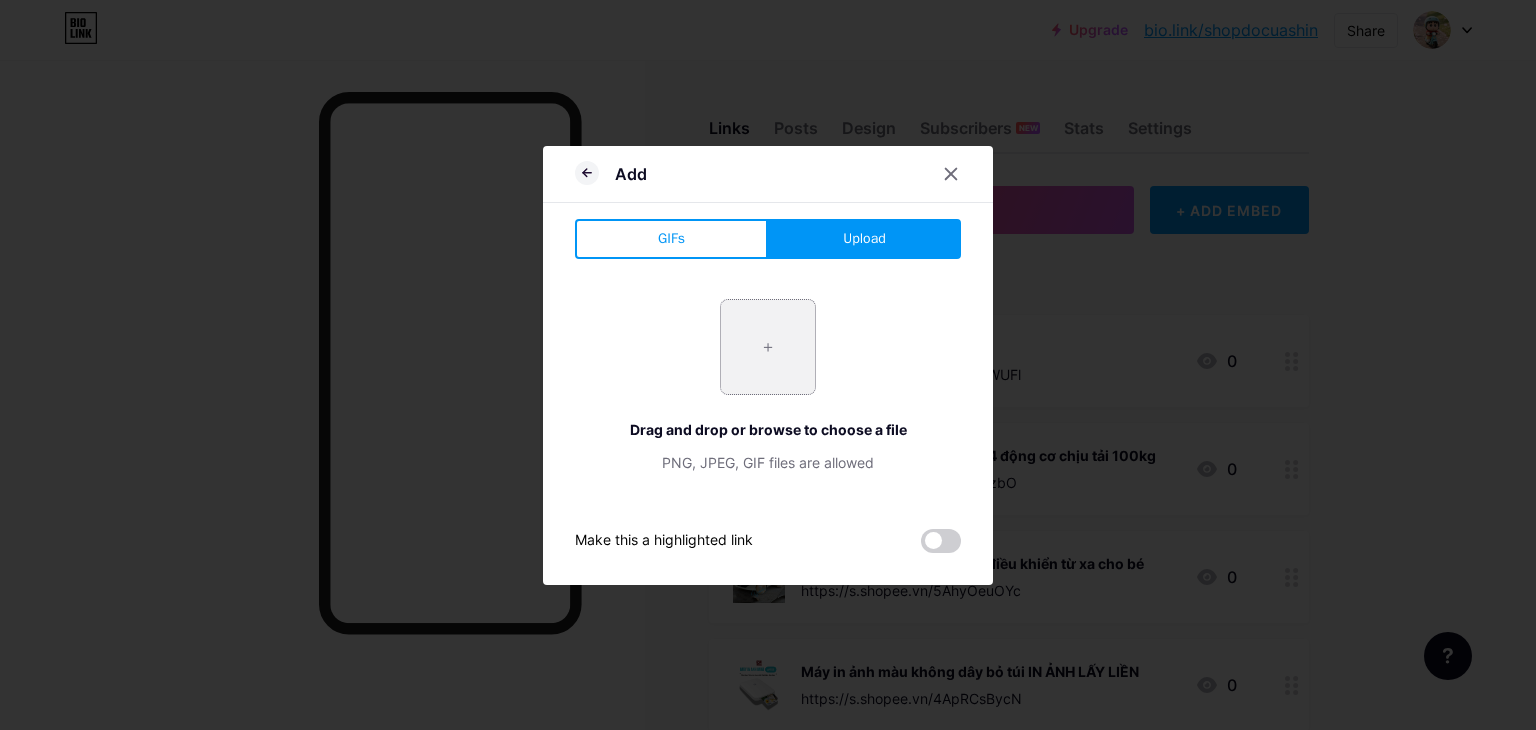 click at bounding box center (768, 347) 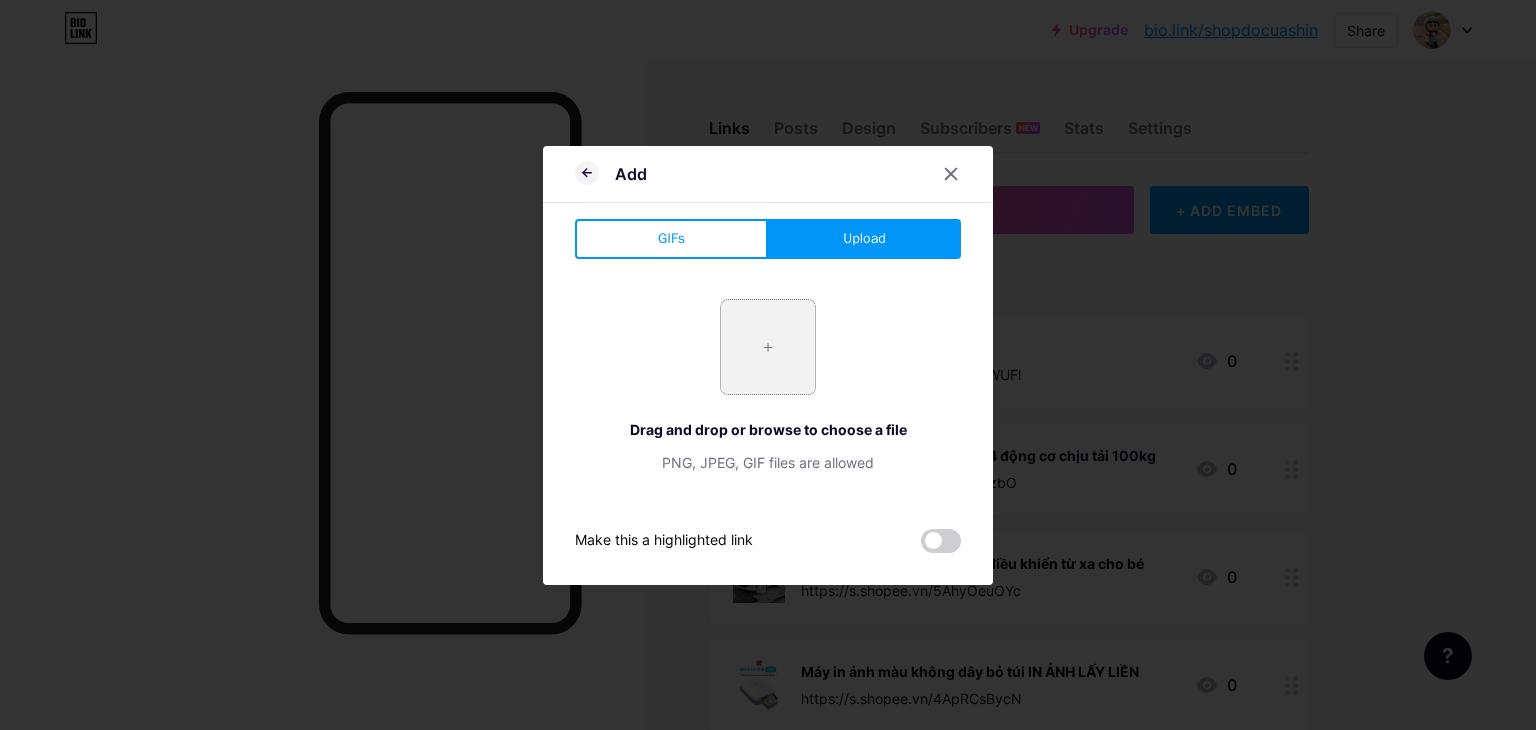 type on "C:\fakepath\6.jpg" 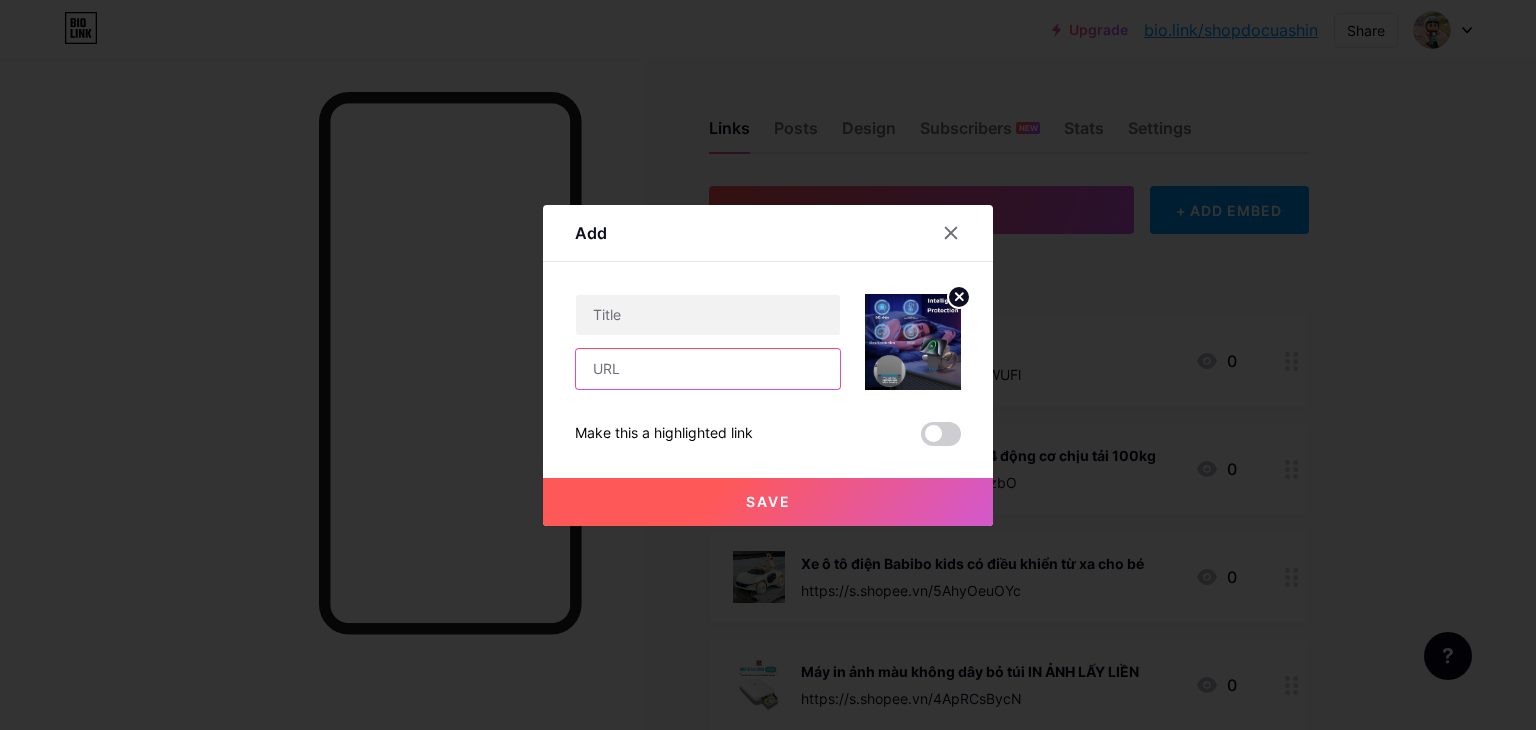 click at bounding box center [708, 369] 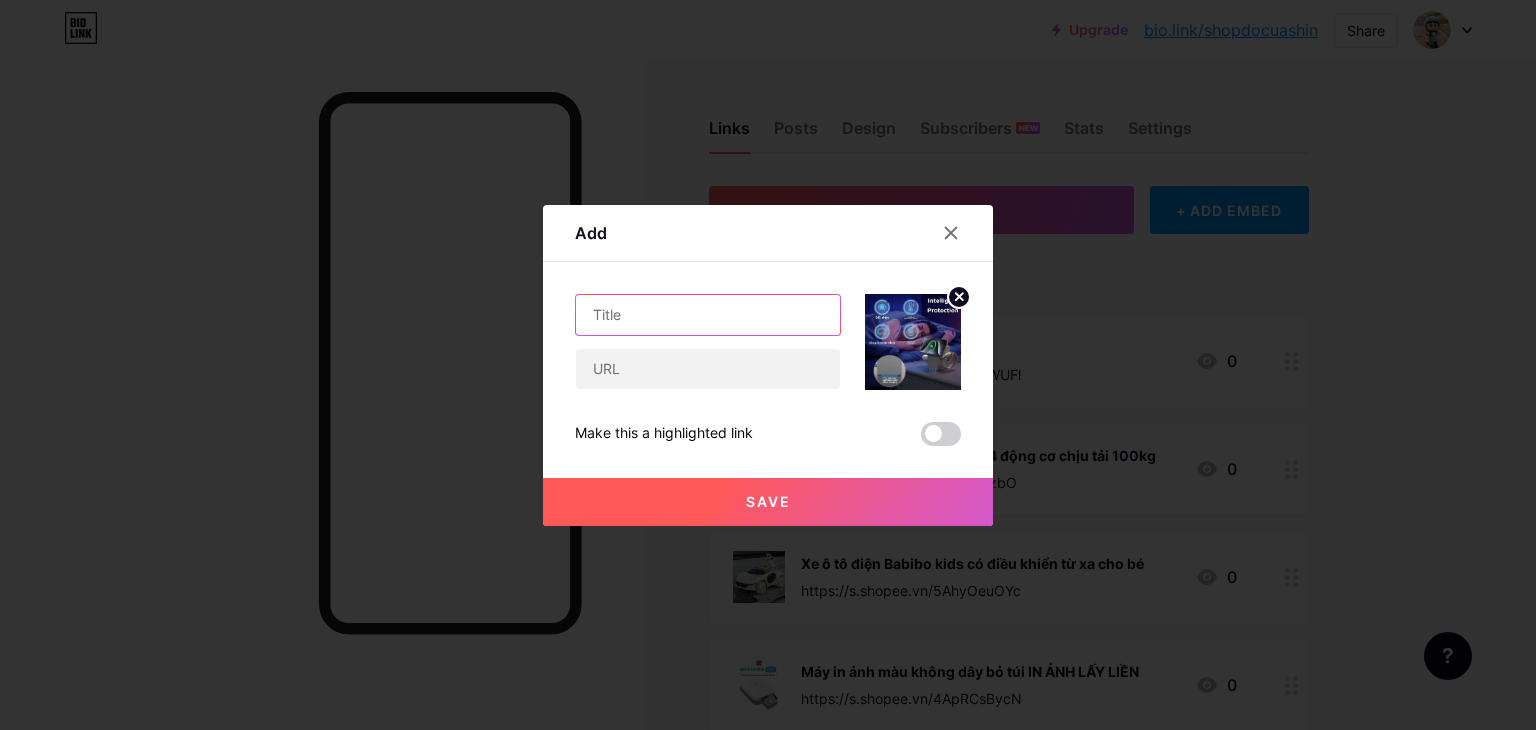 click at bounding box center [708, 315] 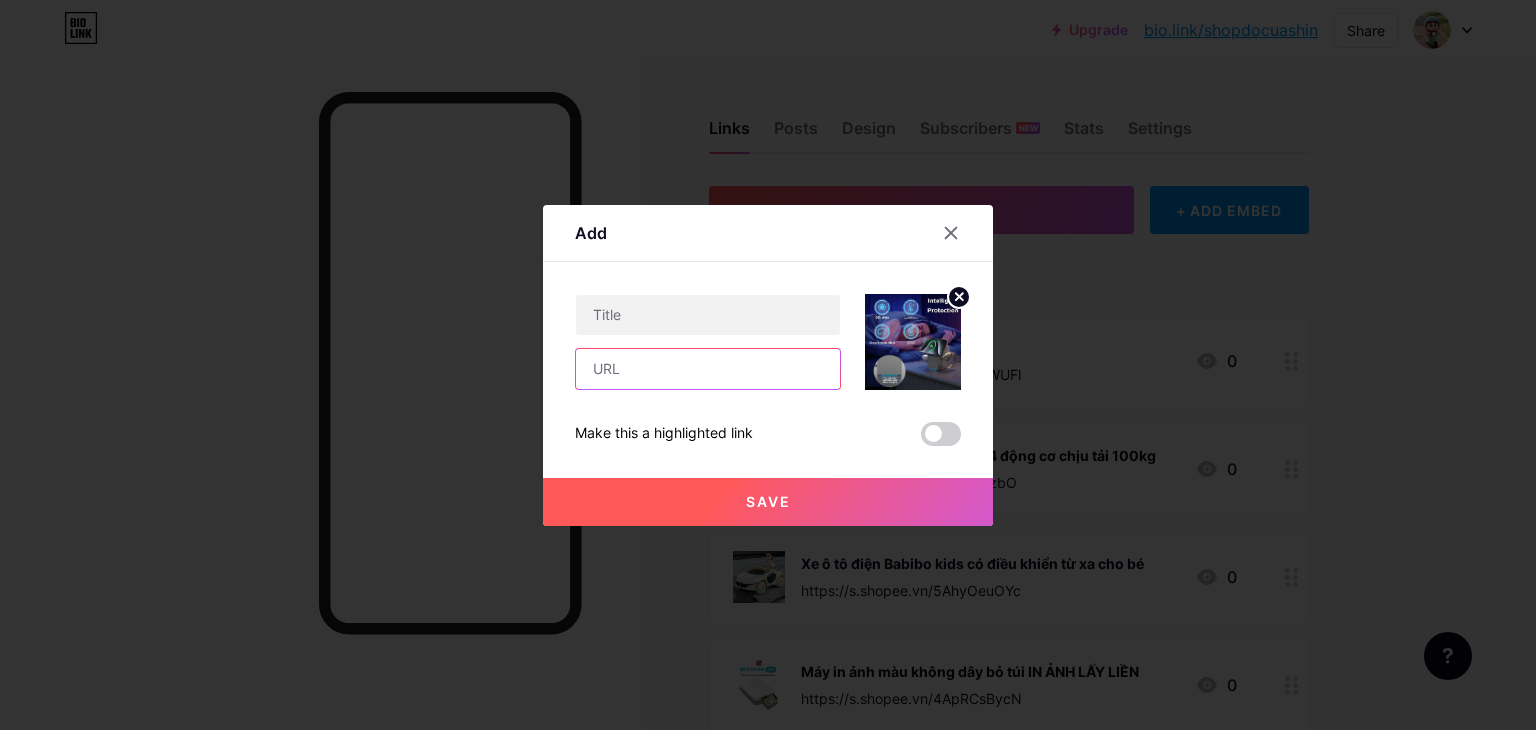 drag, startPoint x: 656, startPoint y: 326, endPoint x: 611, endPoint y: 369, distance: 62.241467 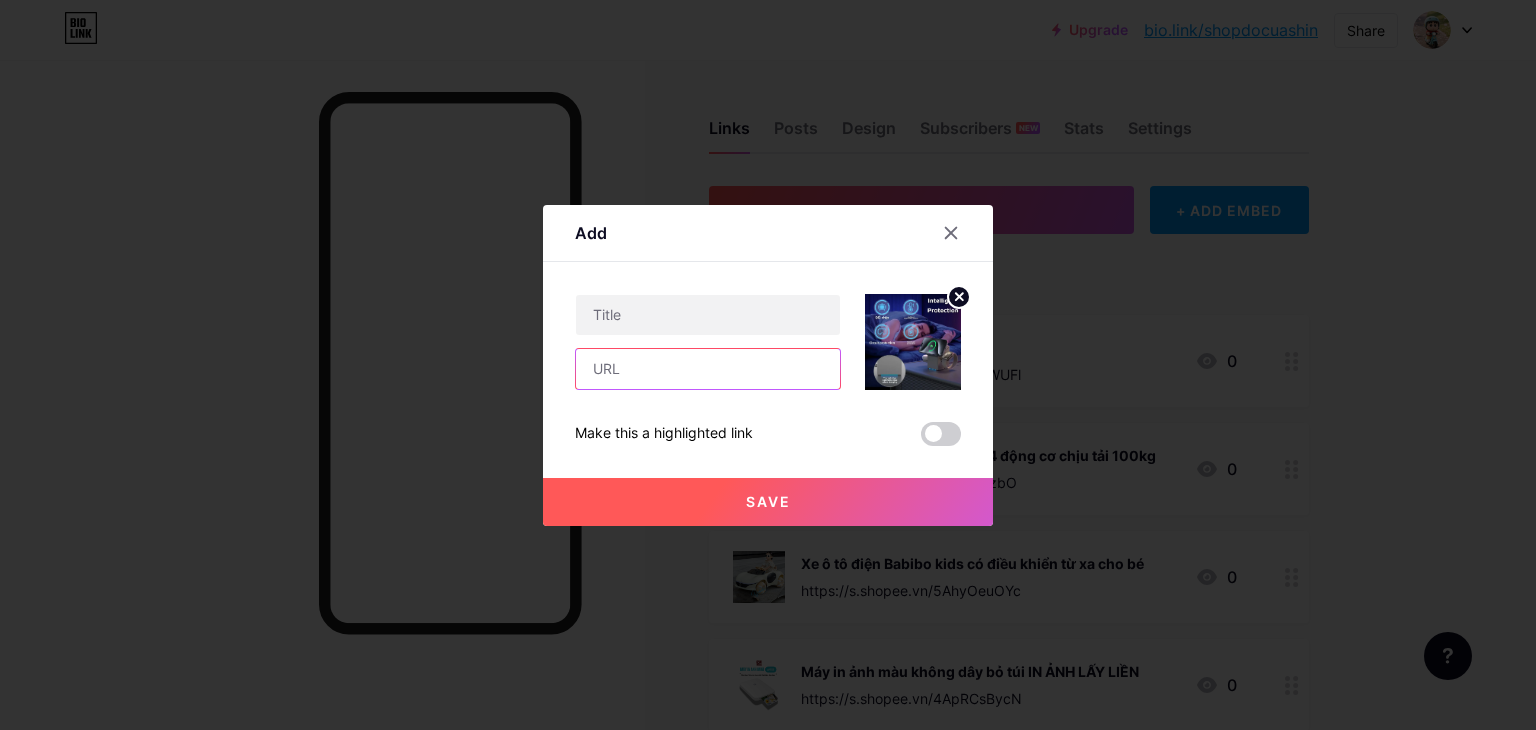 paste on "https://s.shopee.vn/1g86EVoYUa" 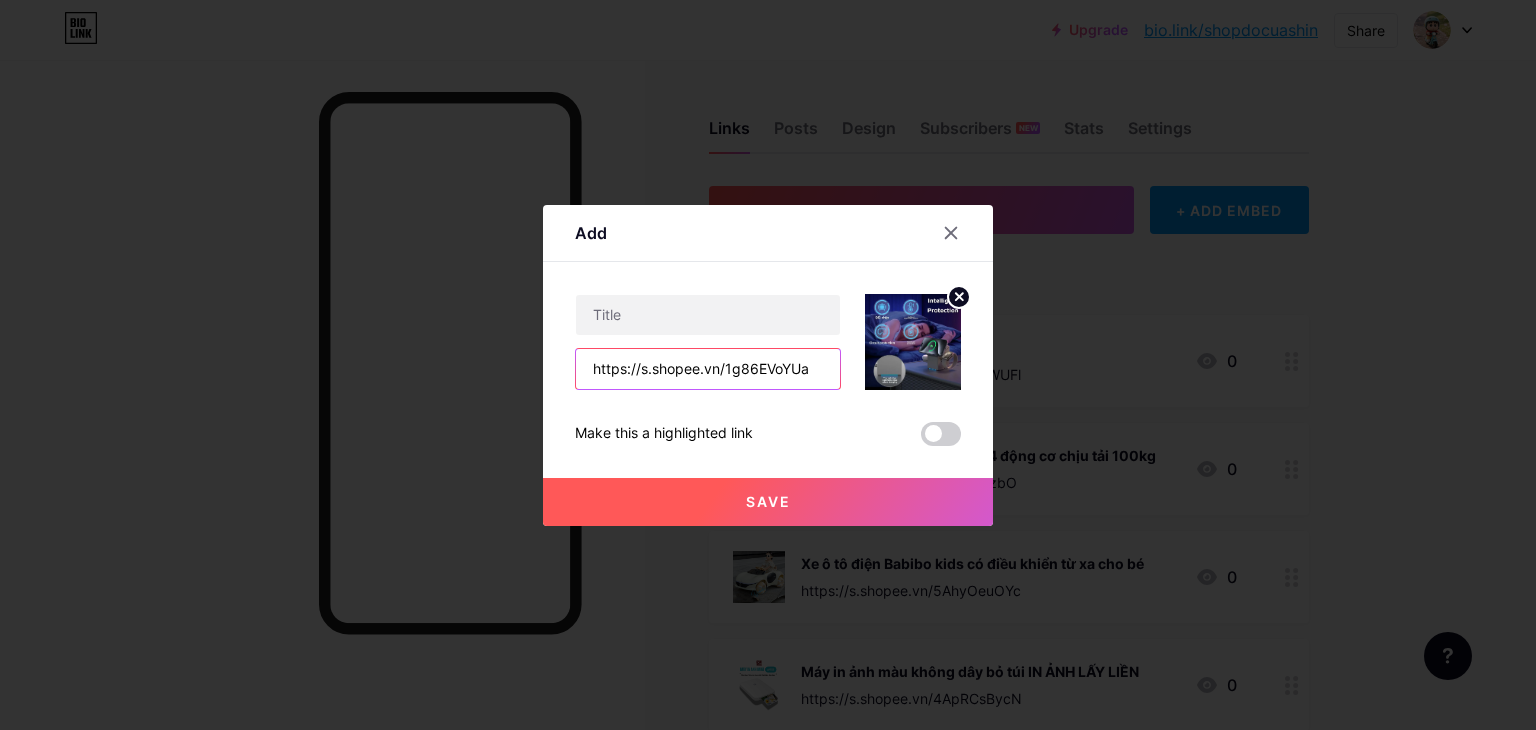 type on "https://s.shopee.vn/1g86EVoYUa" 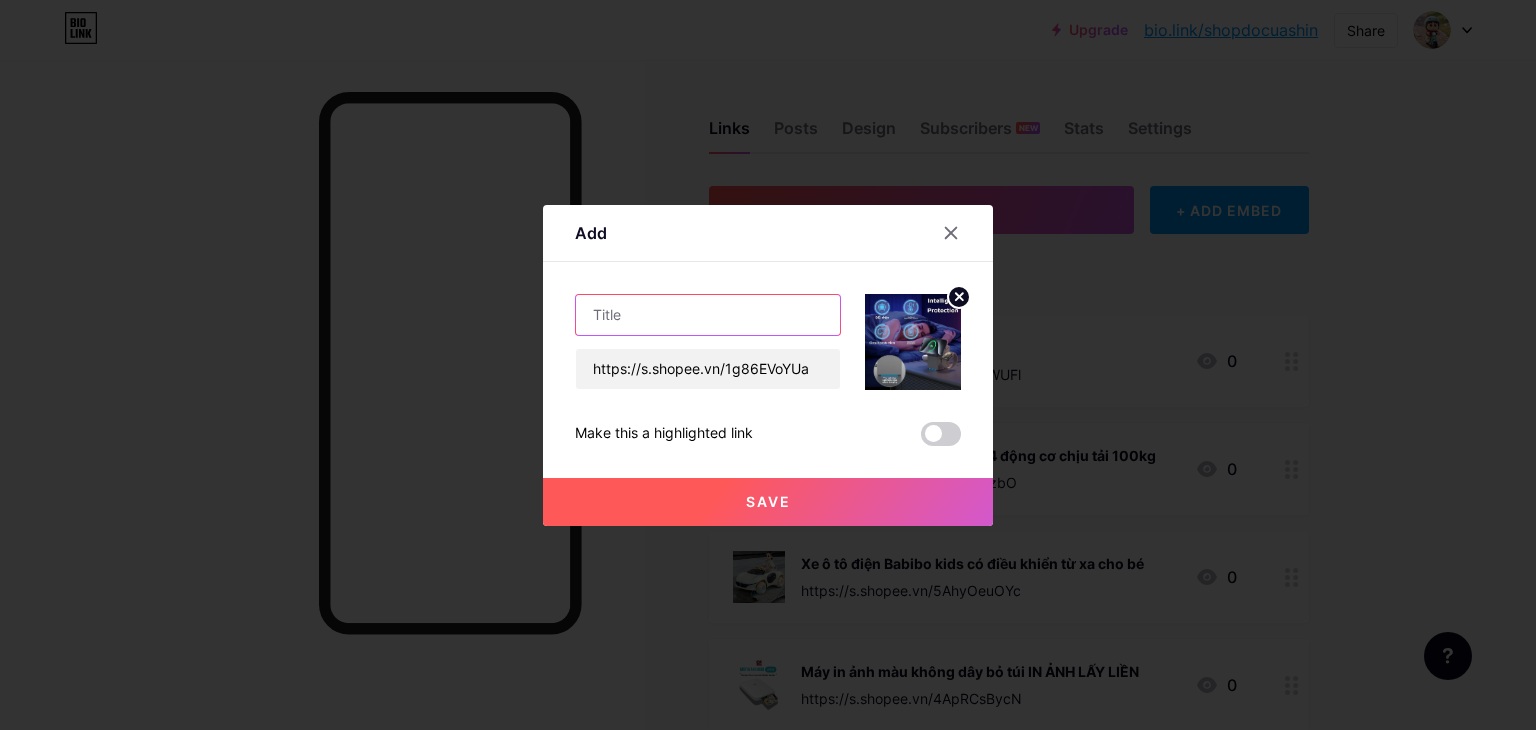 click at bounding box center (708, 315) 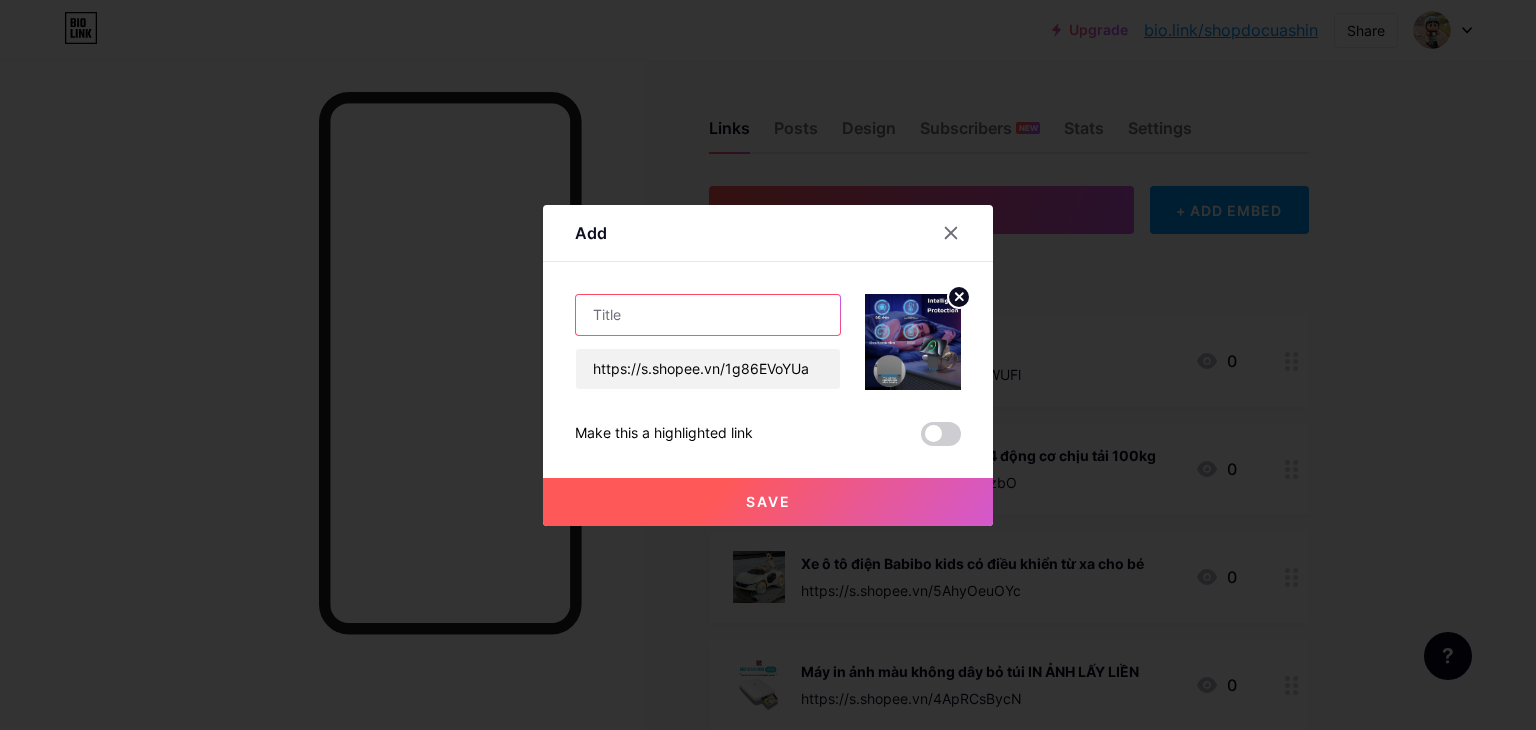 paste on "Đồng hồ Nikola Toy kết hợp máy bay từ tính không chạm đất" 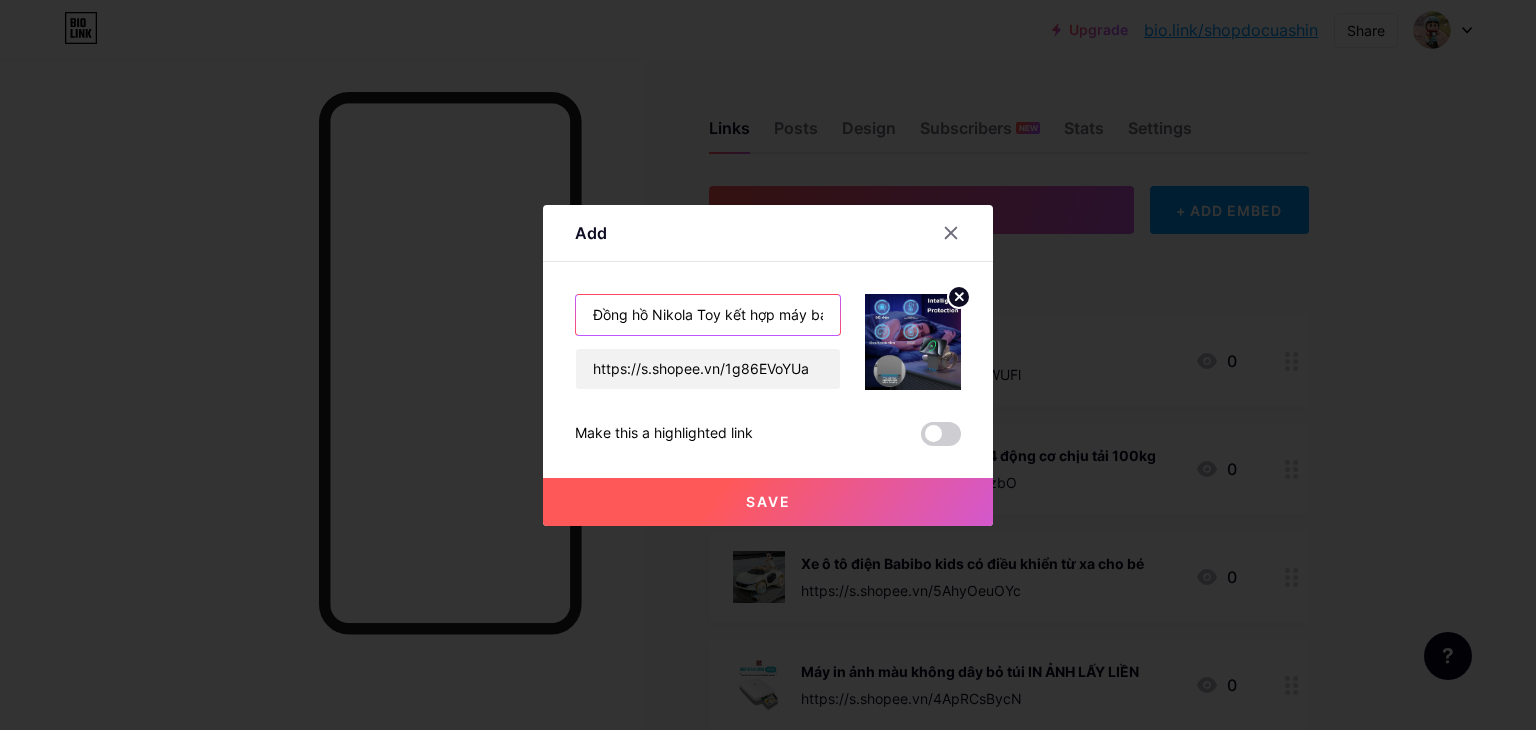 scroll, scrollTop: 0, scrollLeft: 171, axis: horizontal 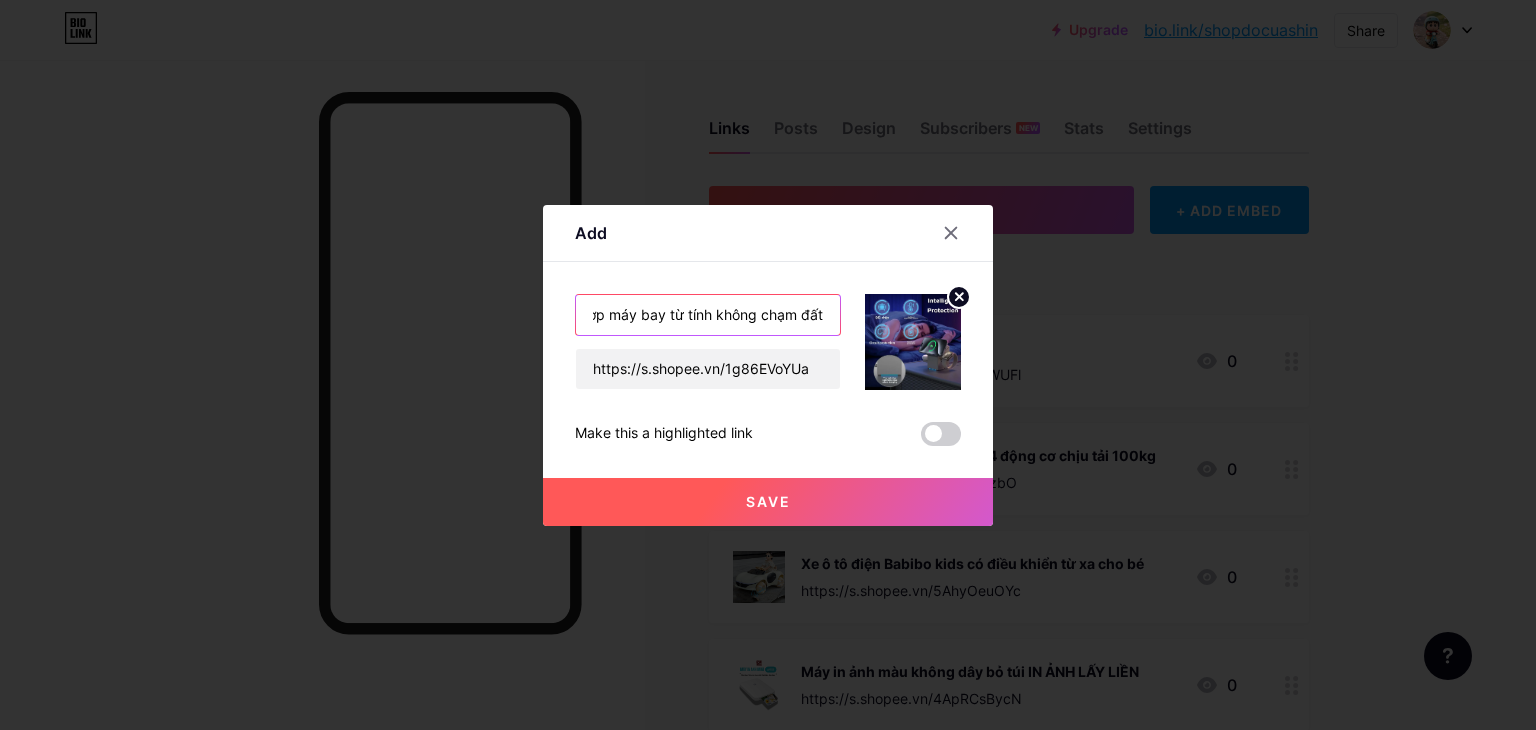 type on "Đồng hồ Nikola Toy kết hợp máy bay từ tính không chạm đất" 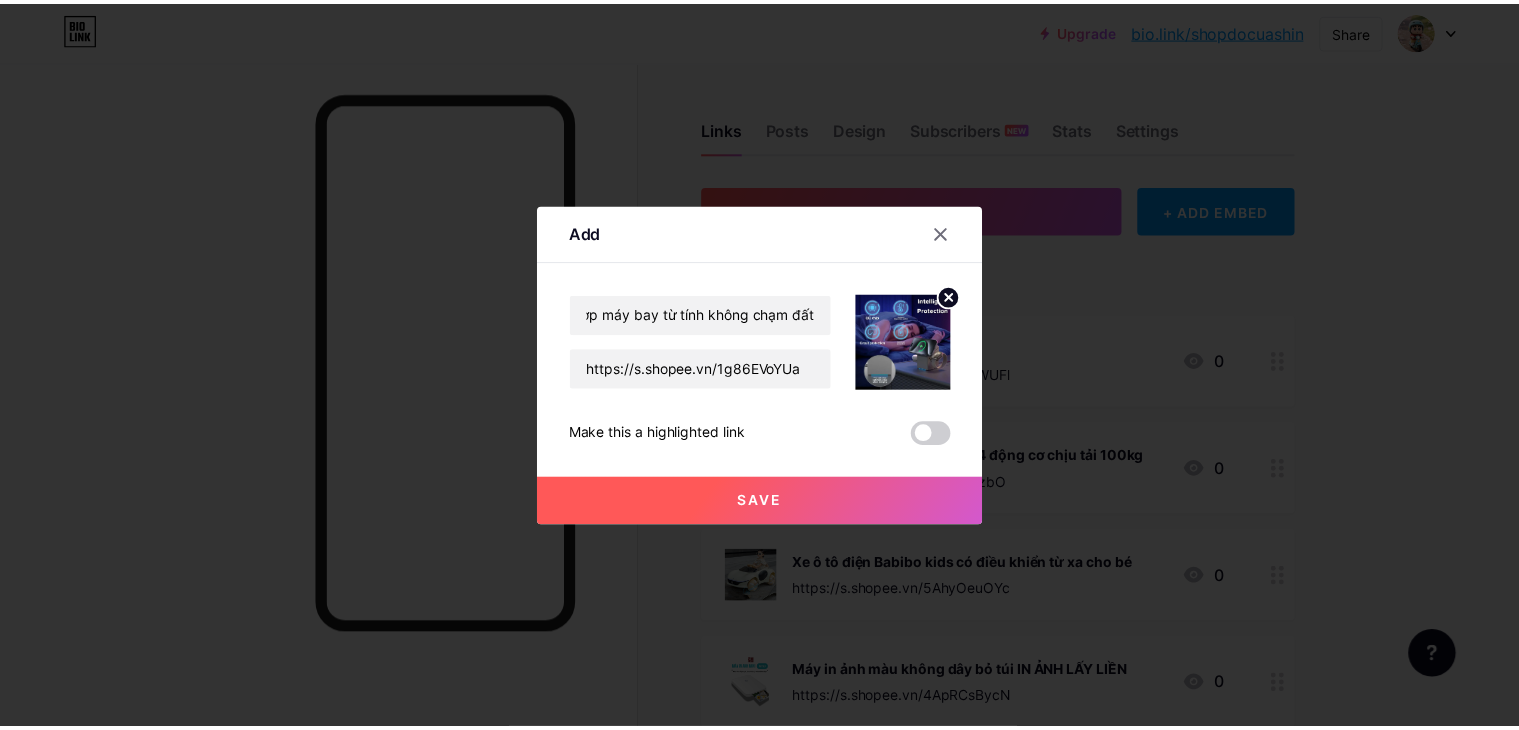 scroll, scrollTop: 0, scrollLeft: 0, axis: both 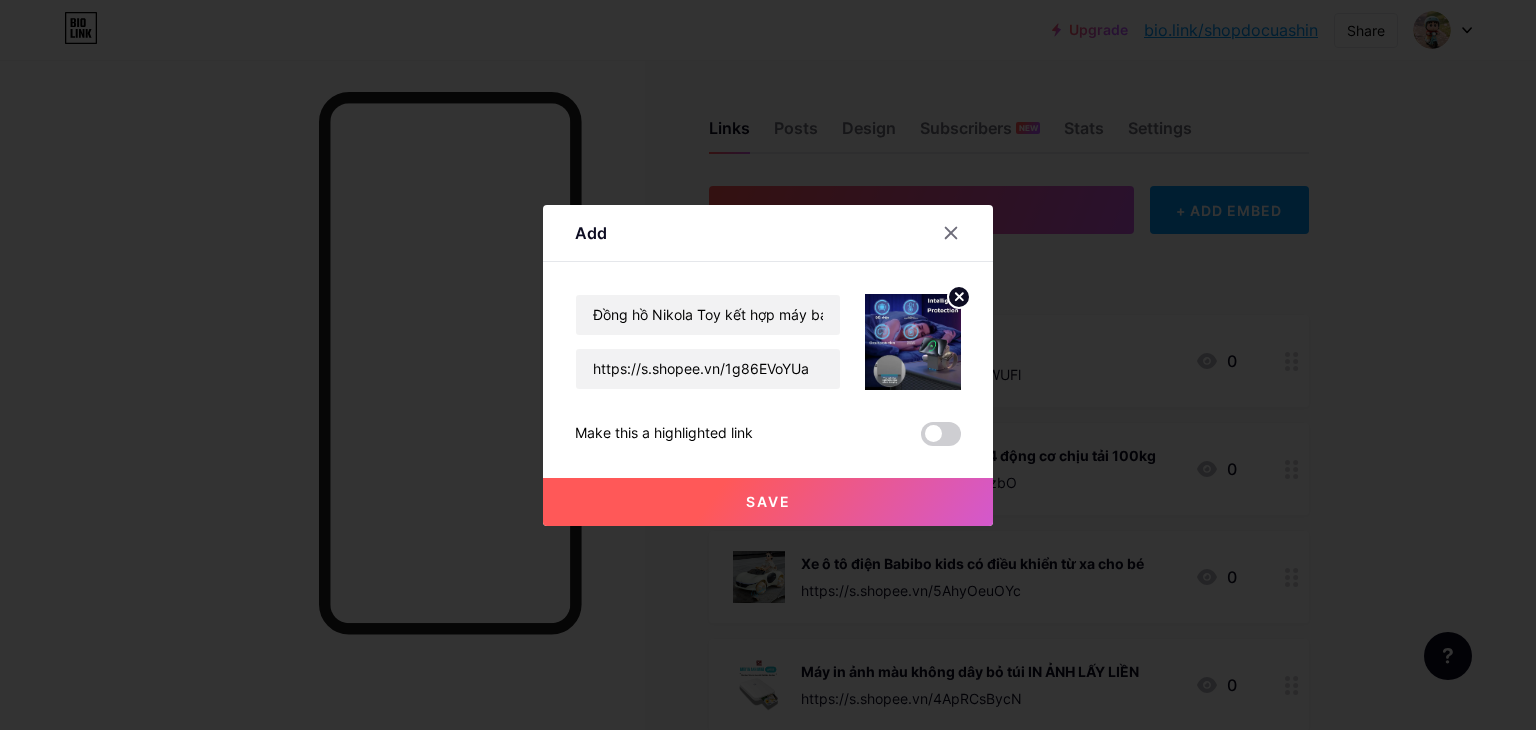 click on "Save" at bounding box center (768, 502) 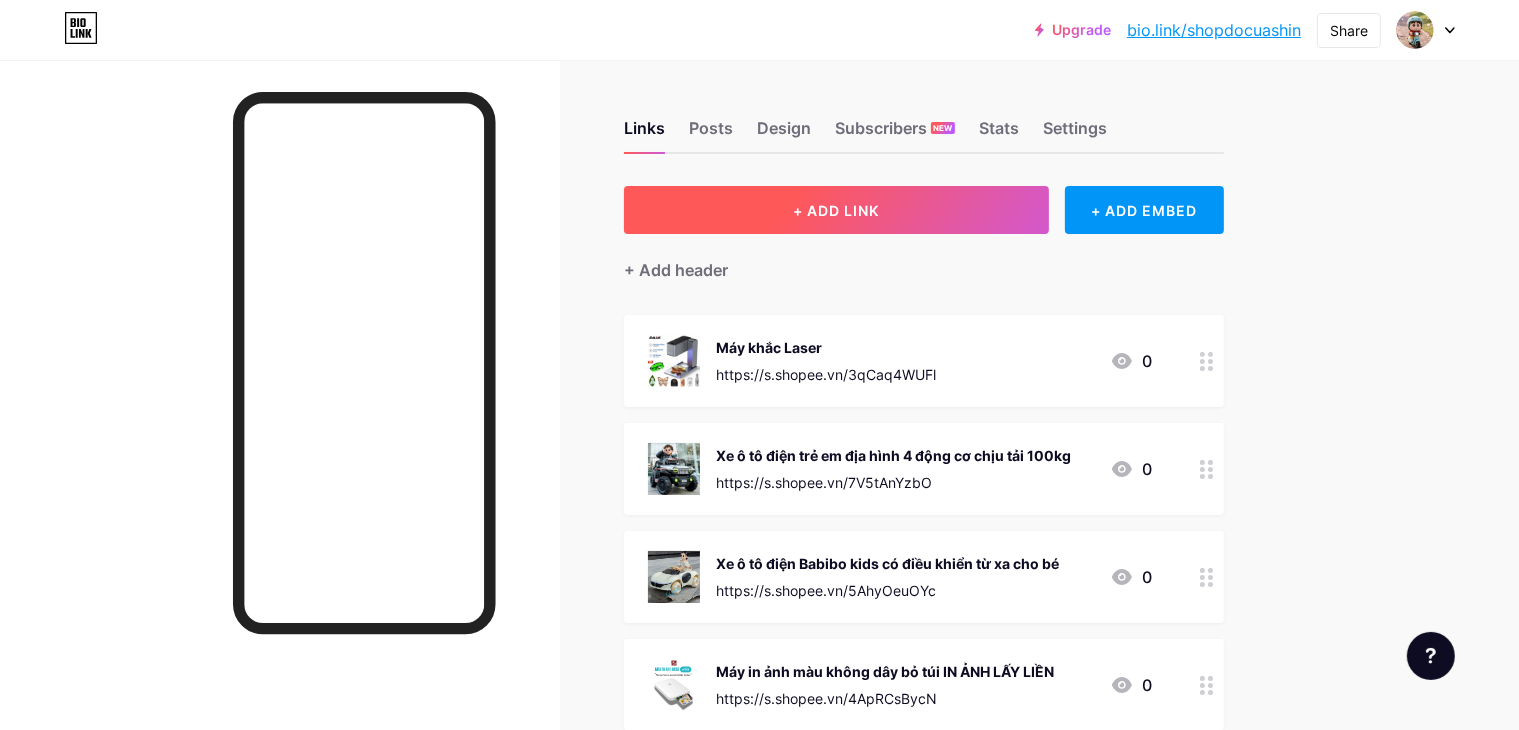 click on "+ ADD LINK" at bounding box center (836, 210) 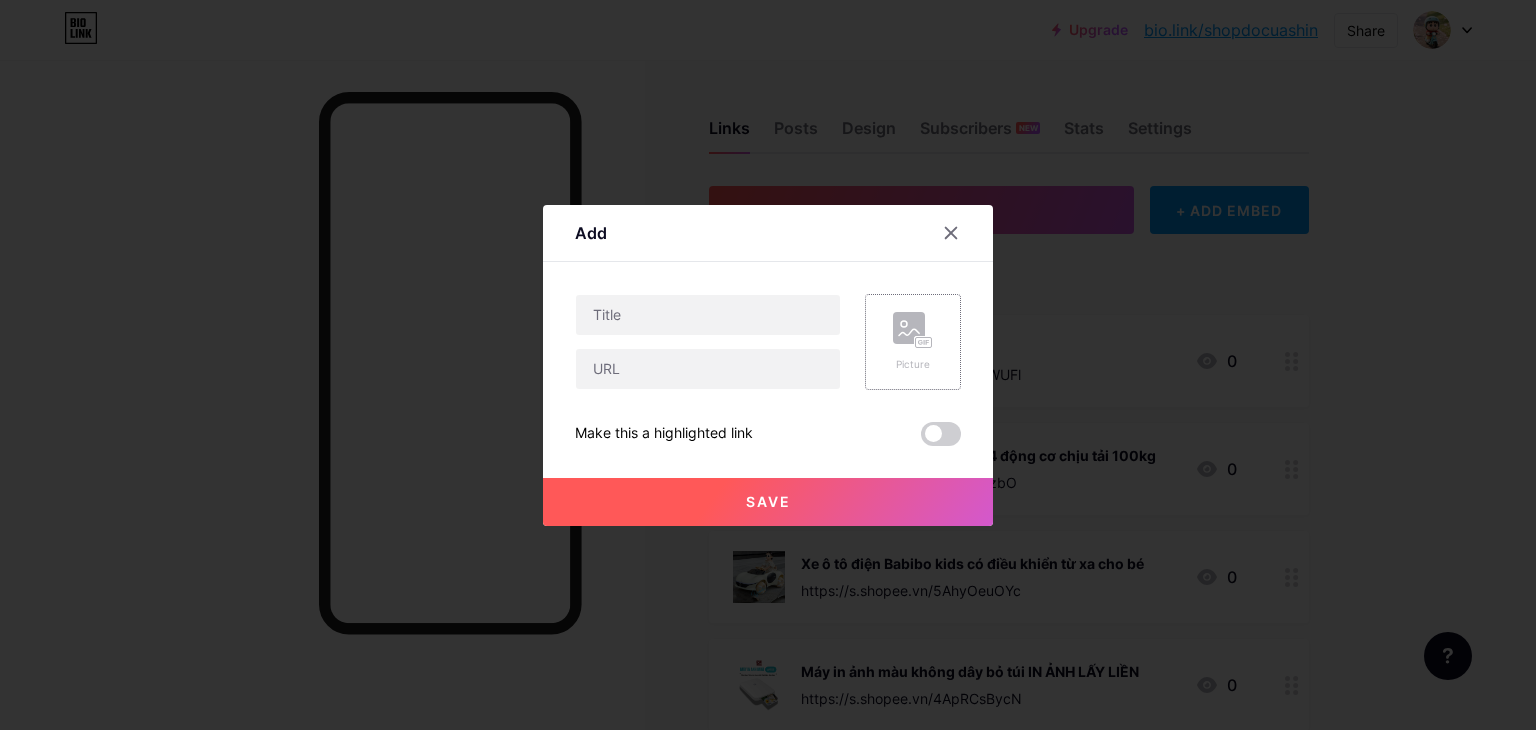 click 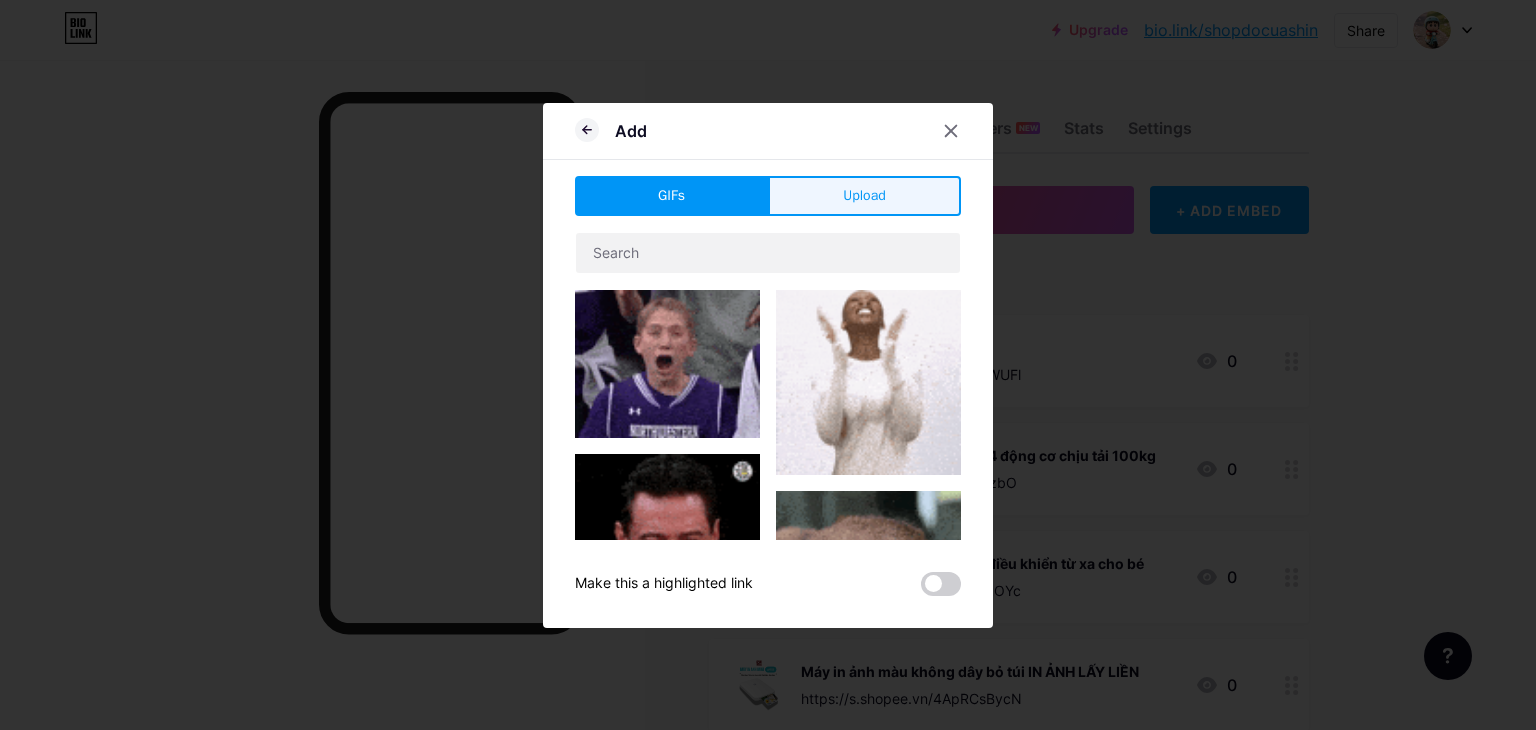 click on "Upload" at bounding box center [864, 195] 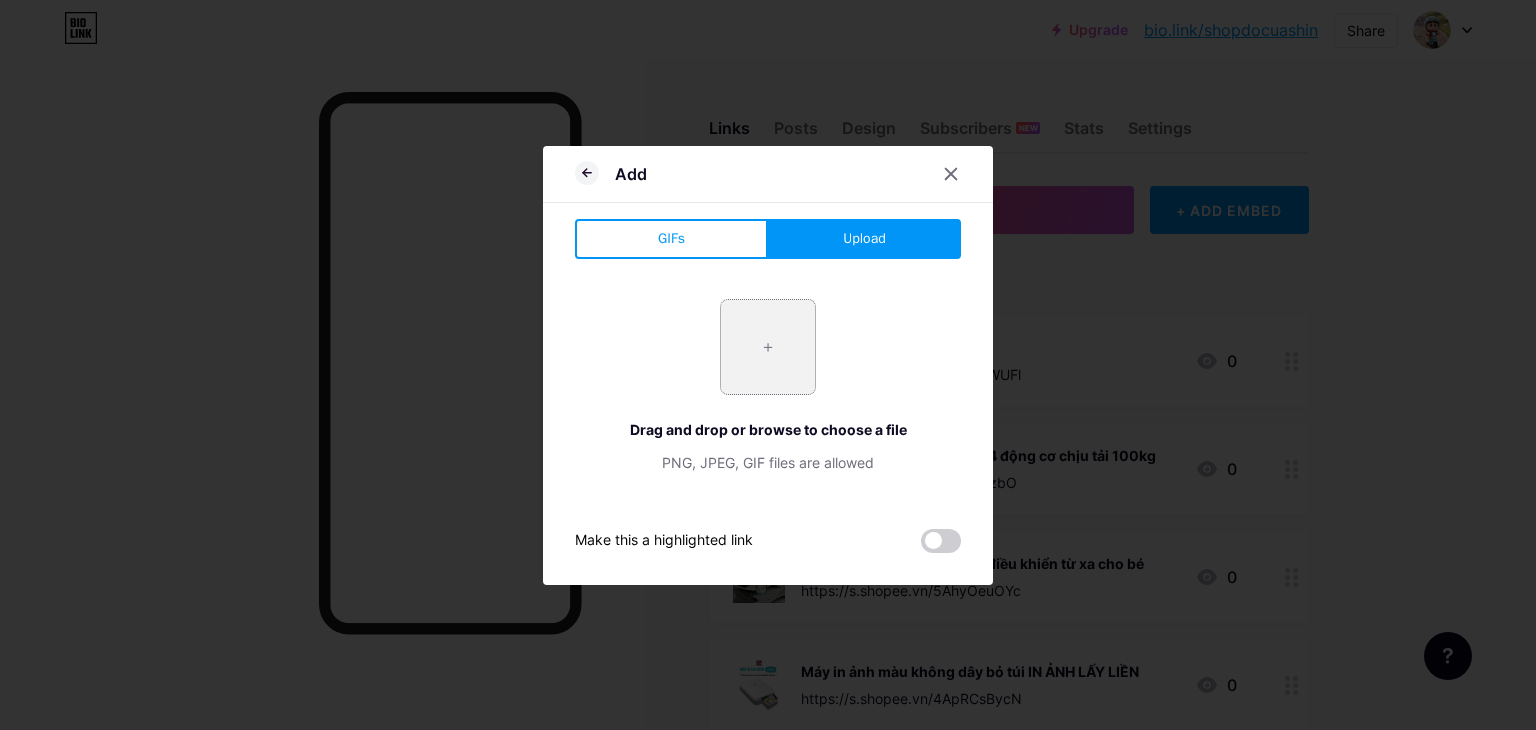 click at bounding box center [768, 347] 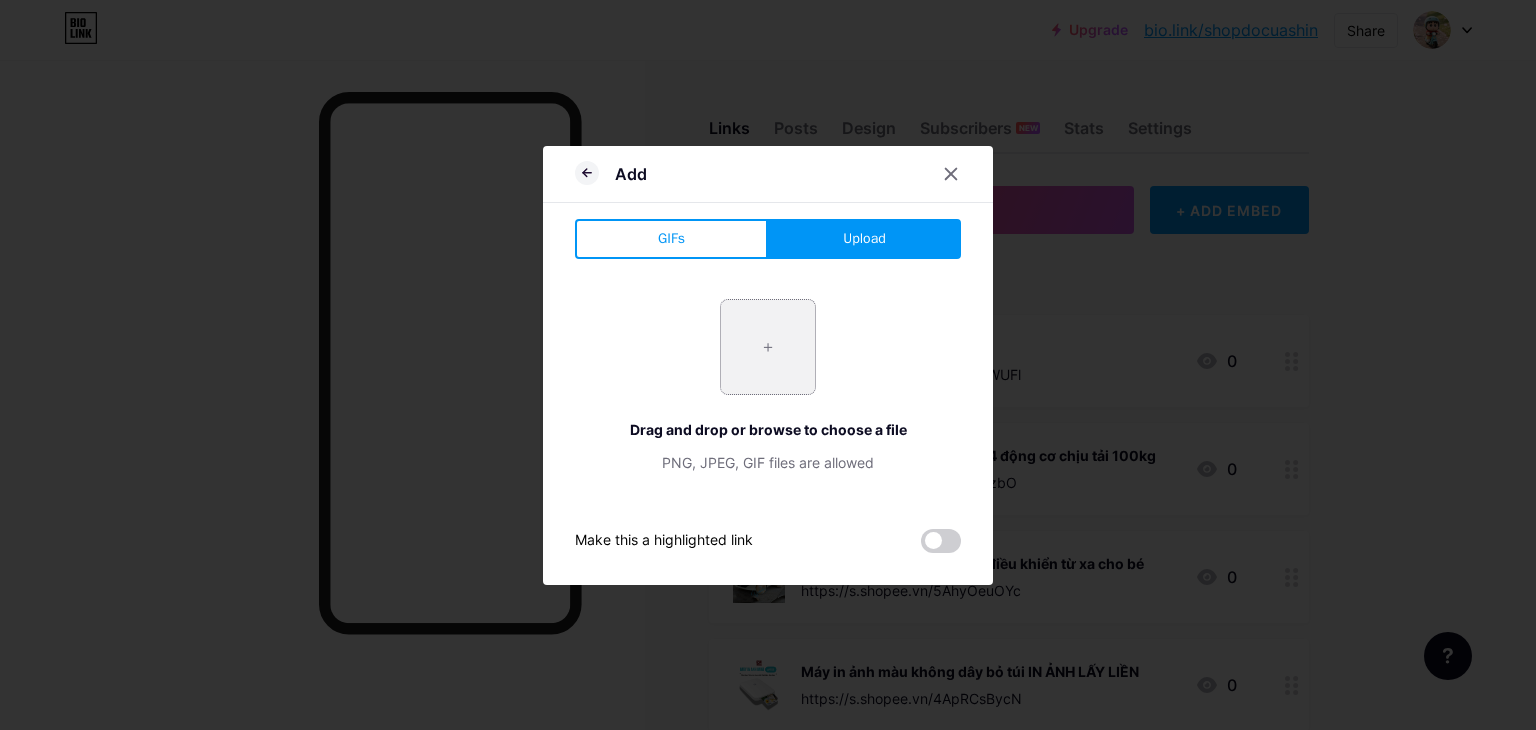 type on "C:\fakepath\7.jpg" 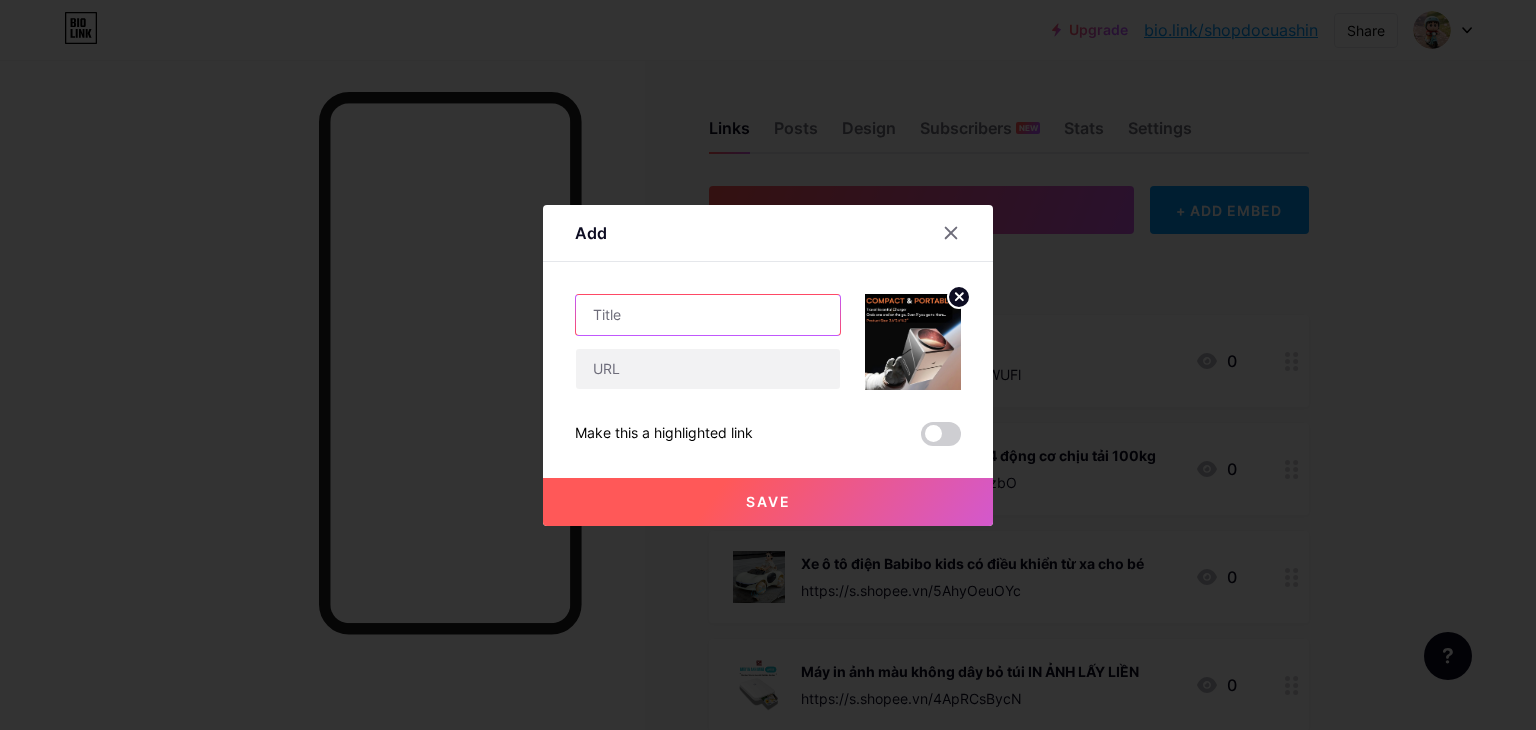 click at bounding box center [708, 315] 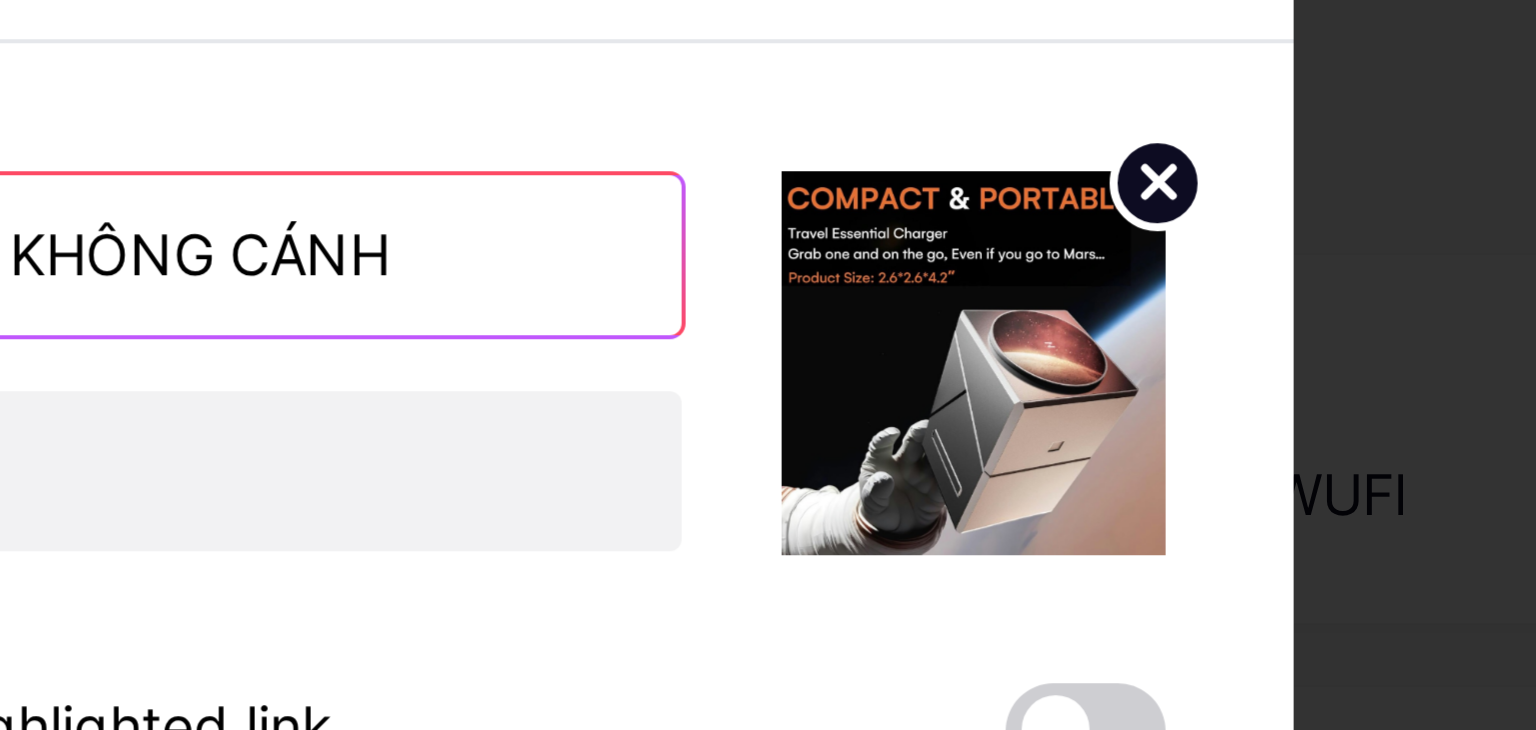 type on "QUẠT ĐIỆN KHÔNG CÁNH" 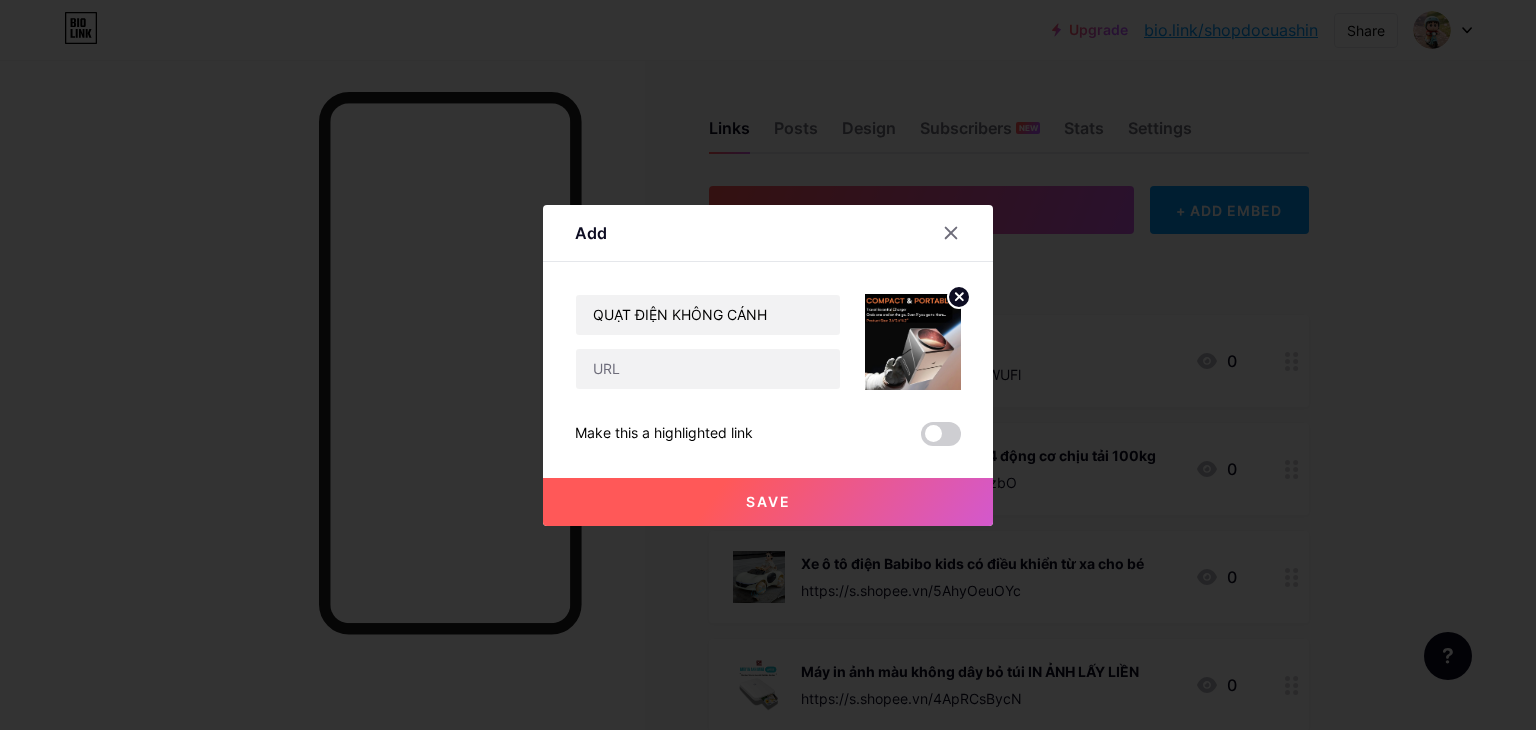 click 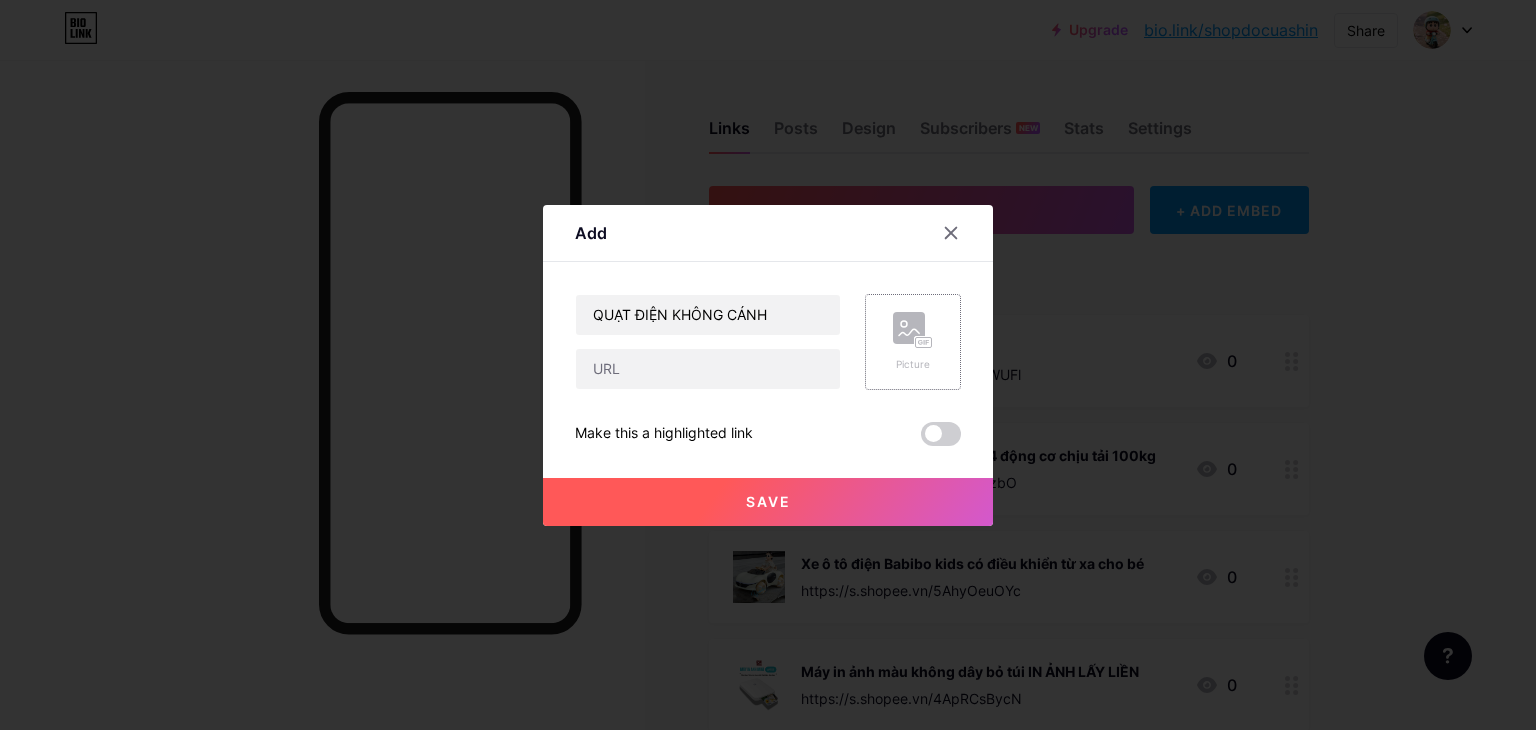 click 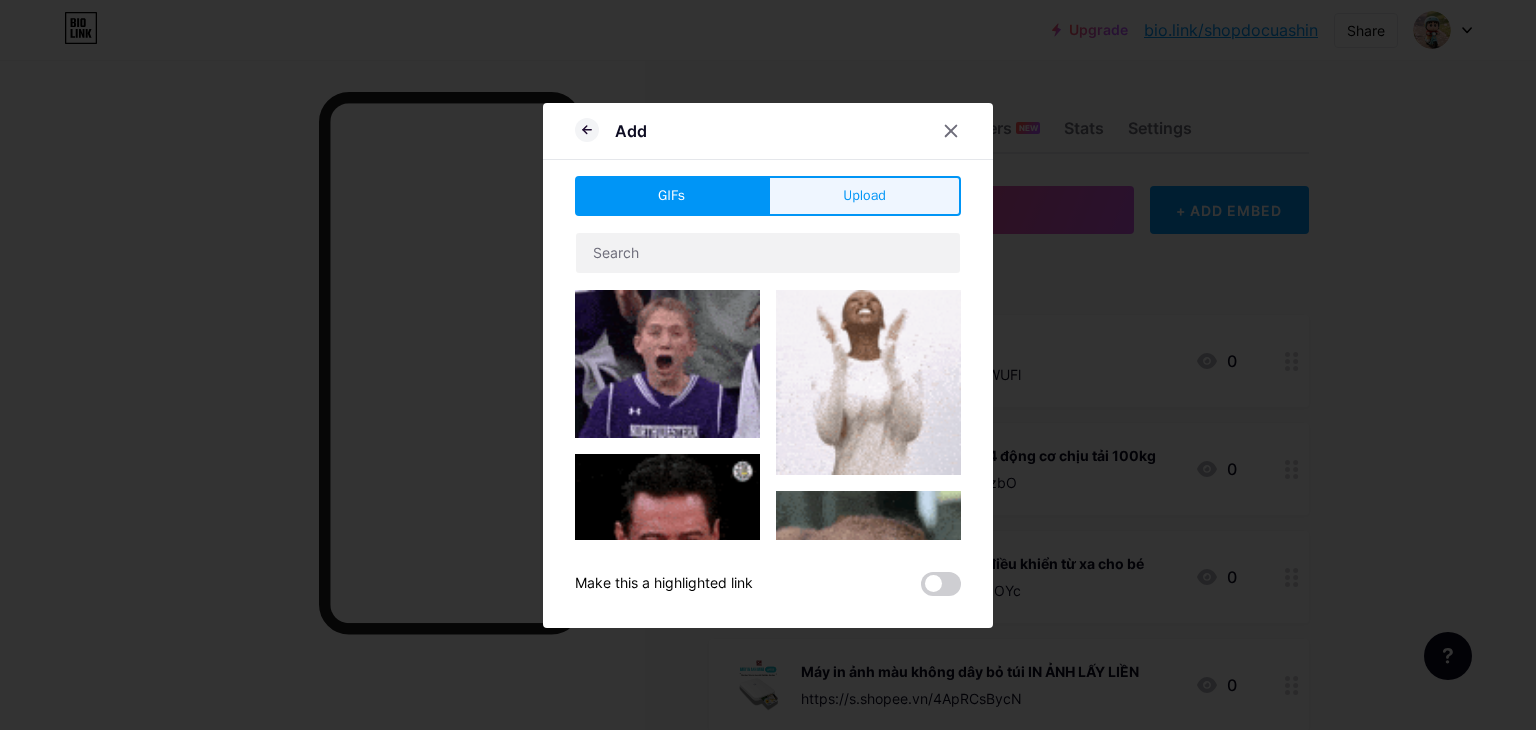 click on "Upload" at bounding box center (864, 196) 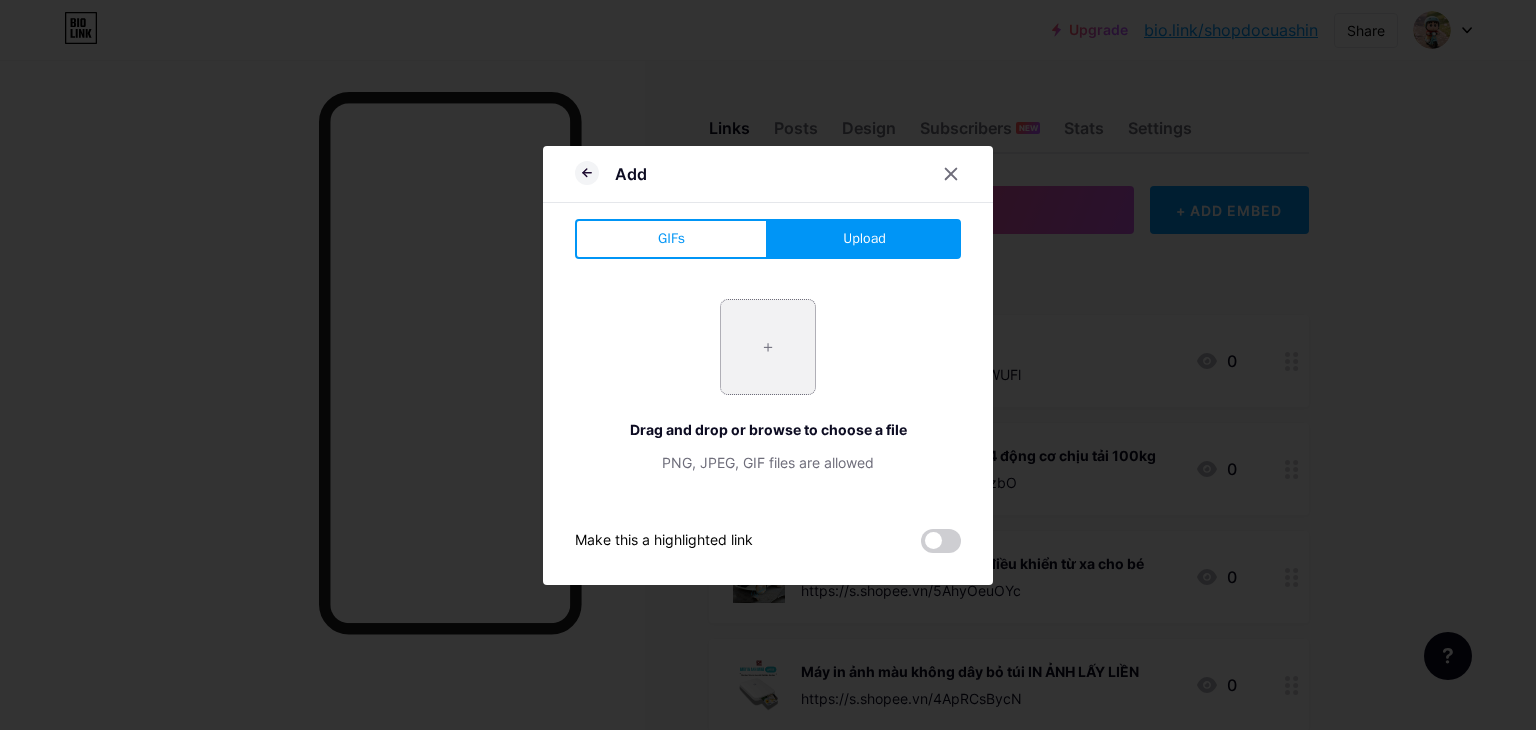 click at bounding box center [768, 347] 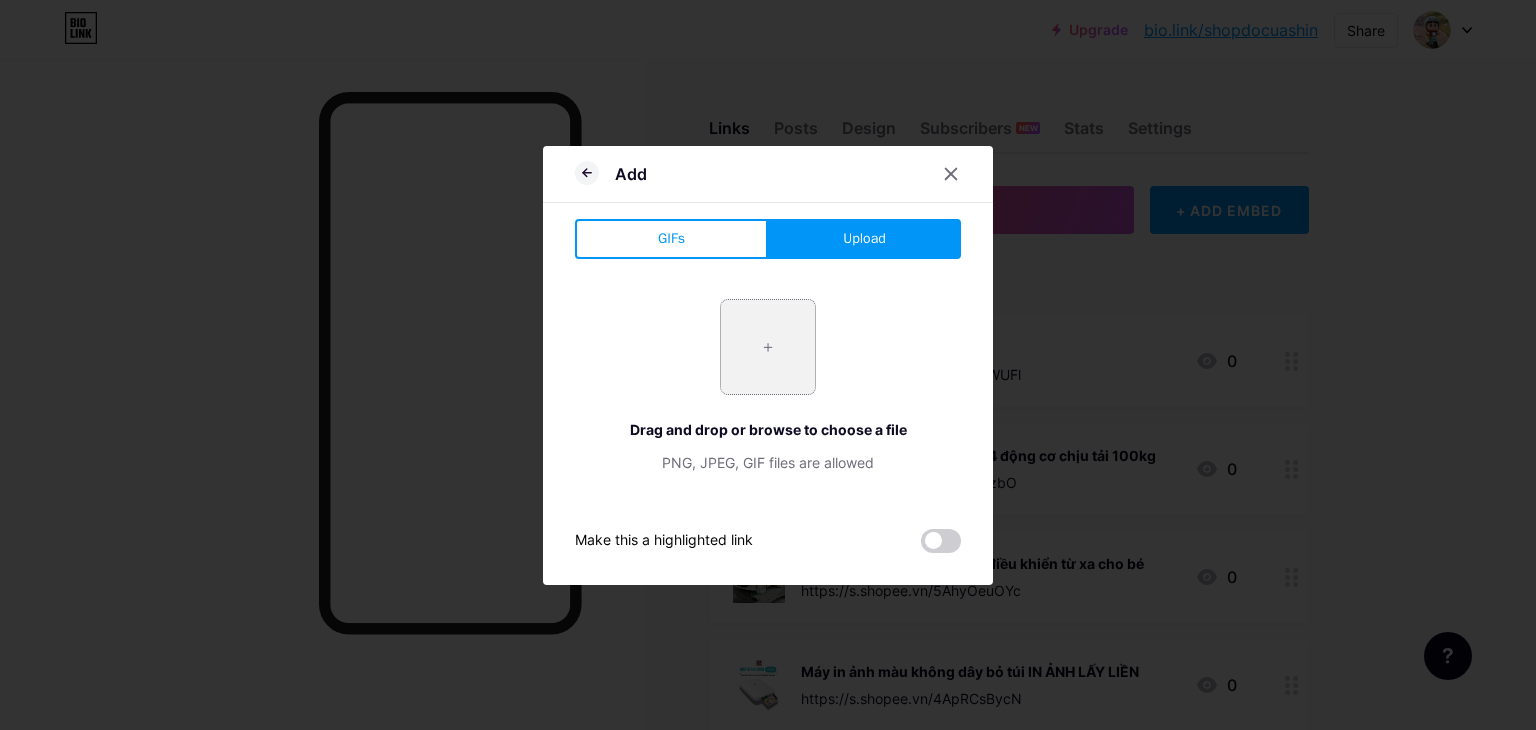 type on "C:\fakepath\6.jpg" 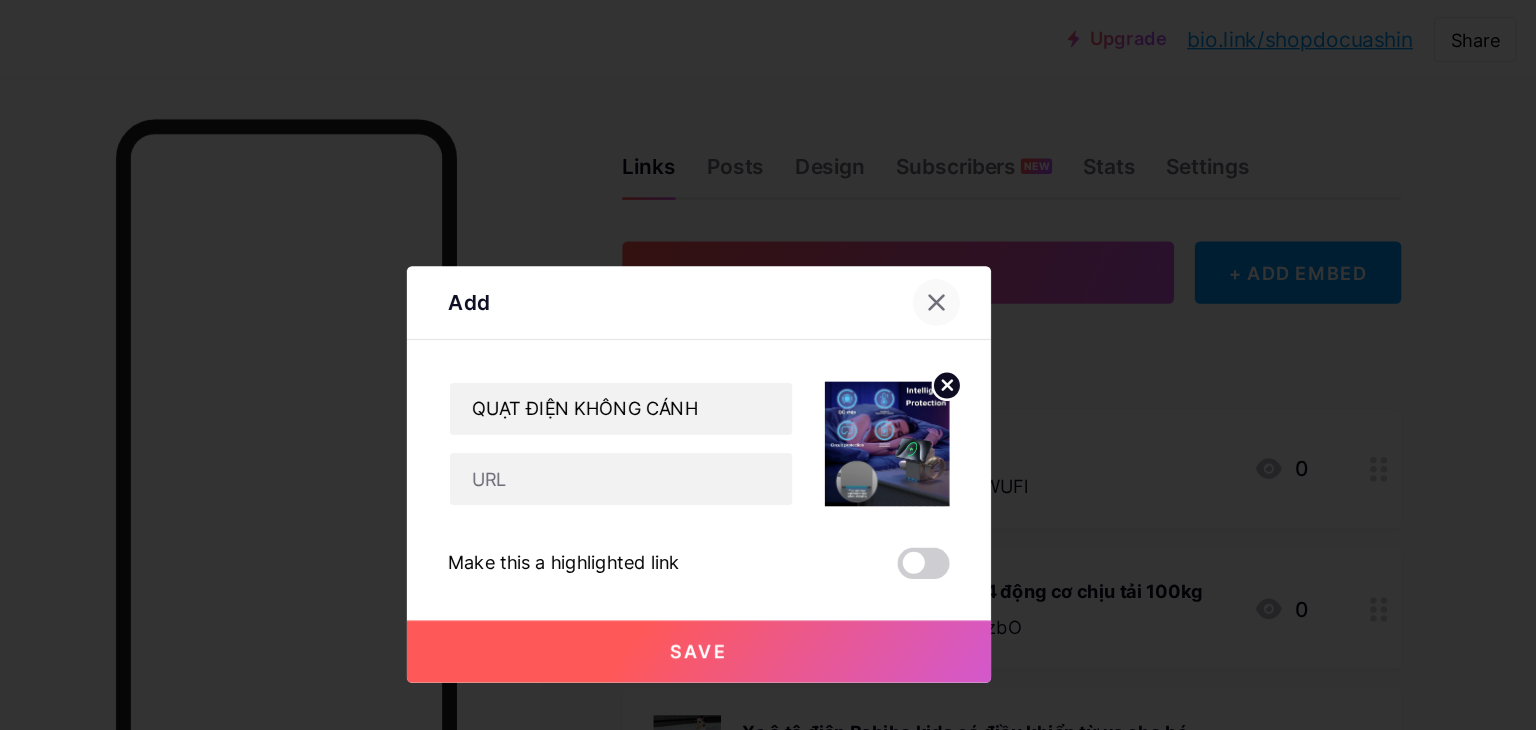 click at bounding box center [951, 233] 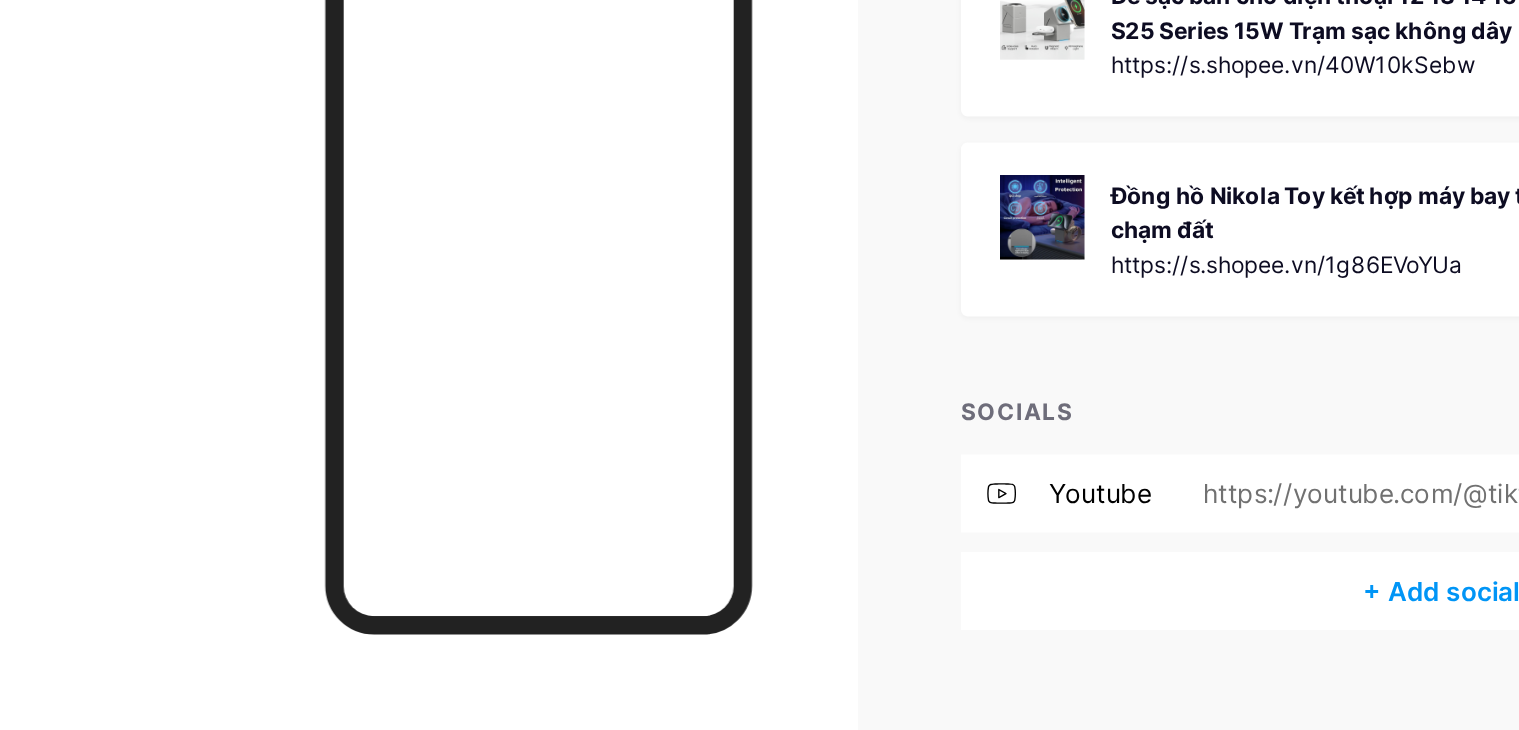 scroll, scrollTop: 784, scrollLeft: 0, axis: vertical 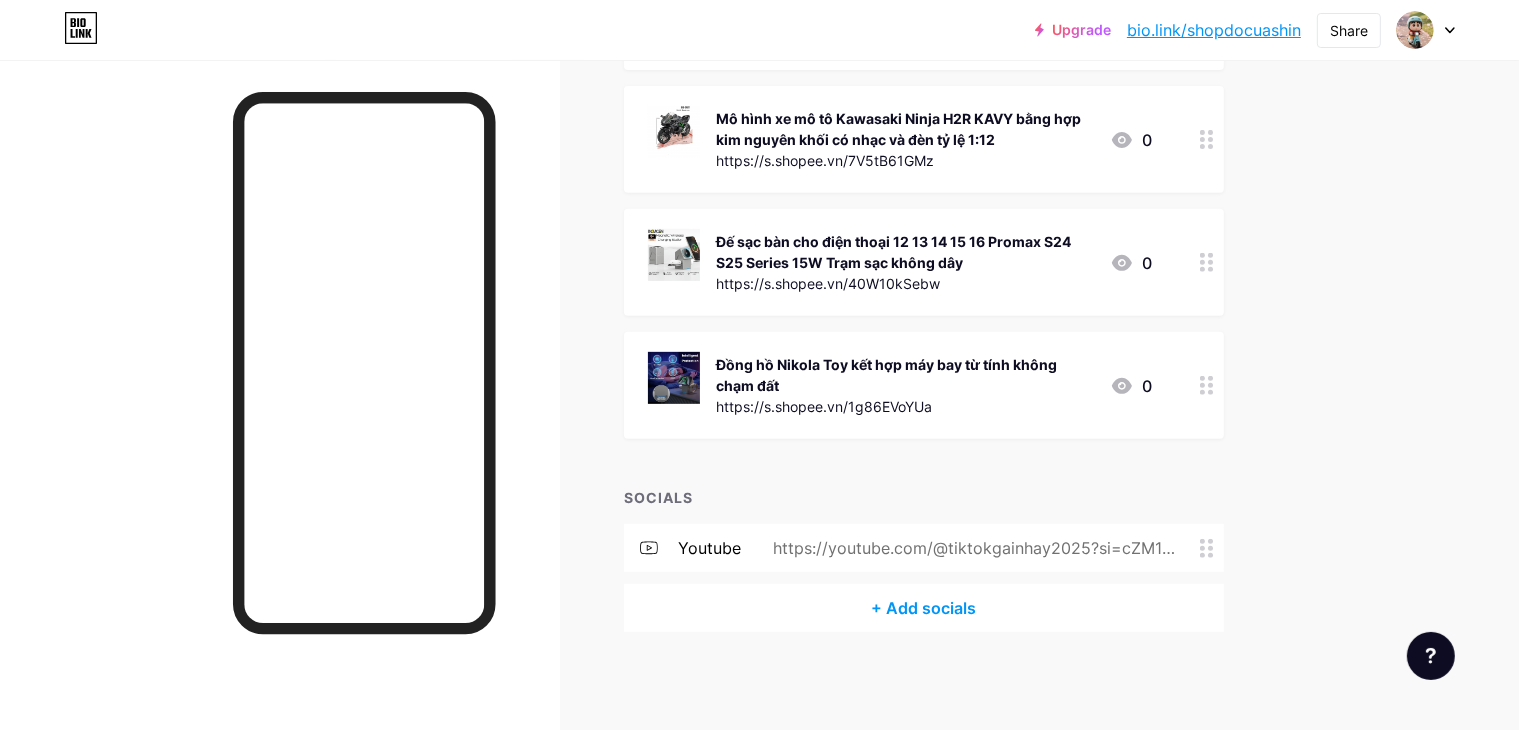 drag, startPoint x: 1156, startPoint y: 402, endPoint x: 973, endPoint y: 400, distance: 183.01093 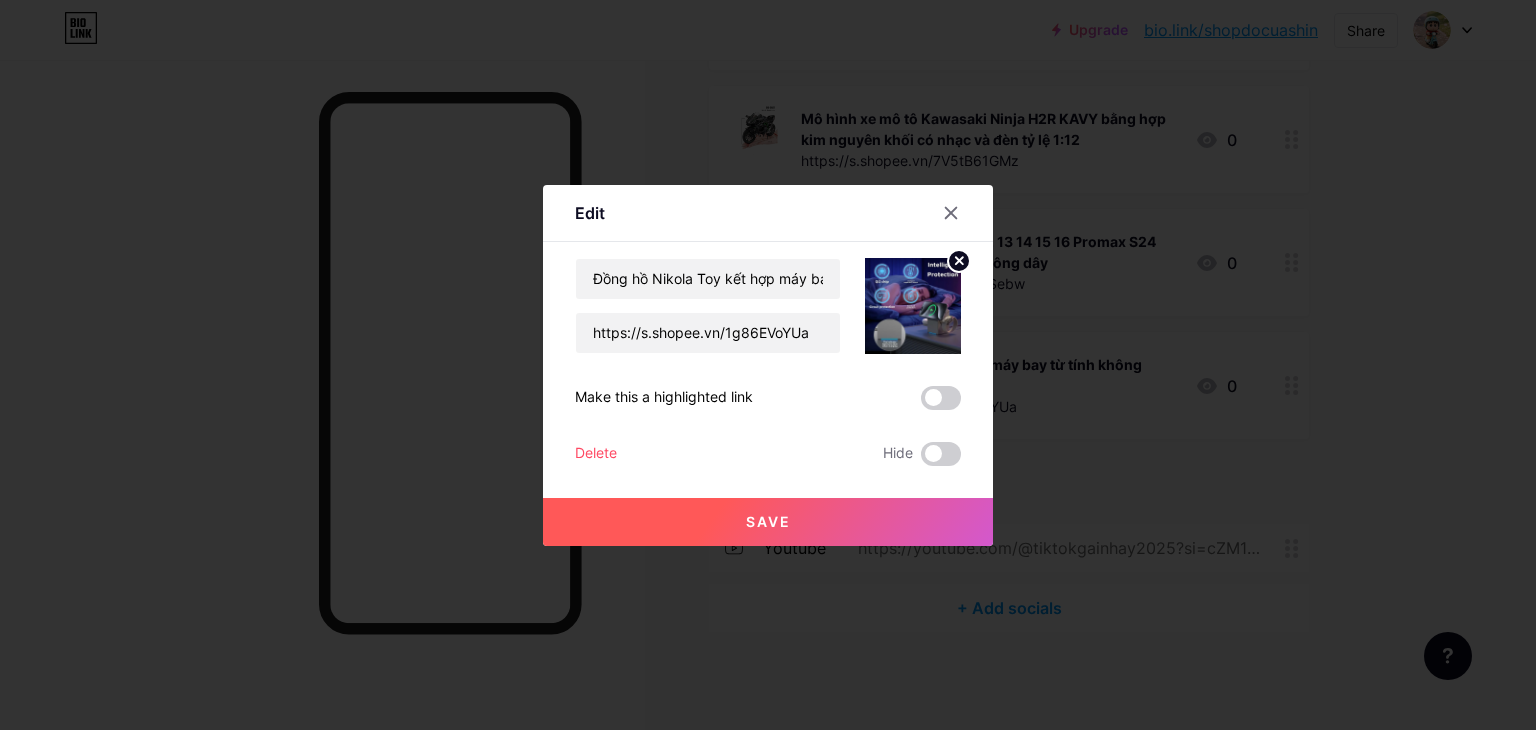 click on "Delete
Hide" at bounding box center (768, 454) 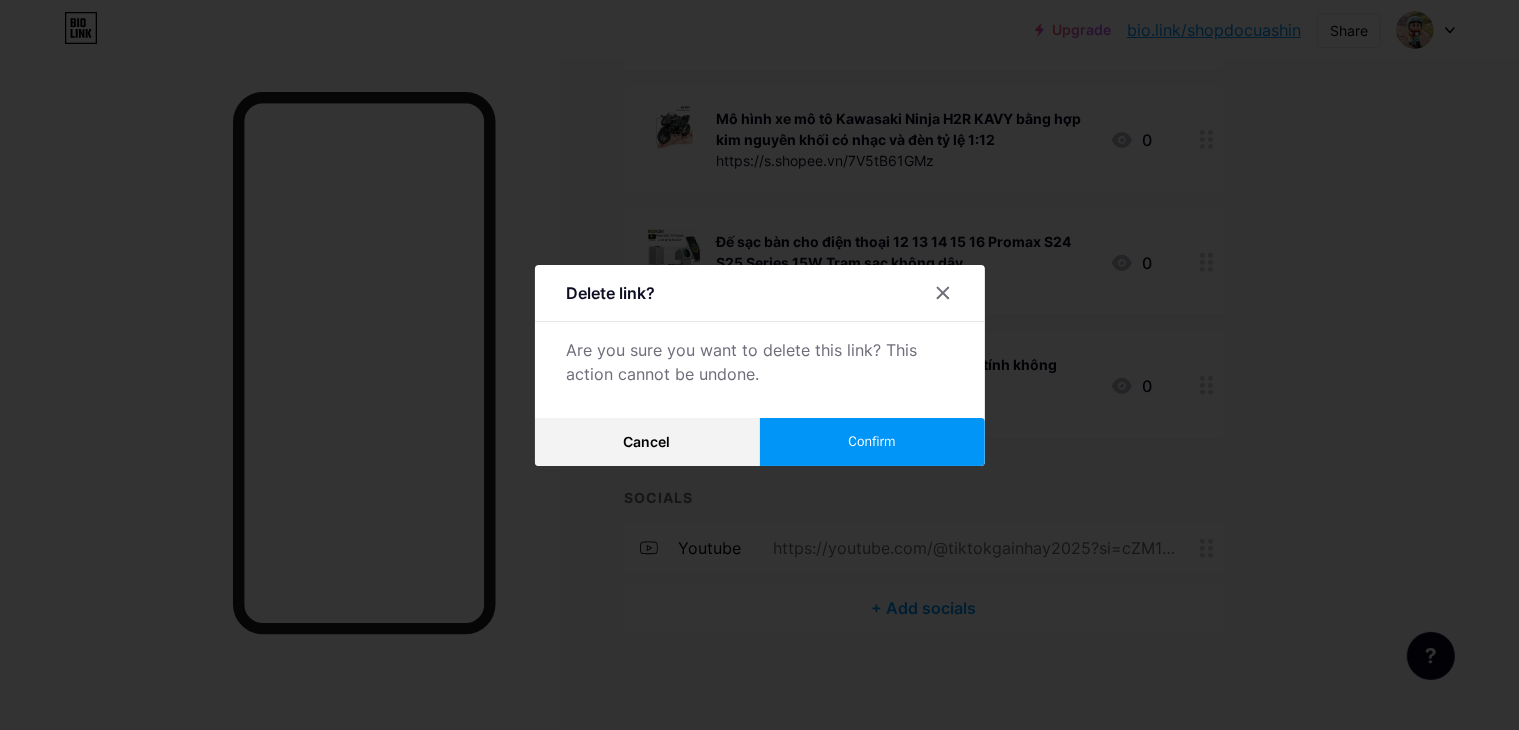 drag, startPoint x: 866, startPoint y: 417, endPoint x: 882, endPoint y: 438, distance: 26.400757 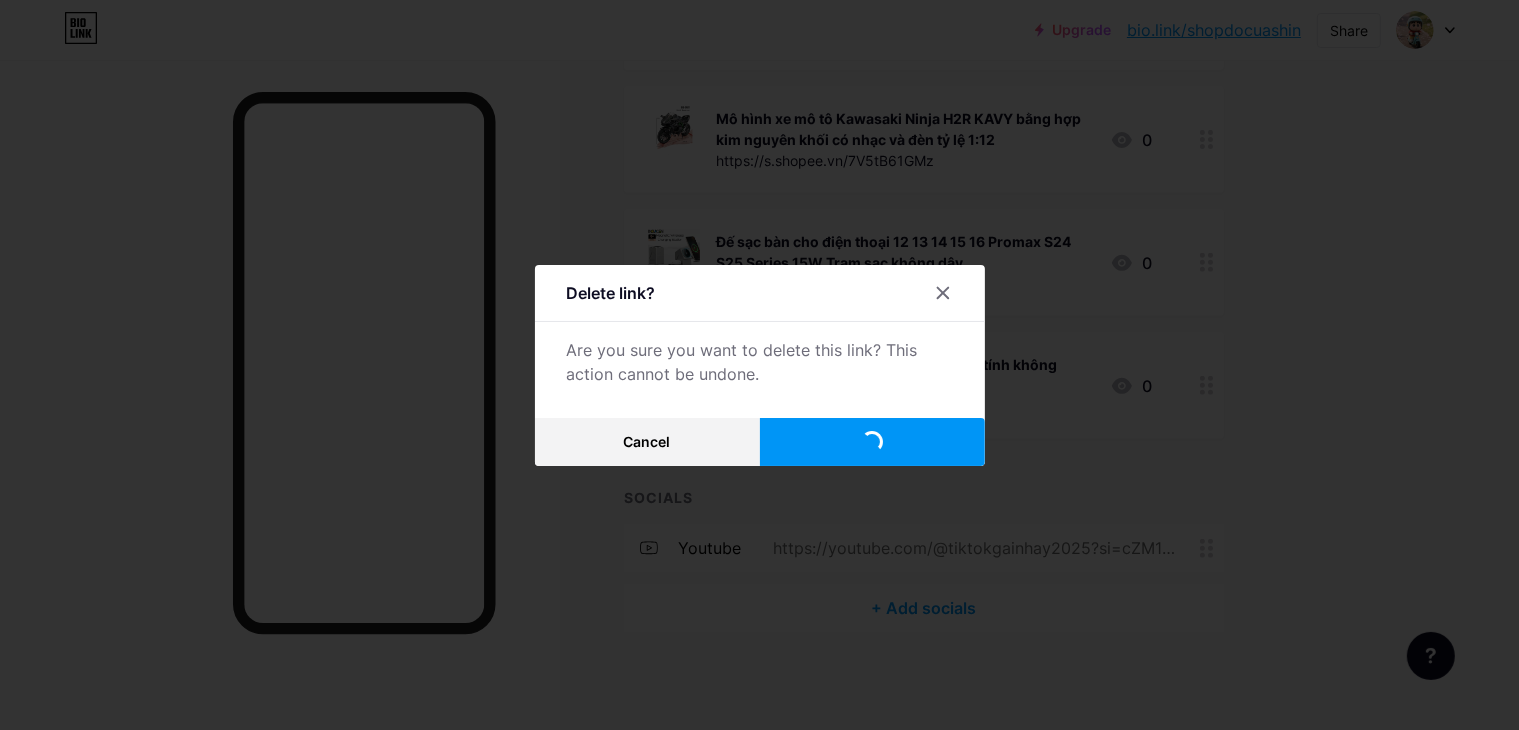 click at bounding box center (872, 441) 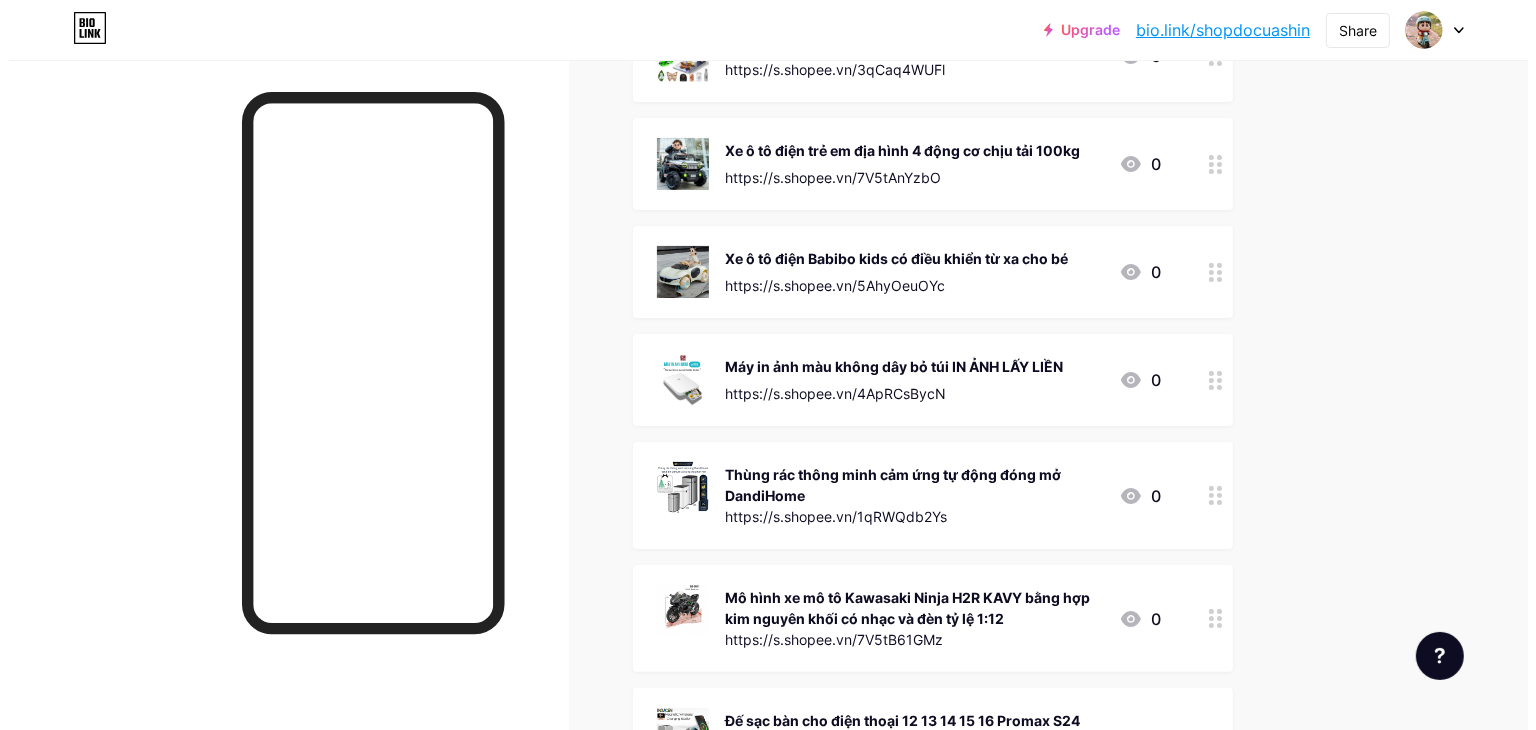 scroll, scrollTop: 0, scrollLeft: 0, axis: both 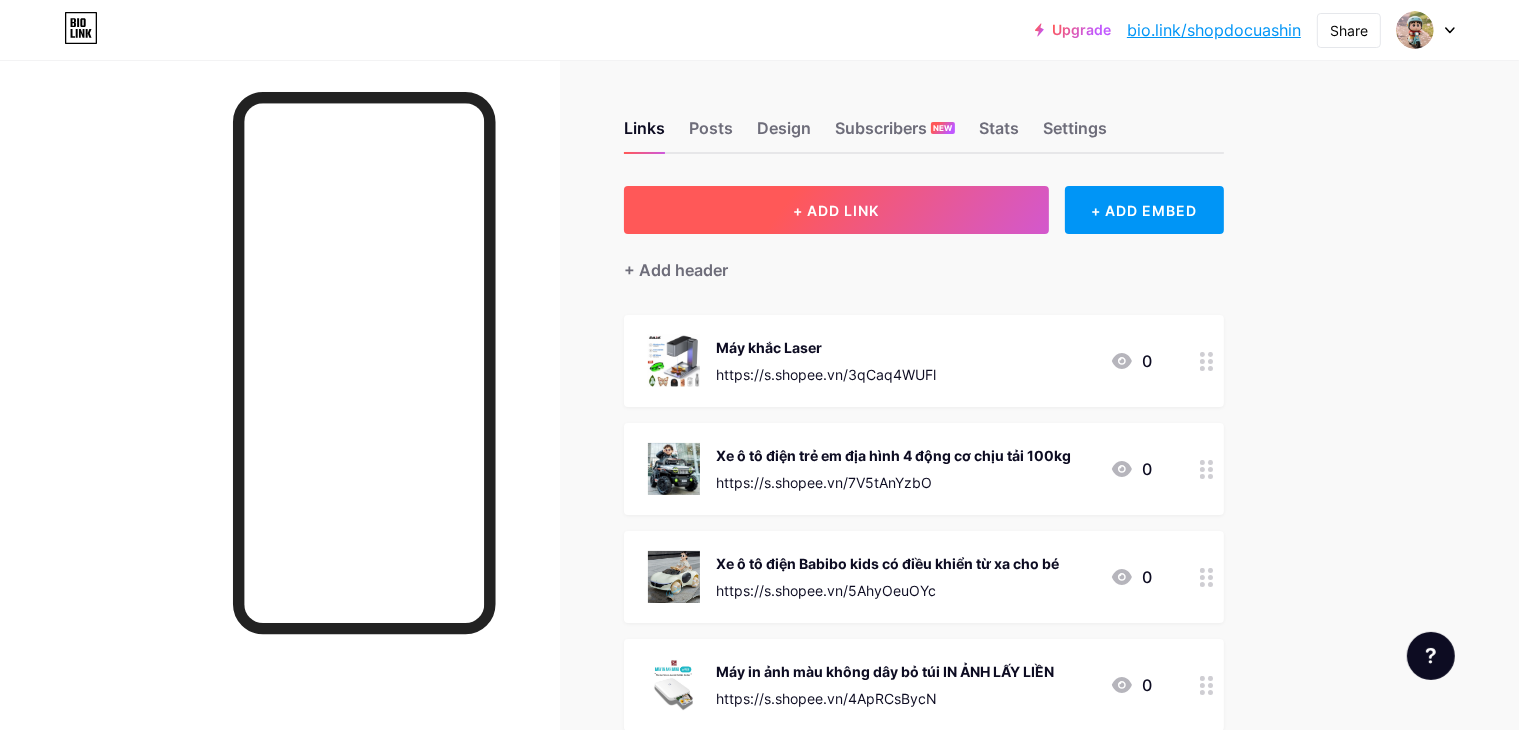 click on "+ ADD LINK" at bounding box center (836, 210) 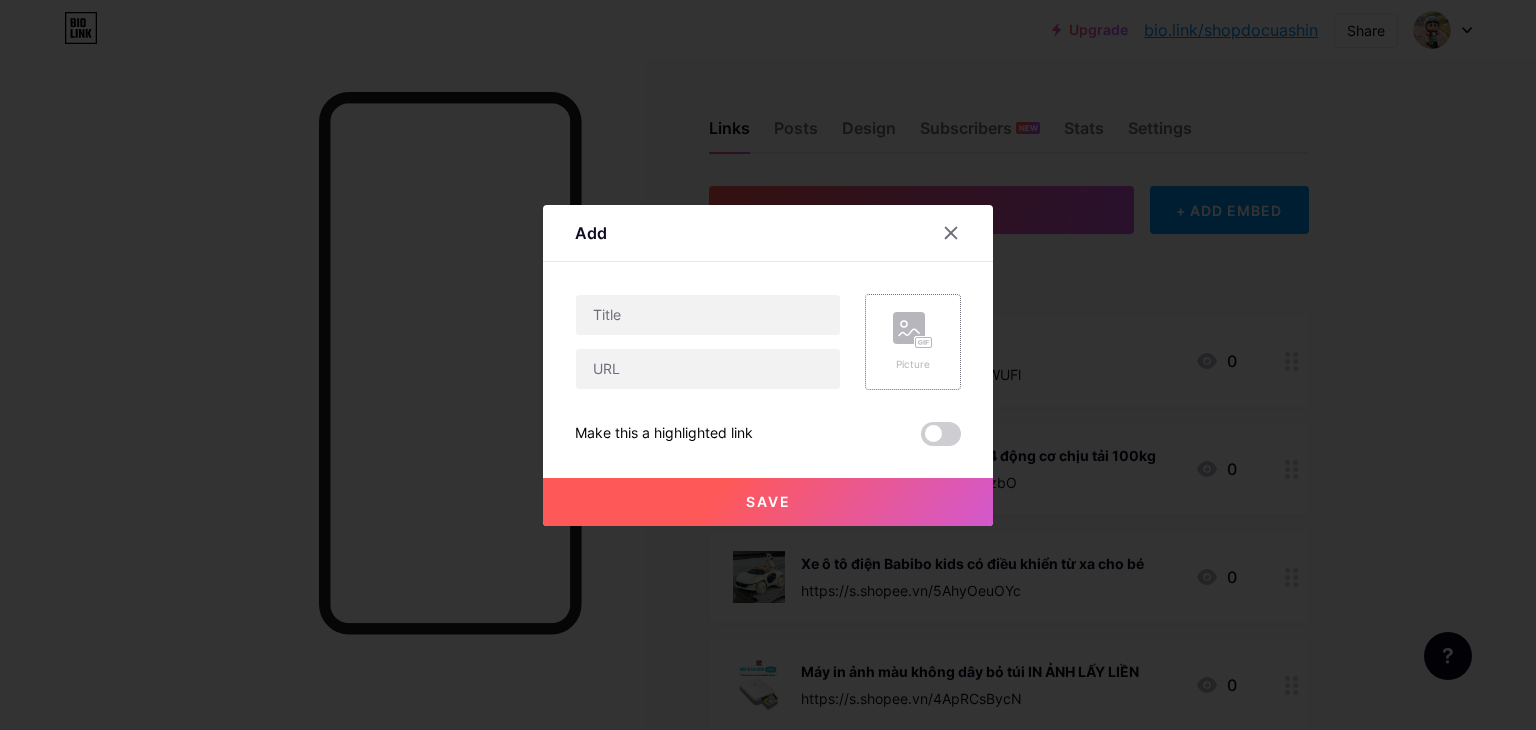 click 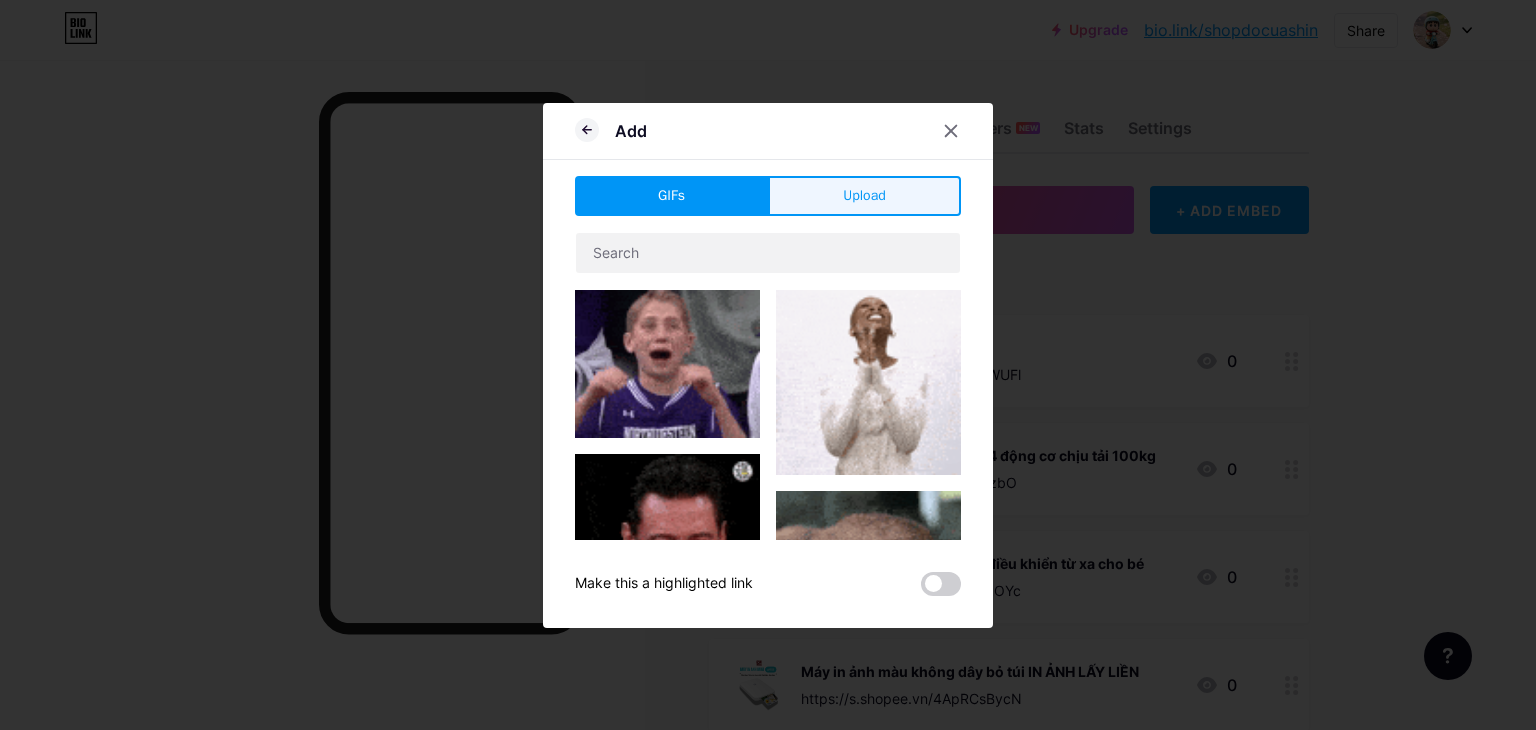 click on "Upload" at bounding box center (864, 196) 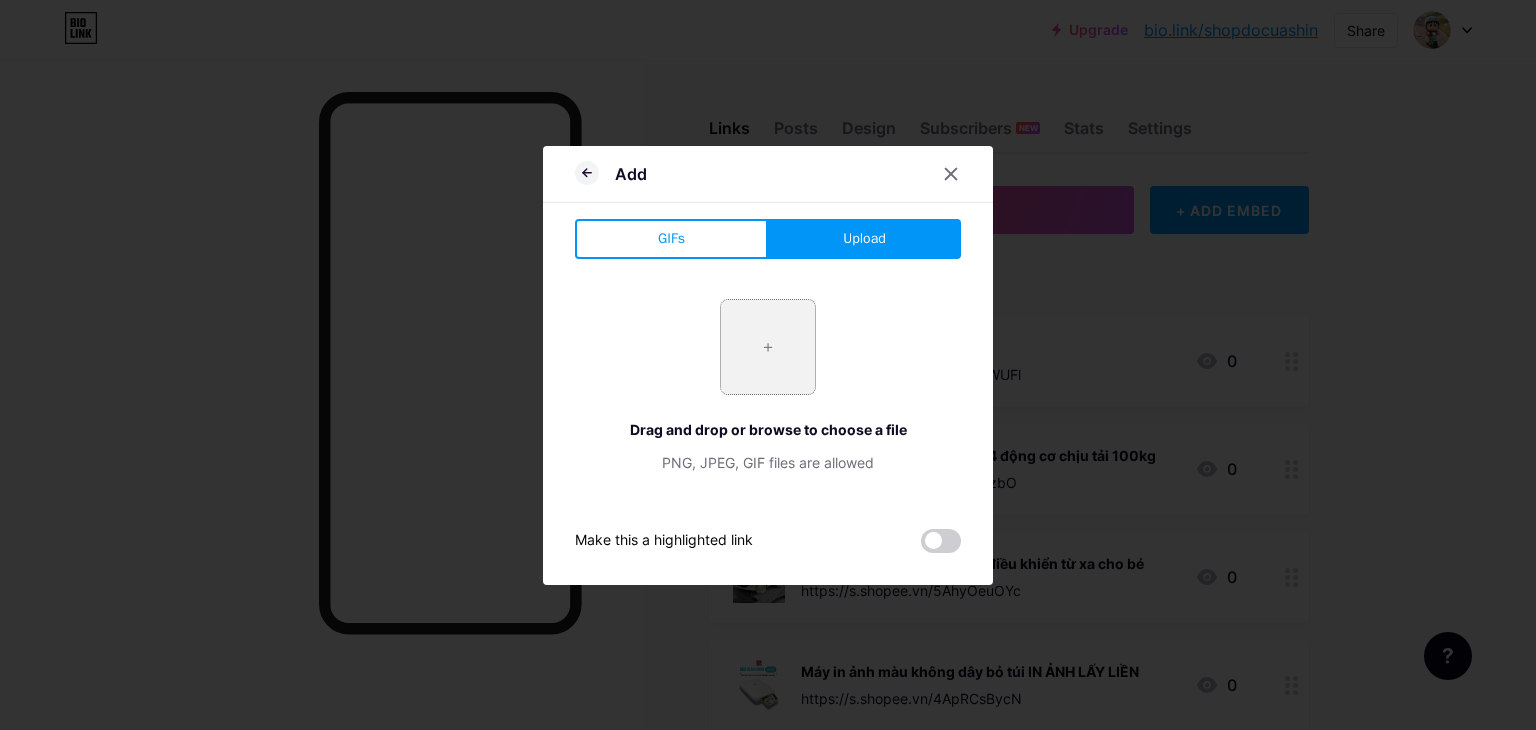 click at bounding box center [768, 347] 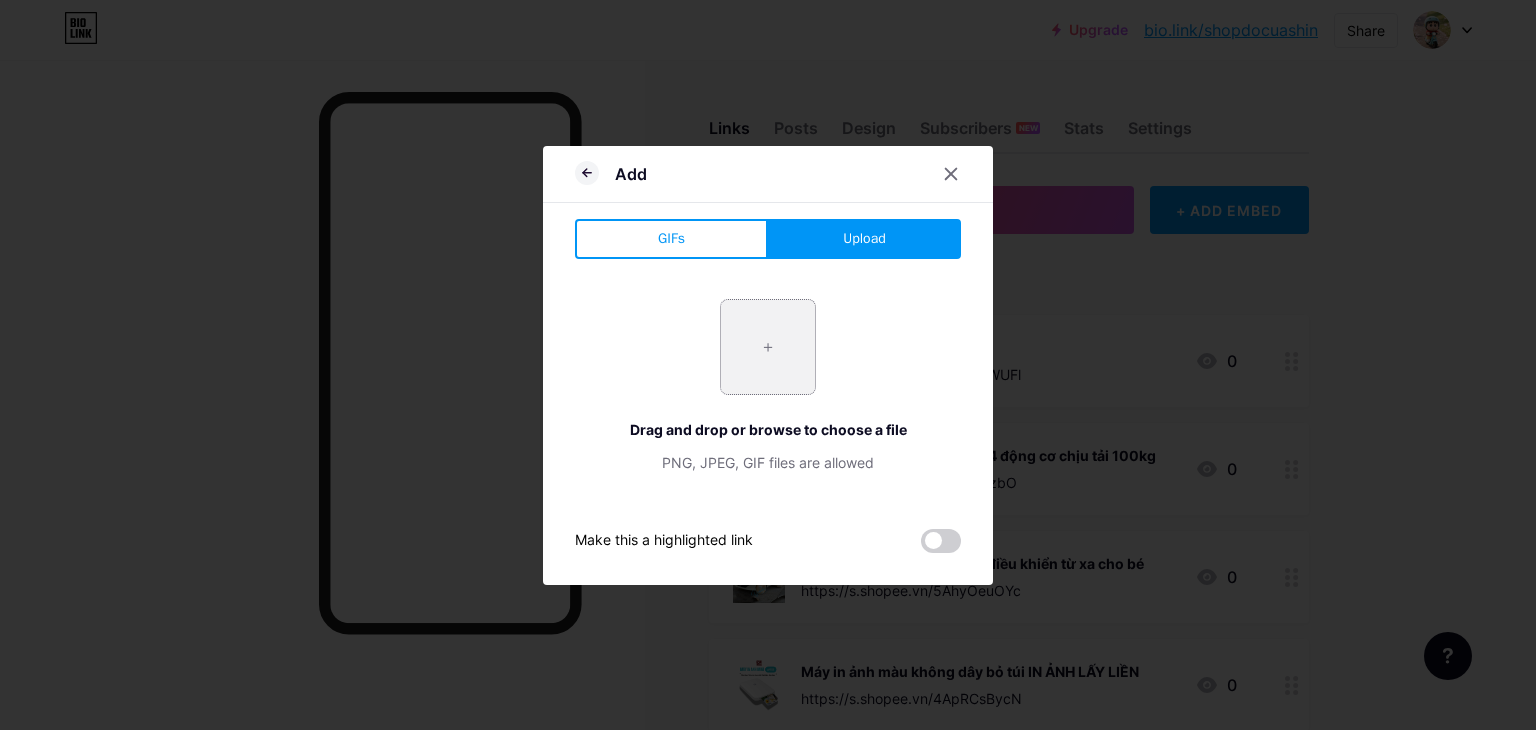 type on "C:\fakepath\Ảnh chụp màn hình 2025-08-04 101932.png" 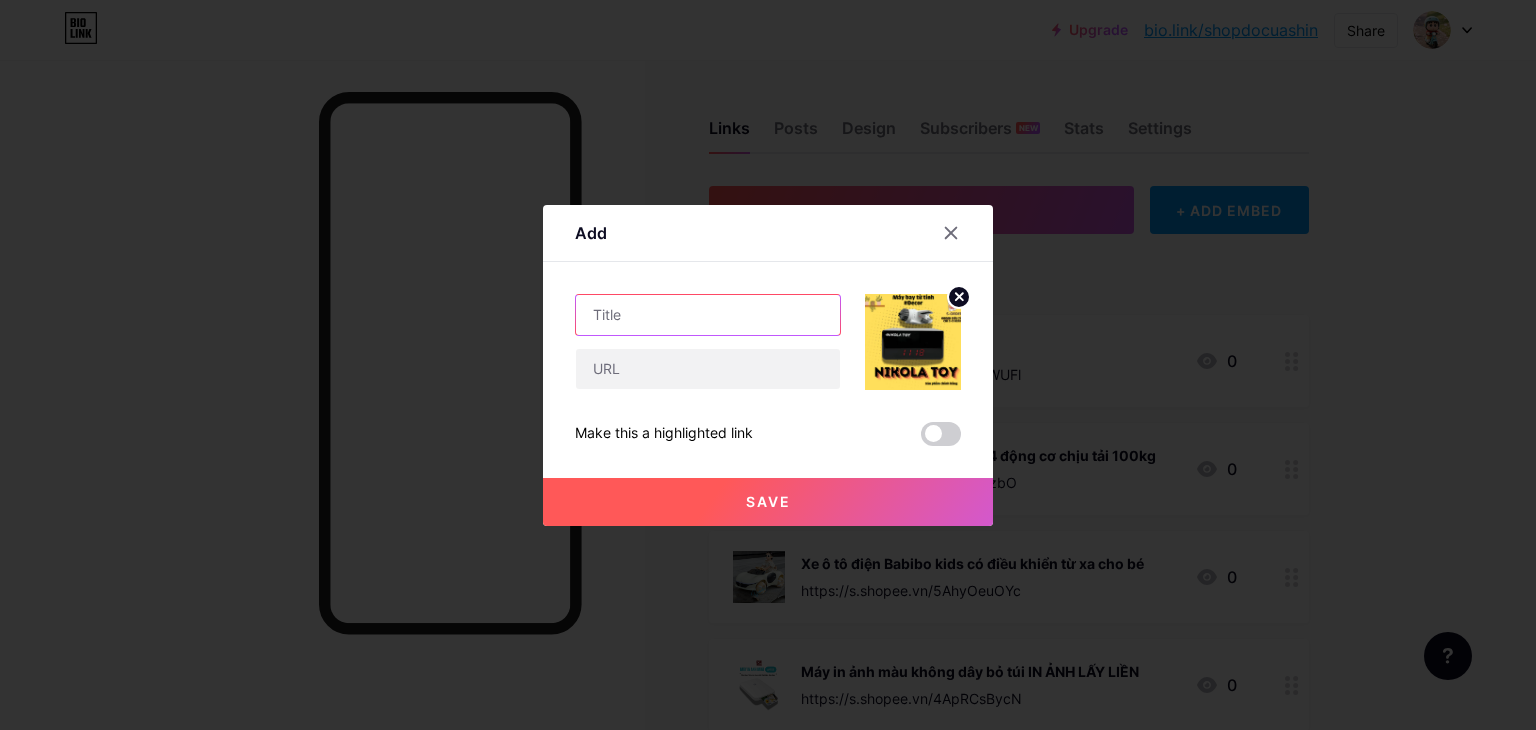 click at bounding box center [708, 315] 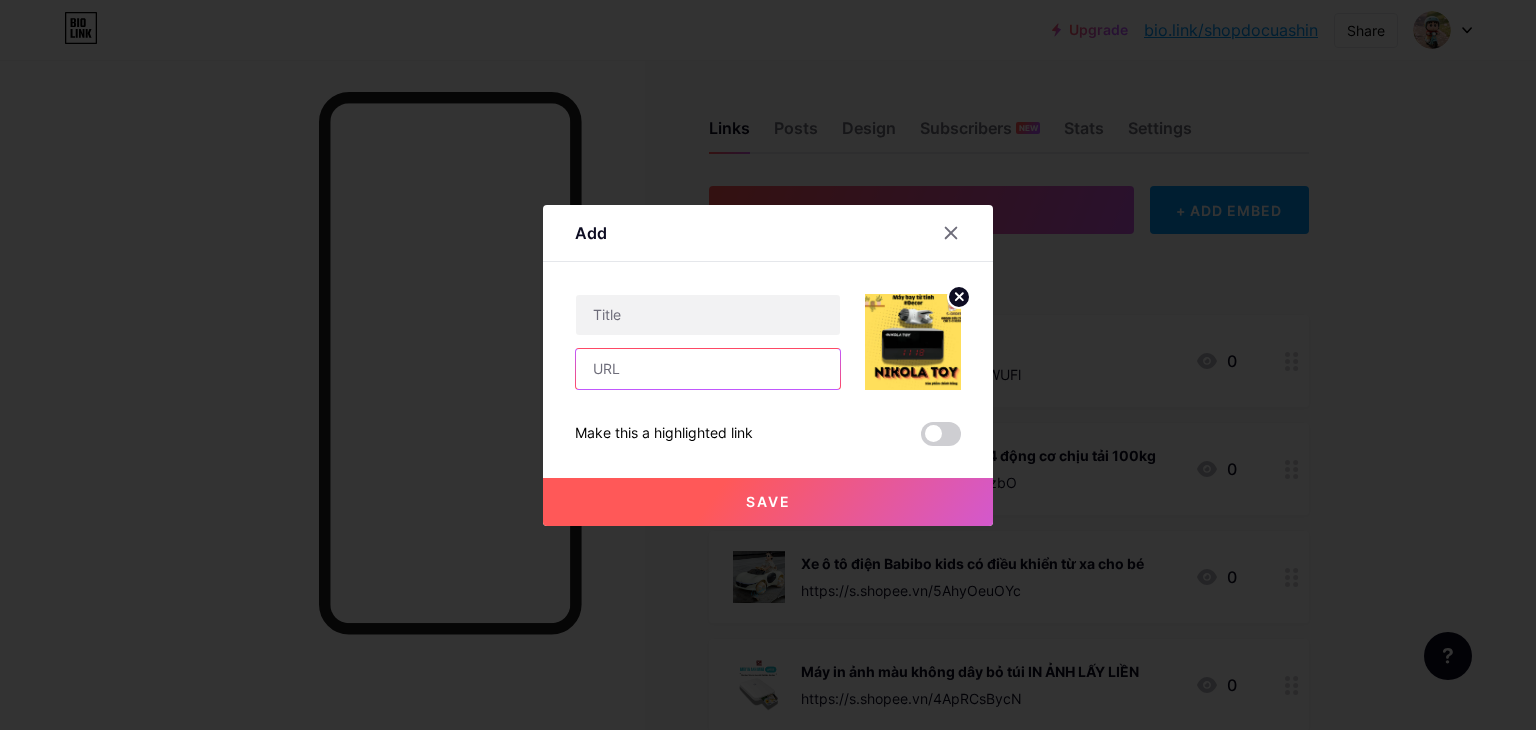 click at bounding box center [708, 369] 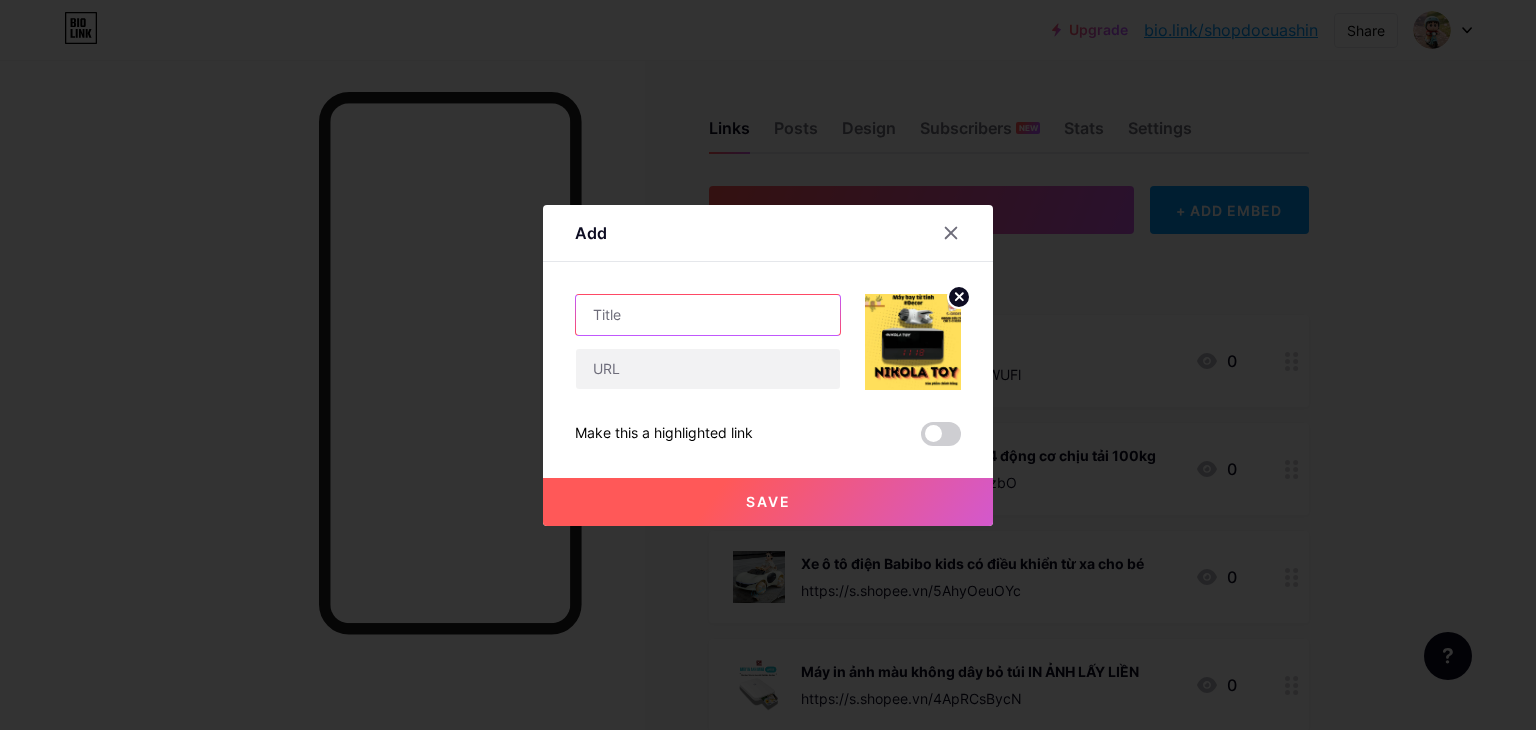 click at bounding box center (708, 315) 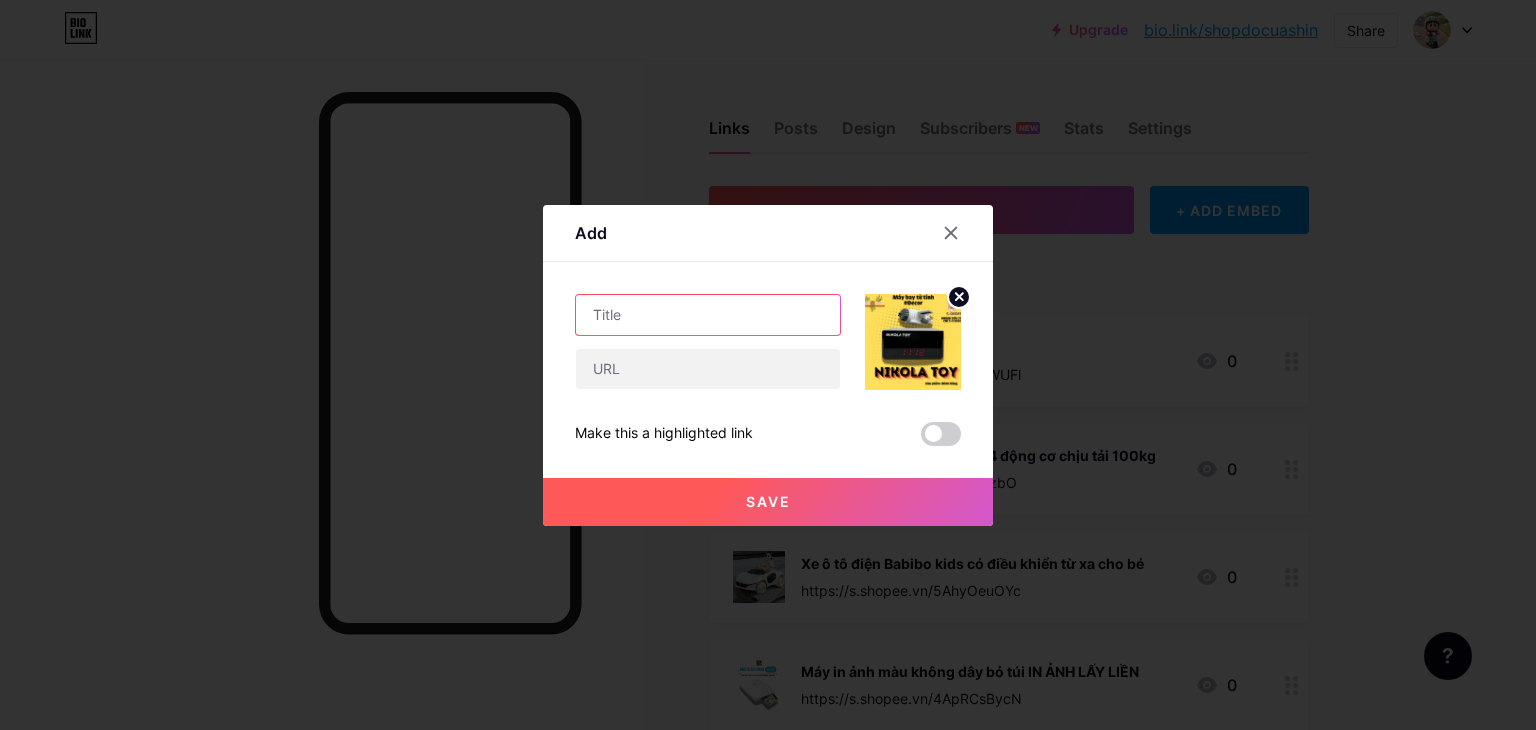 paste on "Đồng hồ Nikola Toy kết hợp máy bay từ tính không chạm đất" 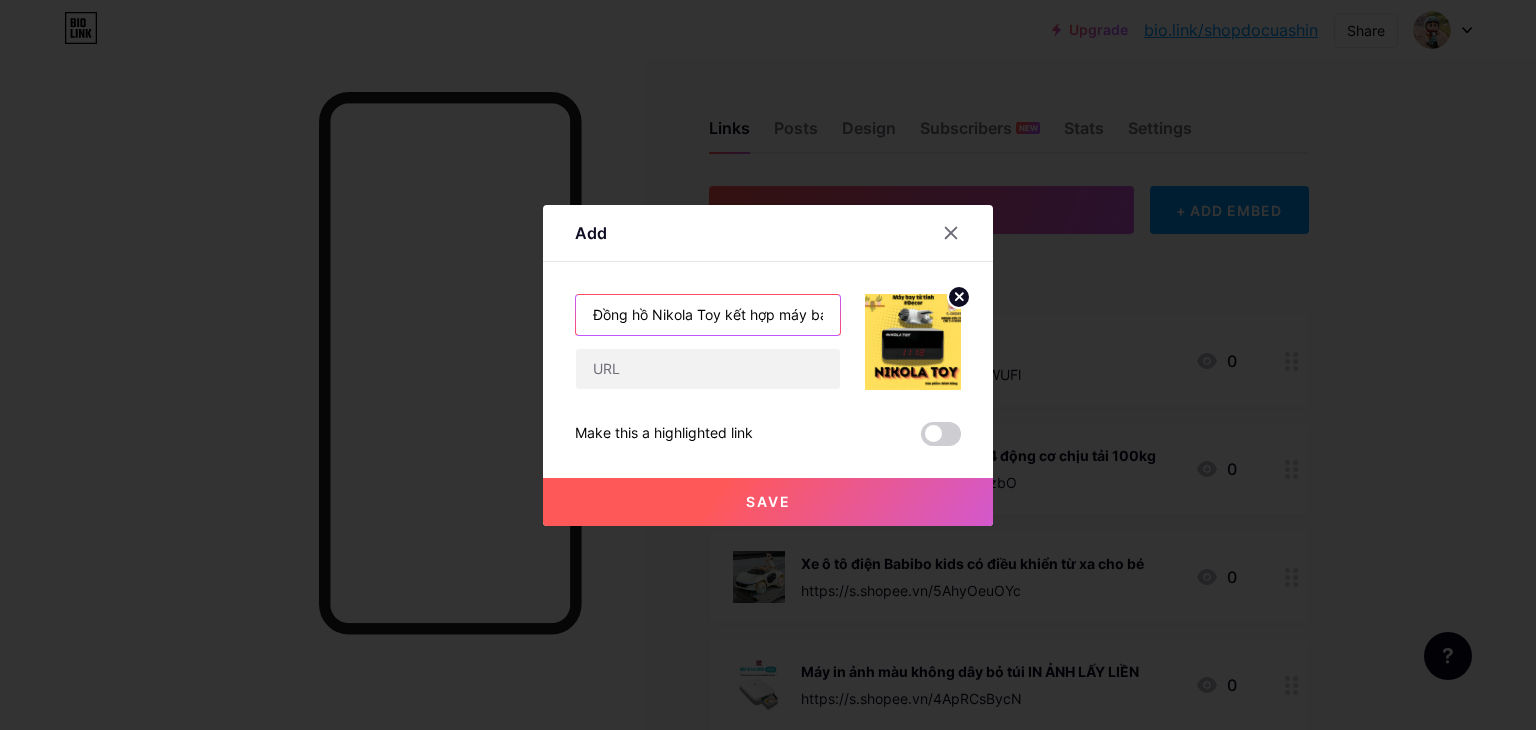 scroll, scrollTop: 0, scrollLeft: 167, axis: horizontal 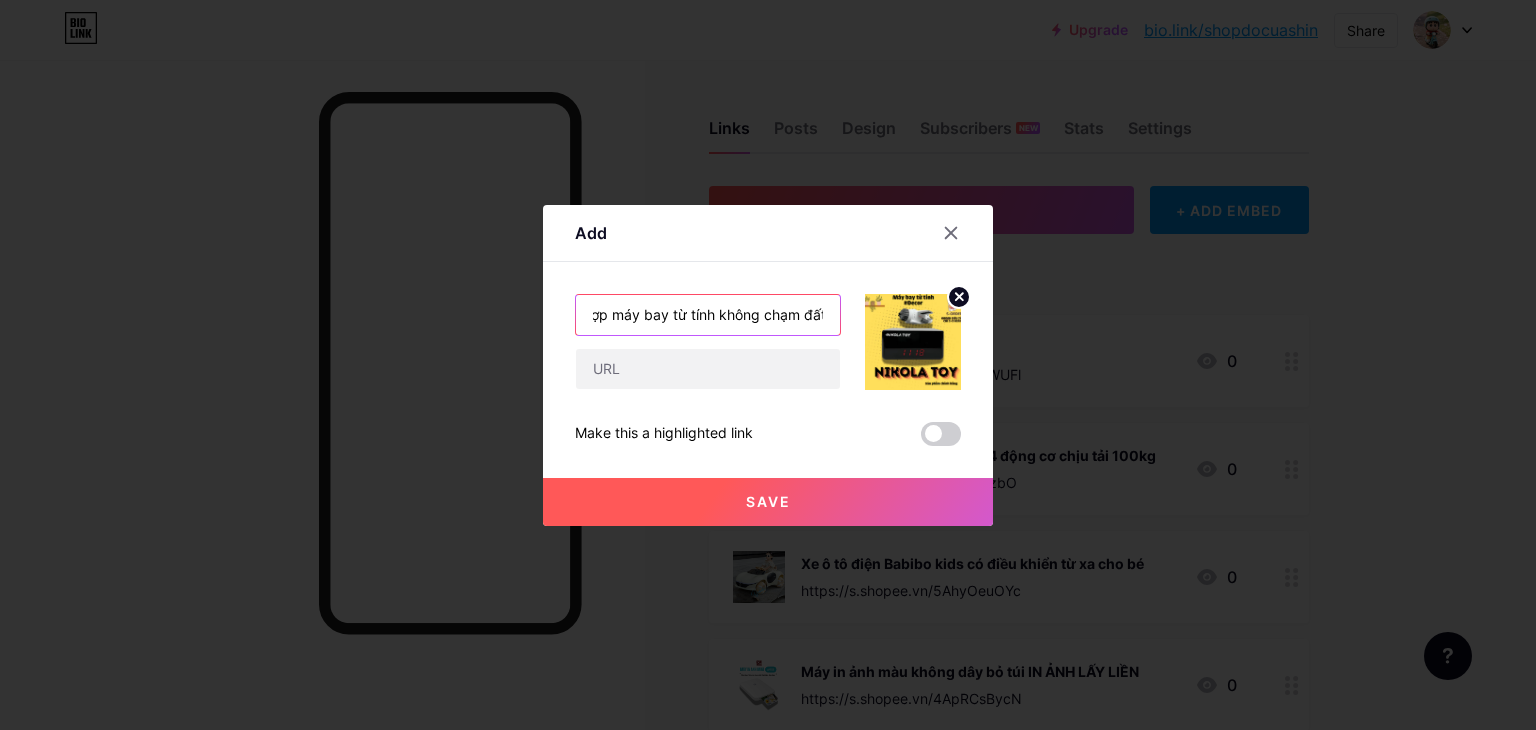 type on "Đồng hồ Nikola Toy kết hợp máy bay từ tính không chạm đất" 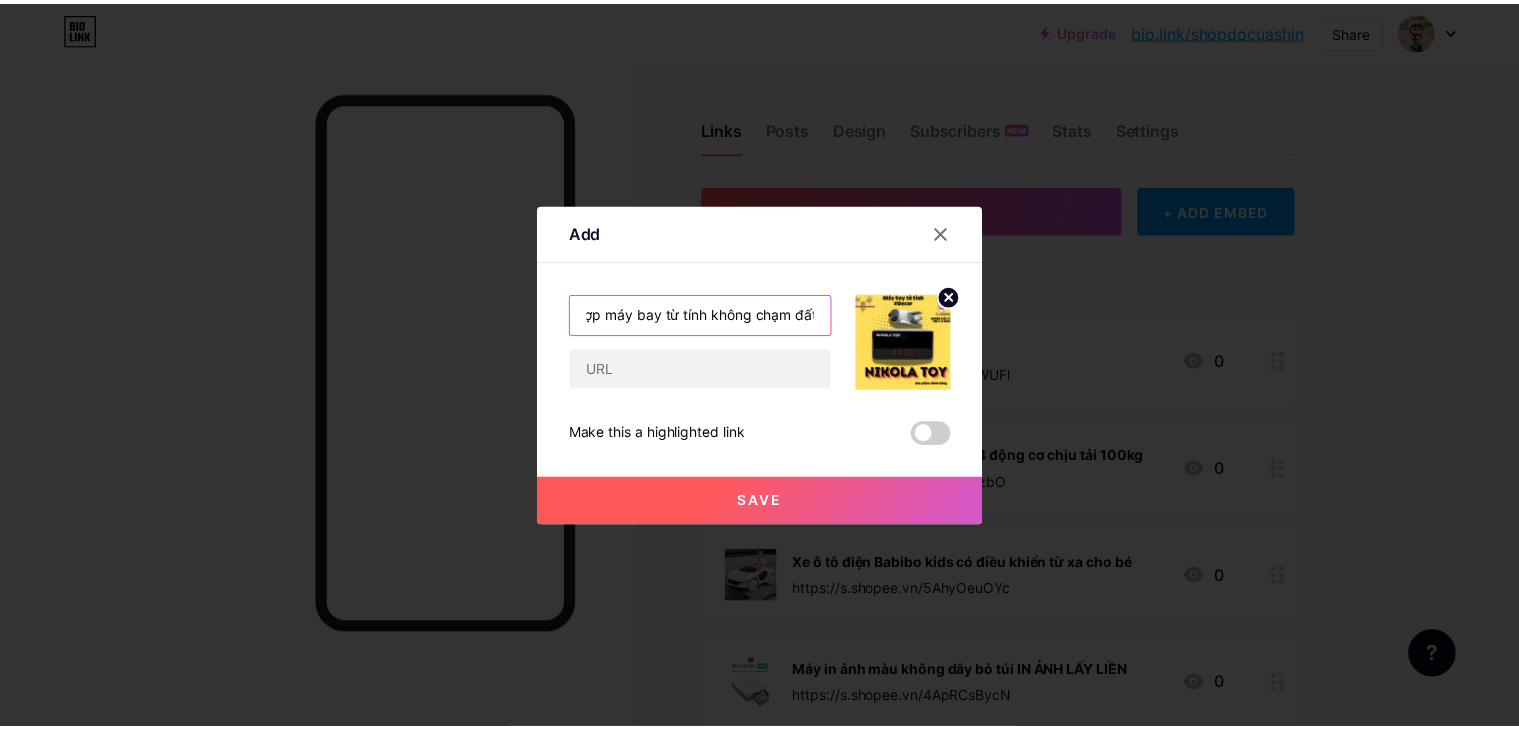 scroll, scrollTop: 0, scrollLeft: 0, axis: both 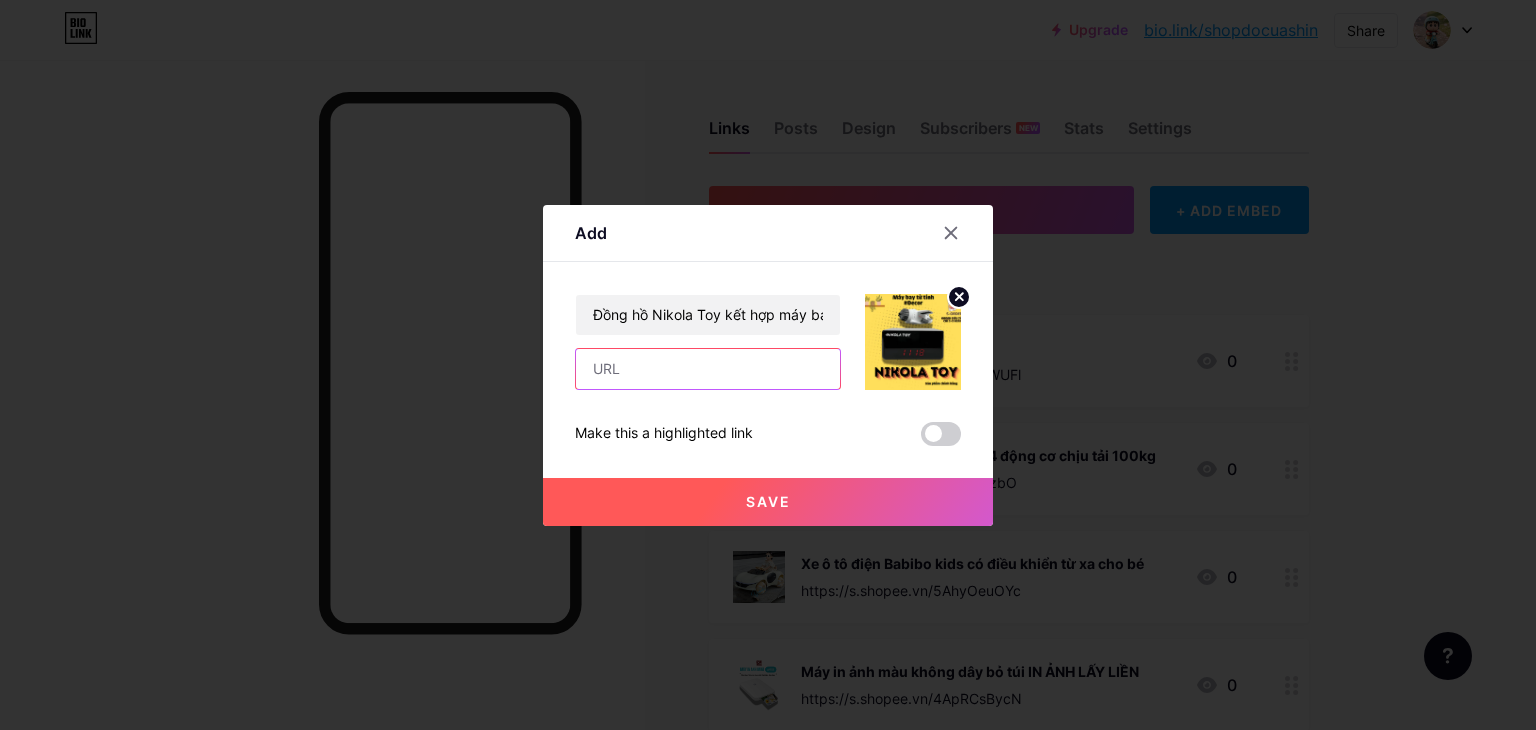 click at bounding box center [708, 369] 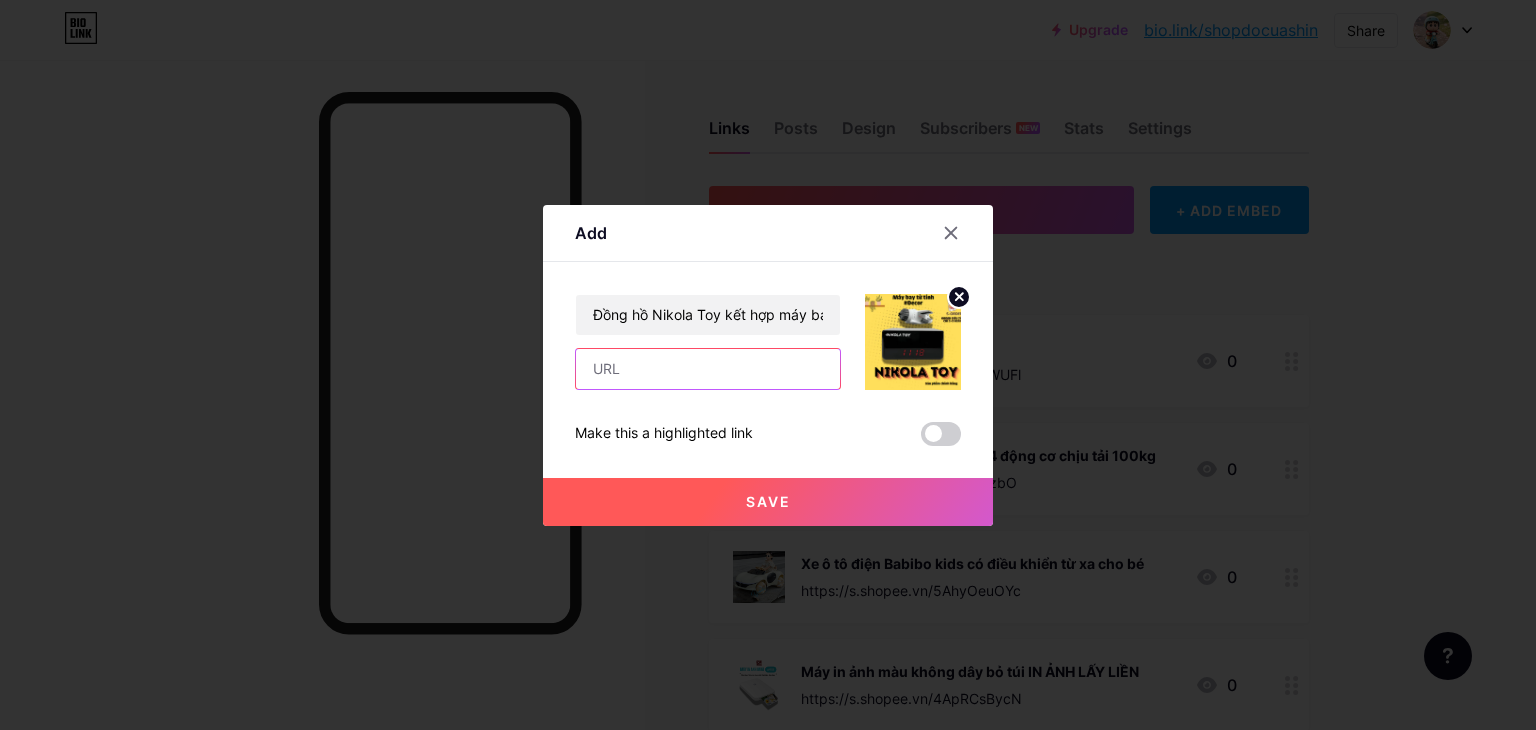 paste on "https://s.shopee.vn/1g86EVoYUa" 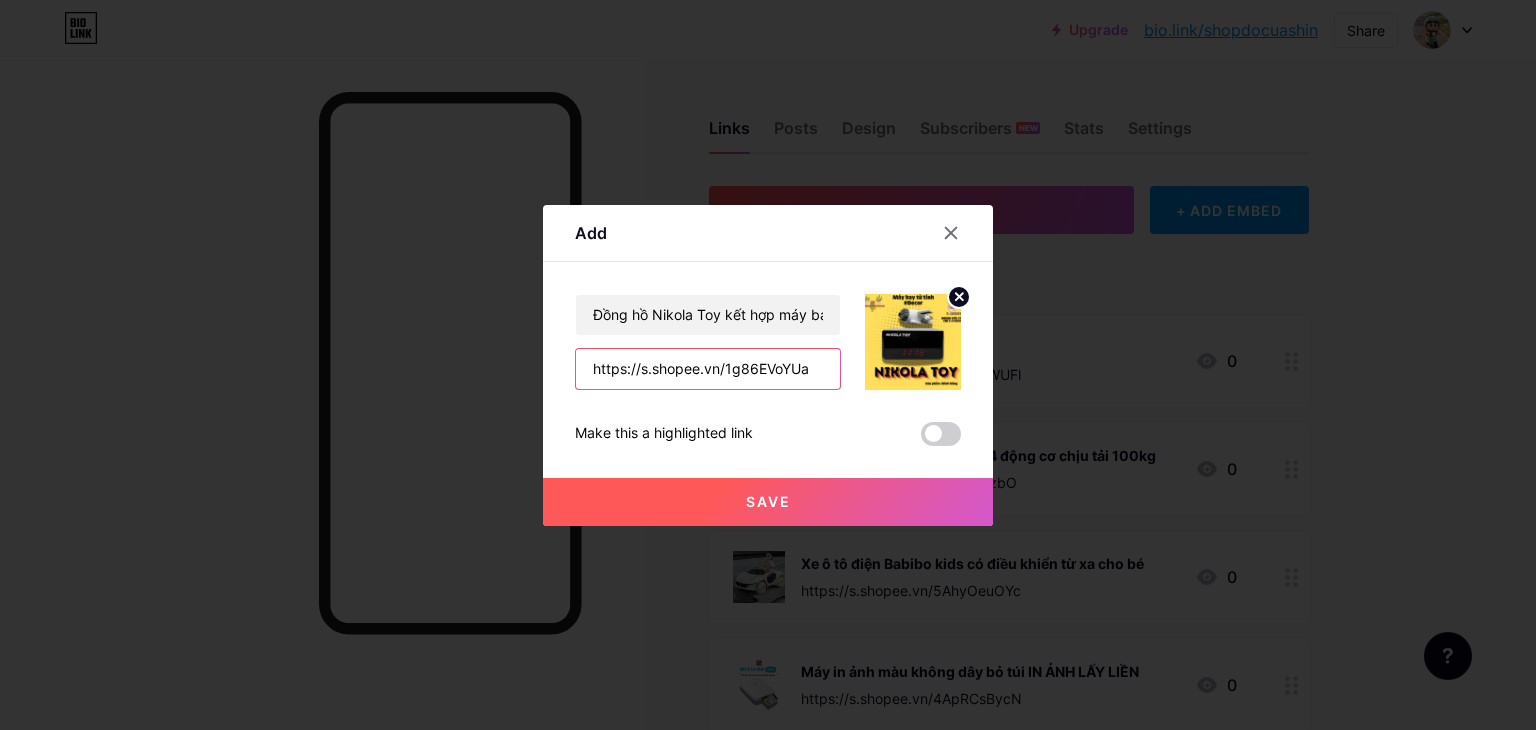 type on "https://s.shopee.vn/1g86EVoYUa" 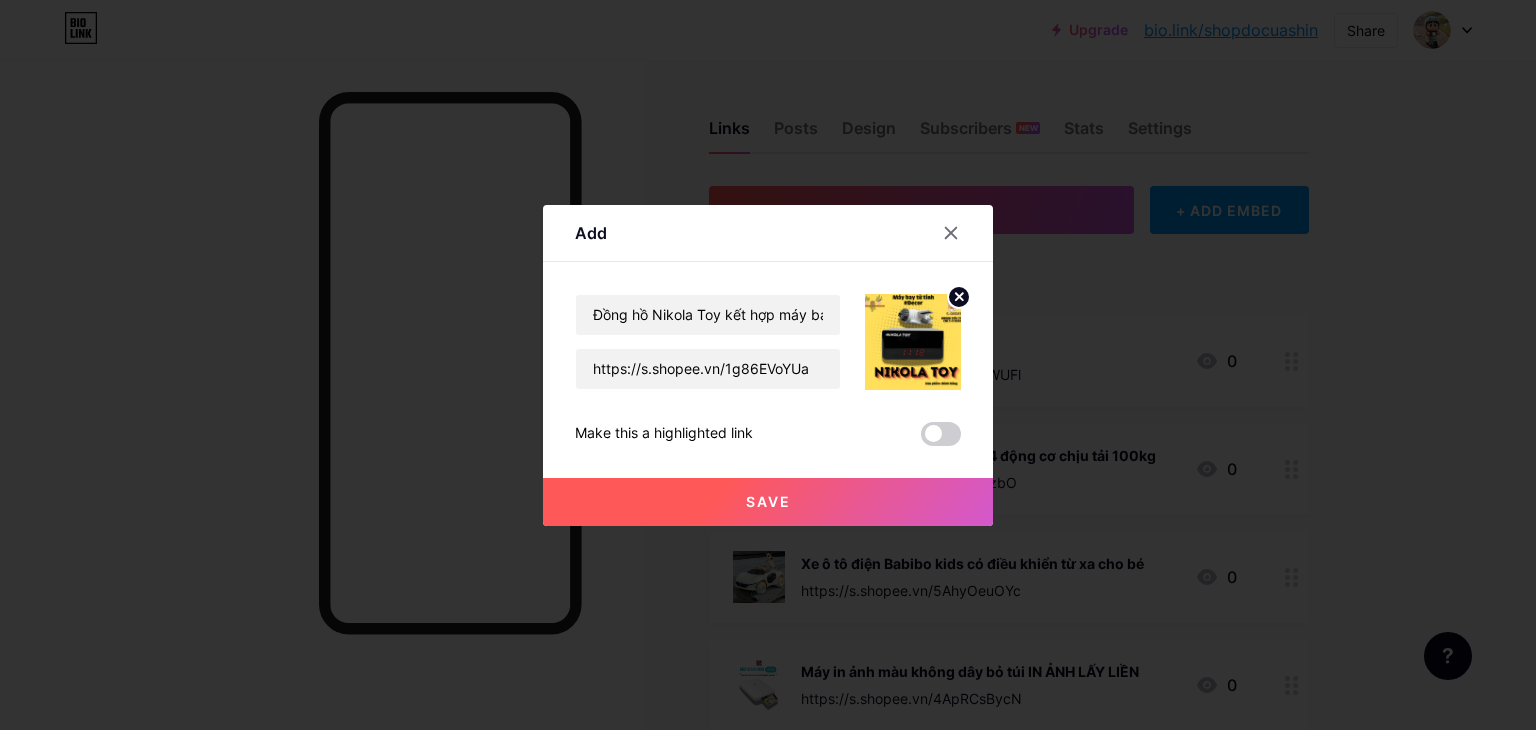 click on "Save" at bounding box center [768, 502] 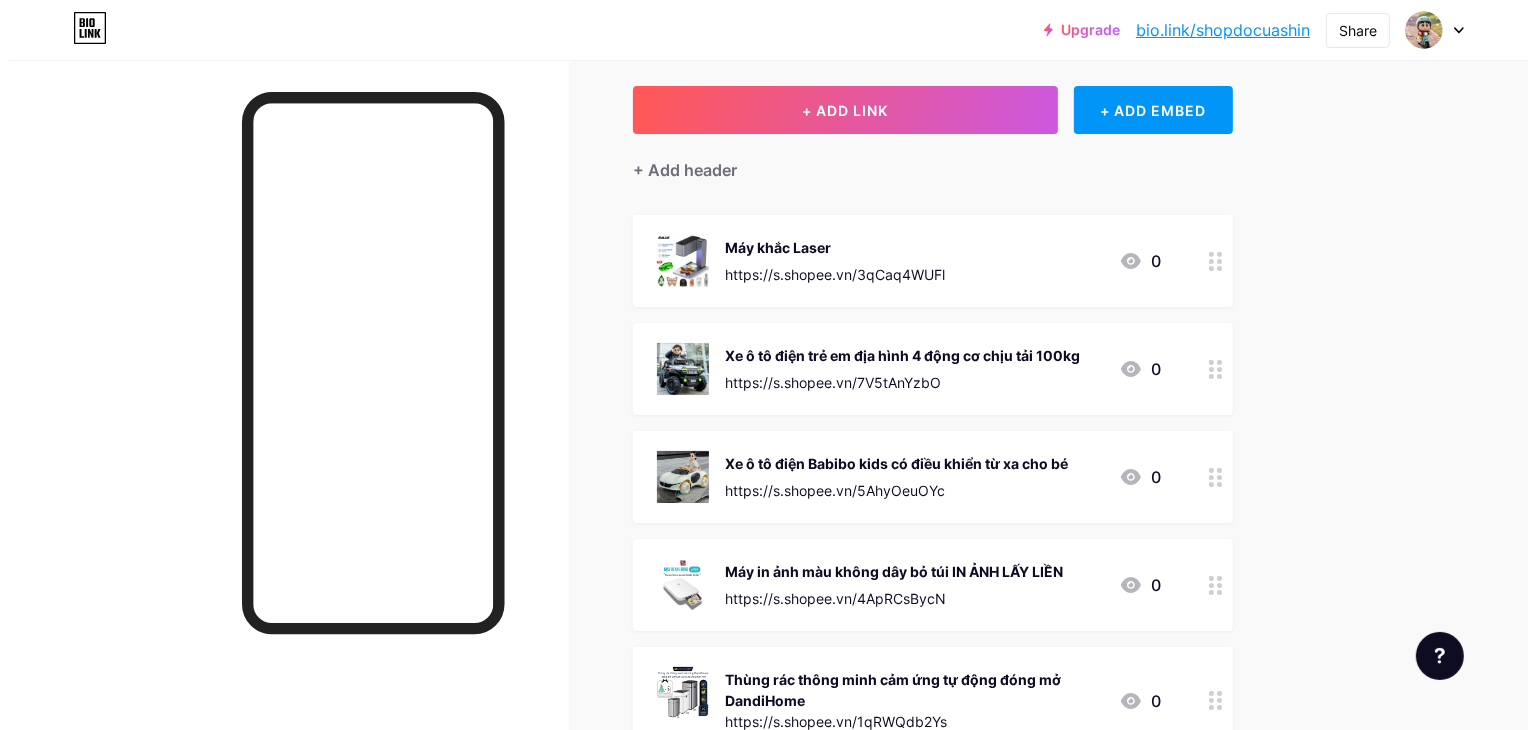 scroll, scrollTop: 99, scrollLeft: 0, axis: vertical 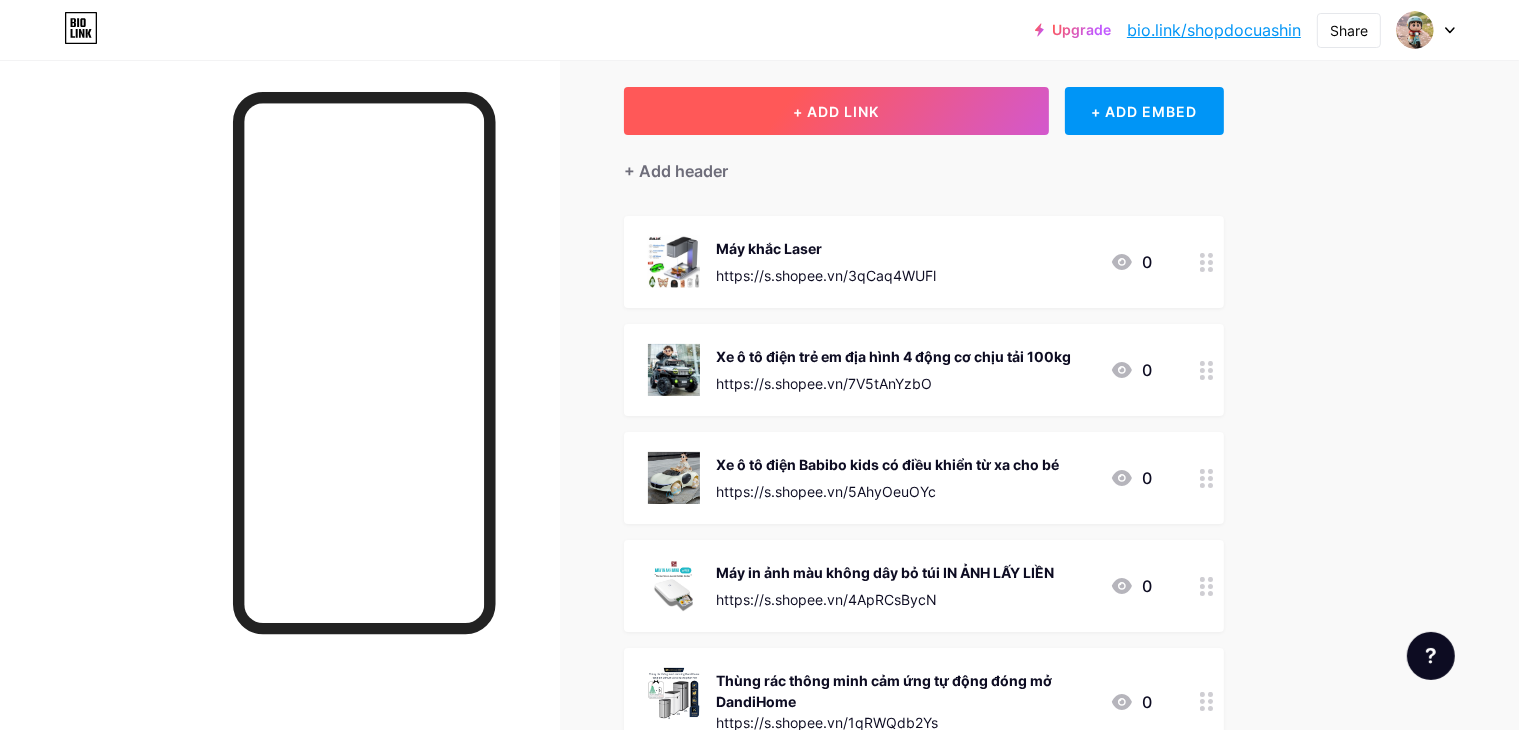 click on "+ ADD LINK" at bounding box center (836, 111) 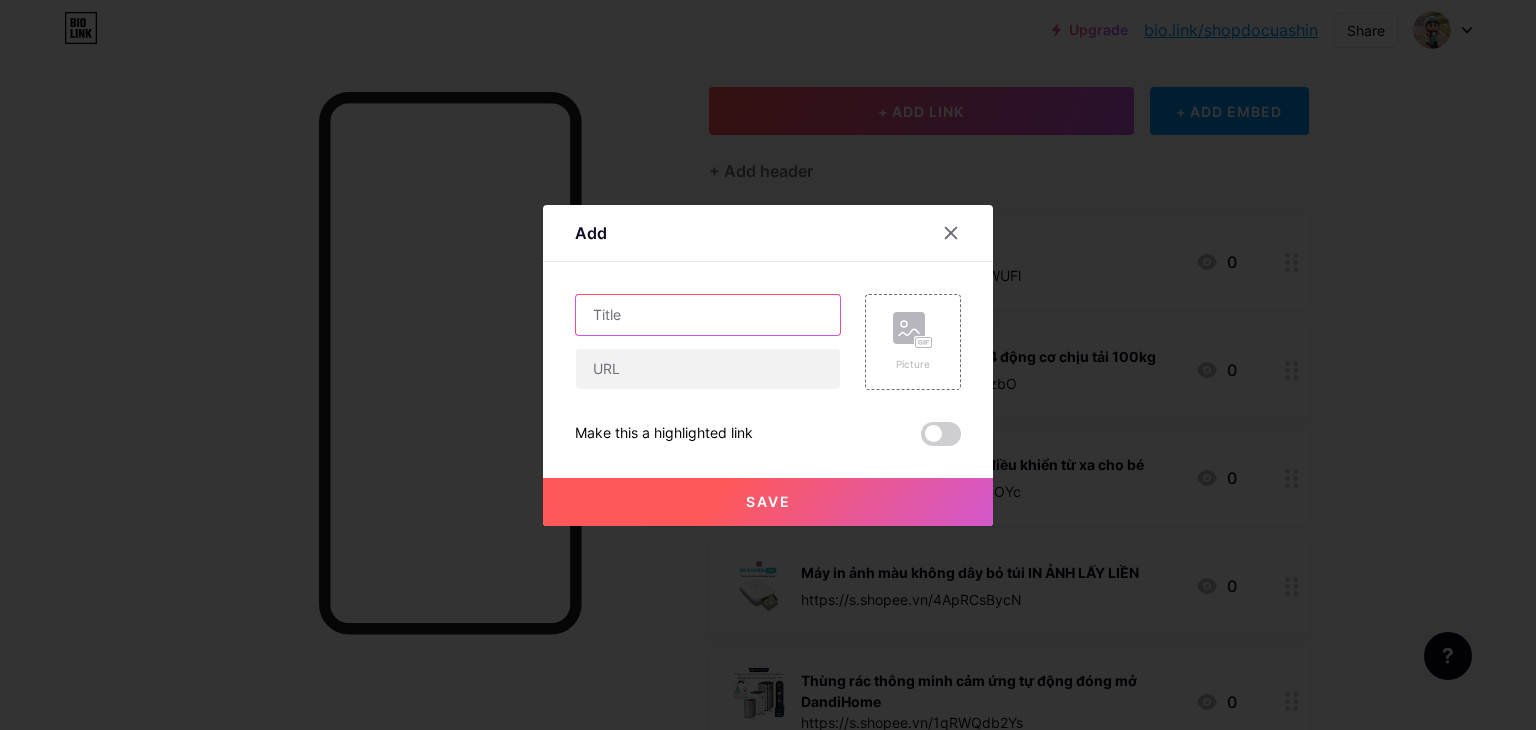 click at bounding box center (708, 315) 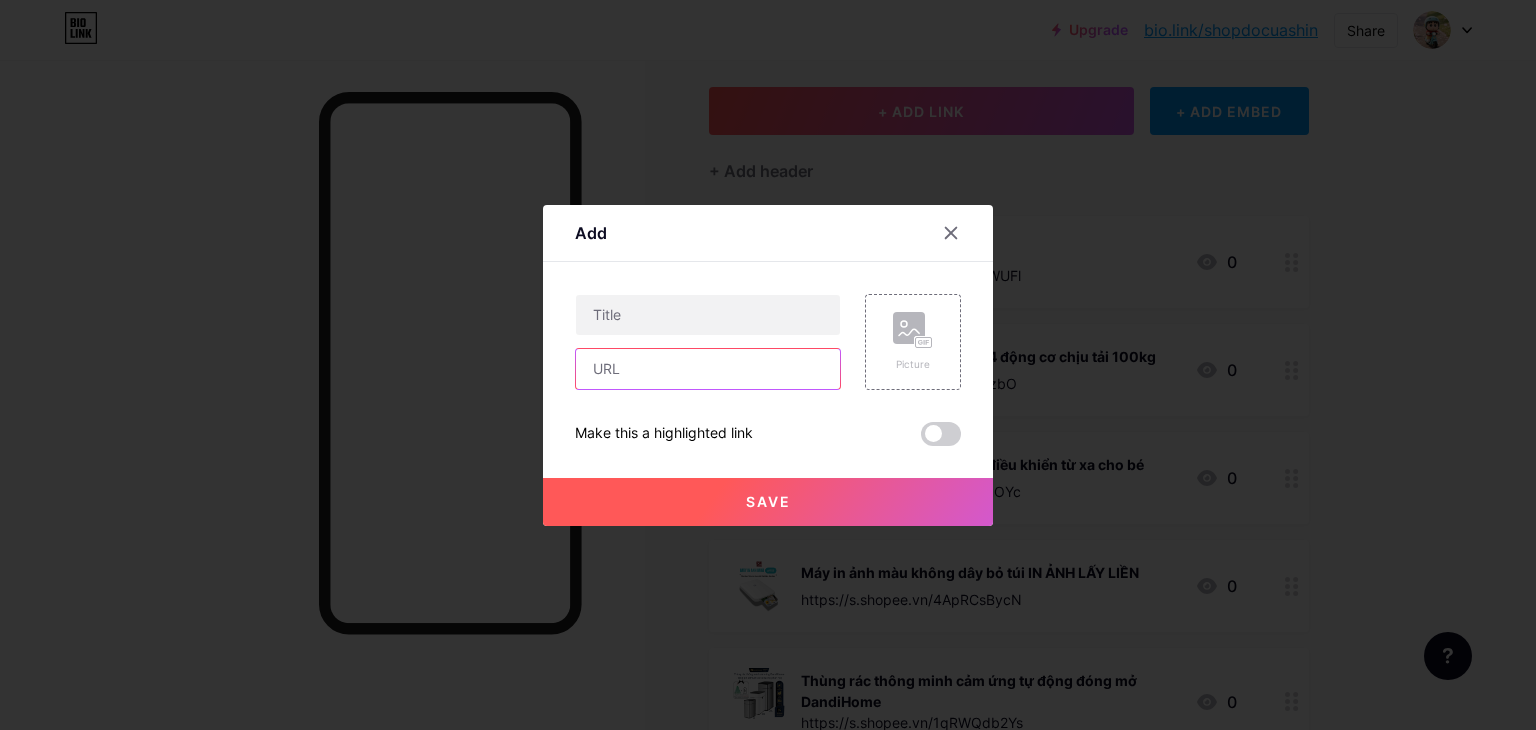 click at bounding box center (708, 369) 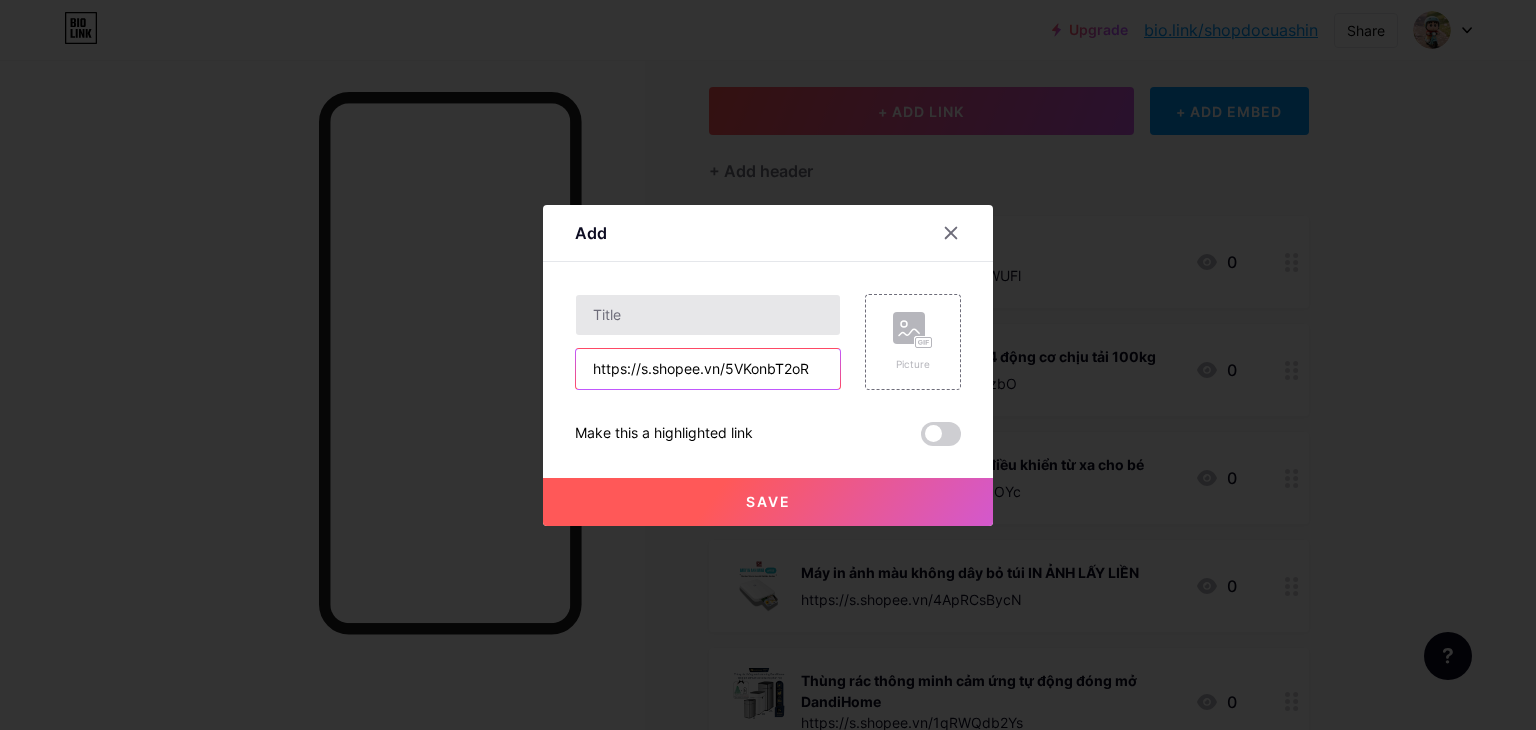 type on "https://s.shopee.vn/5VKonbT2oR" 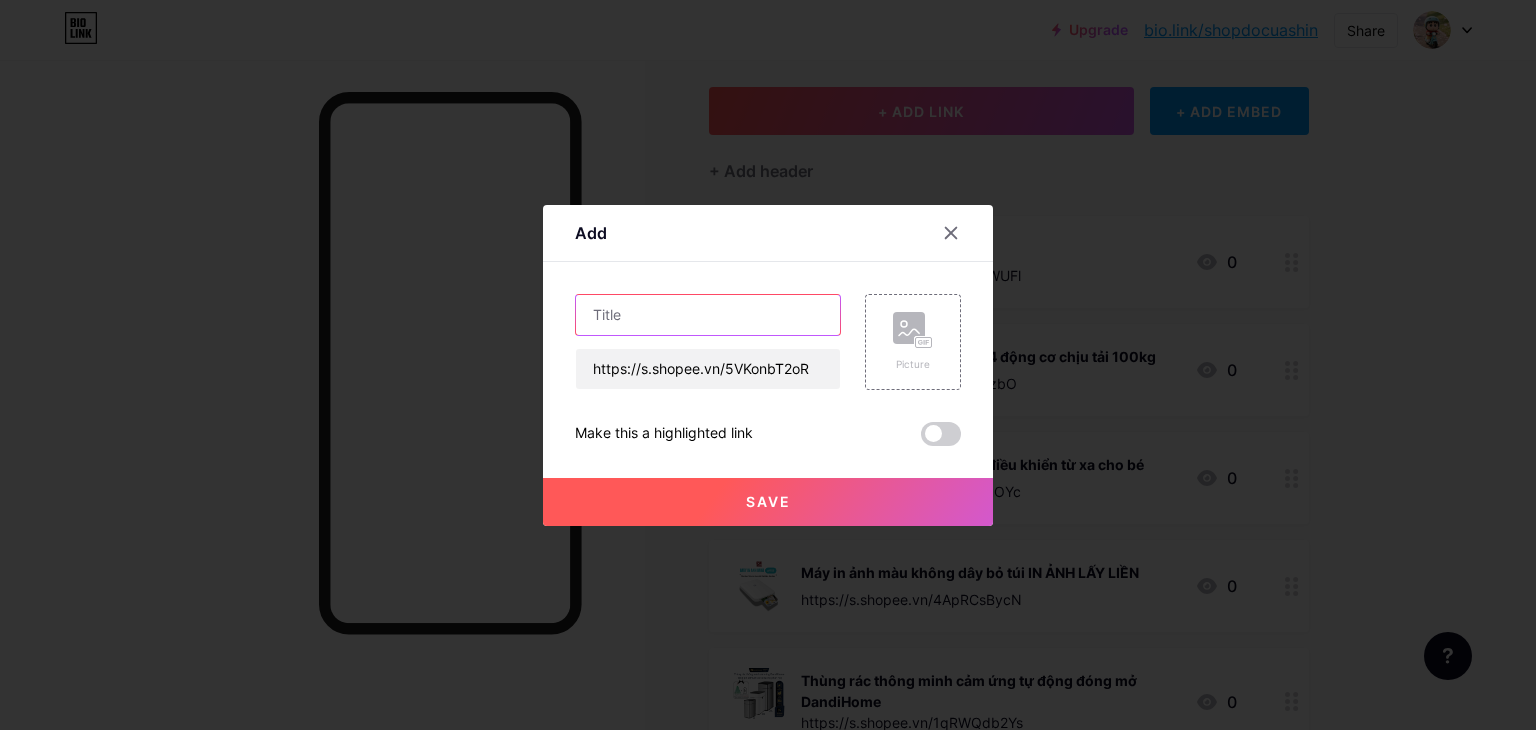 click at bounding box center [708, 315] 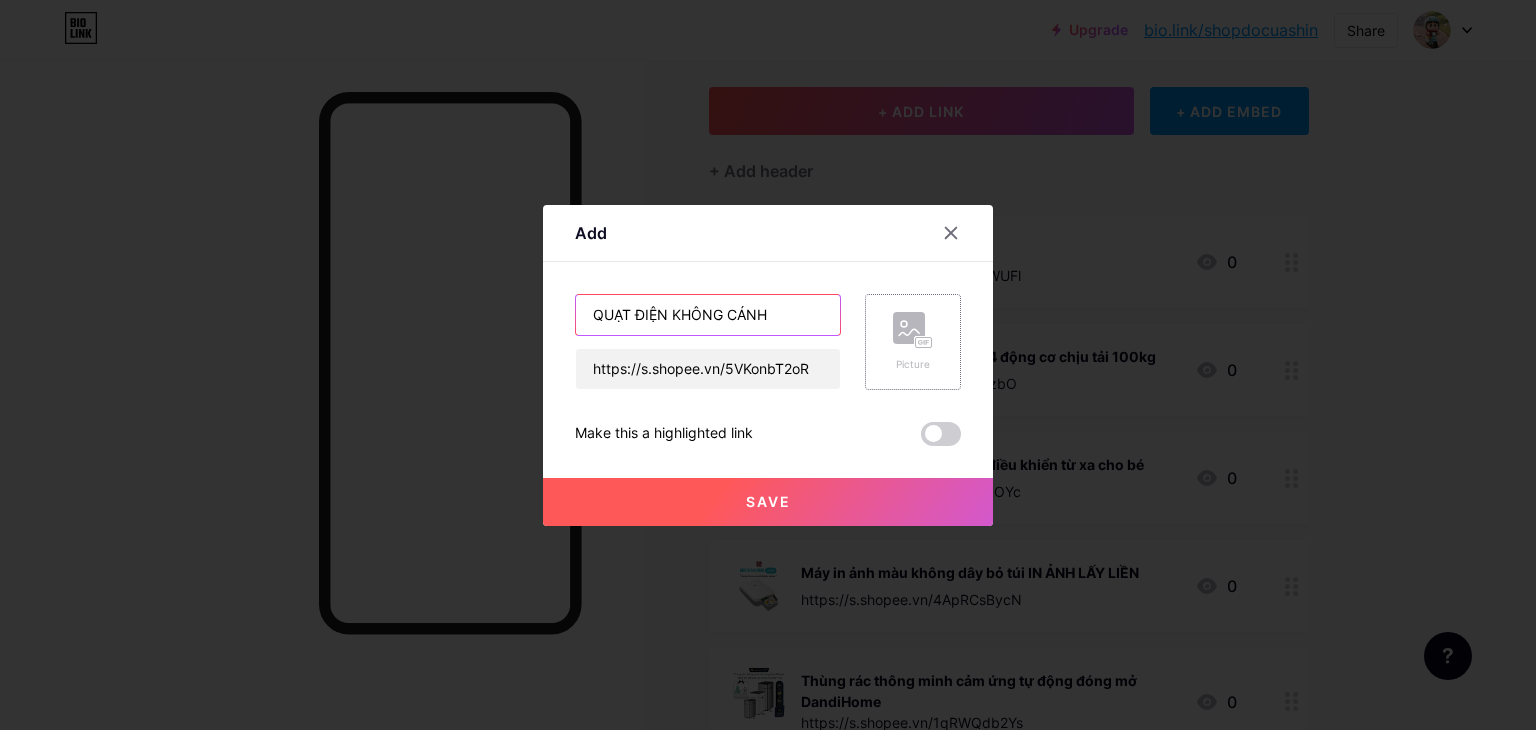 type on "QUẠT ĐIỆN KHÔNG CÁNH" 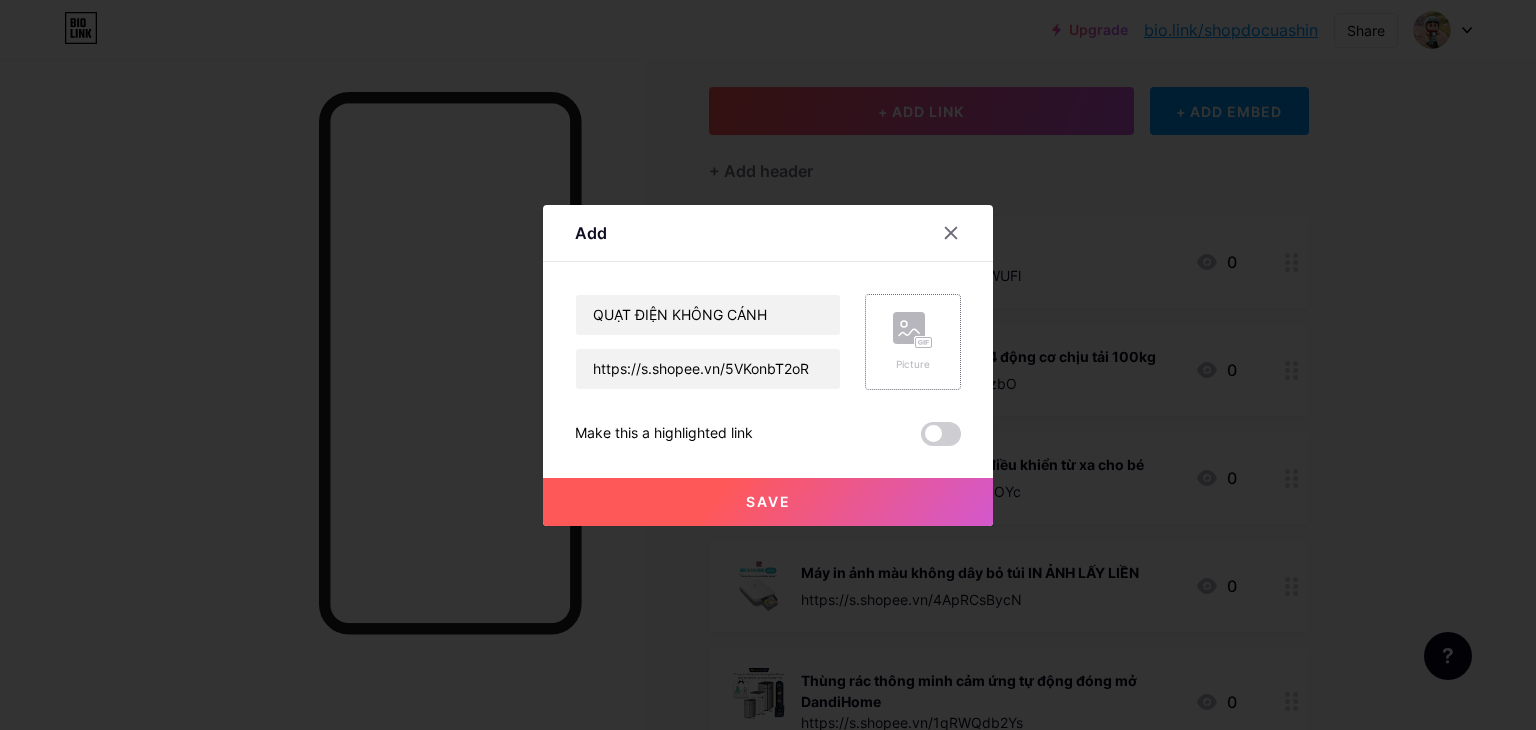 click on "Picture" at bounding box center (913, 342) 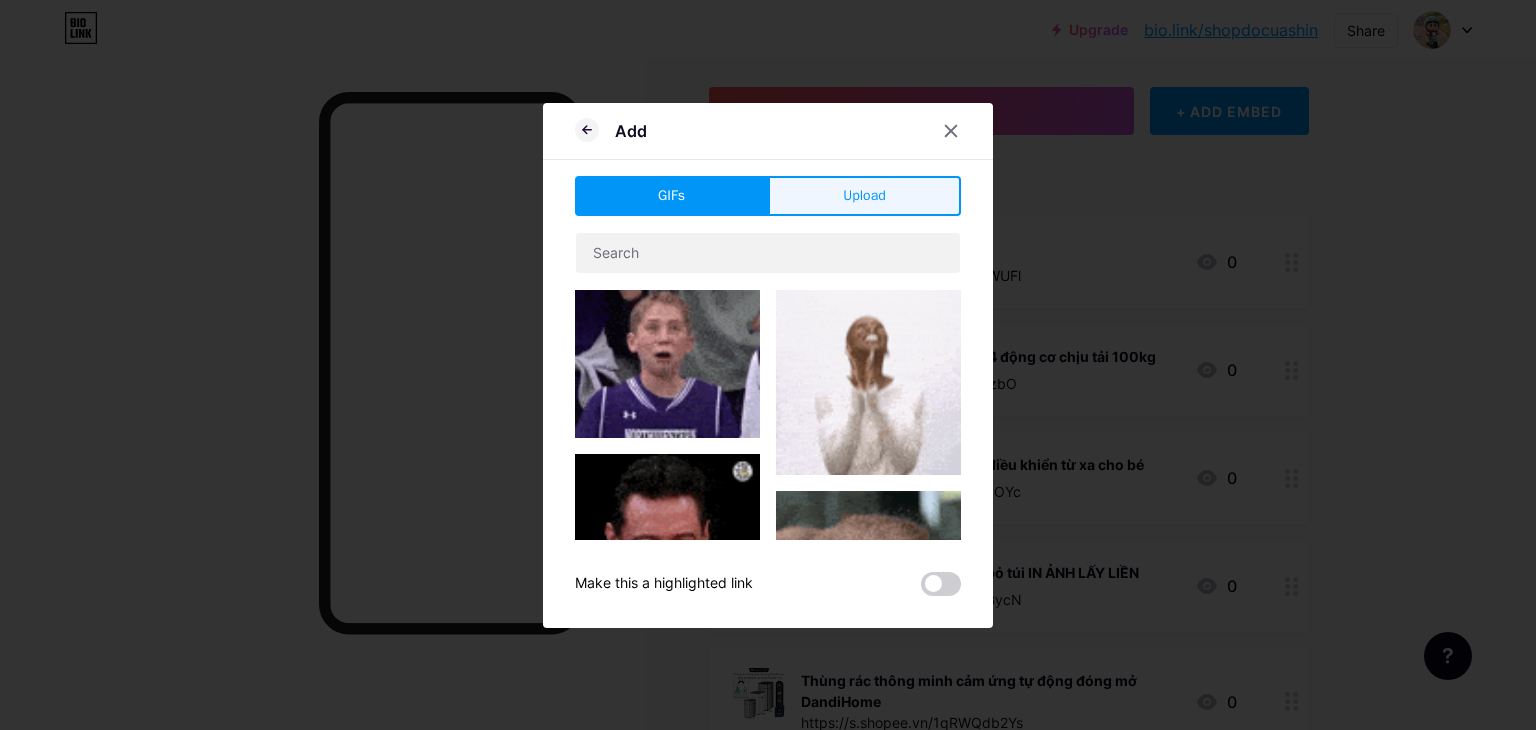 click on "Upload" at bounding box center (864, 195) 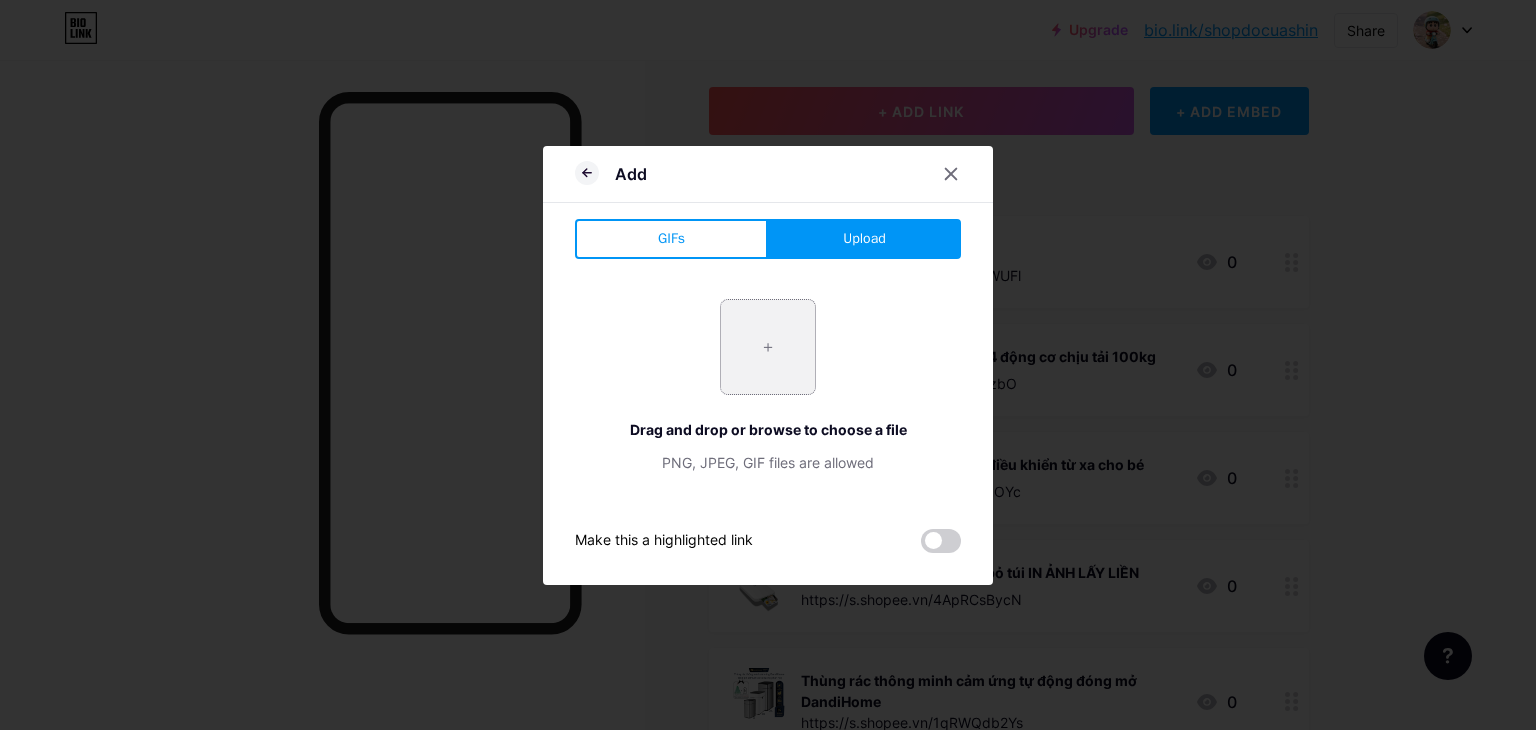 click at bounding box center (768, 347) 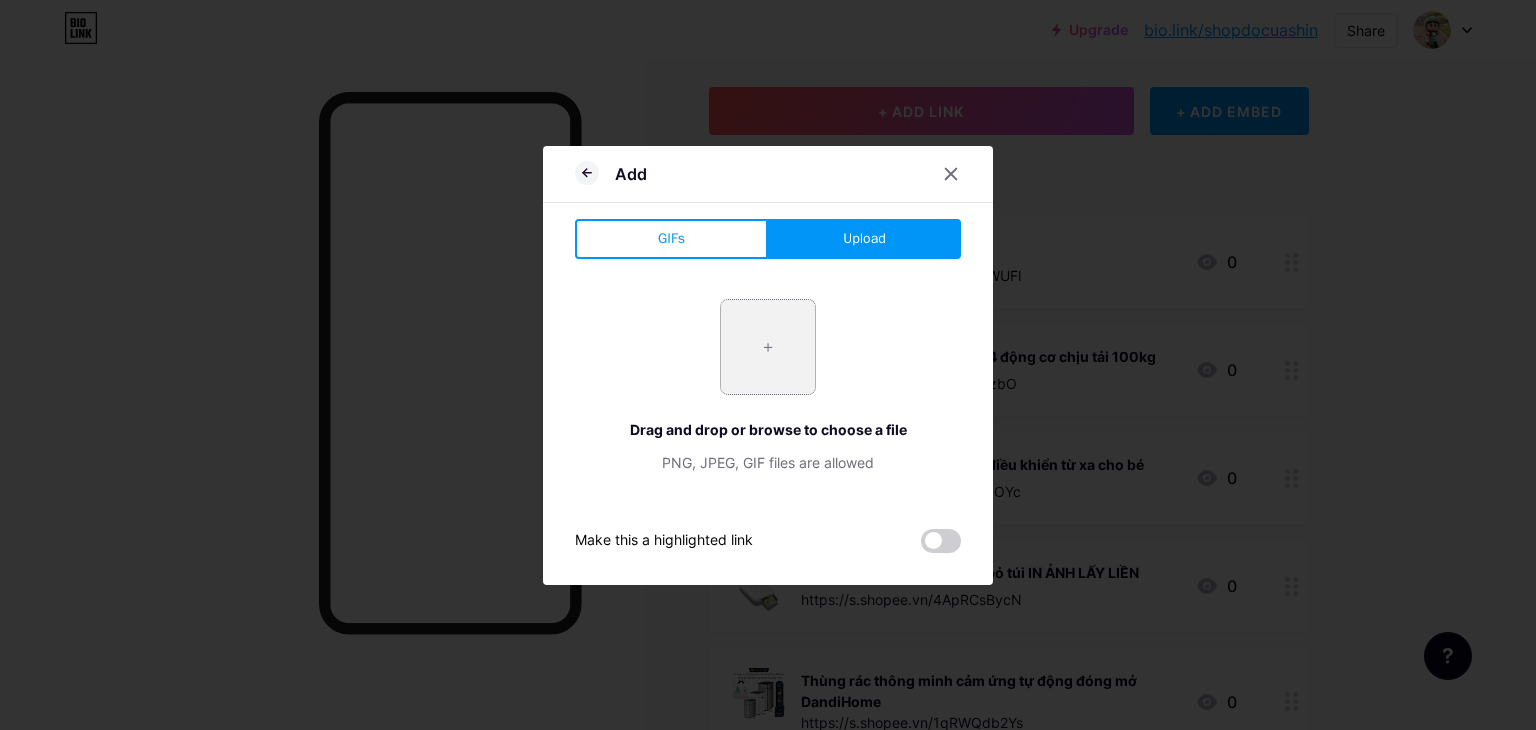 type on "C:\fakepath\11.jpg" 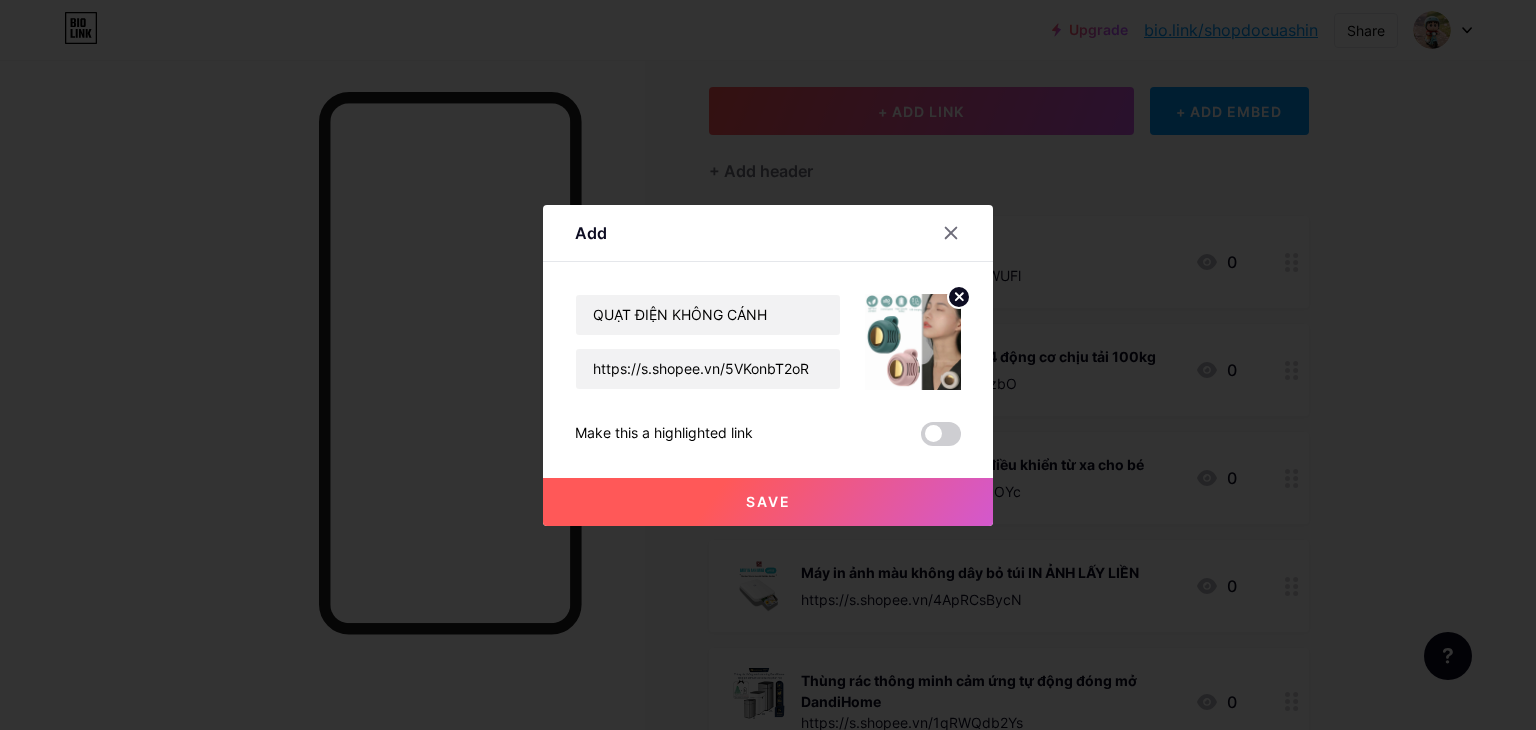 click on "Save" at bounding box center (768, 502) 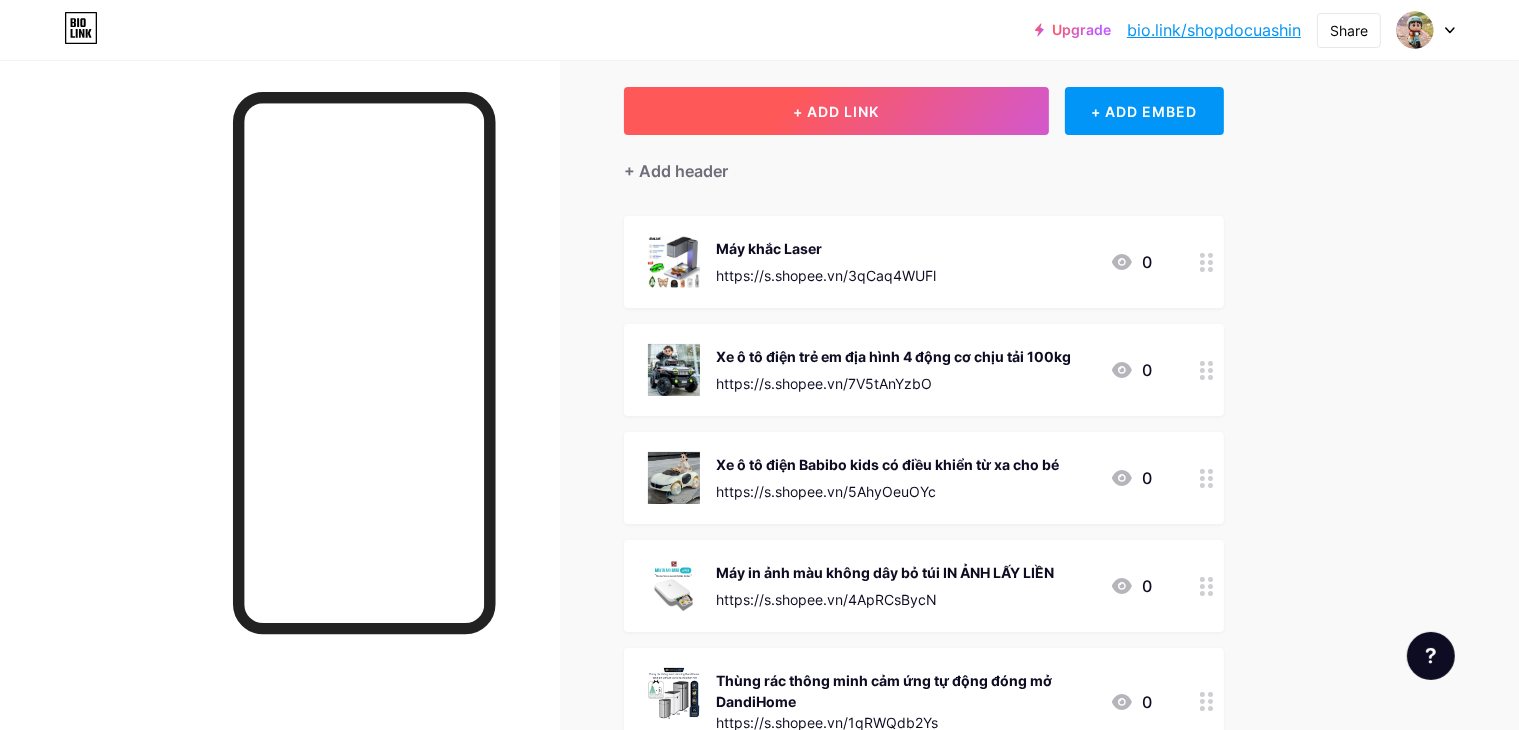 click on "+ ADD LINK" at bounding box center [836, 111] 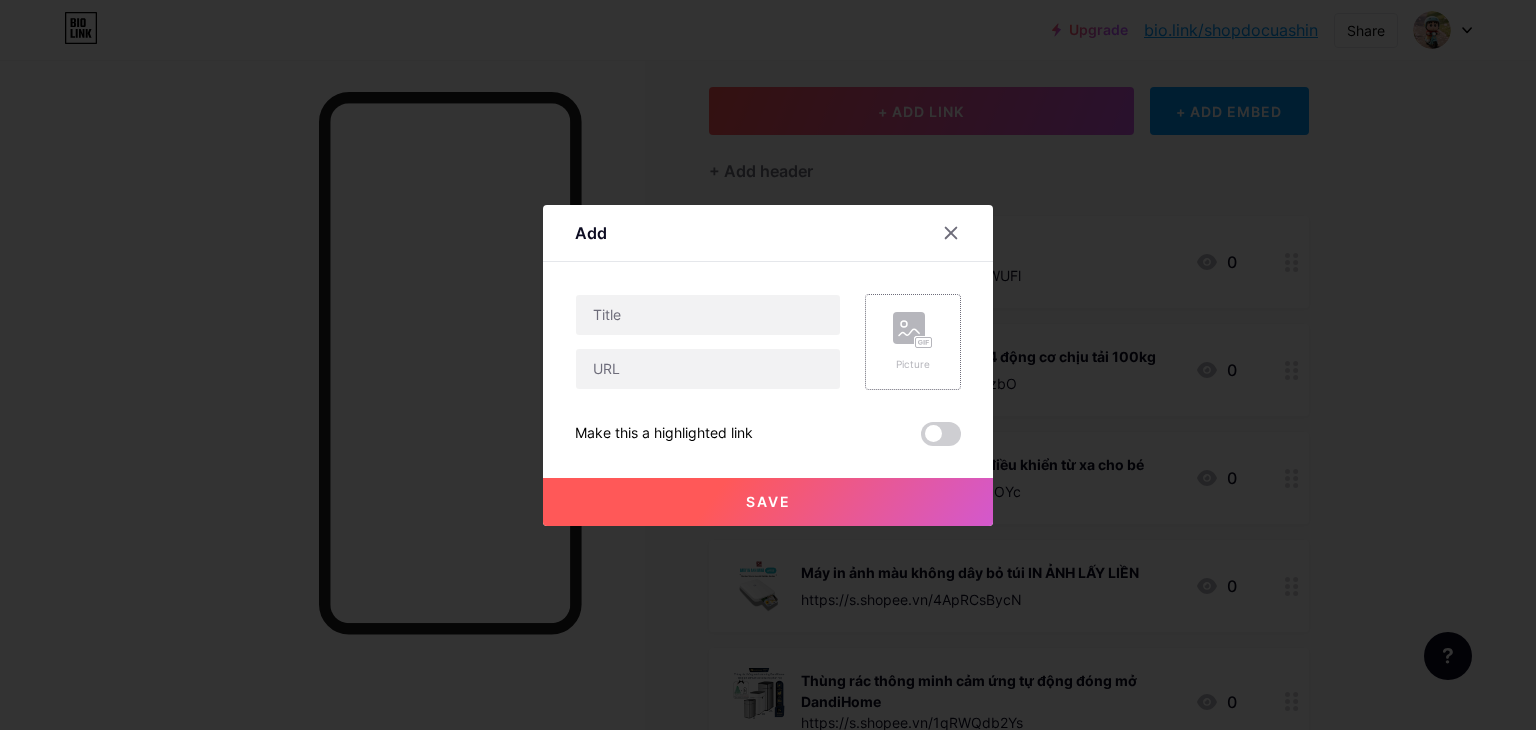 click on "Picture" at bounding box center [913, 364] 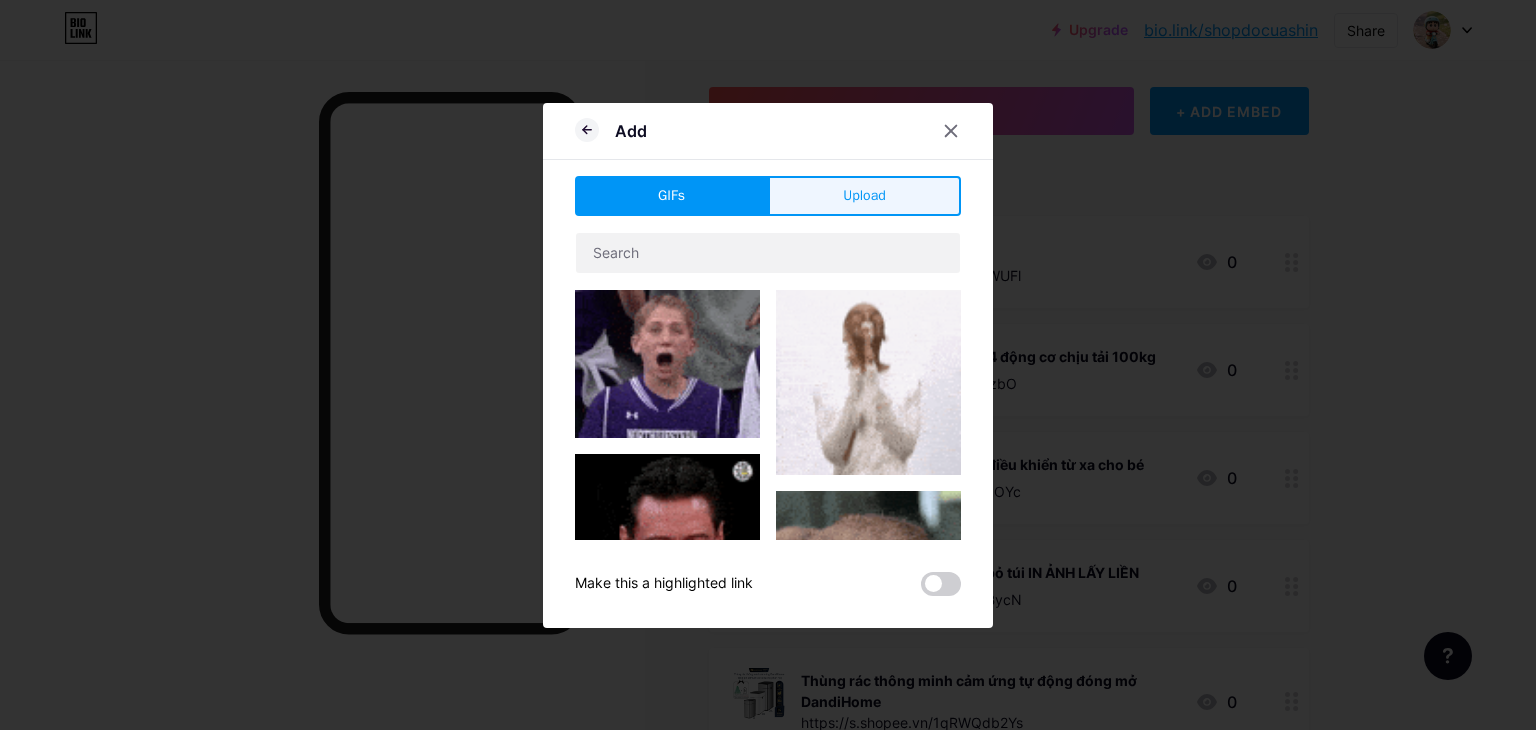 click on "Upload" at bounding box center [864, 196] 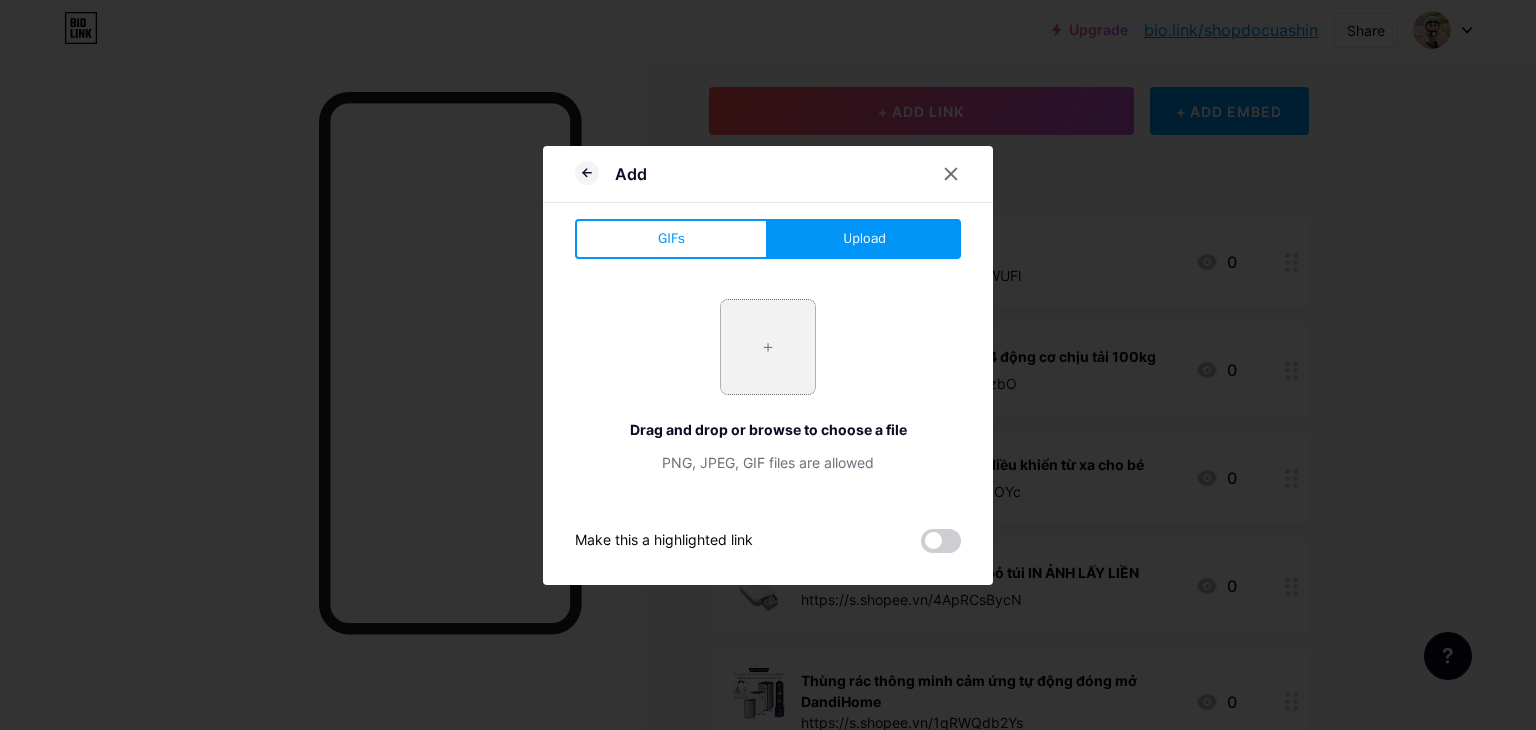 click at bounding box center (768, 347) 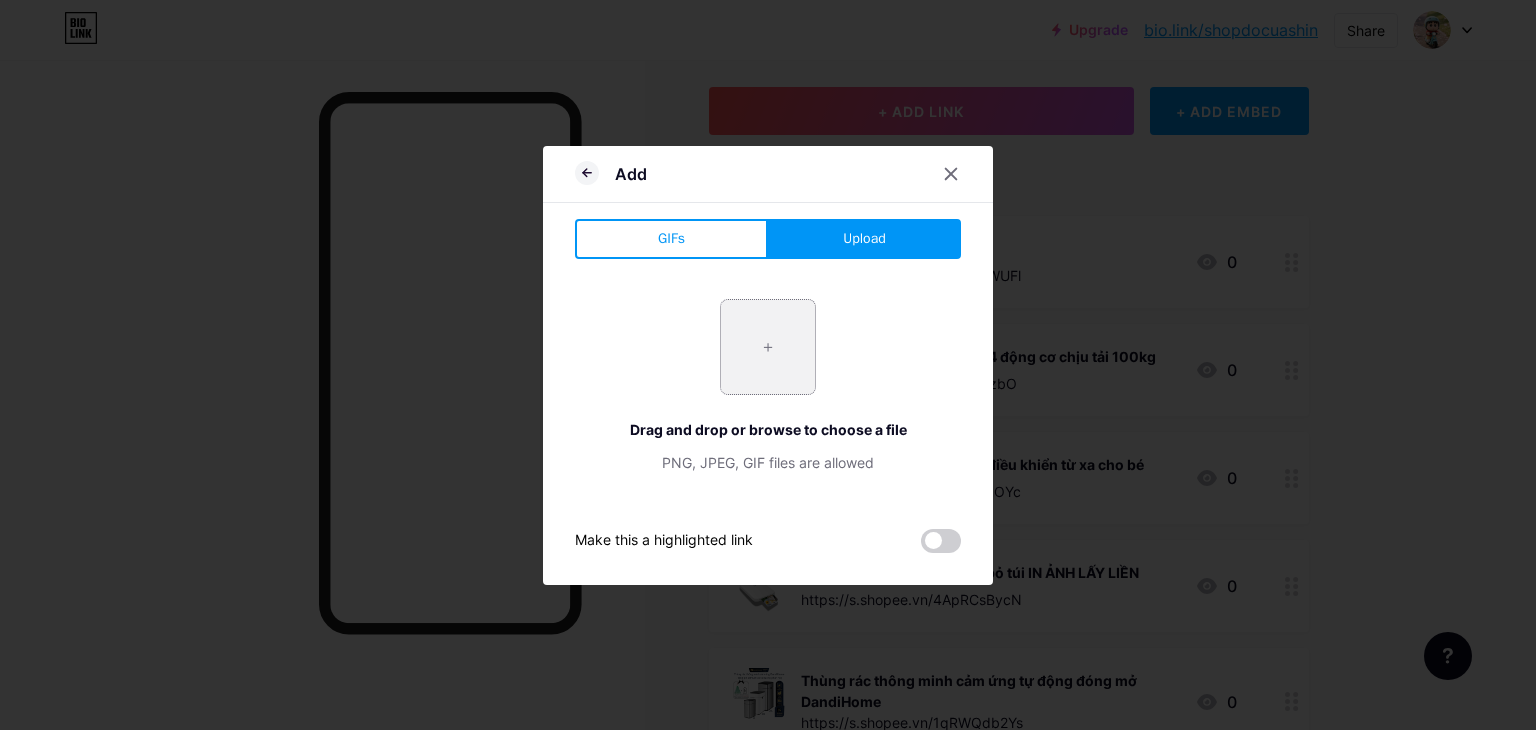 type on "C:\fakepath\12.jpg" 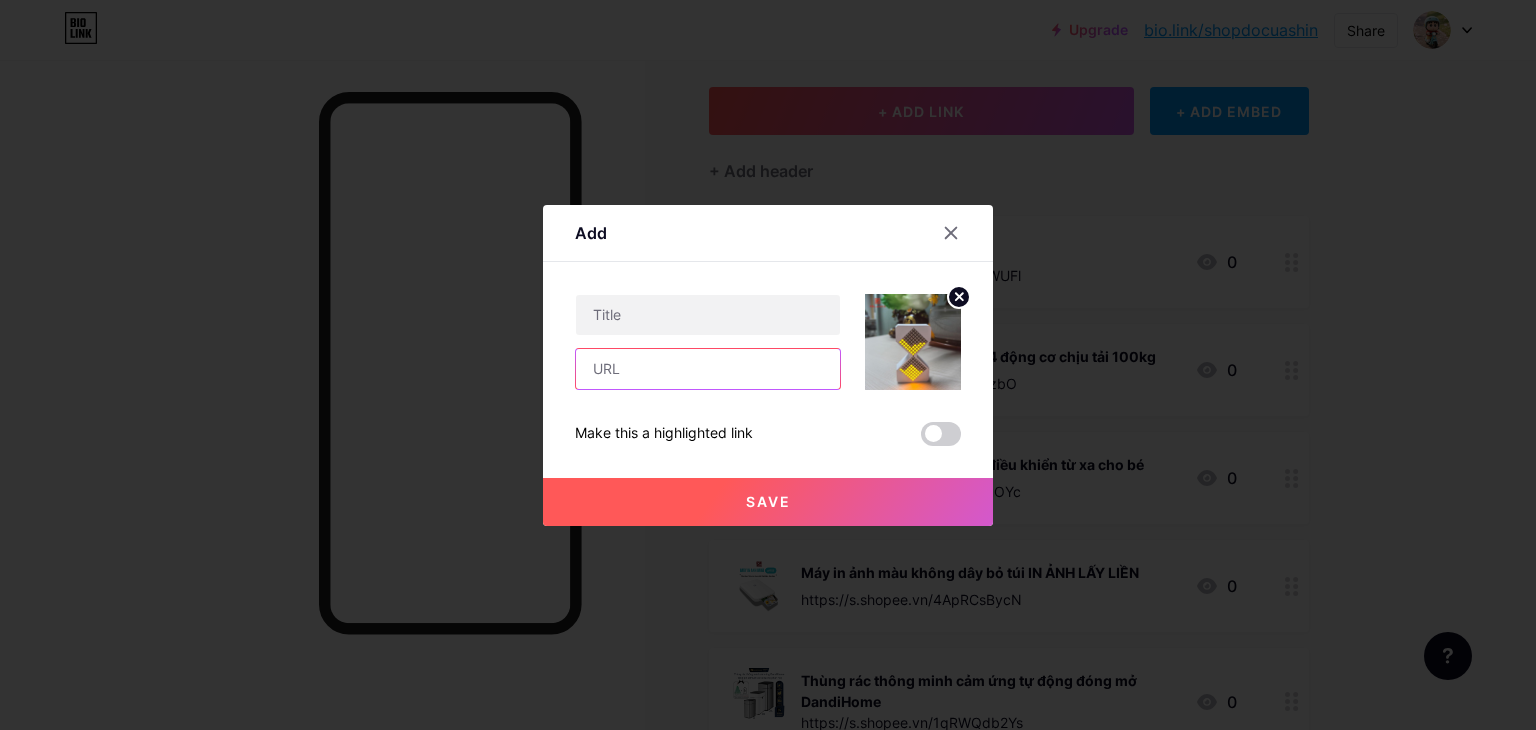 click at bounding box center (708, 369) 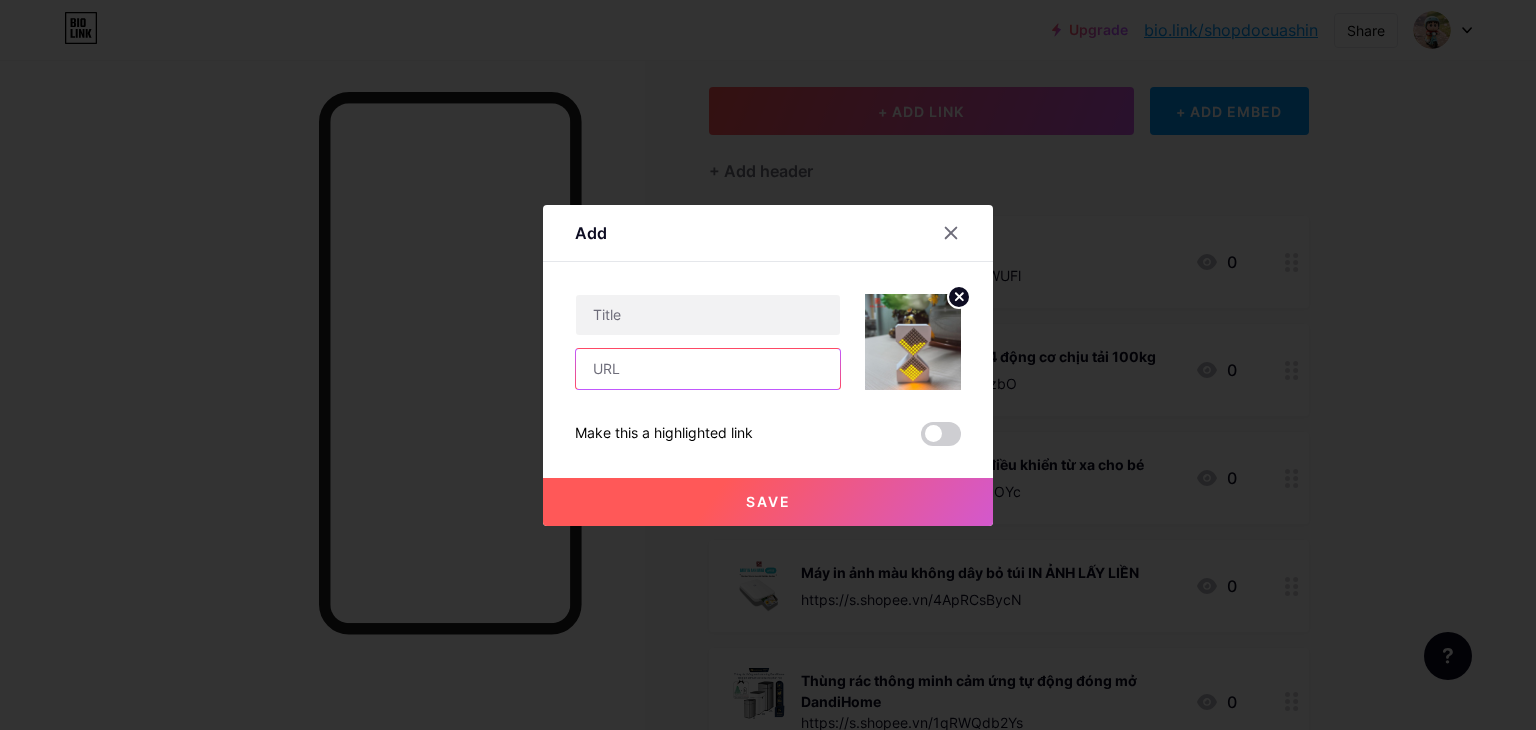 paste on "https://s.shopee.vn/5VKonejV4O" 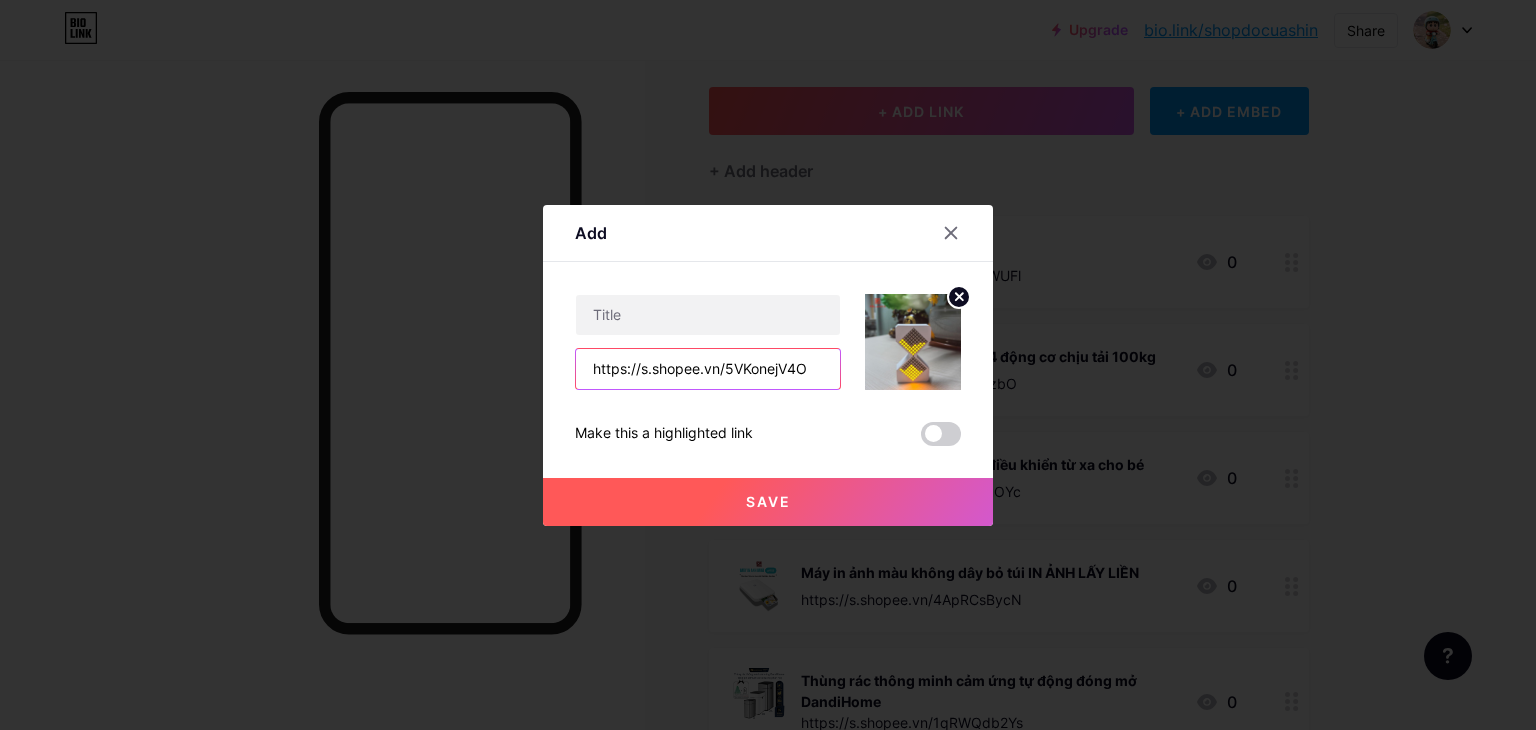 type on "https://s.shopee.vn/5VKonejV4O" 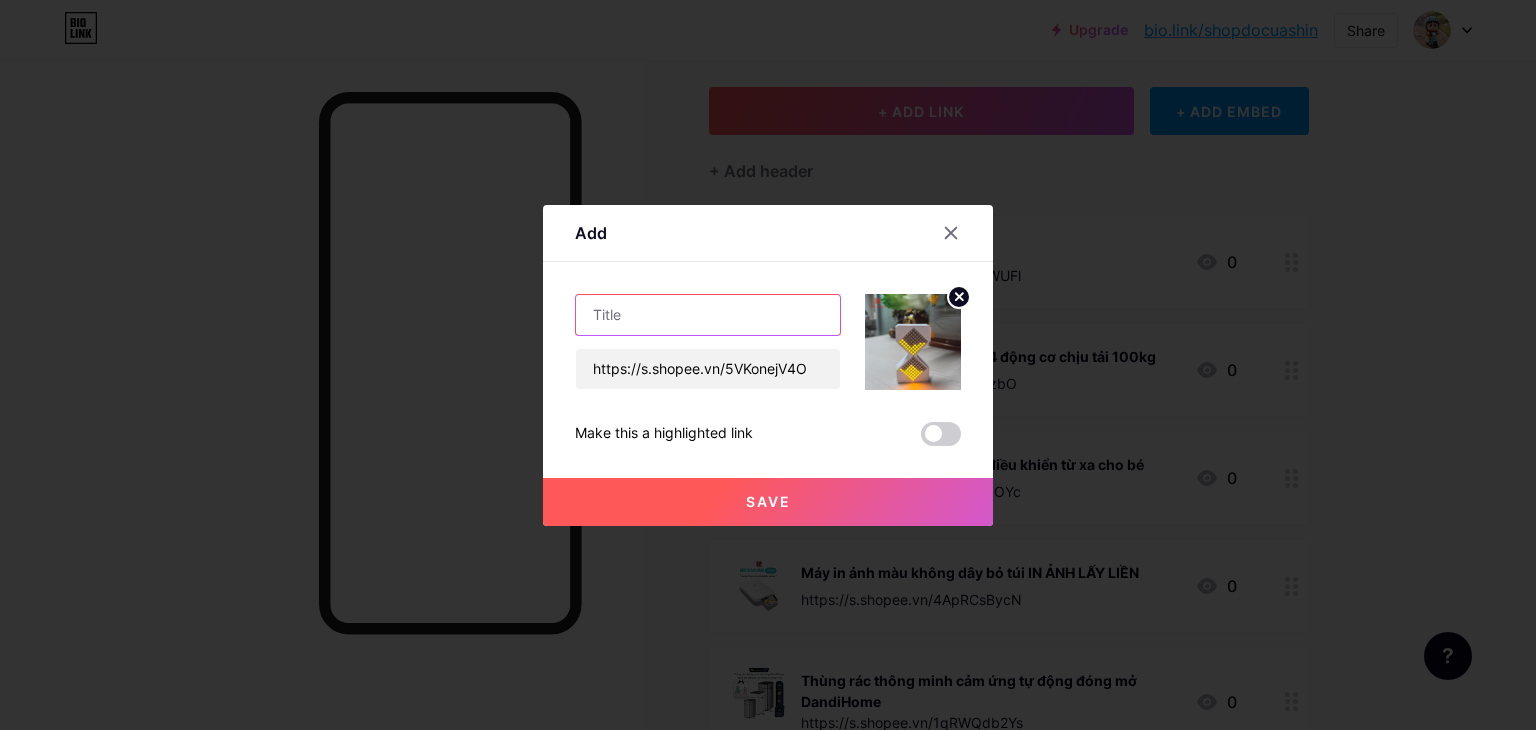 click at bounding box center (708, 315) 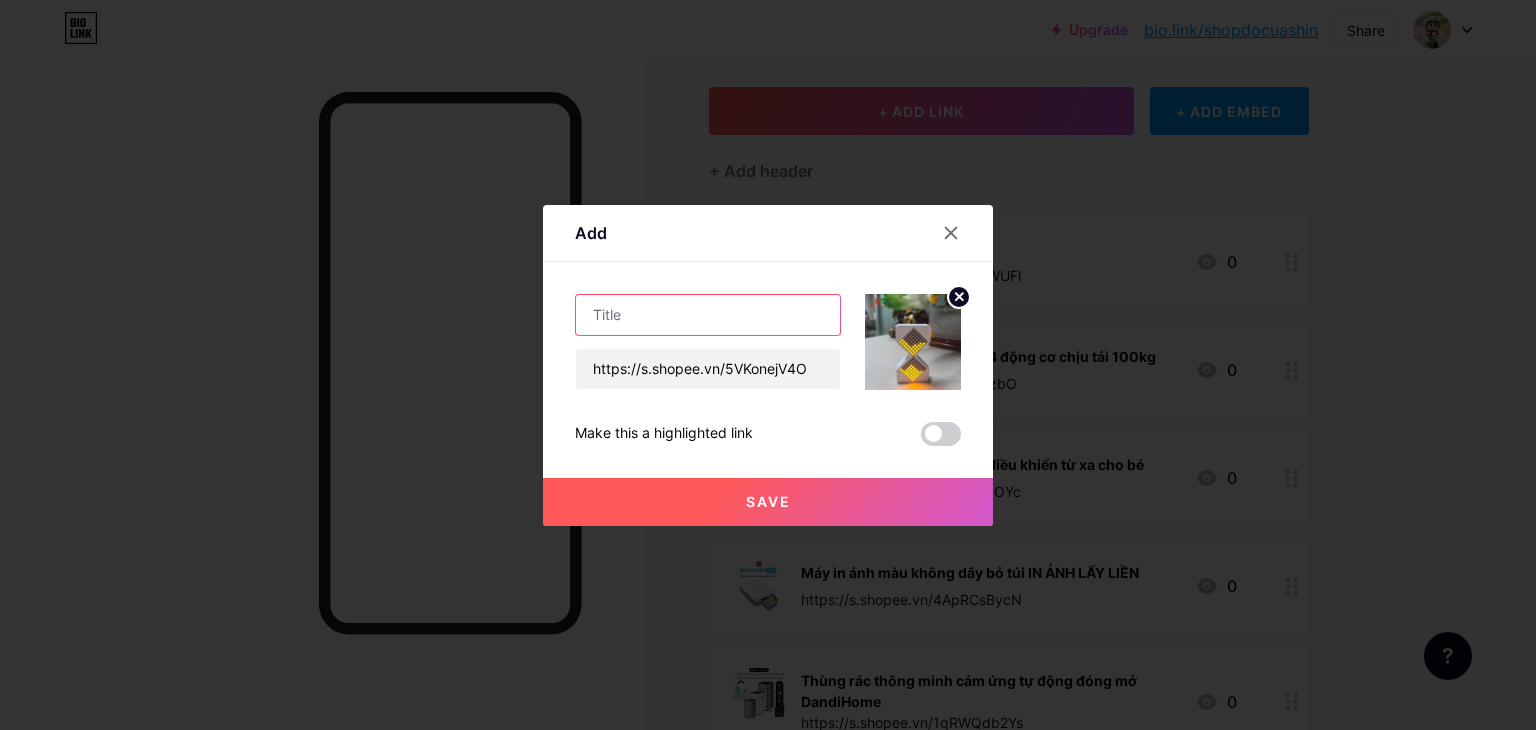 paste on "Đồng hồ cát điện tử Hẹn giờ Bộ quà tặng chiếu sáng có thể điều chỉnh điện tử để nấu ăn" 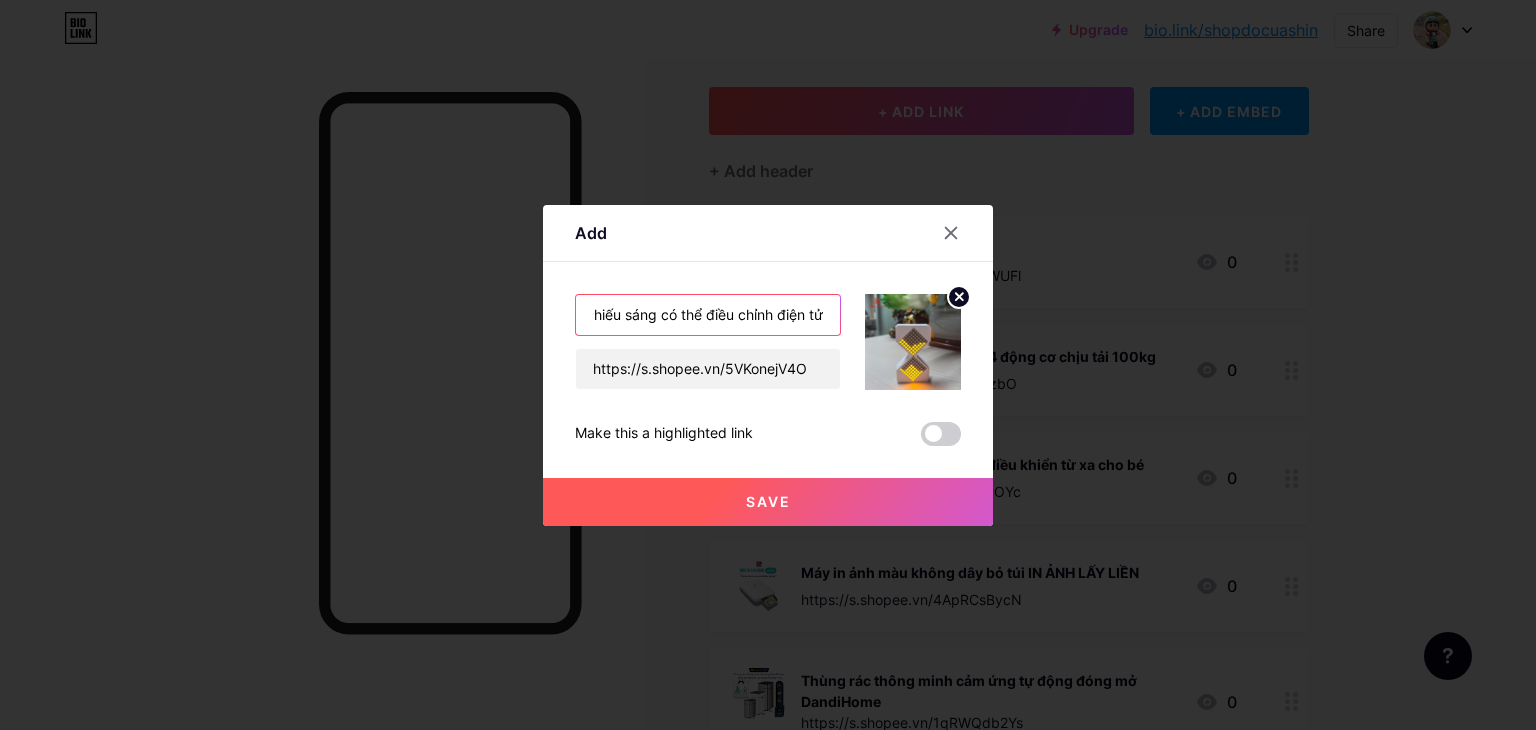 scroll, scrollTop: 0, scrollLeft: 286, axis: horizontal 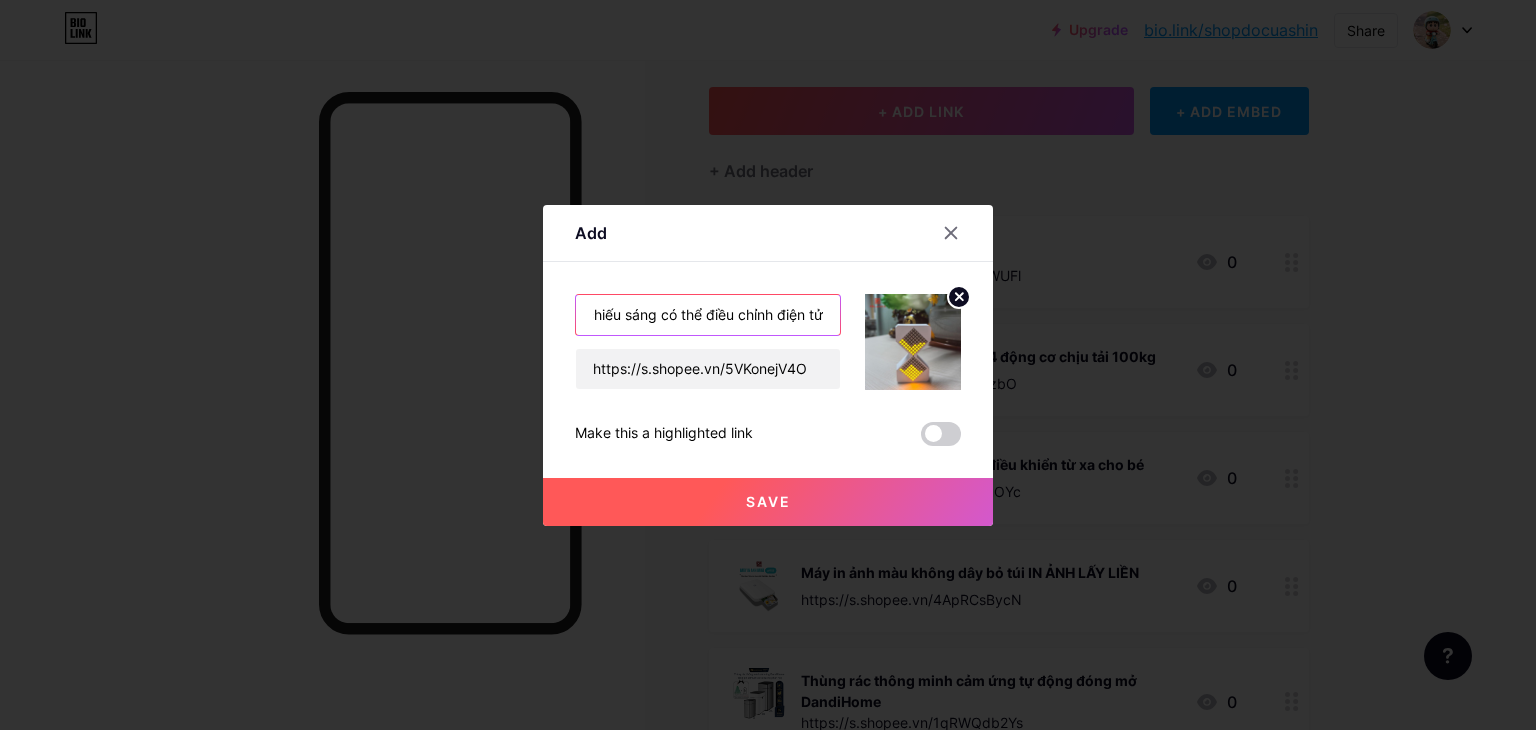 type on "Đồng hồ cát điện tử Hẹn giờ Bộ quà tặng chiếu sáng có thể điều chỉnh điện tử" 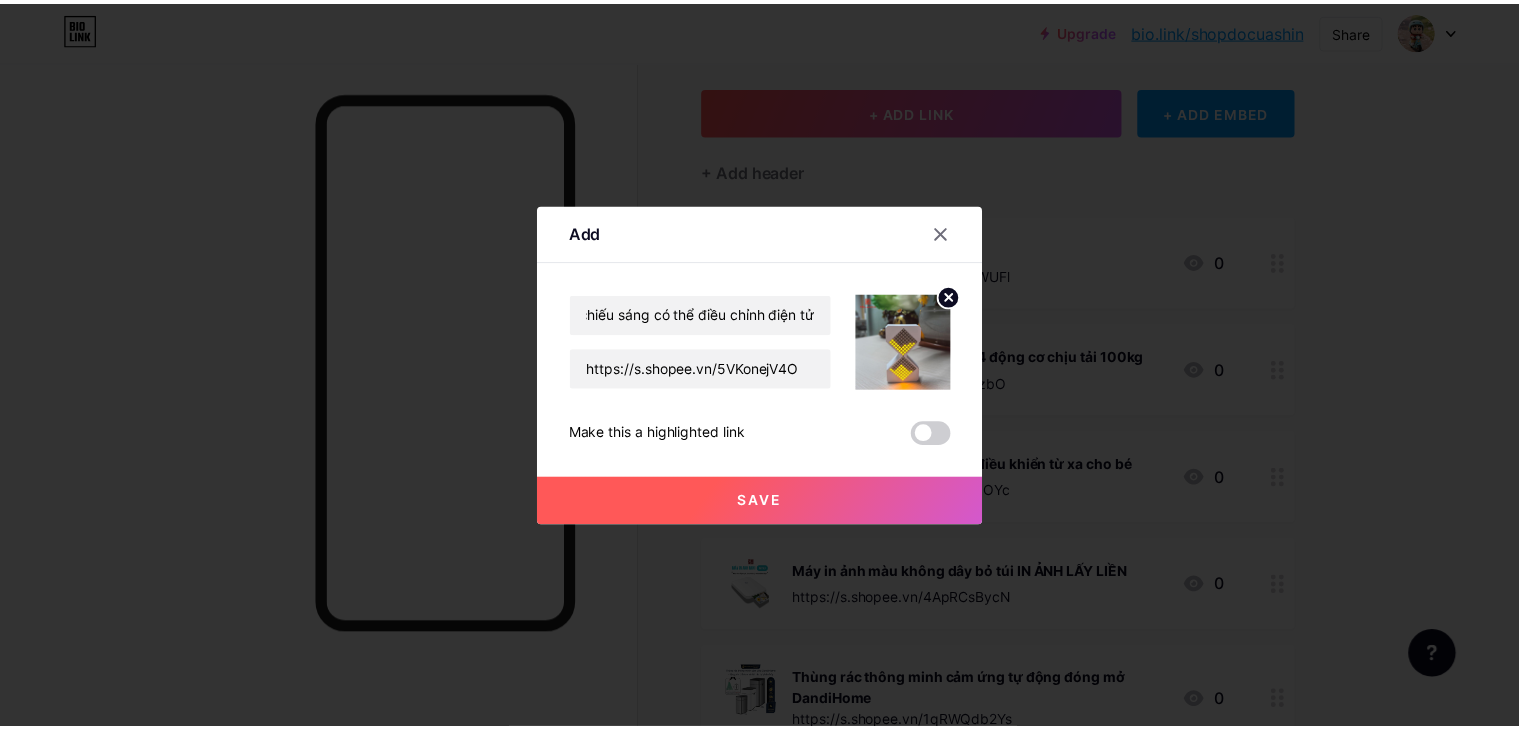 scroll, scrollTop: 0, scrollLeft: 0, axis: both 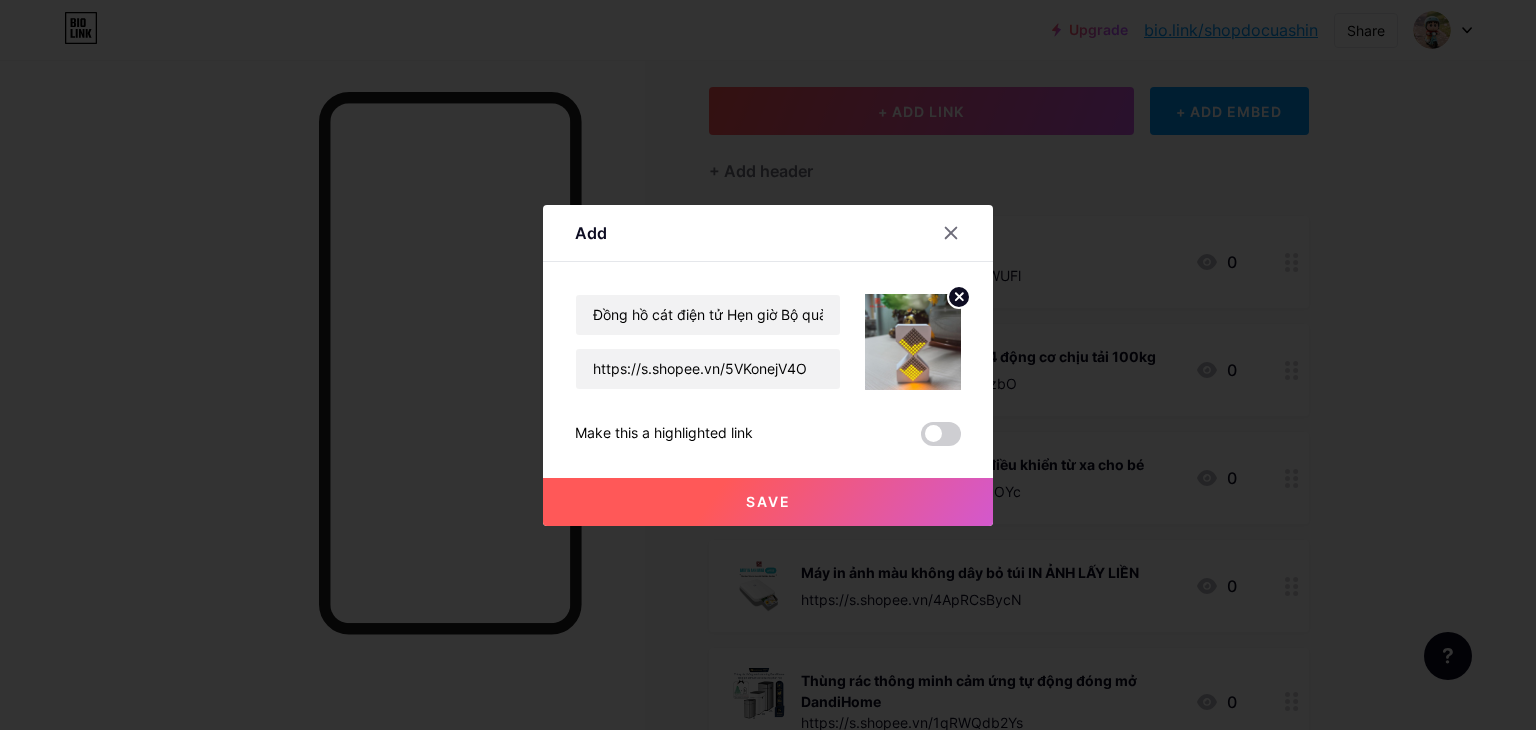 click on "Save" at bounding box center (768, 502) 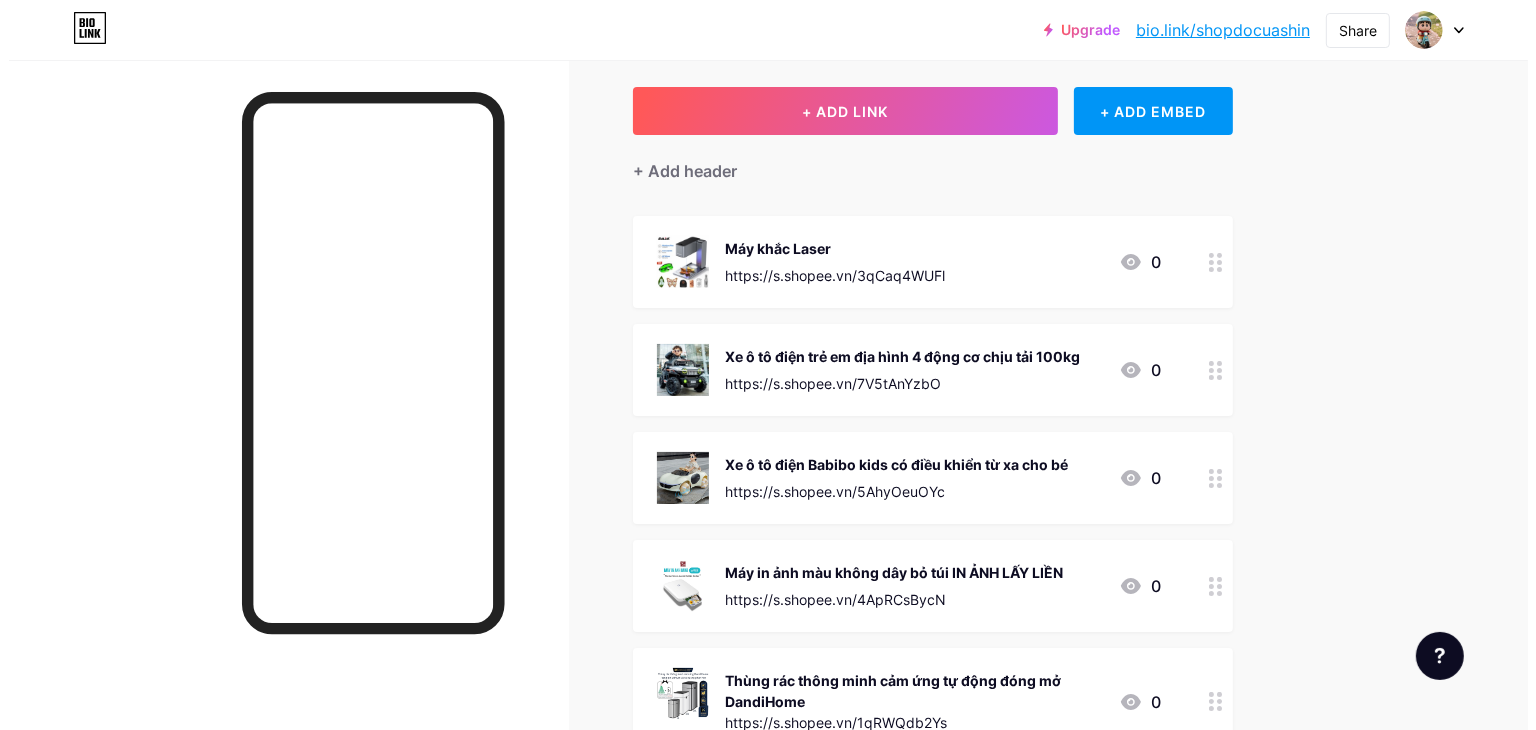 scroll, scrollTop: 1016, scrollLeft: 0, axis: vertical 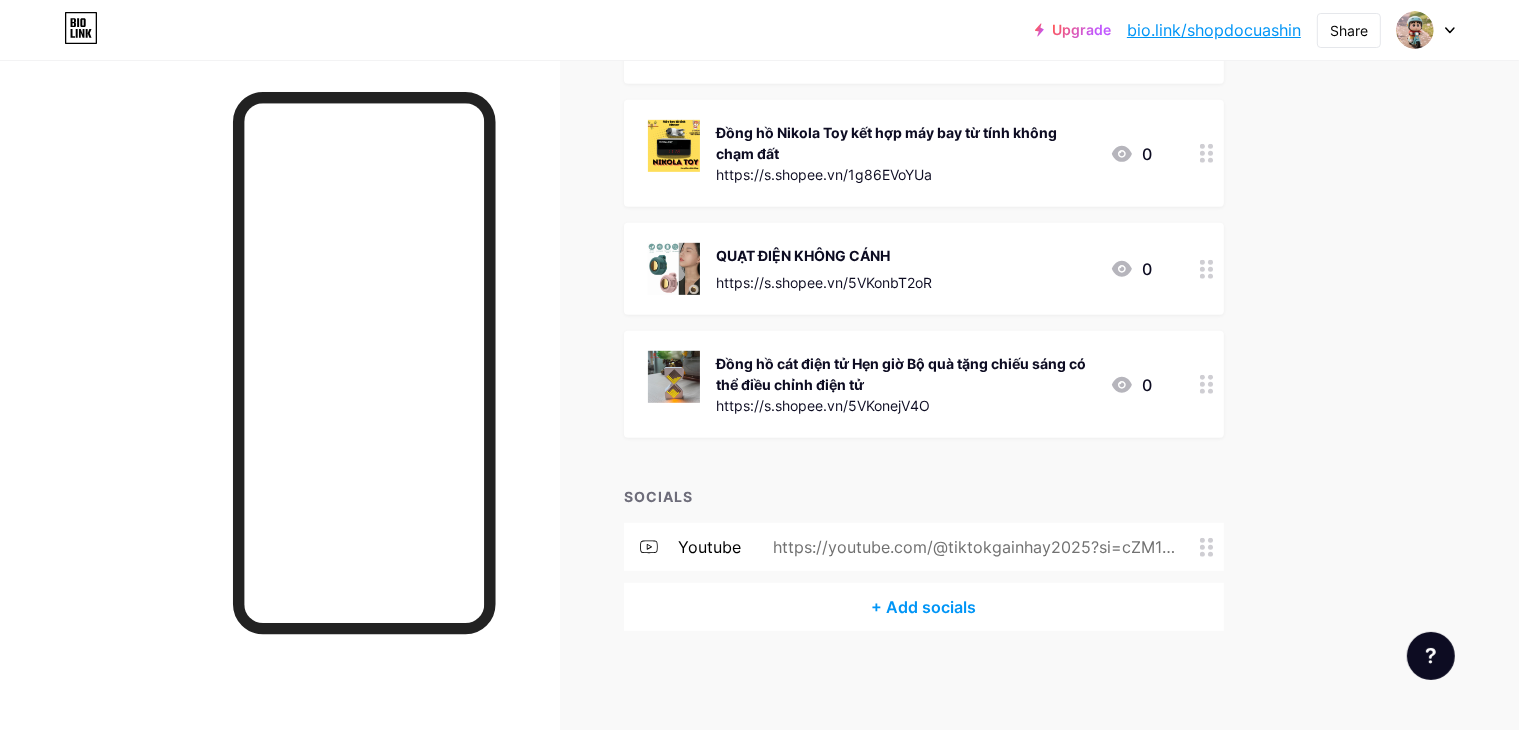 drag, startPoint x: 1094, startPoint y: 378, endPoint x: 653, endPoint y: 405, distance: 441.82574 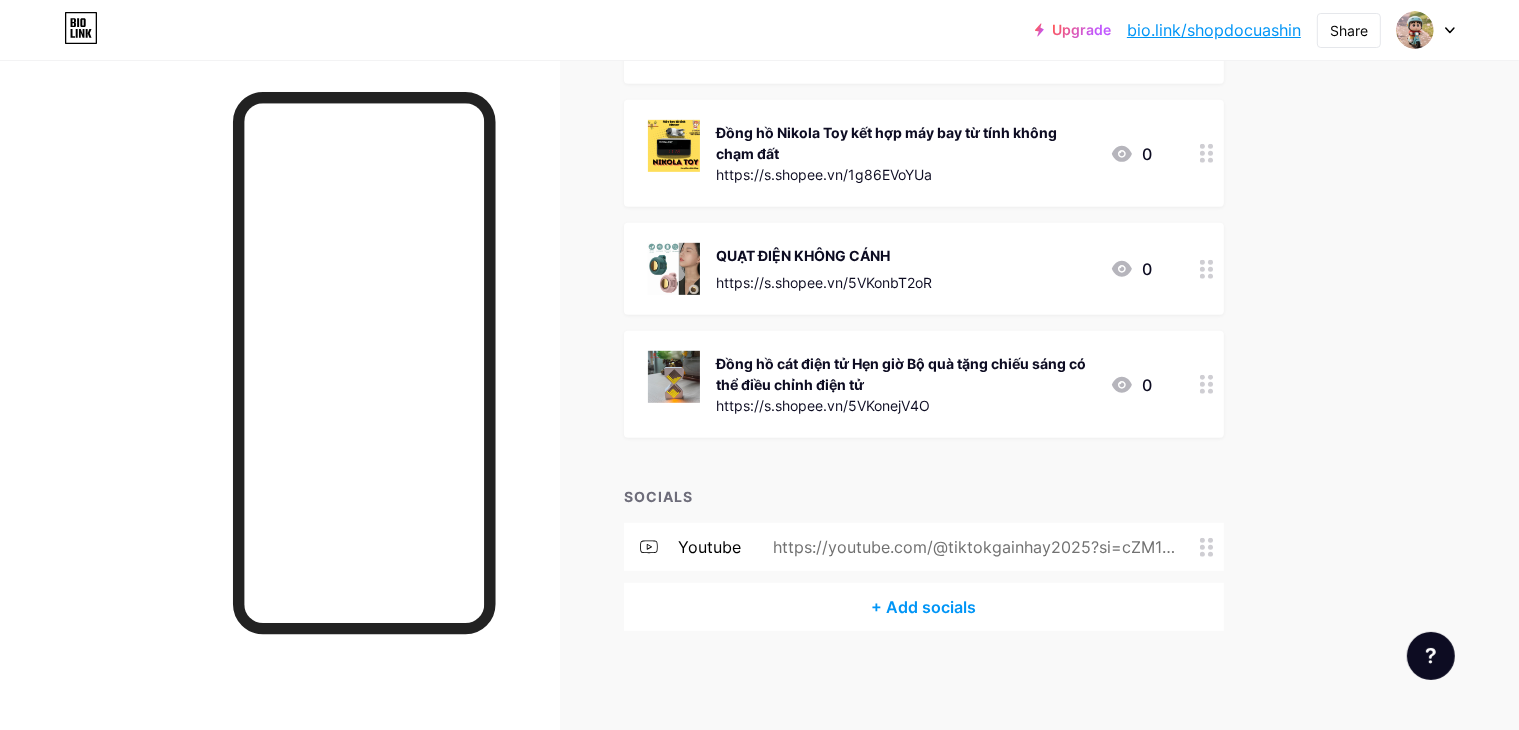 click on "Đồng hồ cát điện tử Hẹn giờ Bộ quà tặng chiếu sáng có thể điều chỉnh điện tử
https://s.shopee.vn/5VKonejV4O
0" at bounding box center [924, 384] 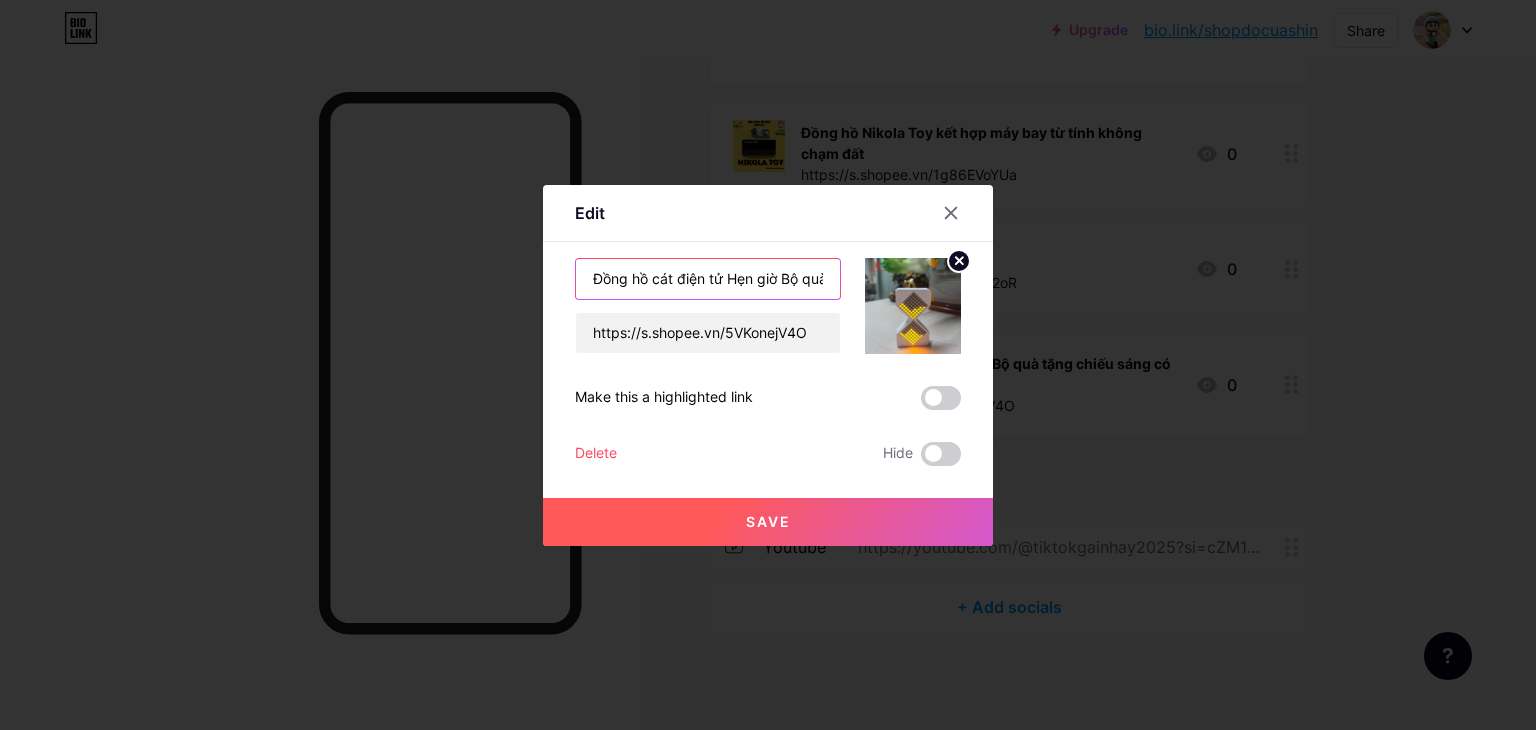 click on "Đồng hồ cát điện tử Hẹn giờ Bộ quà tặng chiếu sáng có thể điều chỉnh điện tử" at bounding box center (708, 279) 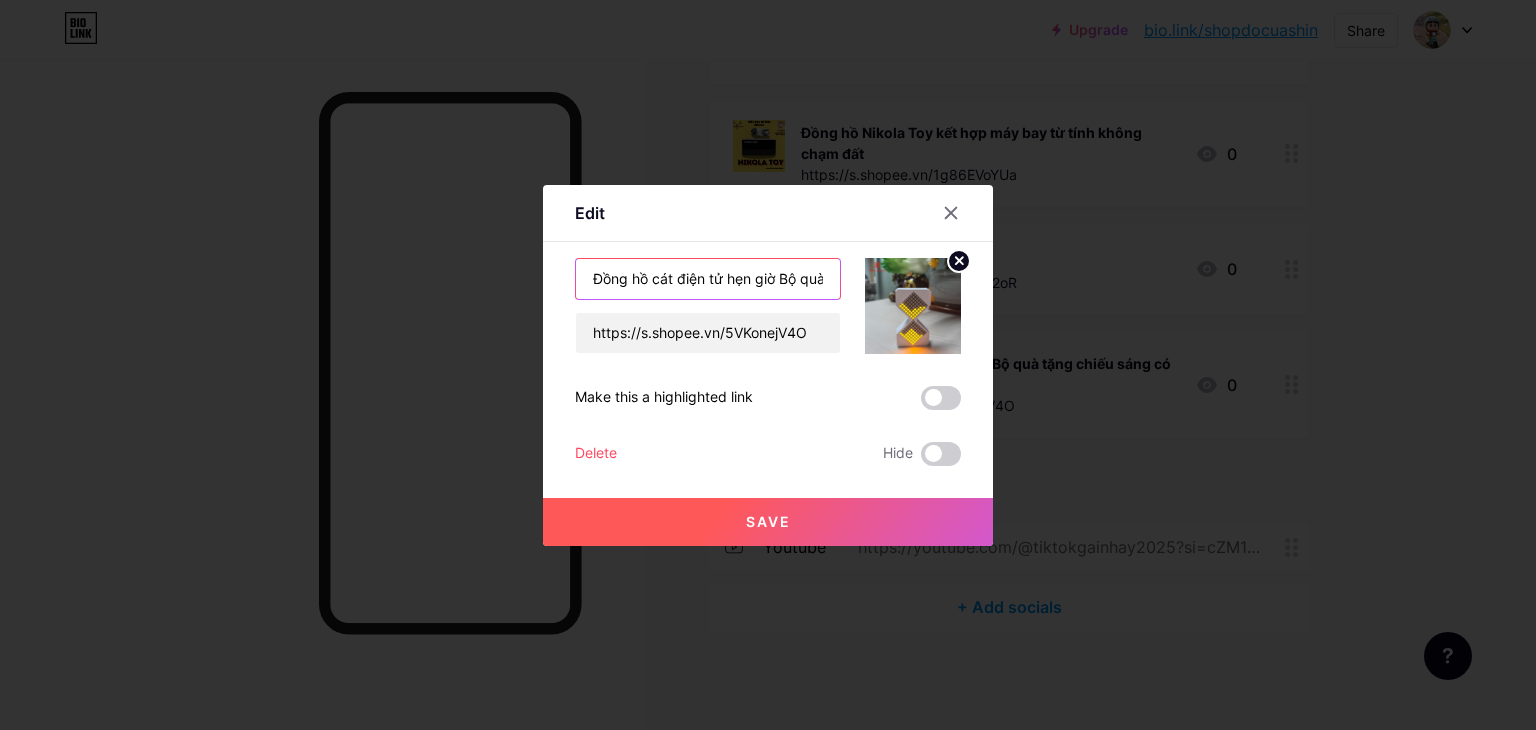 scroll, scrollTop: 0, scrollLeft: 280, axis: horizontal 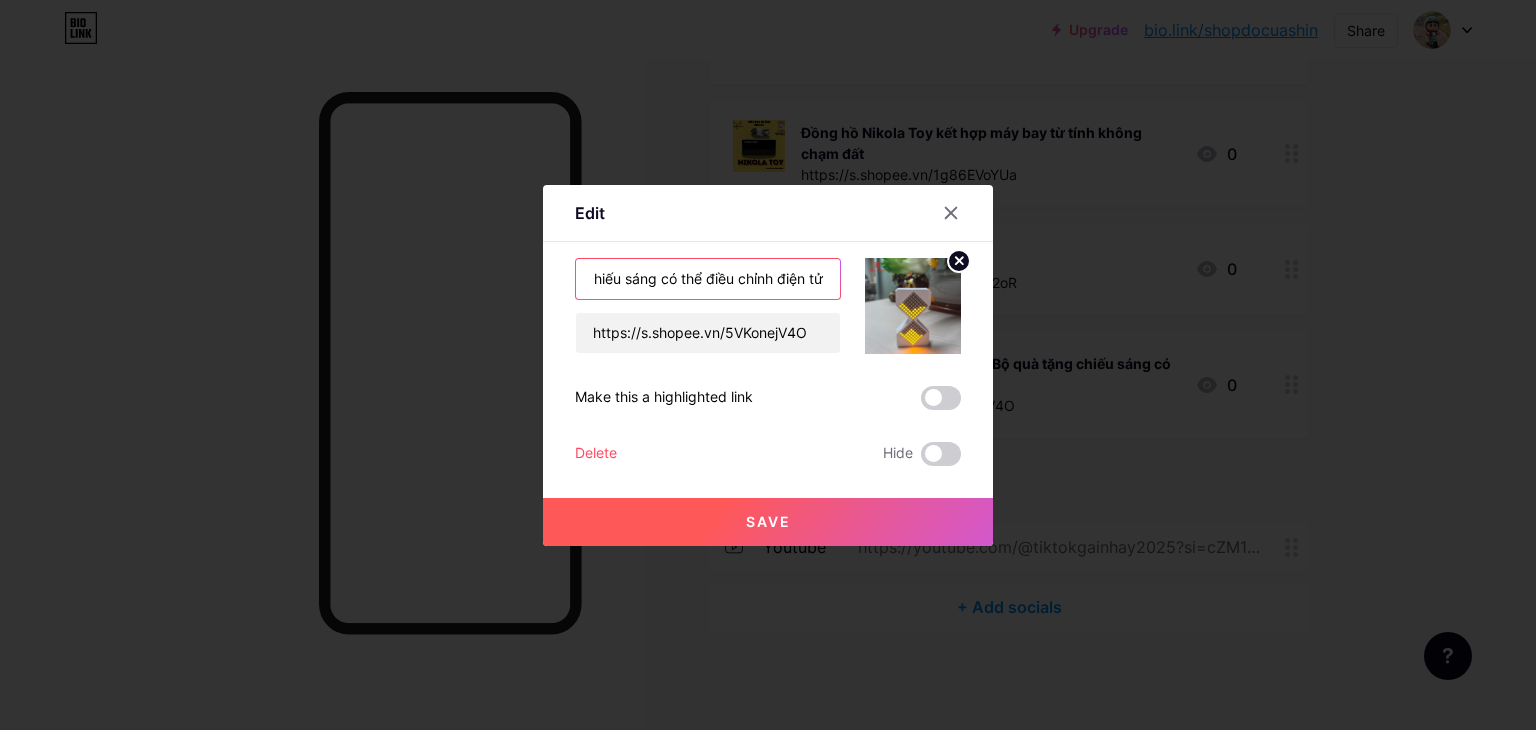 drag, startPoint x: 772, startPoint y: 276, endPoint x: 906, endPoint y: 276, distance: 134 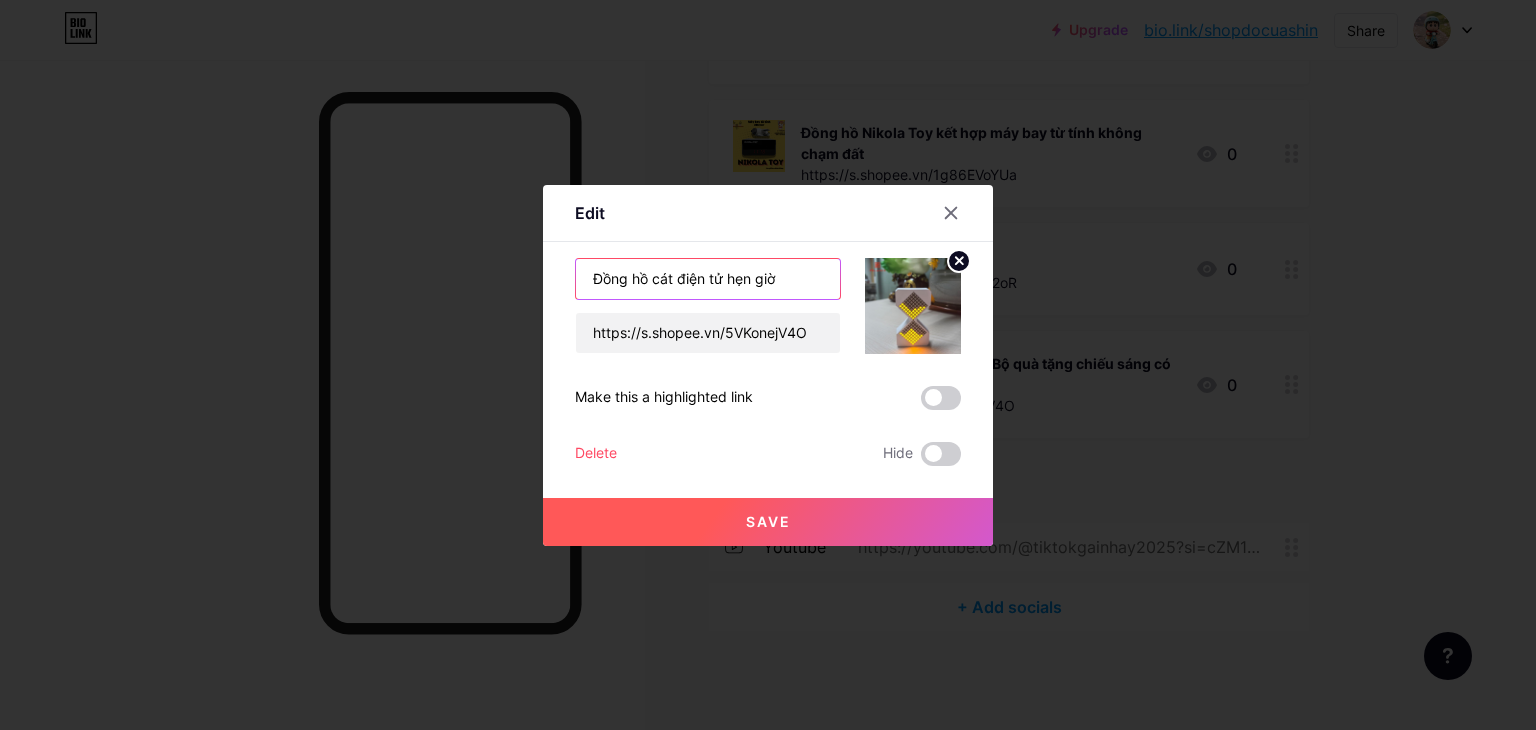scroll, scrollTop: 0, scrollLeft: 0, axis: both 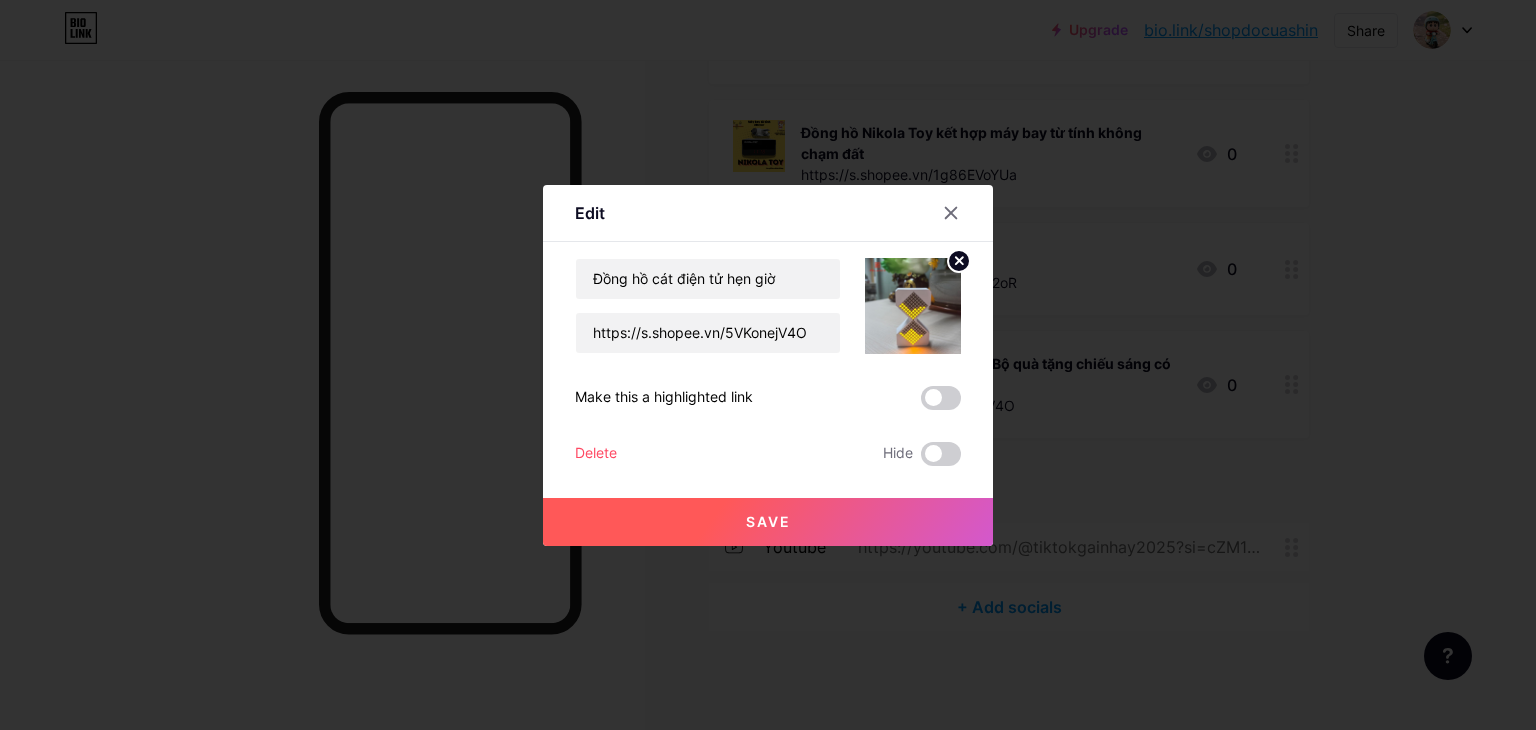 click on "Save" at bounding box center [768, 522] 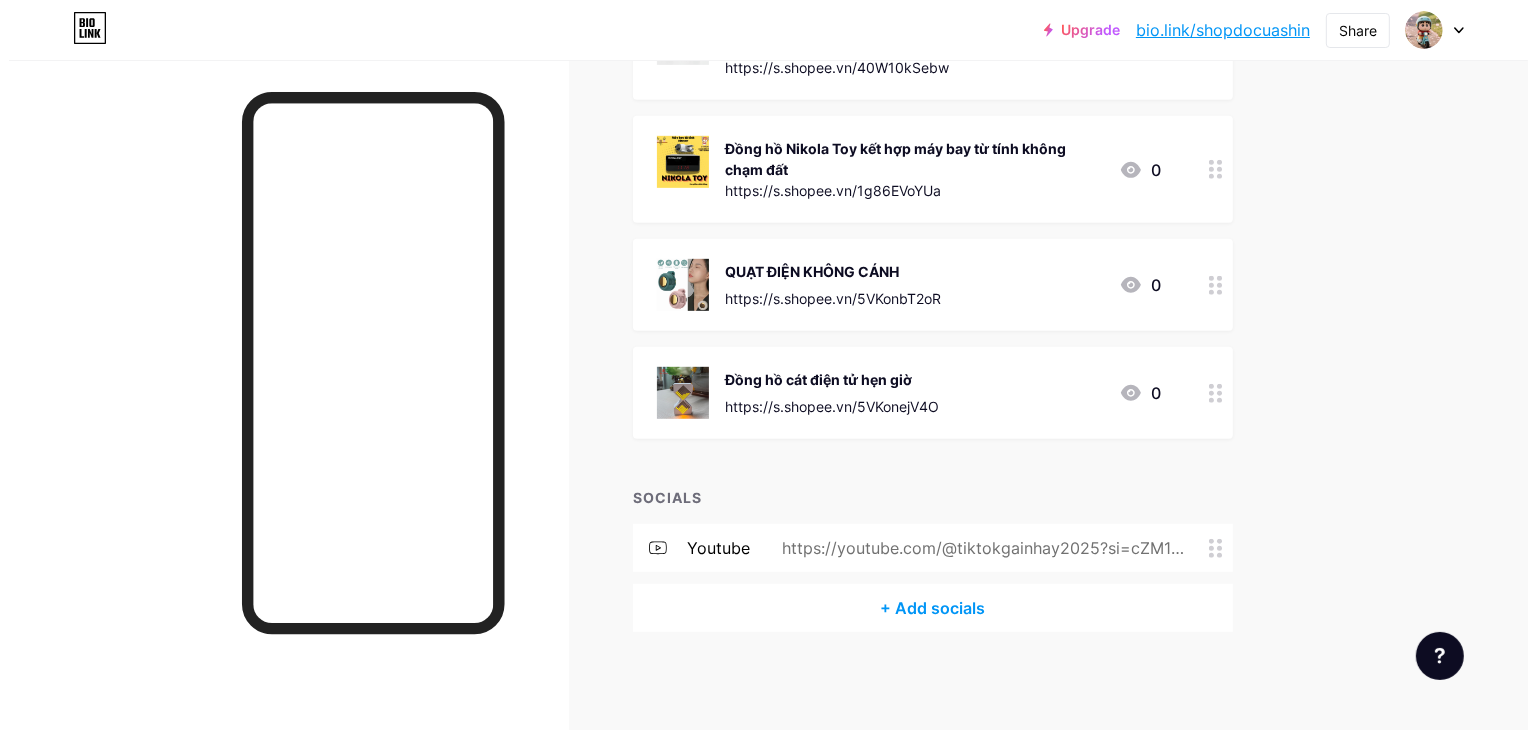scroll, scrollTop: 0, scrollLeft: 0, axis: both 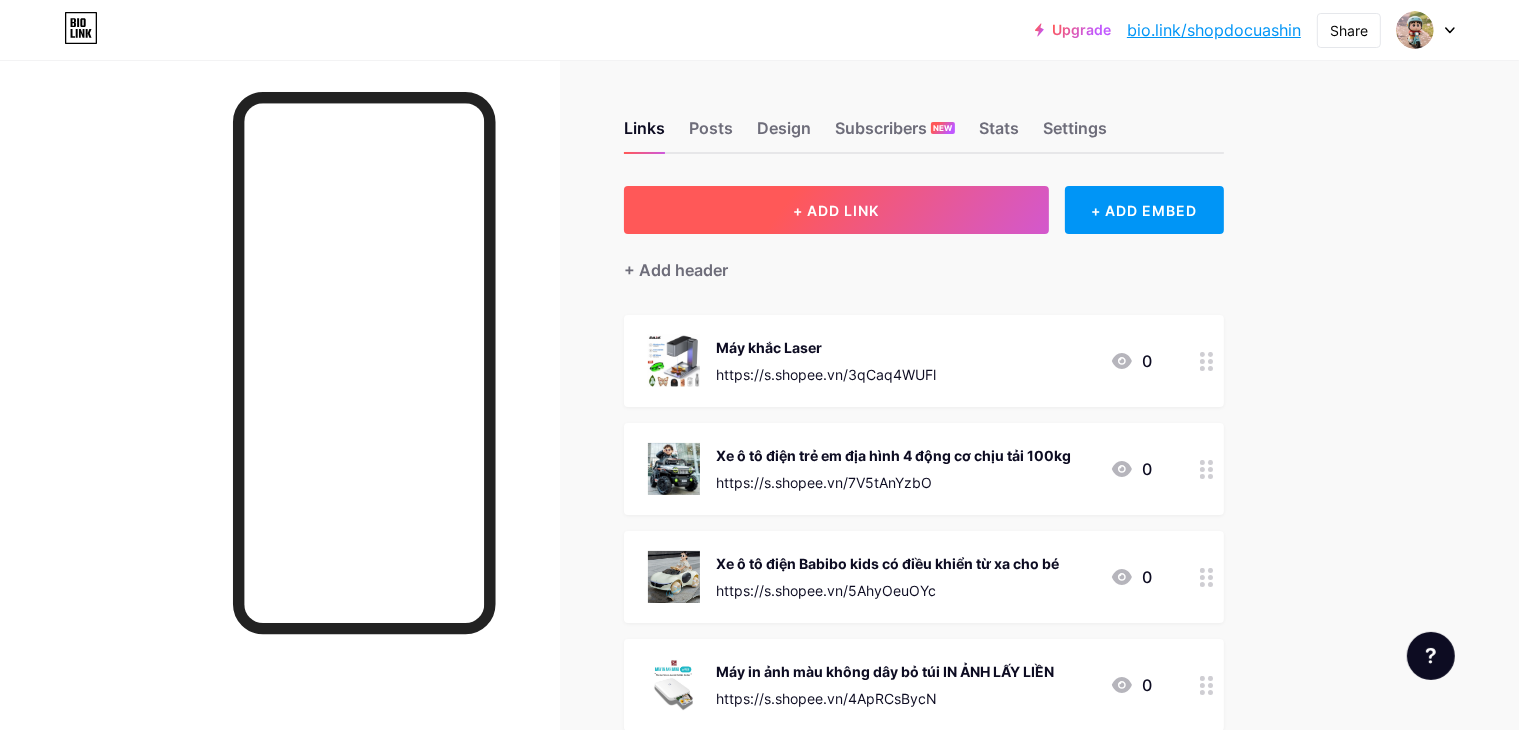 click on "+ ADD LINK" at bounding box center (836, 210) 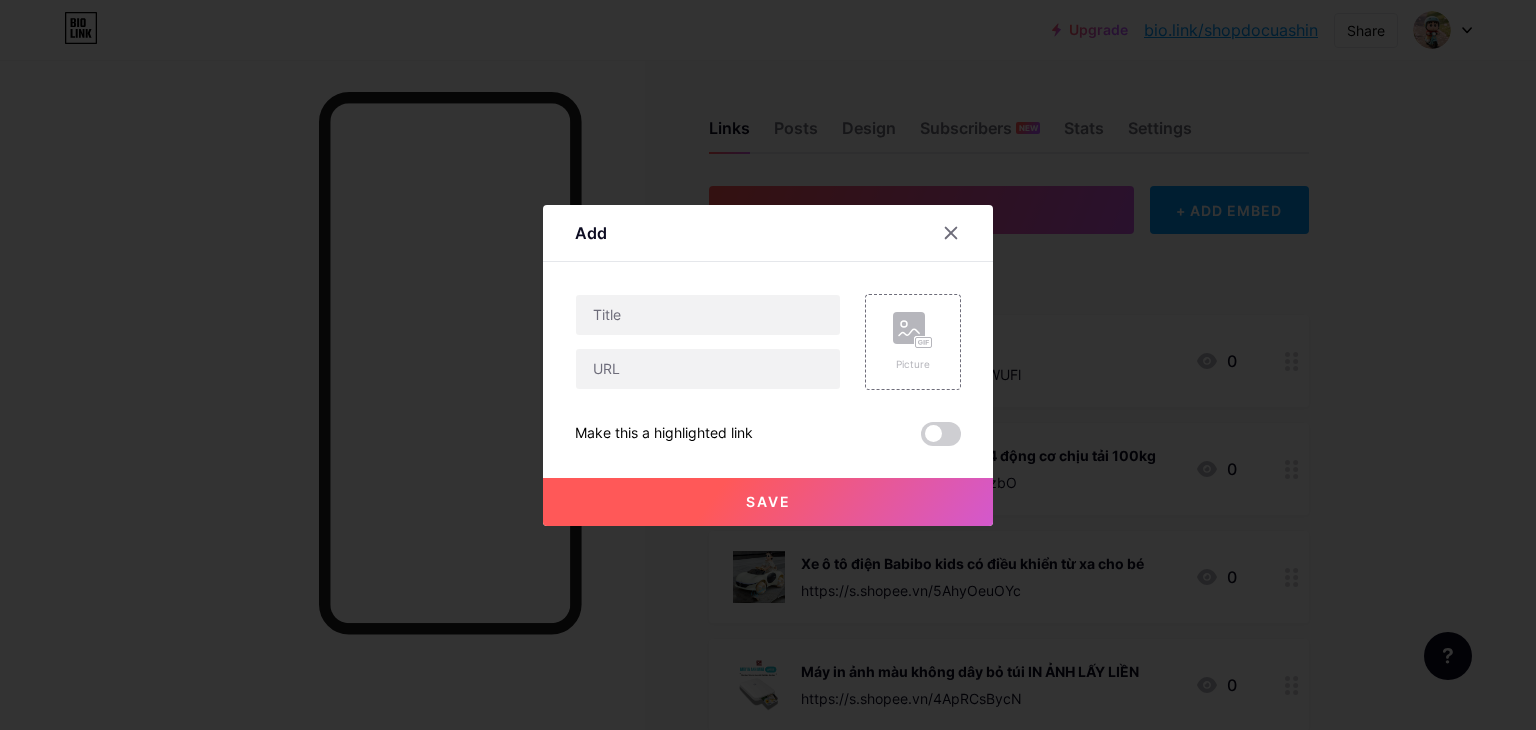 click on "Picture
Make this a highlighted link
Save" at bounding box center [768, 370] 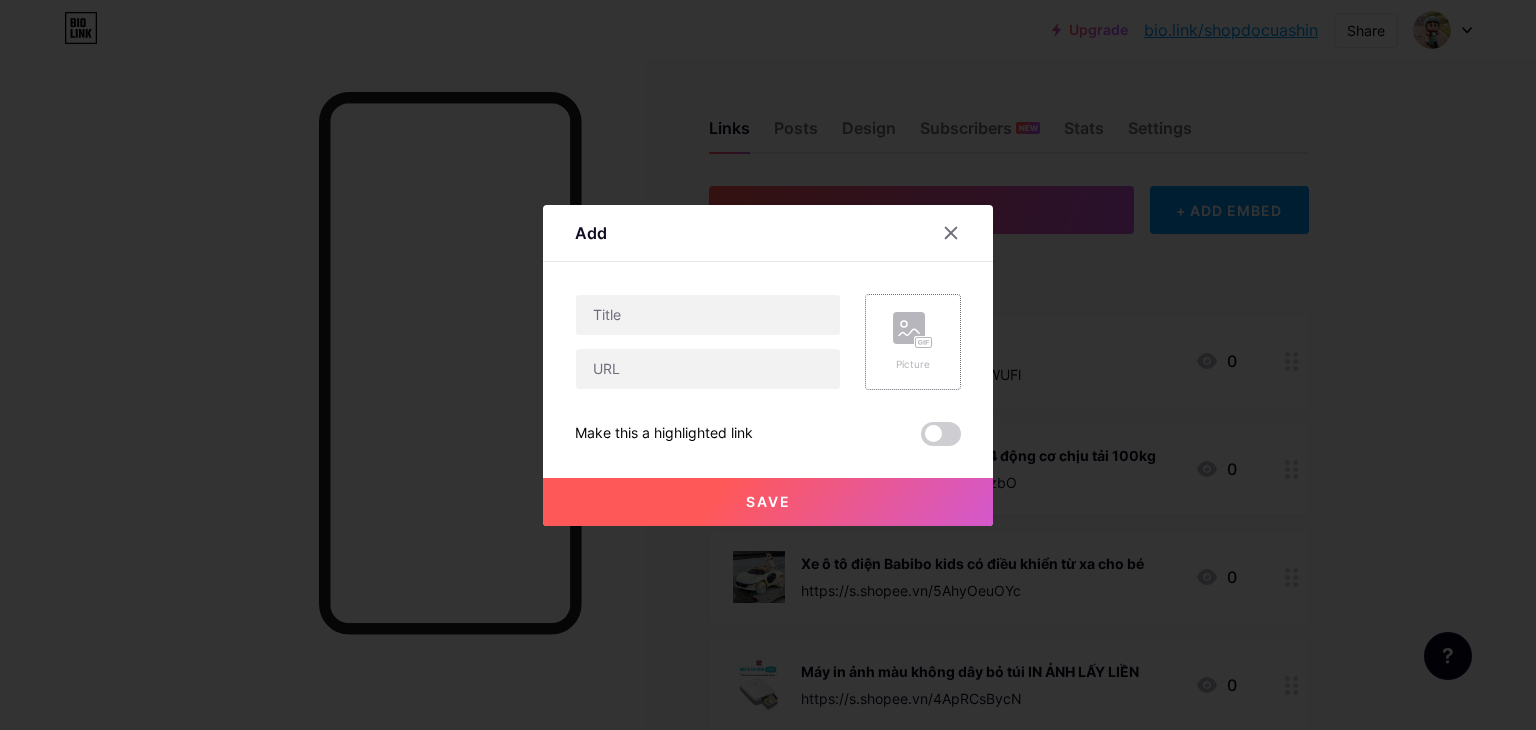 click on "Picture" at bounding box center (913, 364) 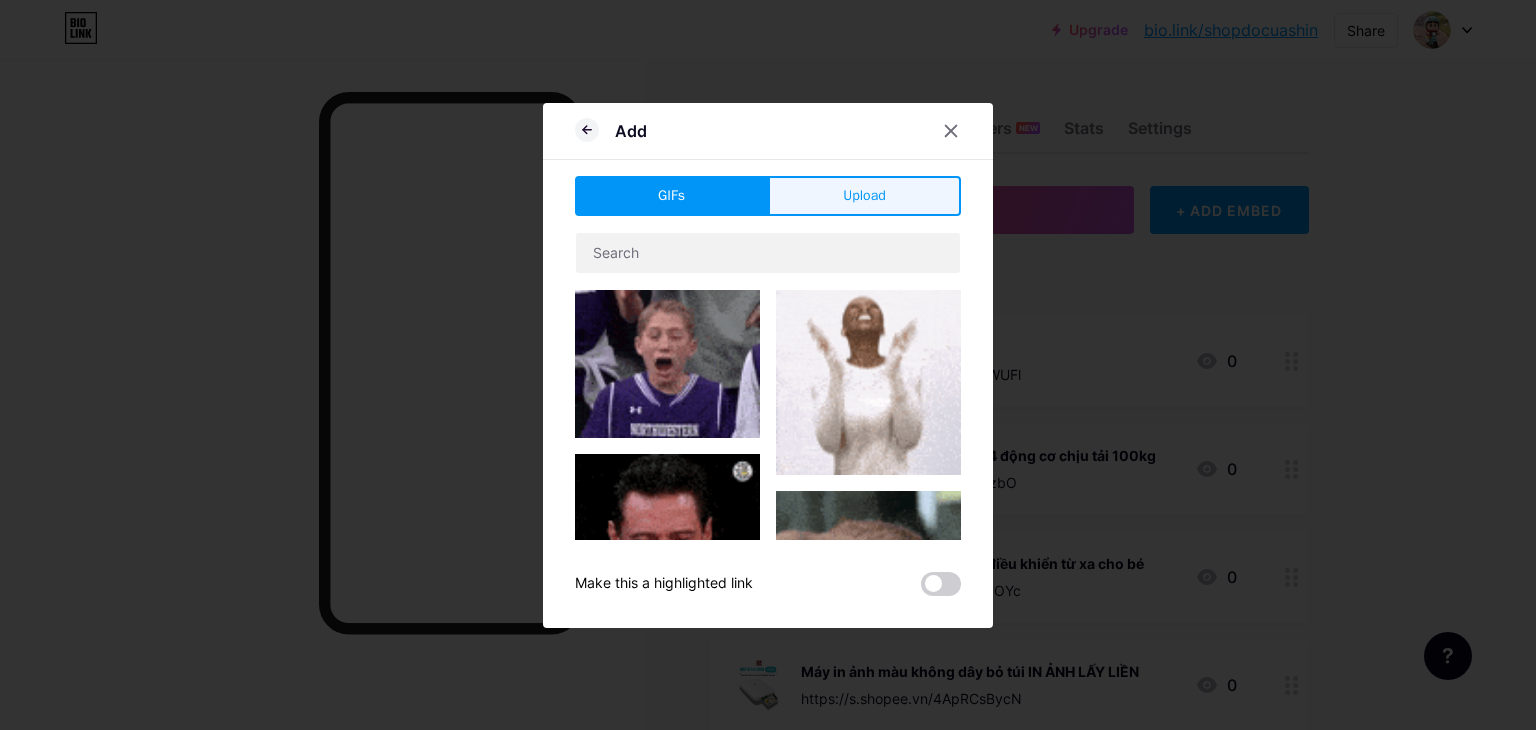 click on "Upload" at bounding box center [864, 195] 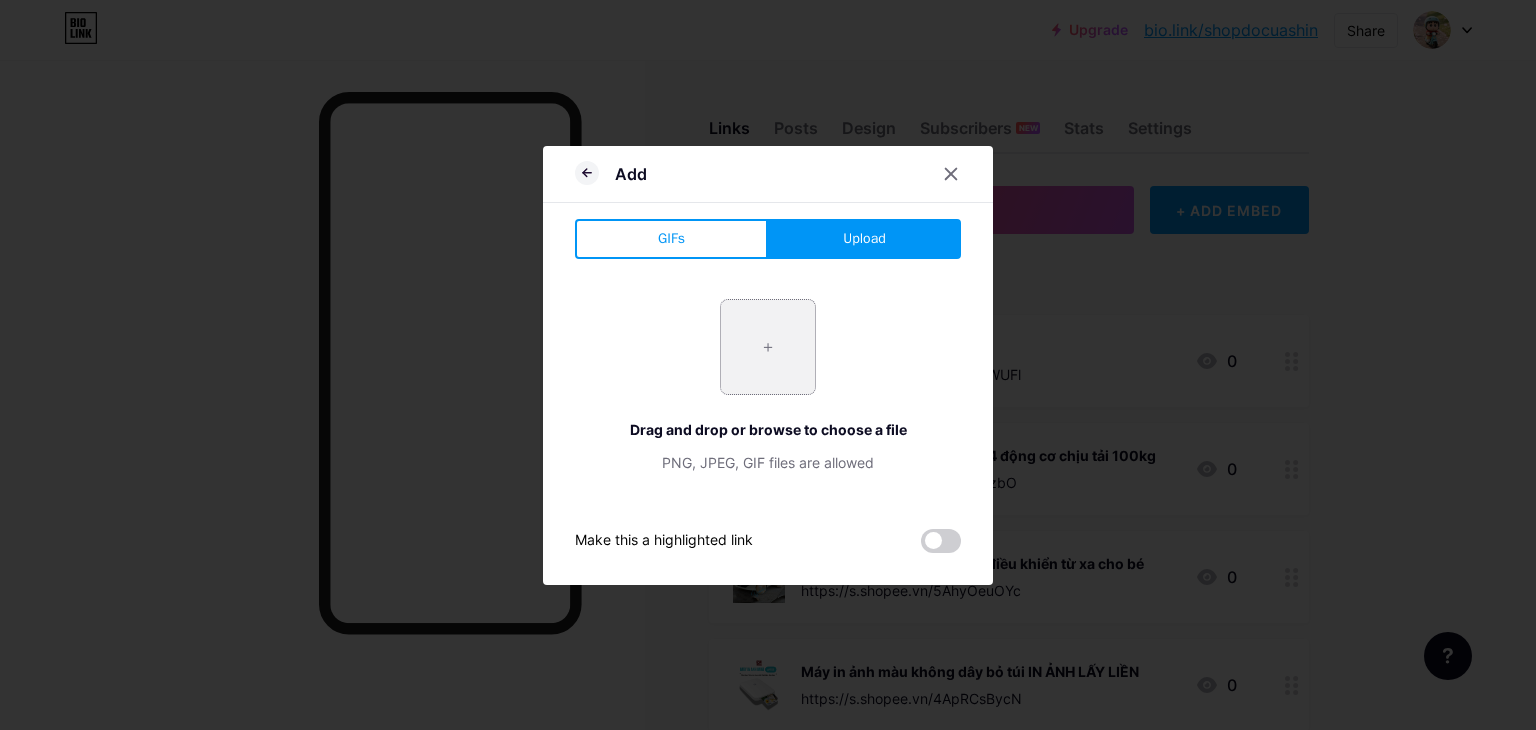 click at bounding box center [768, 347] 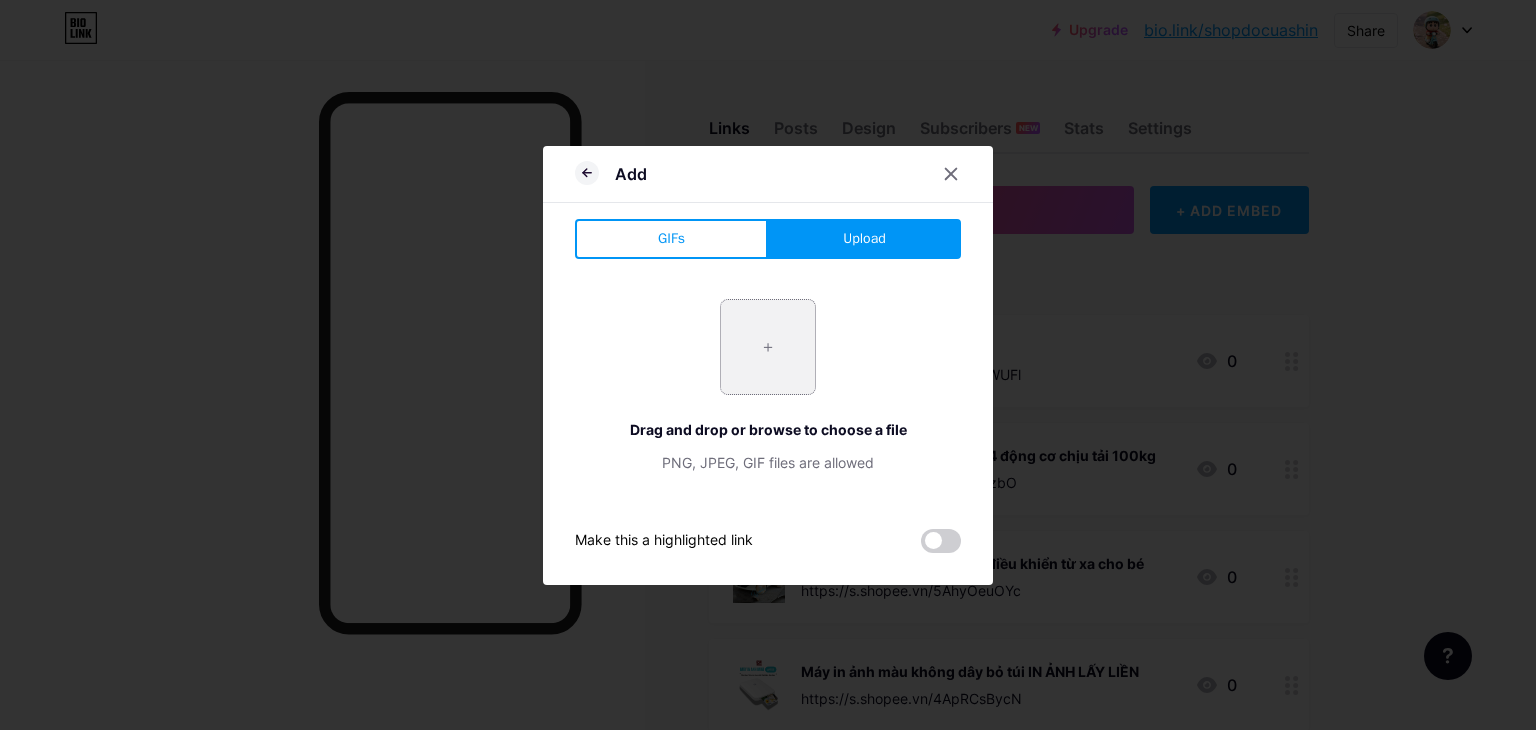 type on "C:\fakepath\12.jpg" 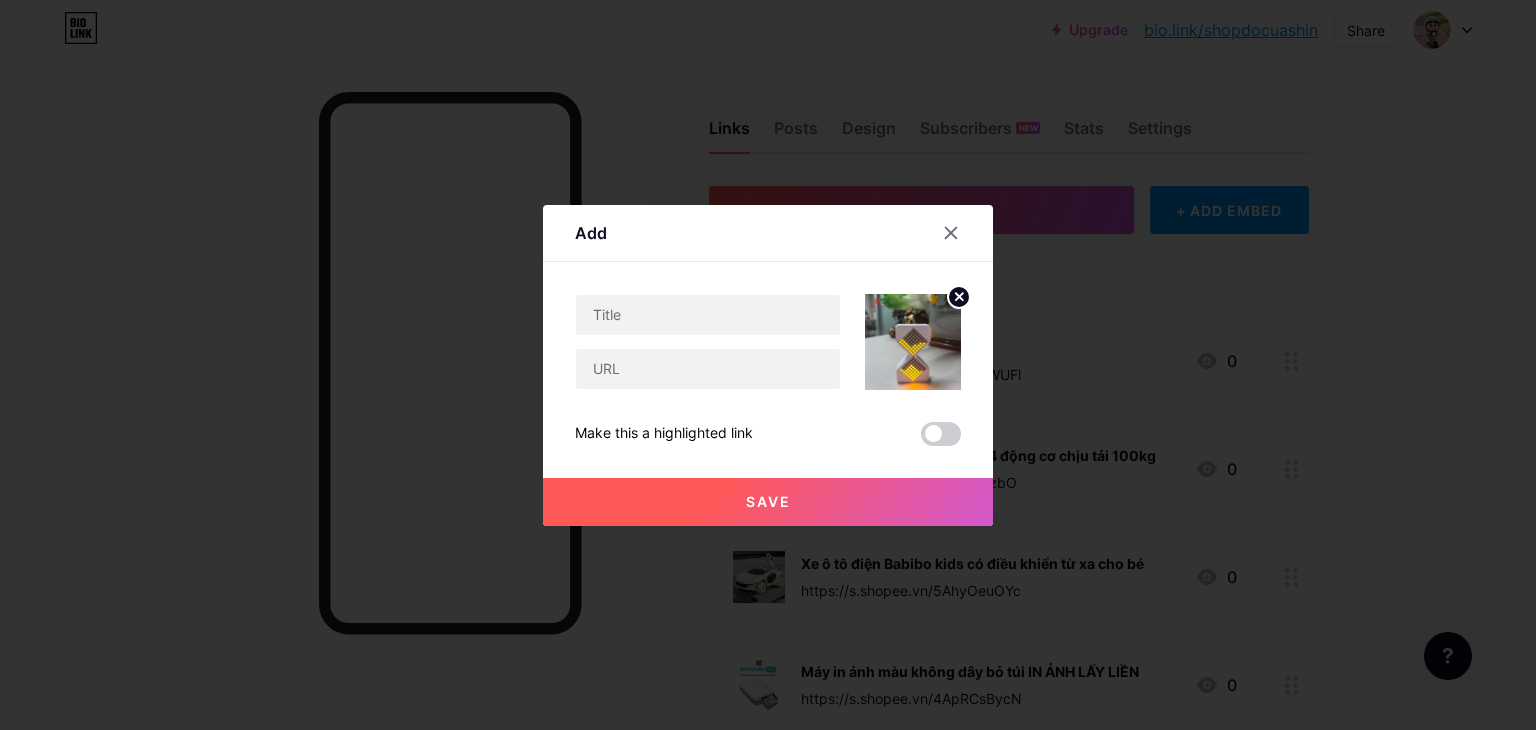 click 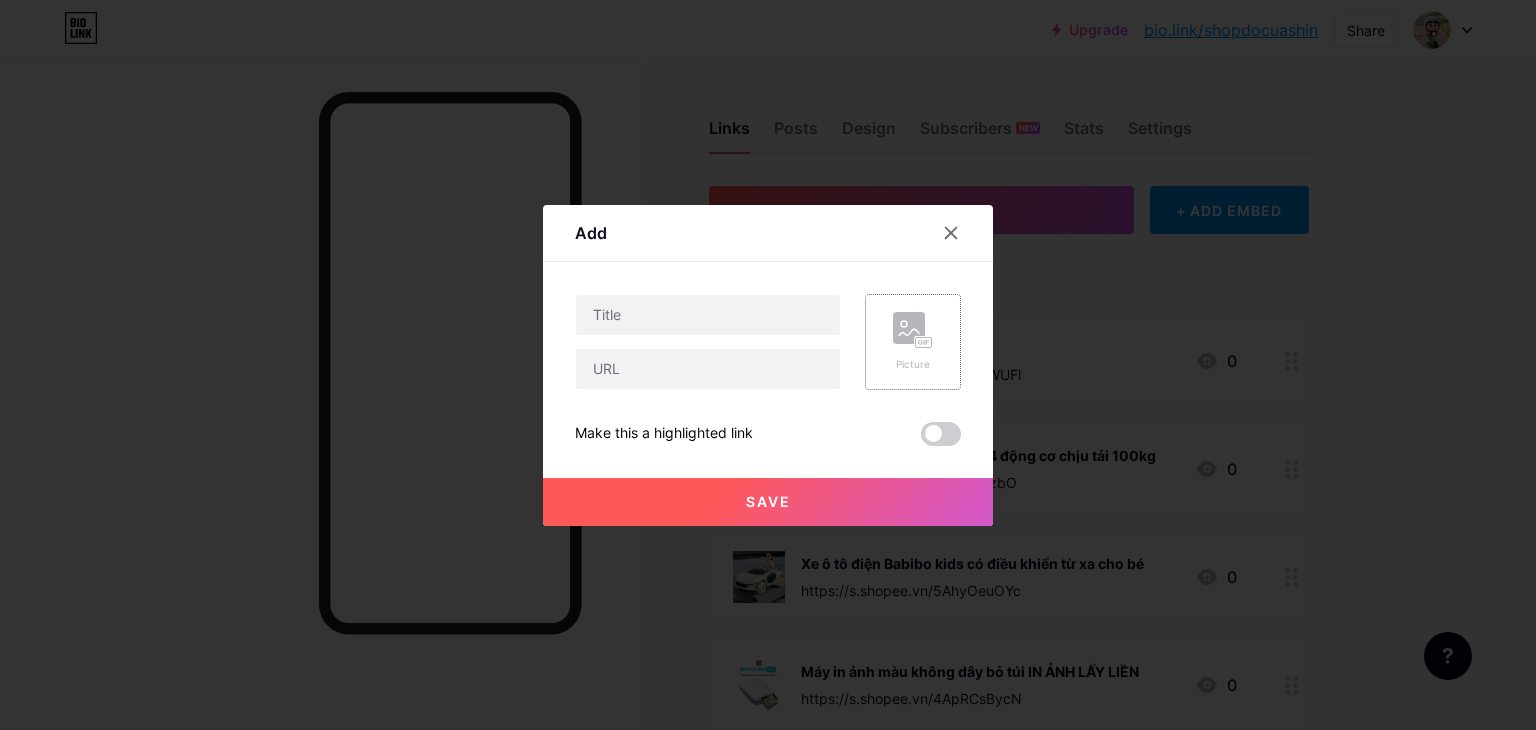 click on "Picture" at bounding box center (913, 342) 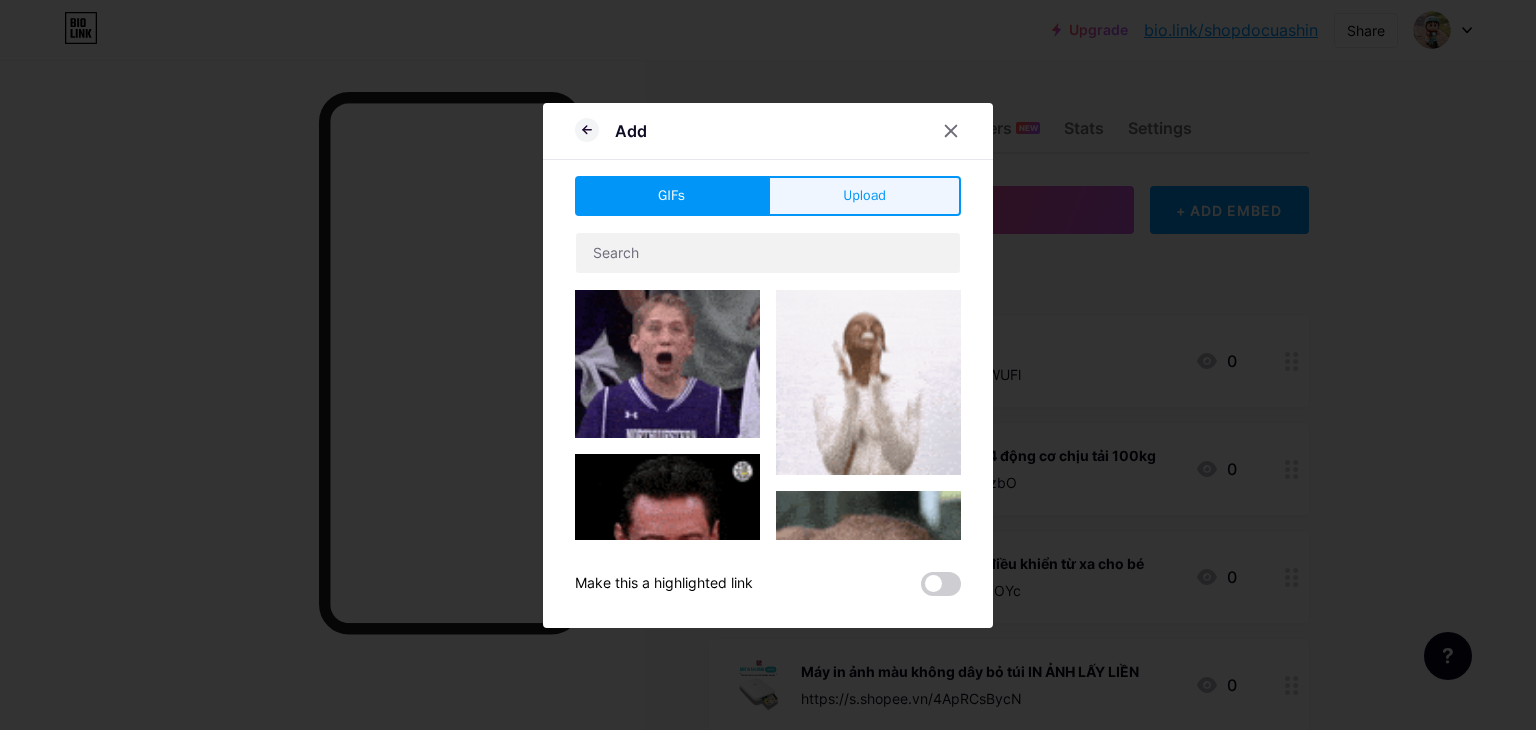click on "Upload" at bounding box center (864, 196) 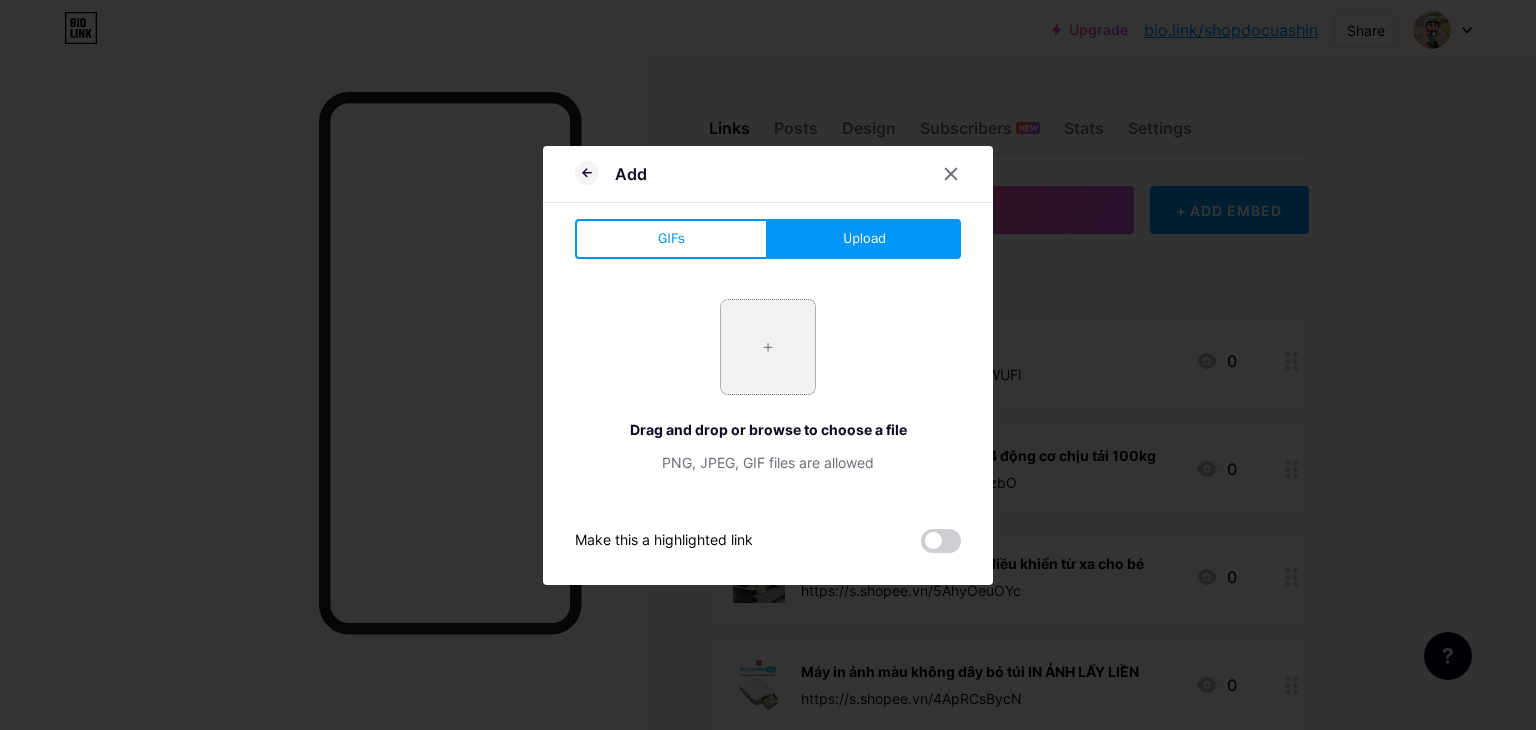 click at bounding box center [768, 347] 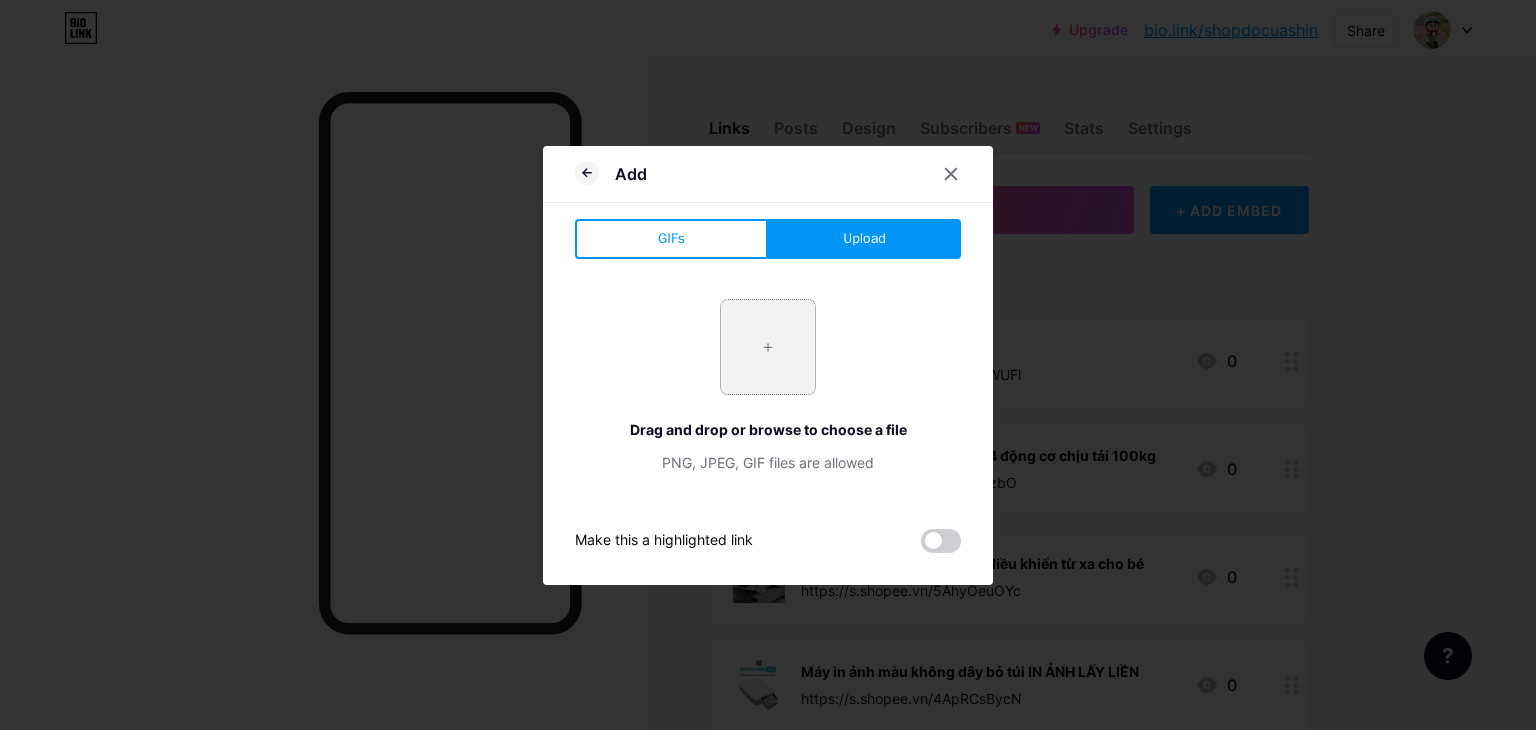 type on "C:\fakepath\13.jpg" 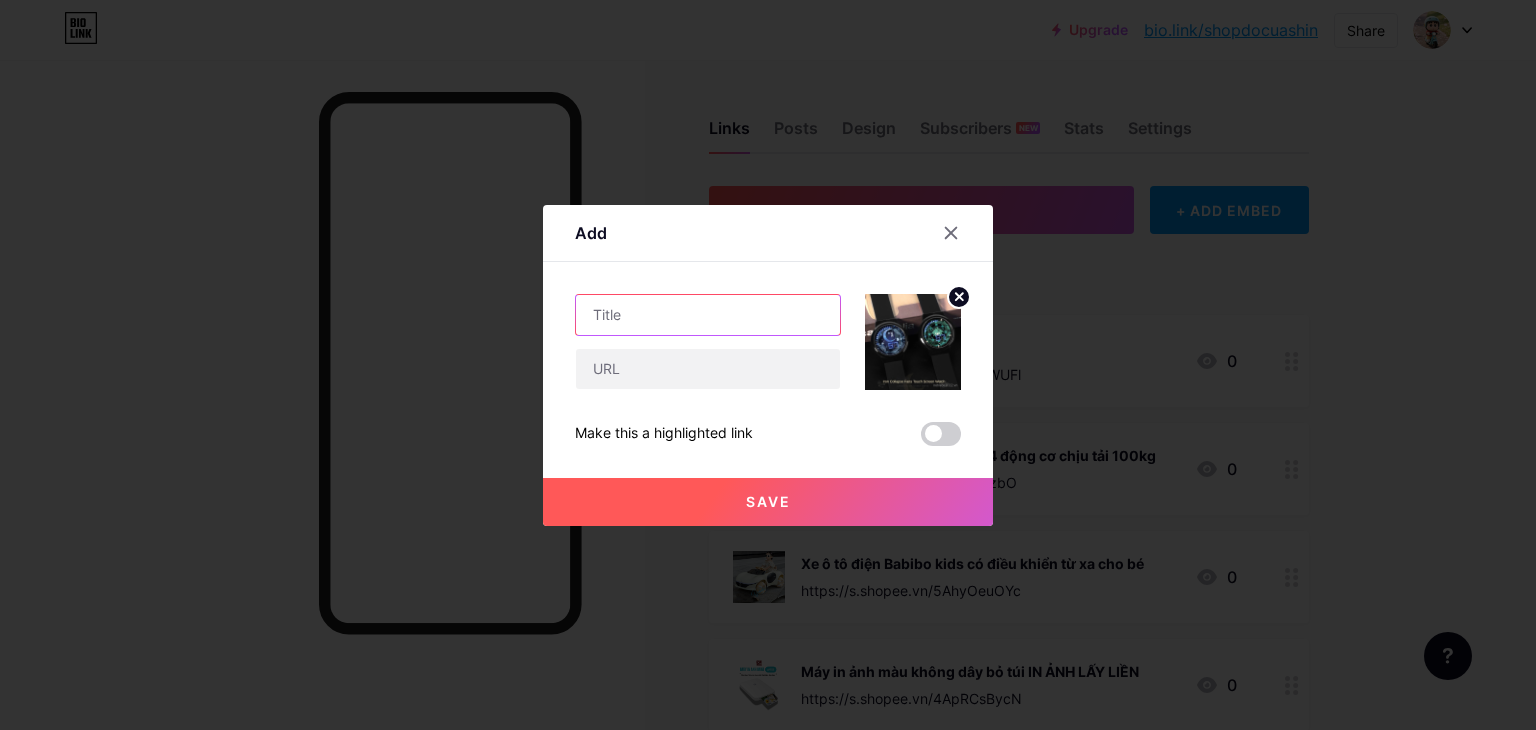 click at bounding box center [708, 315] 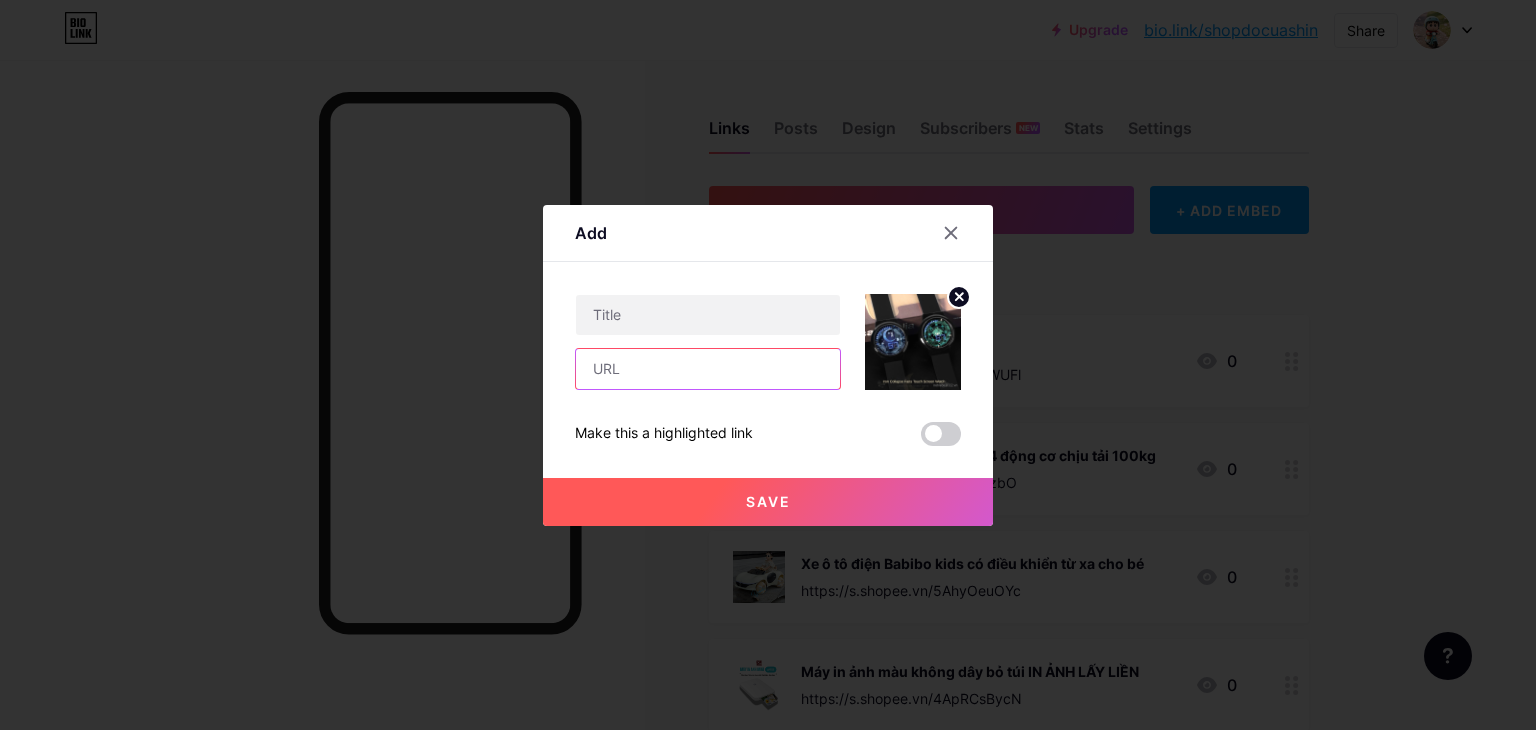 click at bounding box center (708, 369) 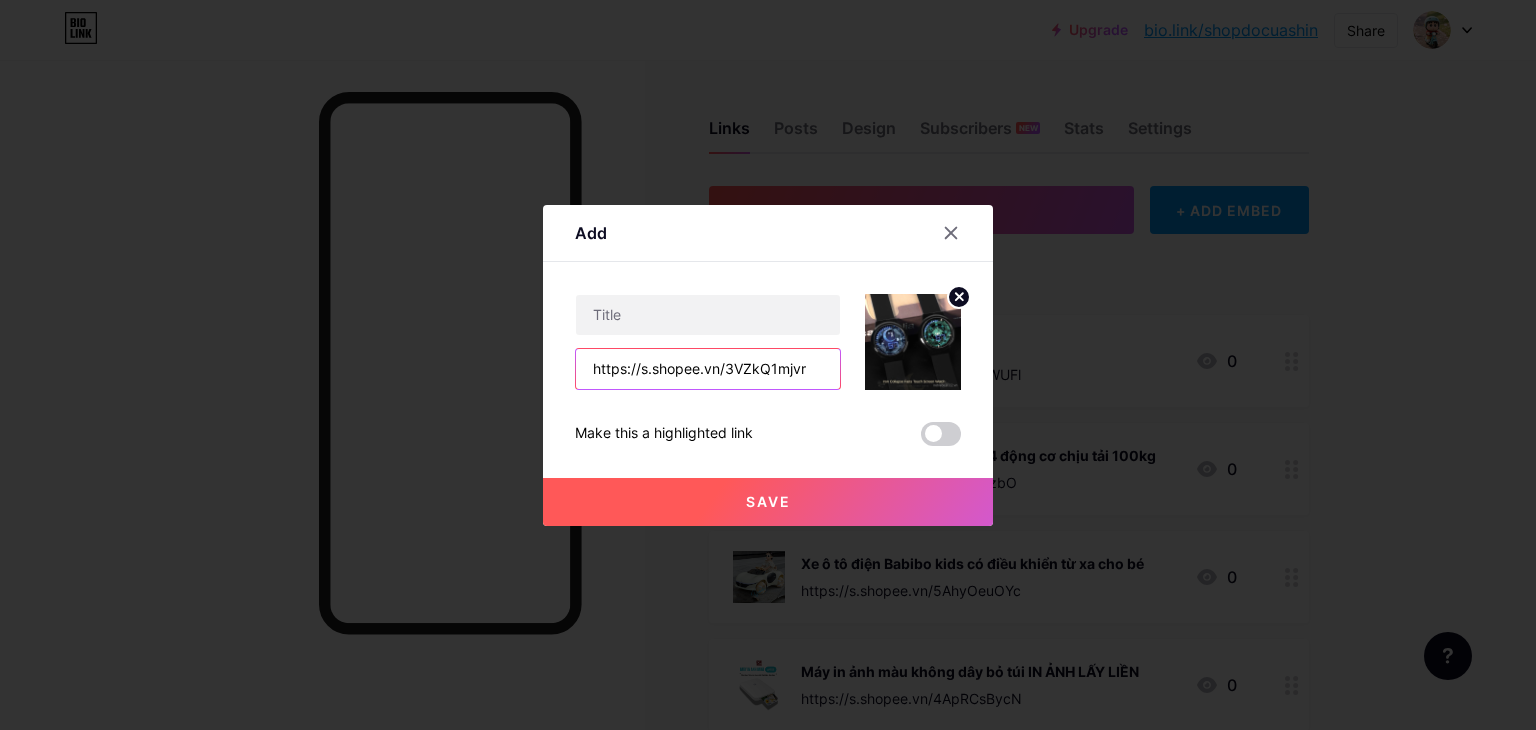 type on "https://s.shopee.vn/3VZkQ1mjvr" 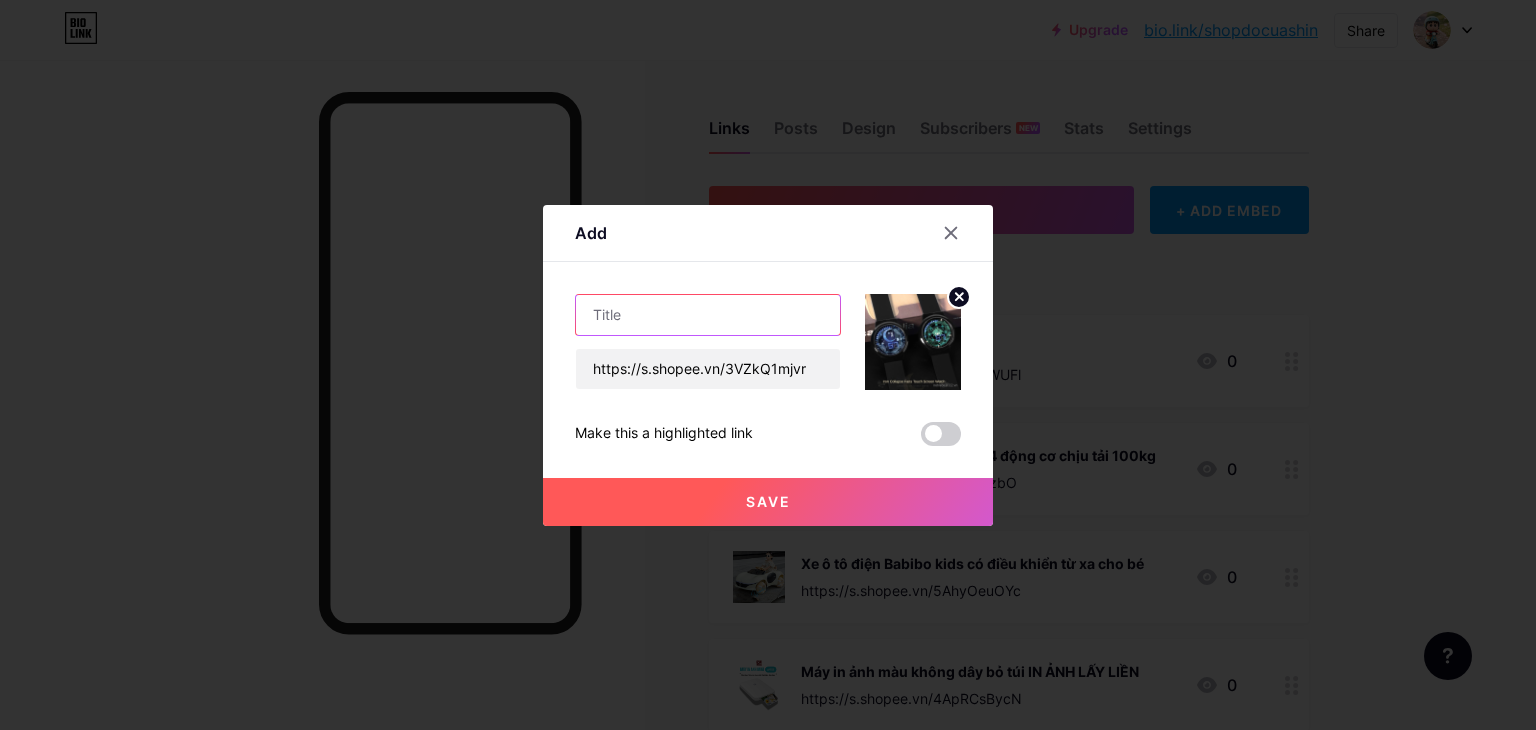 click at bounding box center (708, 315) 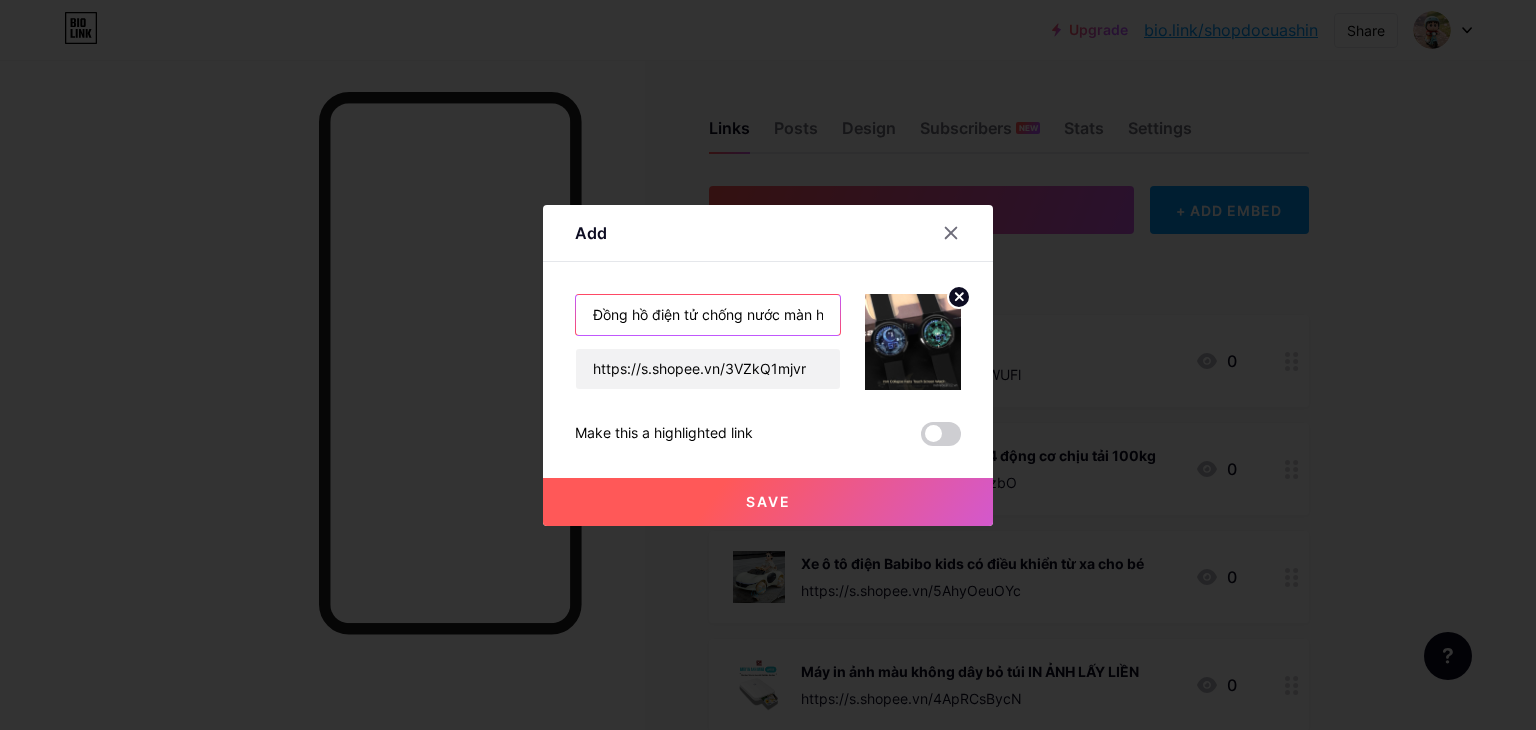 scroll, scrollTop: 0, scrollLeft: 82, axis: horizontal 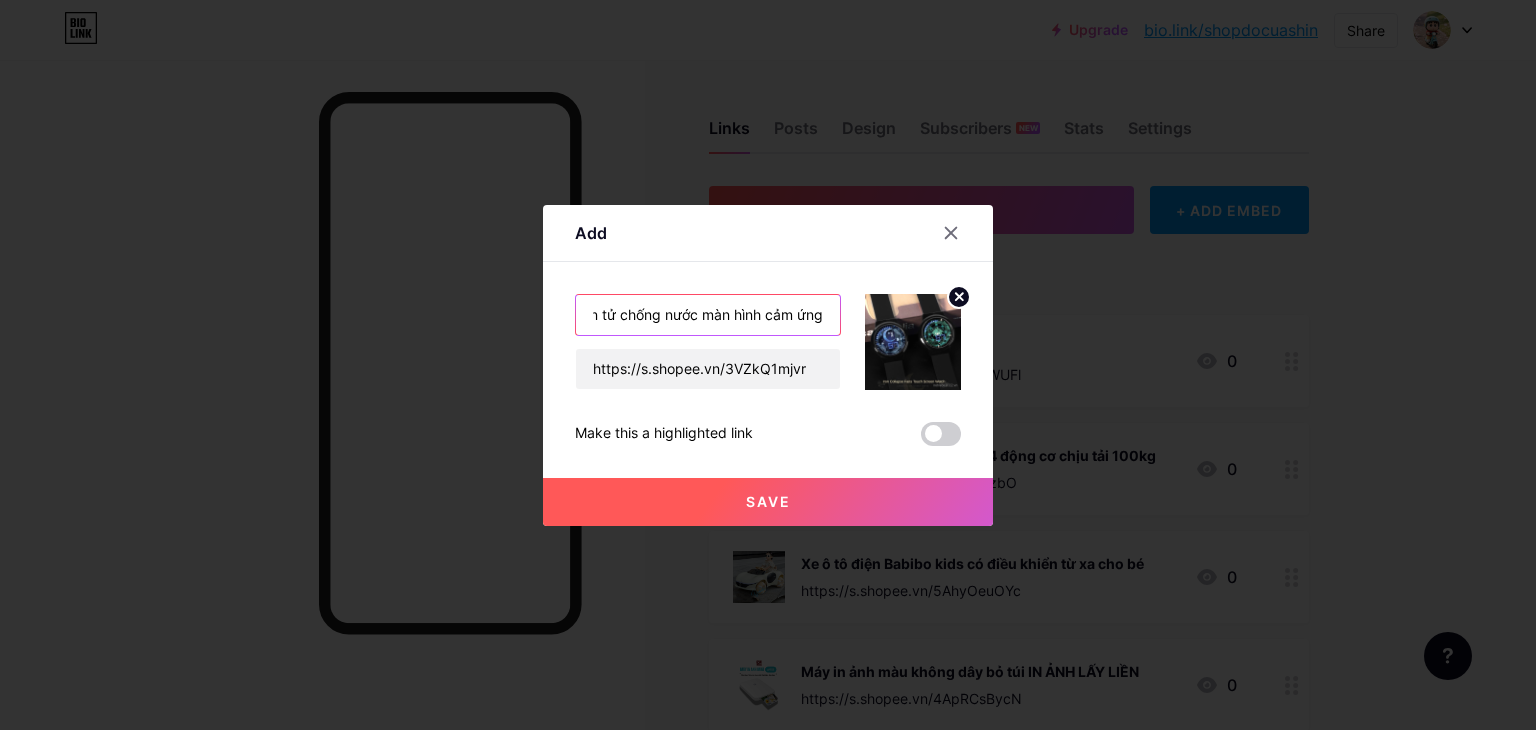 type on "Đồng hồ điện tử chống nước màn hình cảm ứng" 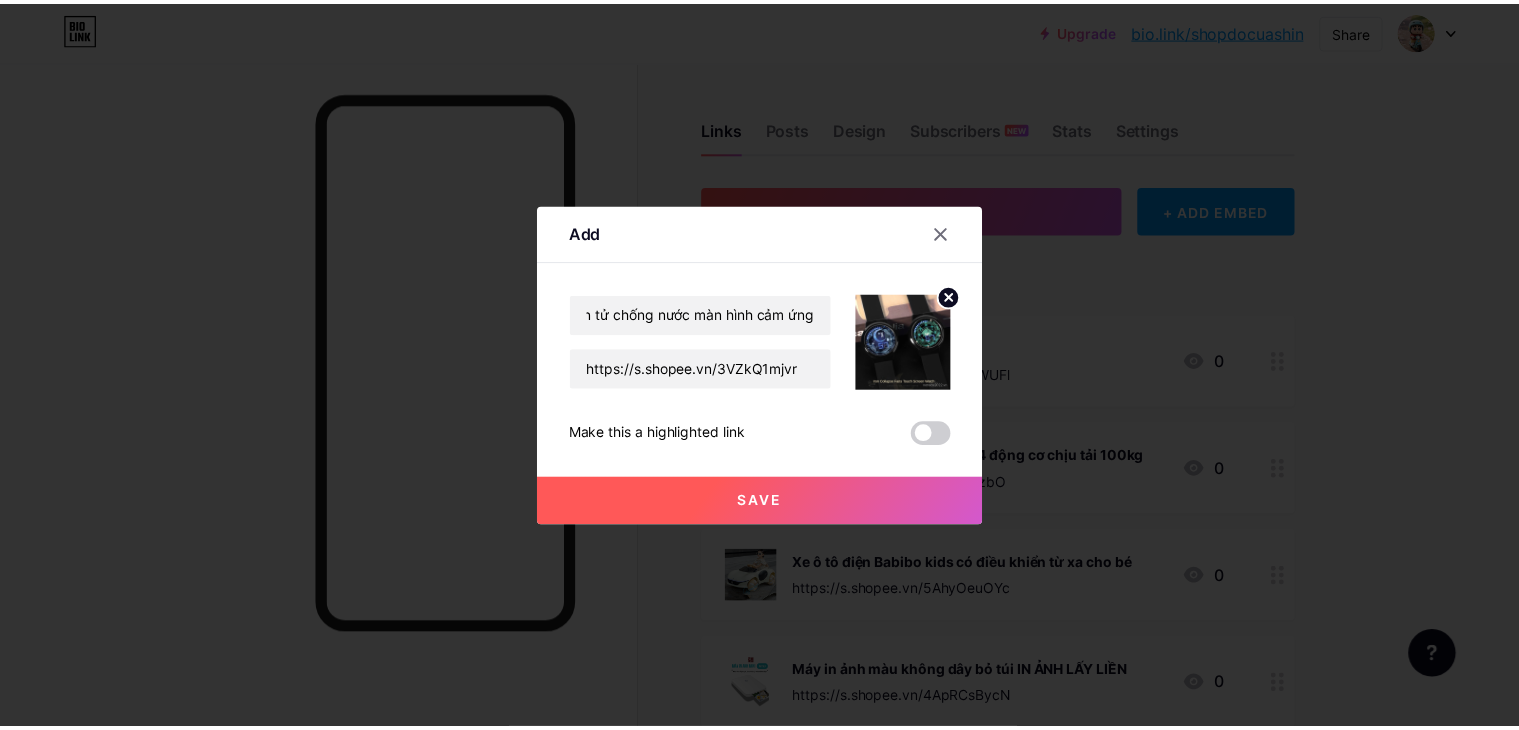 scroll, scrollTop: 0, scrollLeft: 0, axis: both 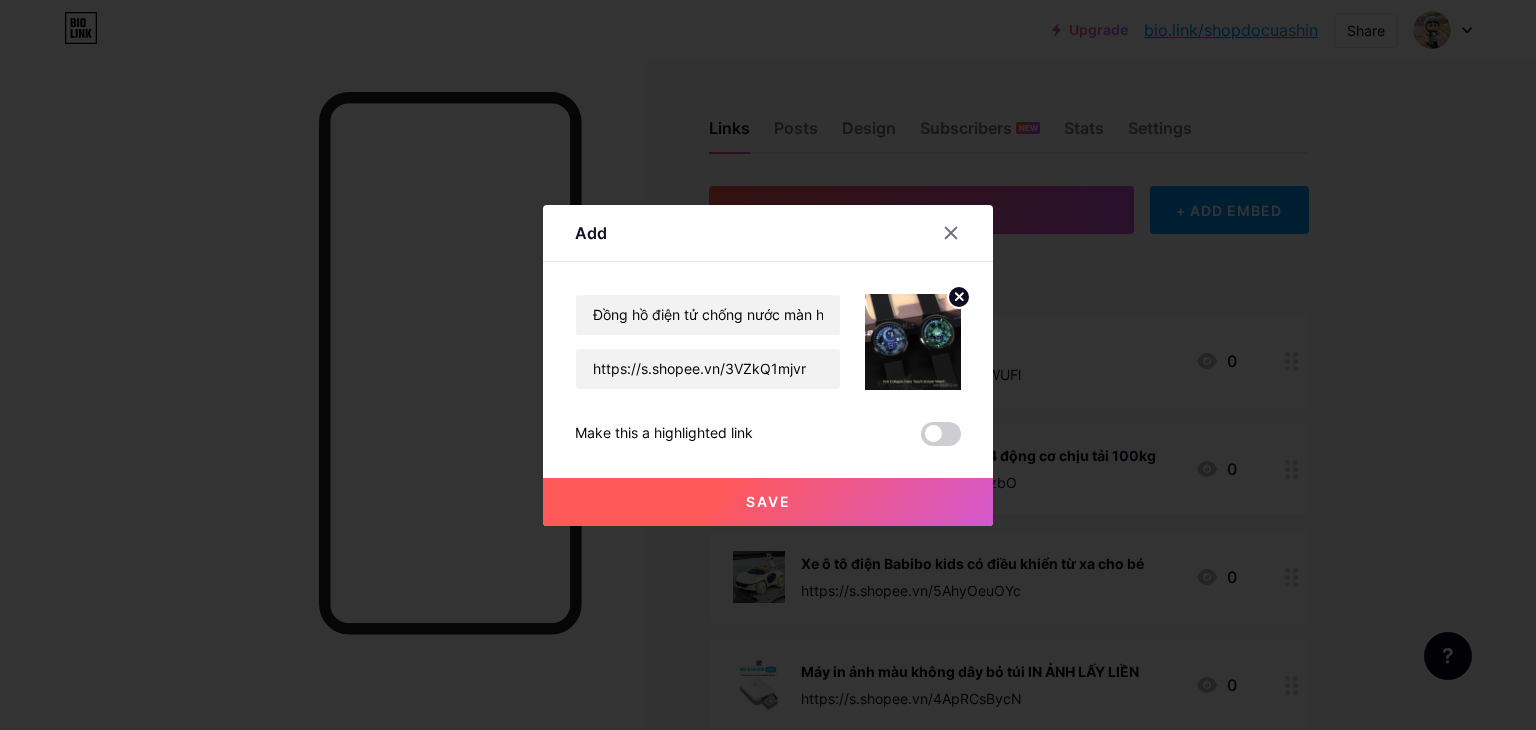 click on "Save" at bounding box center [768, 502] 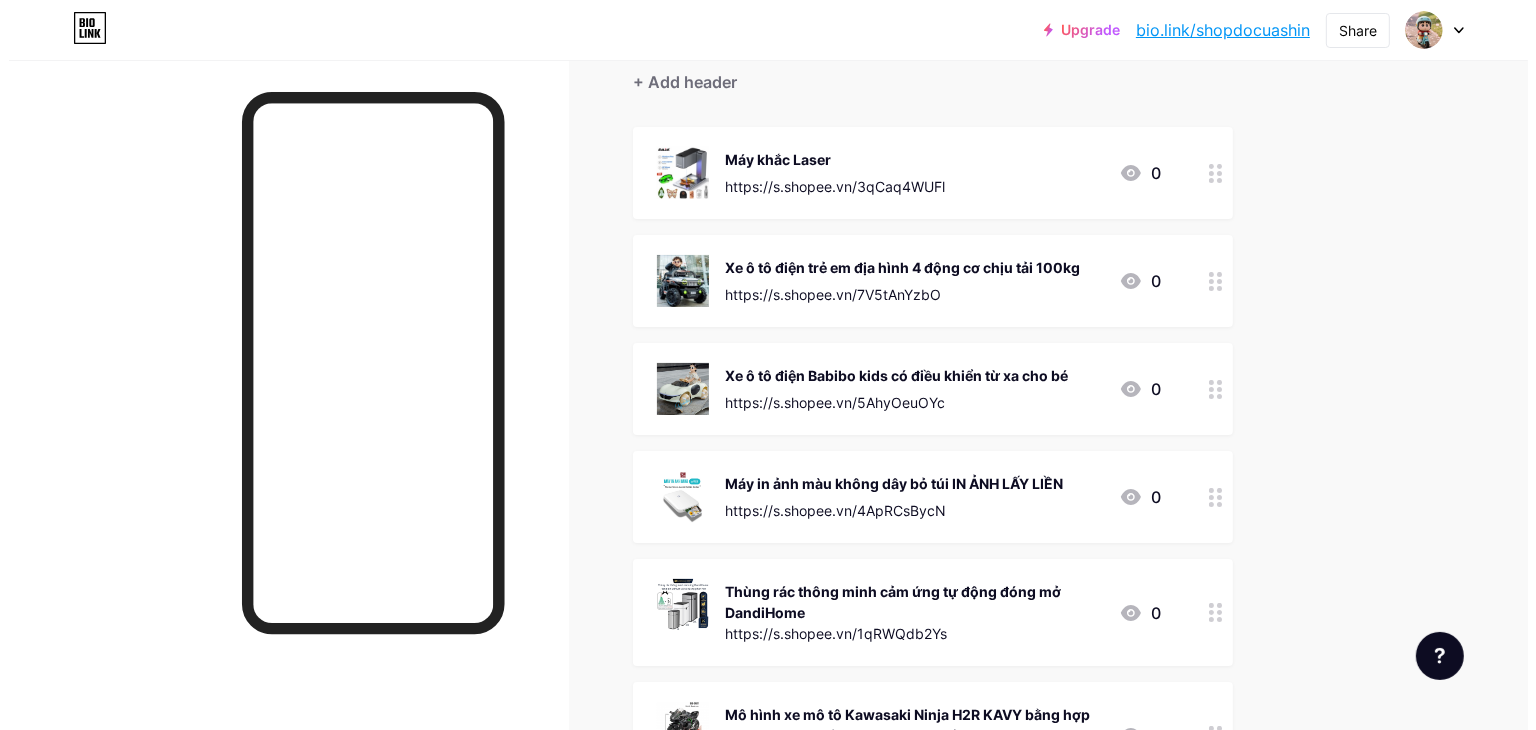 scroll, scrollTop: 0, scrollLeft: 0, axis: both 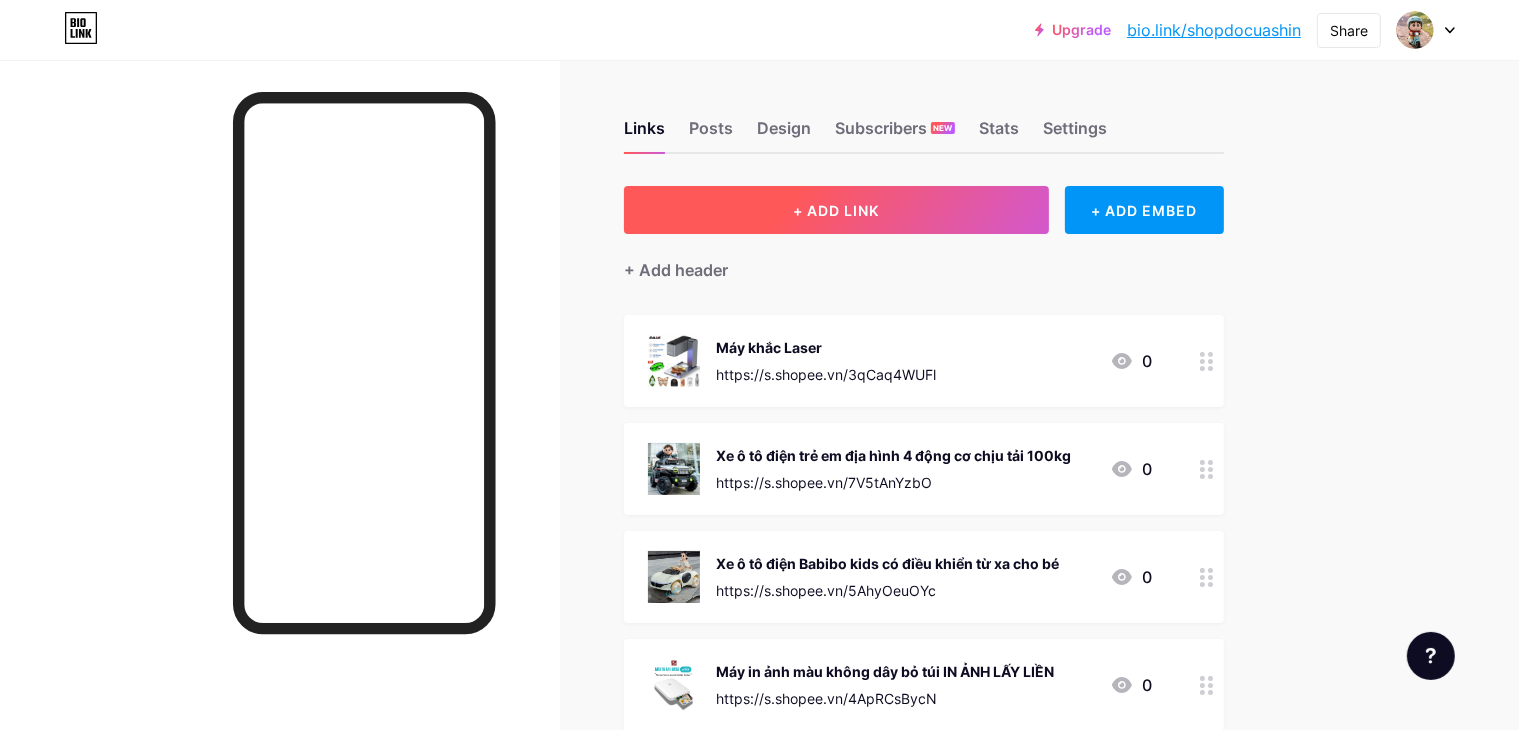 click on "+ ADD LINK" at bounding box center (836, 210) 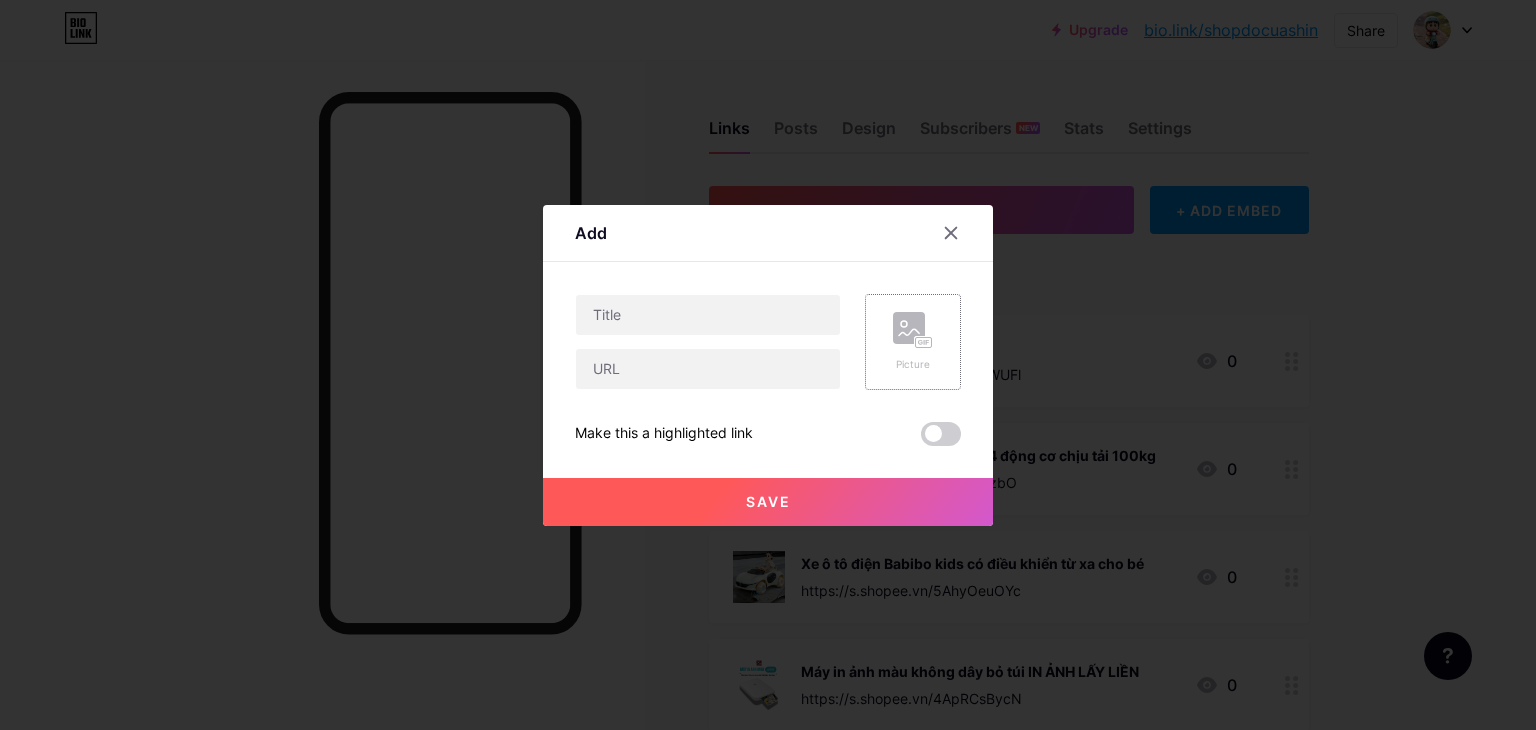 click on "Picture" at bounding box center [913, 364] 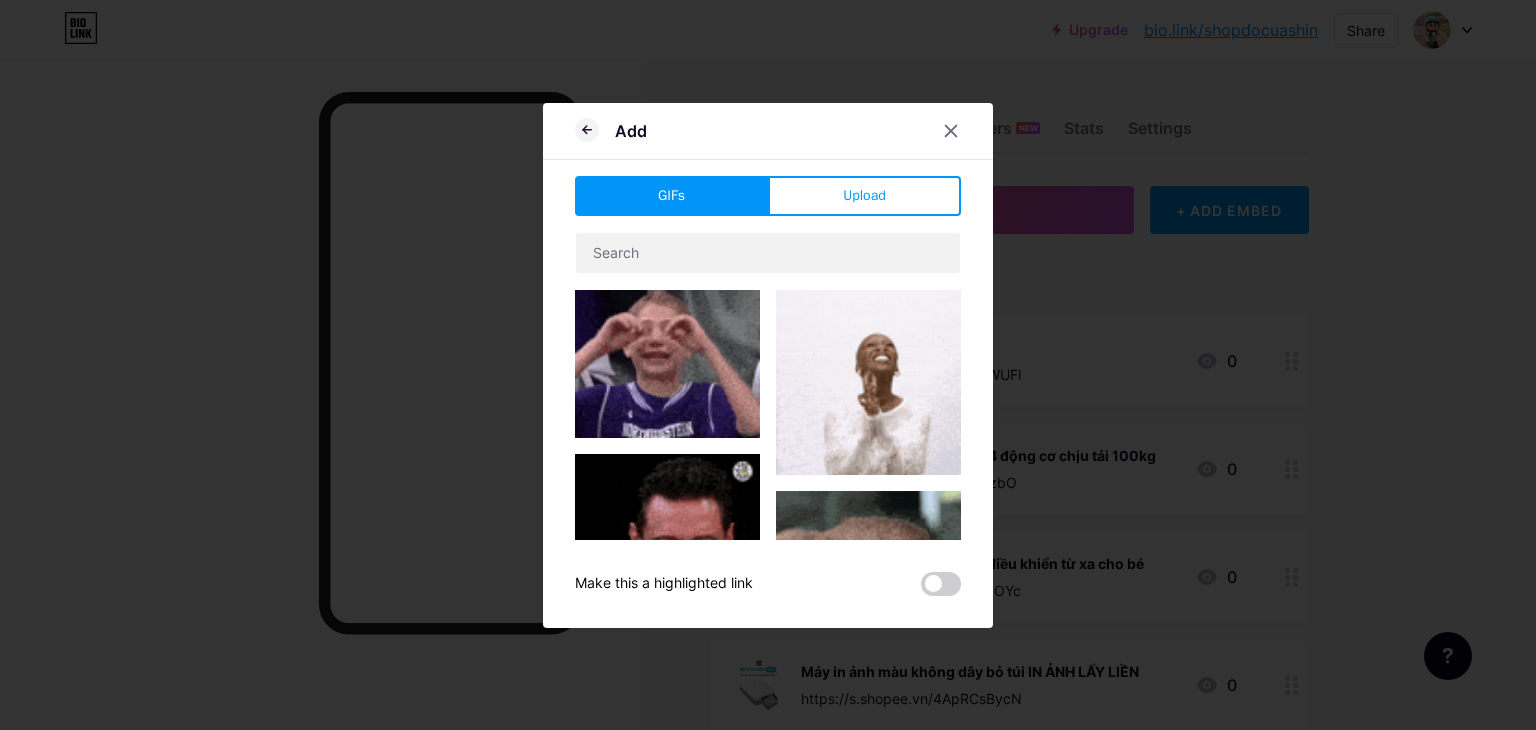 click on "GIFs     Upload       Content
YouTube
Play YouTube video without leaving your page.
ADD
Vimeo
Play Vimeo video without leaving your page.
ADD
Tiktok
Grow your TikTok following
ADD
Tweet
Embed a tweet.
ADD
Reddit
Showcase your Reddit profile
ADD
Spotify
Embed Spotify to play the preview of a track.
ADD
Twitch
Play Twitch video without leaving your page.
ADD
ADD
ADD" at bounding box center (768, 386) 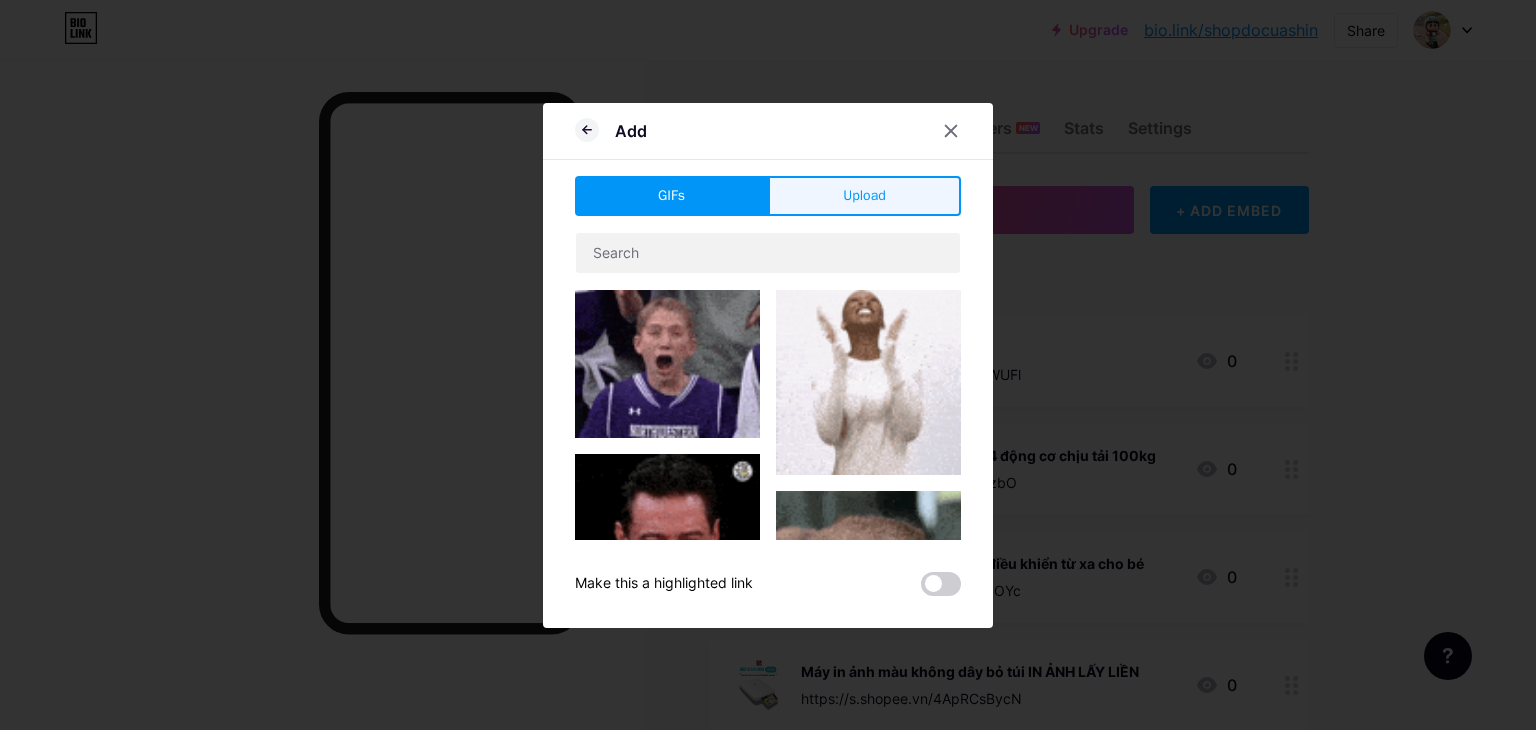 click on "Upload" at bounding box center (864, 195) 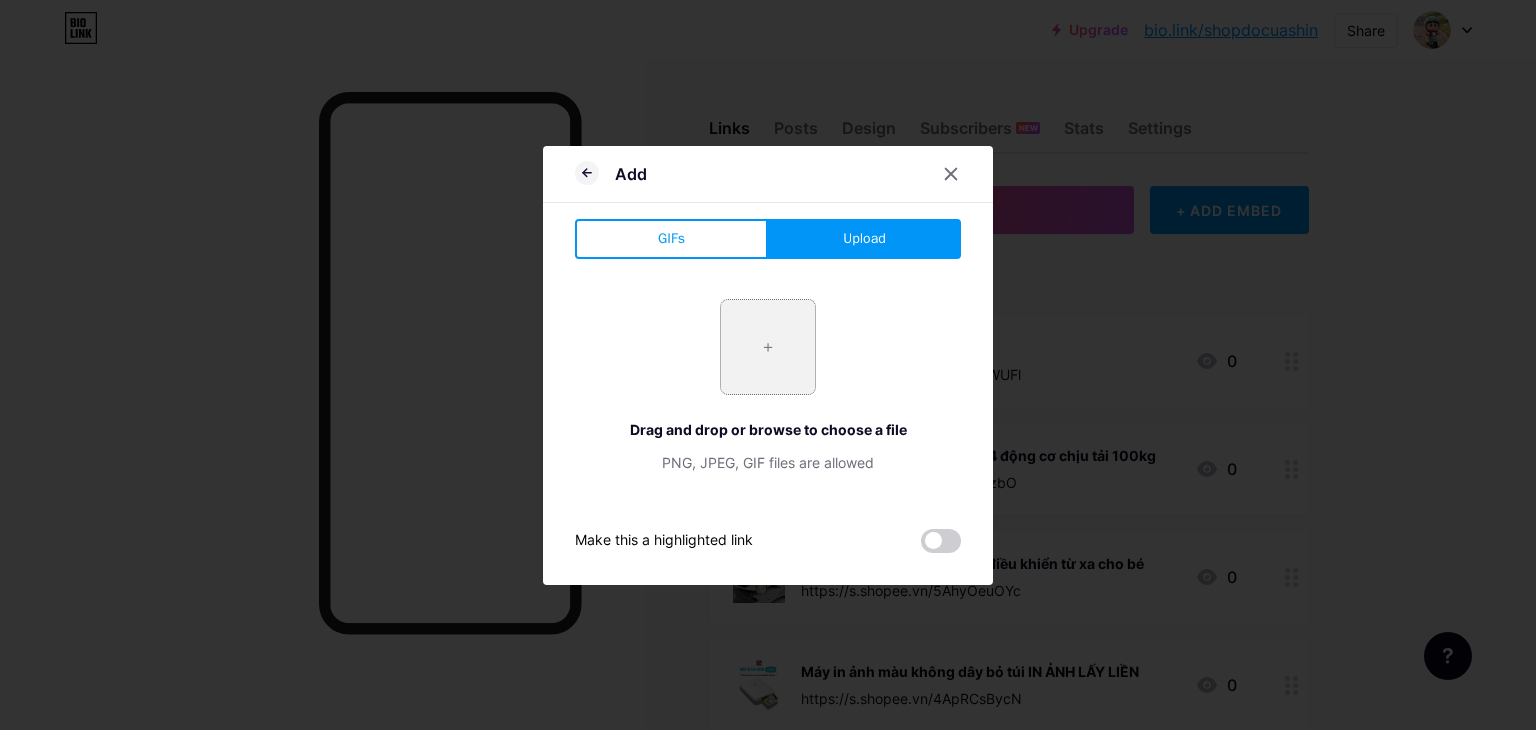 click at bounding box center (768, 347) 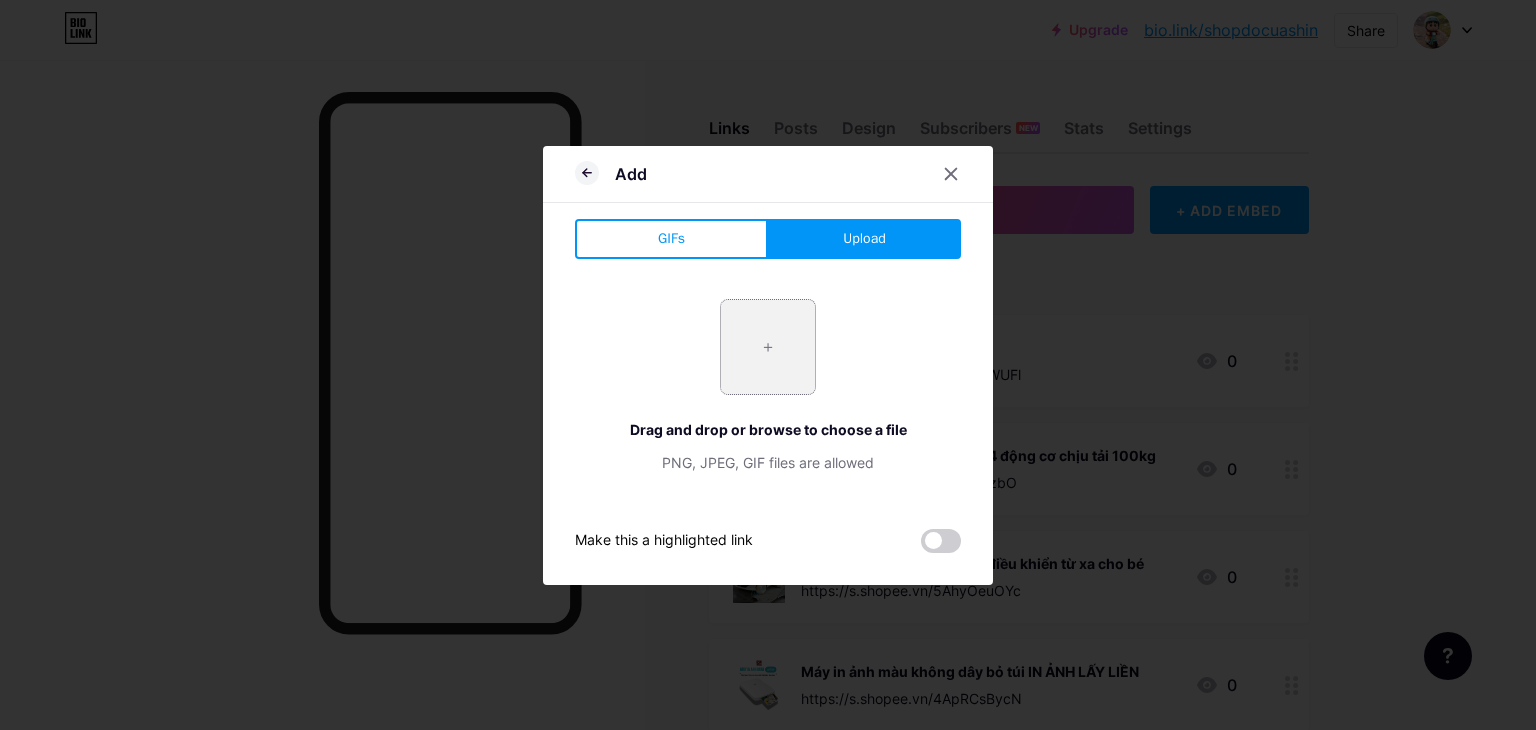 type on "C:\fakepath\14.jpg" 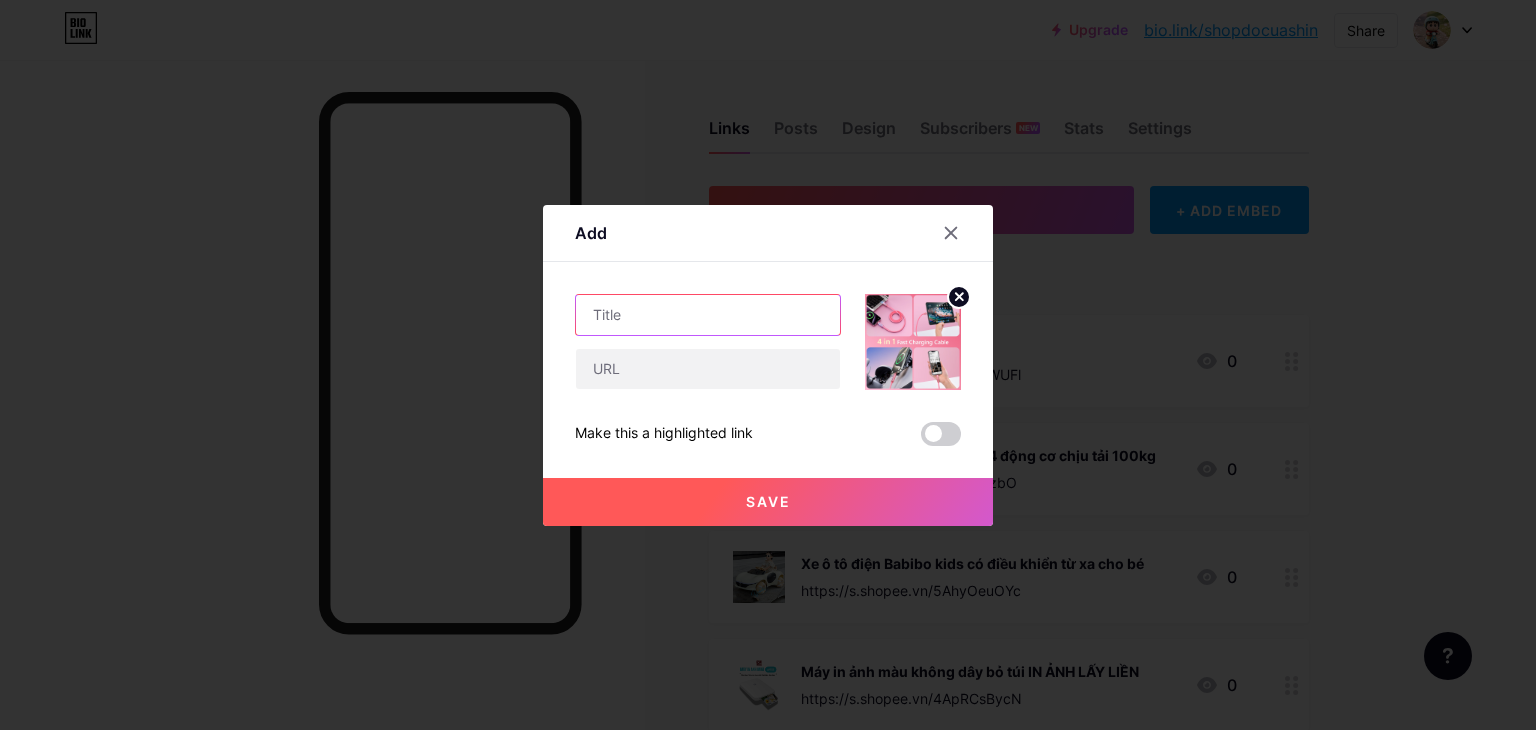 click at bounding box center (708, 315) 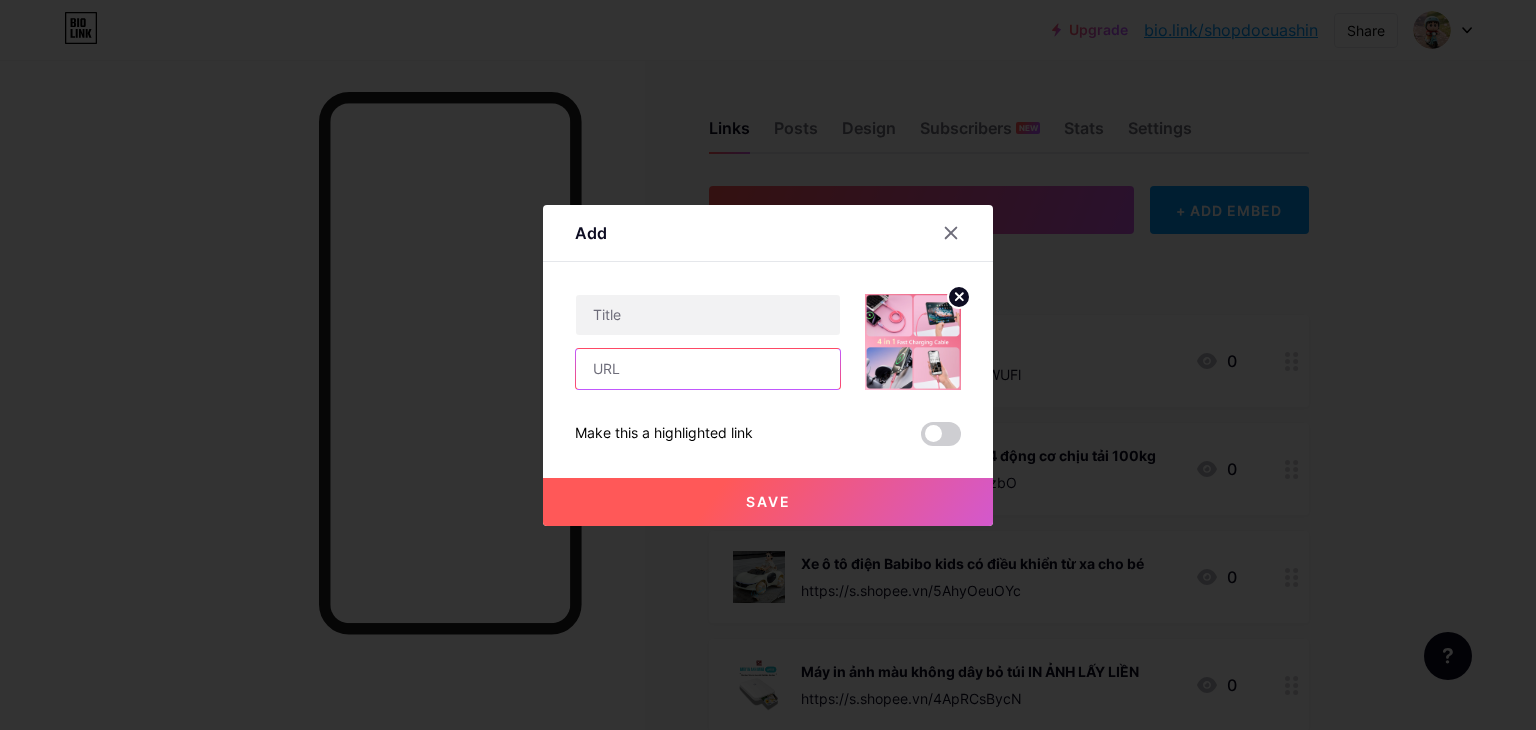 click at bounding box center [708, 369] 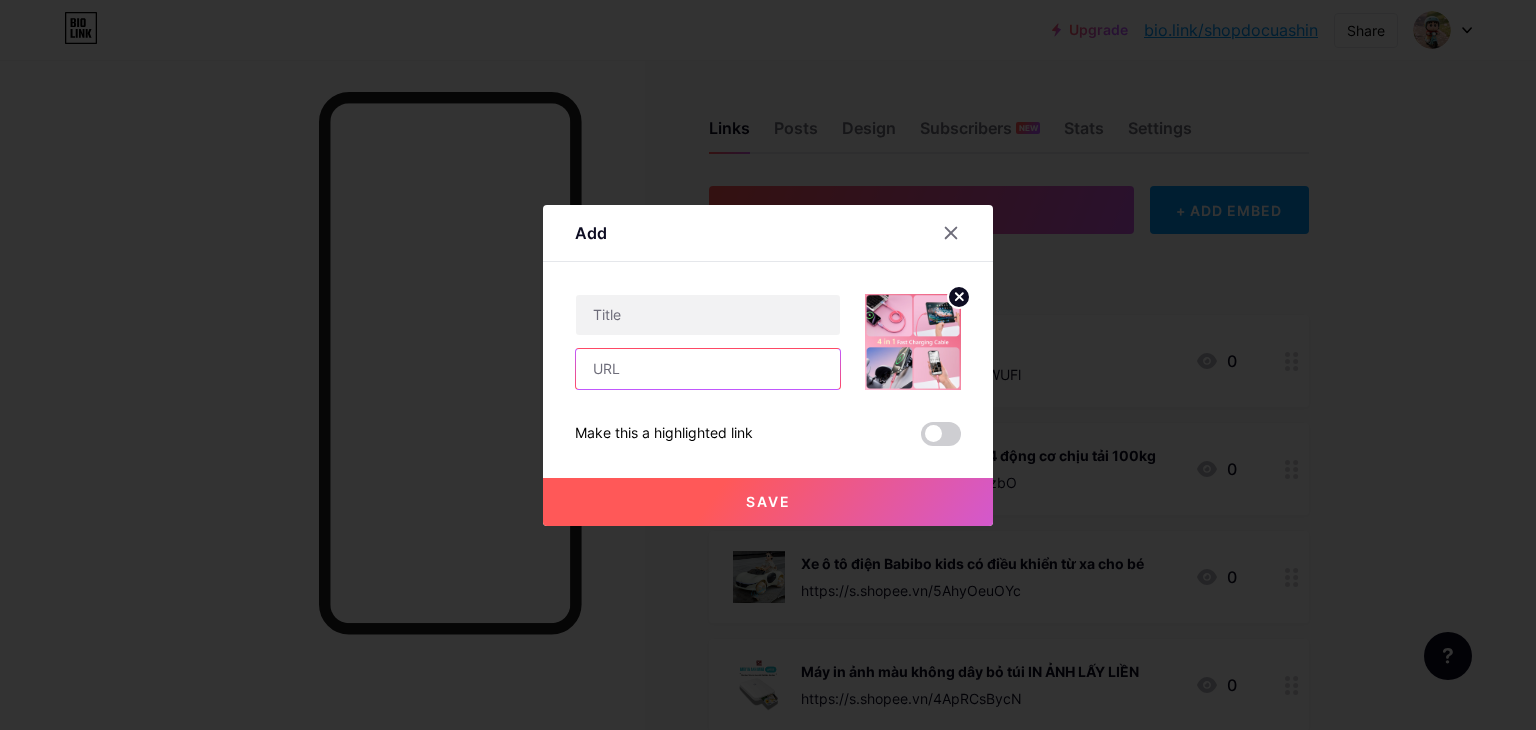 paste on "https://s.shopee.vn/1qRWR0LuFC" 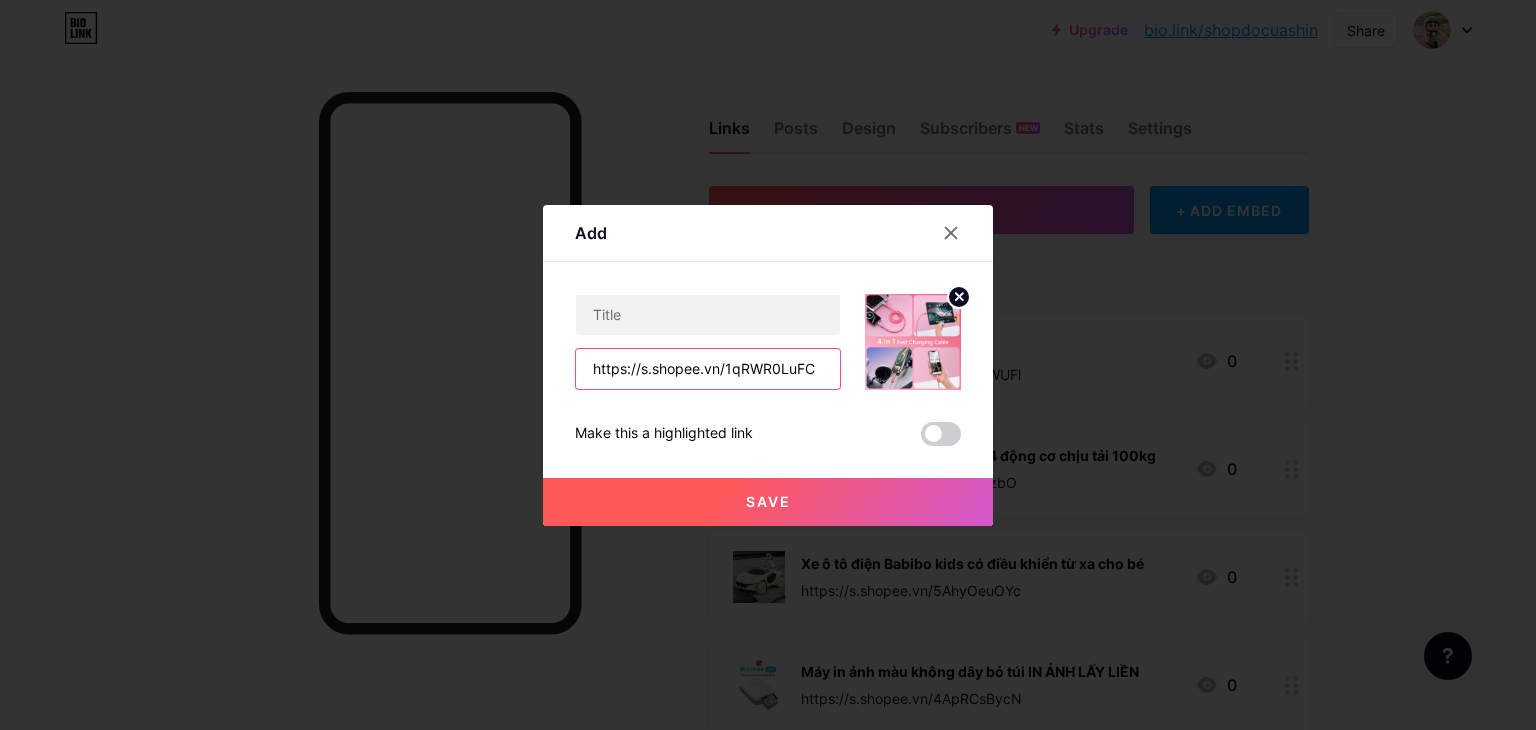 type on "https://s.shopee.vn/1qRWR0LuFC" 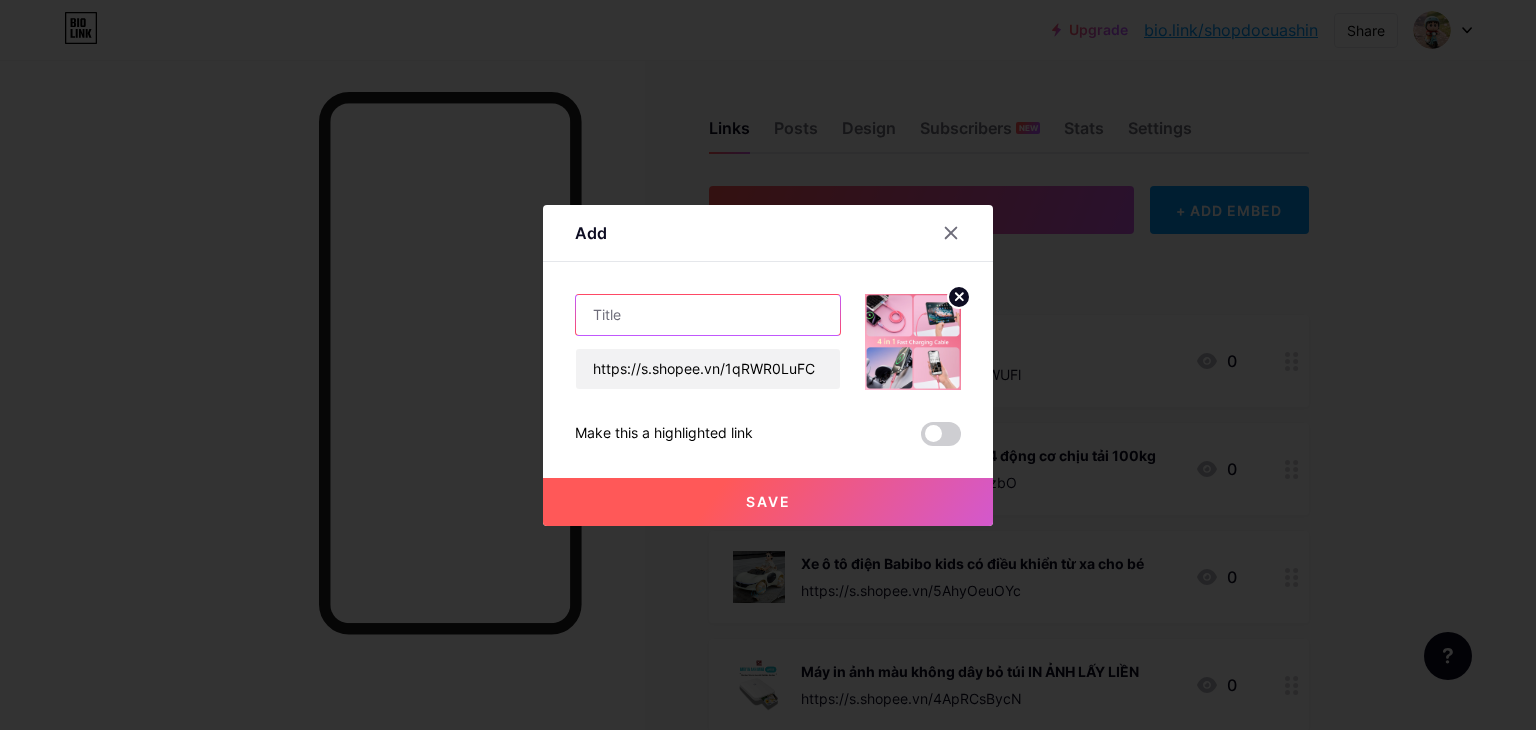 click at bounding box center (708, 315) 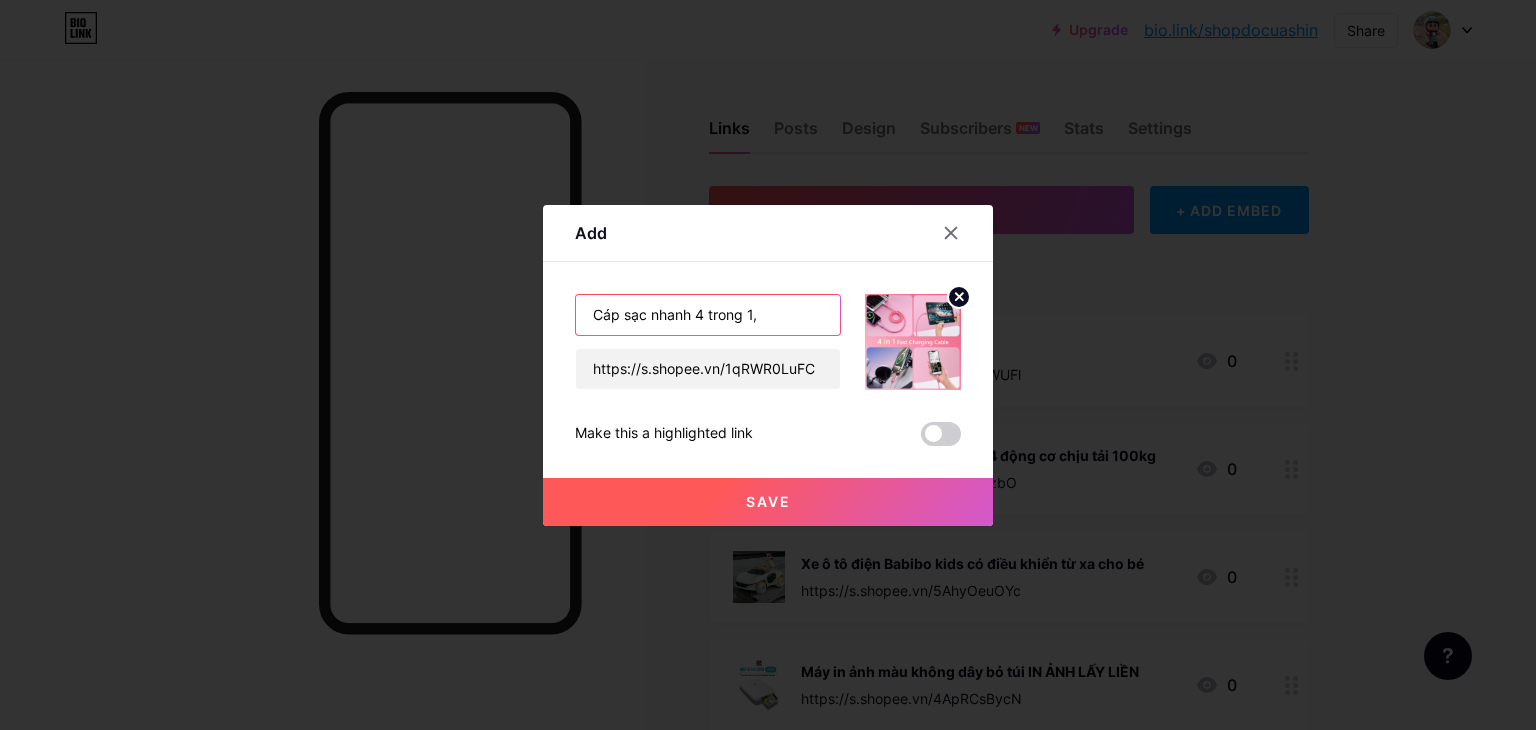 paste on "240W Type-C Sạc siêu nhanh , 480Mbps" 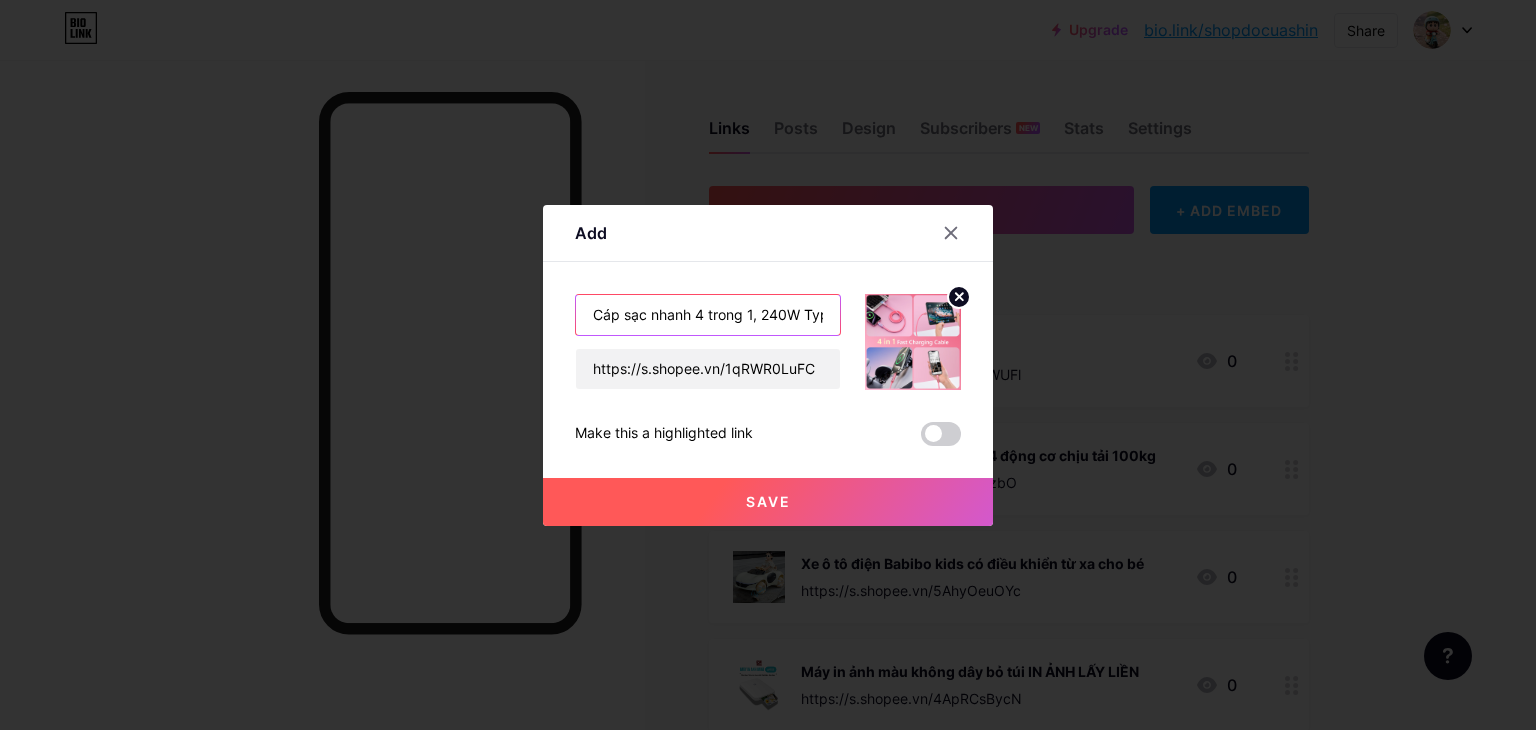 scroll, scrollTop: 0, scrollLeft: 208, axis: horizontal 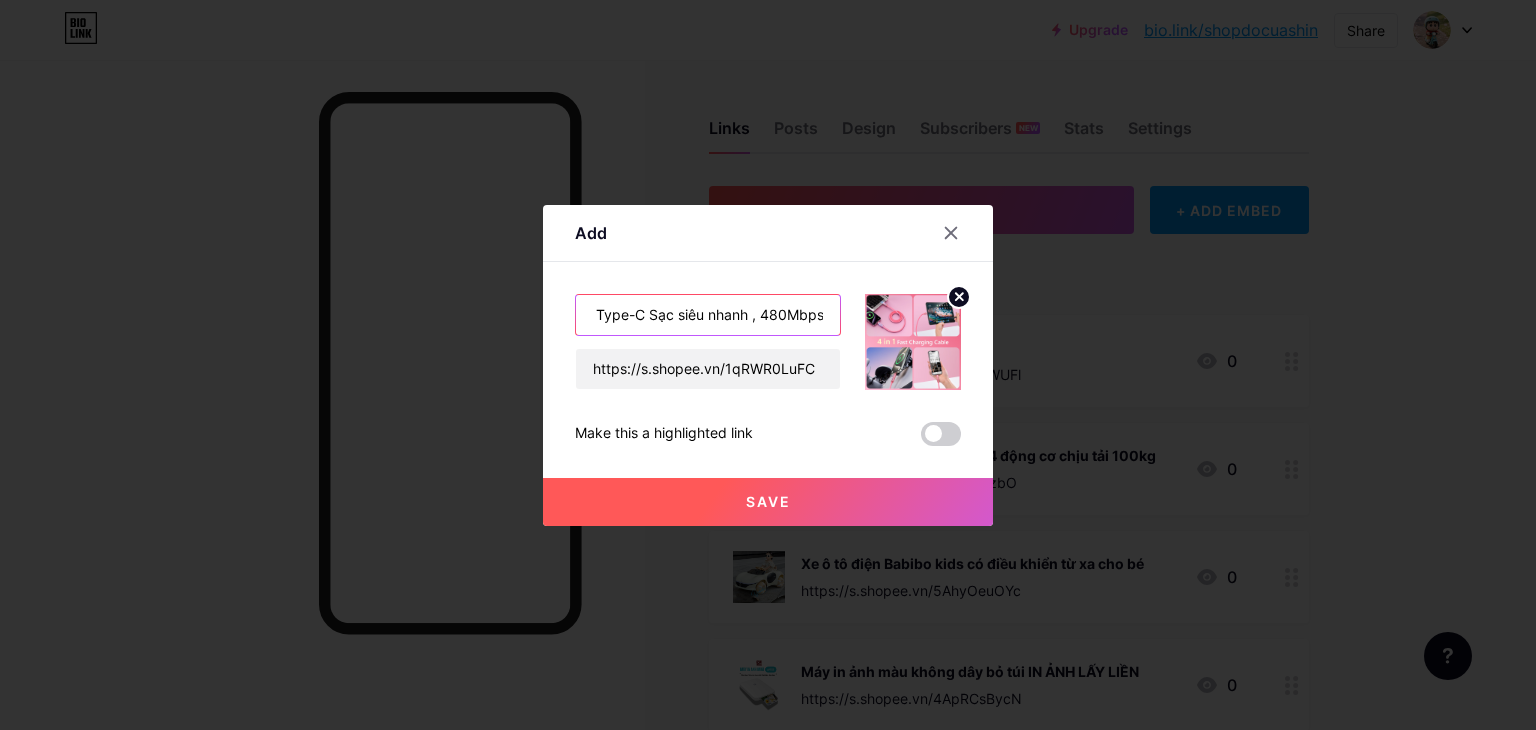 type on "Cáp sạc nhanh 4 trong 1, 240W Type-C Sạc siêu nhanh , 480Mbps" 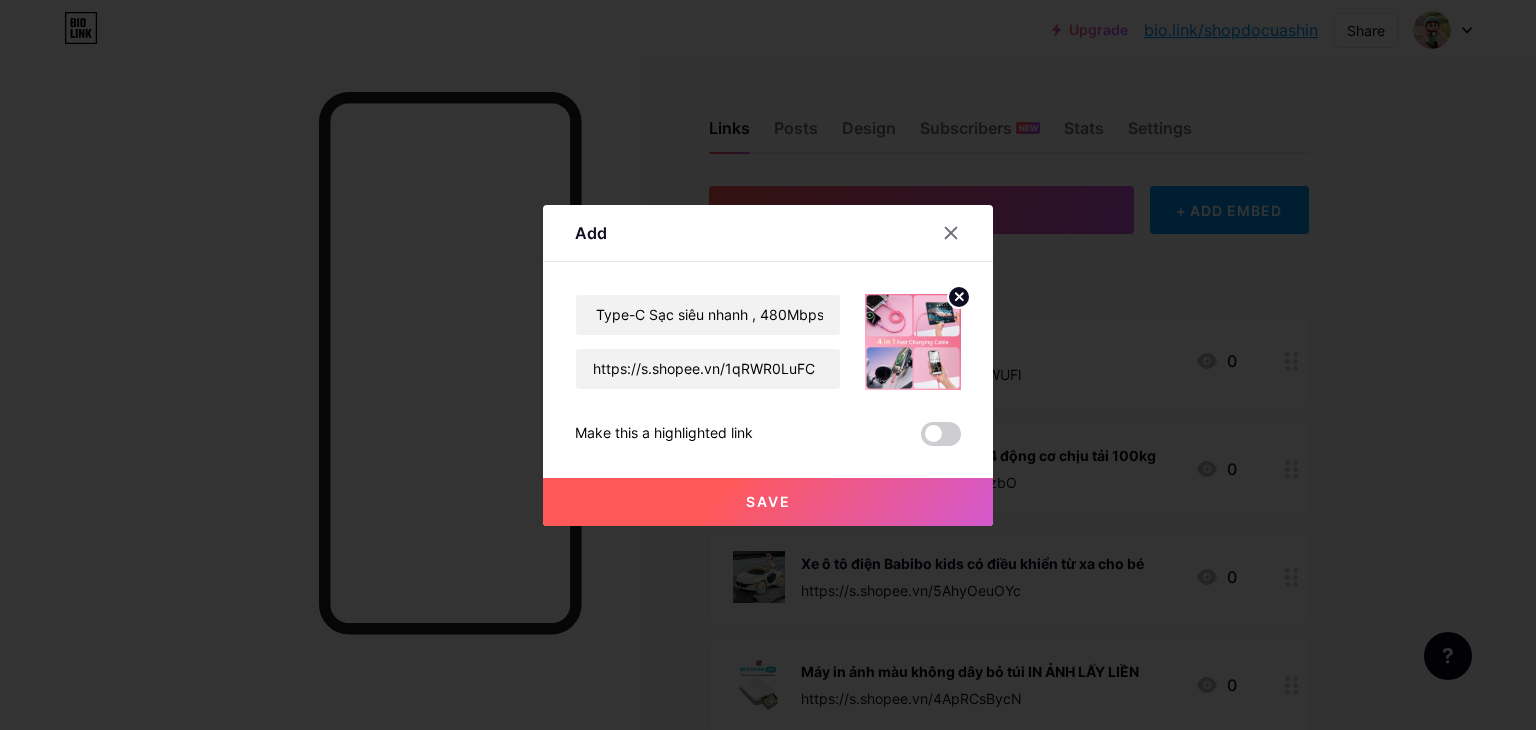 scroll, scrollTop: 0, scrollLeft: 0, axis: both 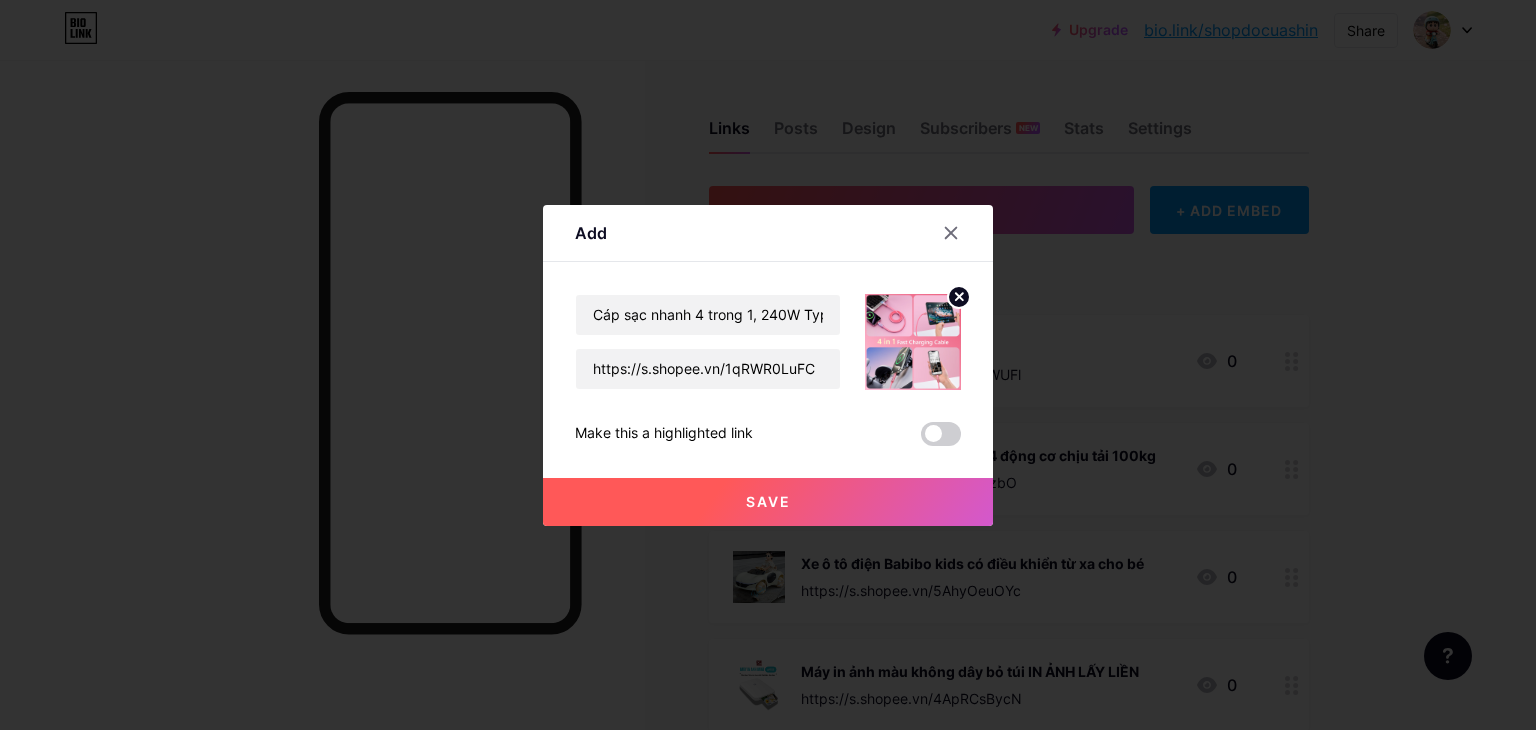click on "Save" at bounding box center (768, 502) 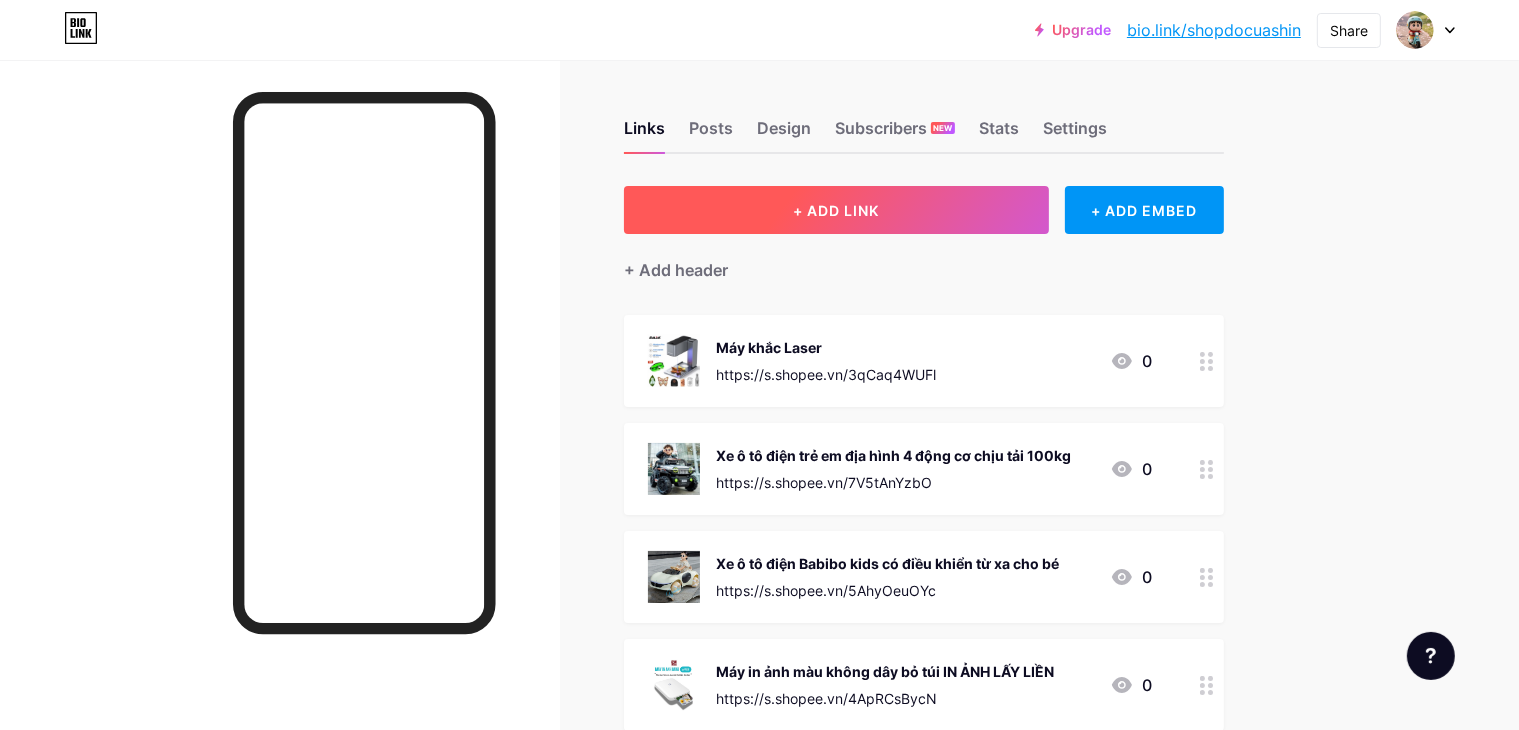 click on "+ ADD LINK" at bounding box center [836, 210] 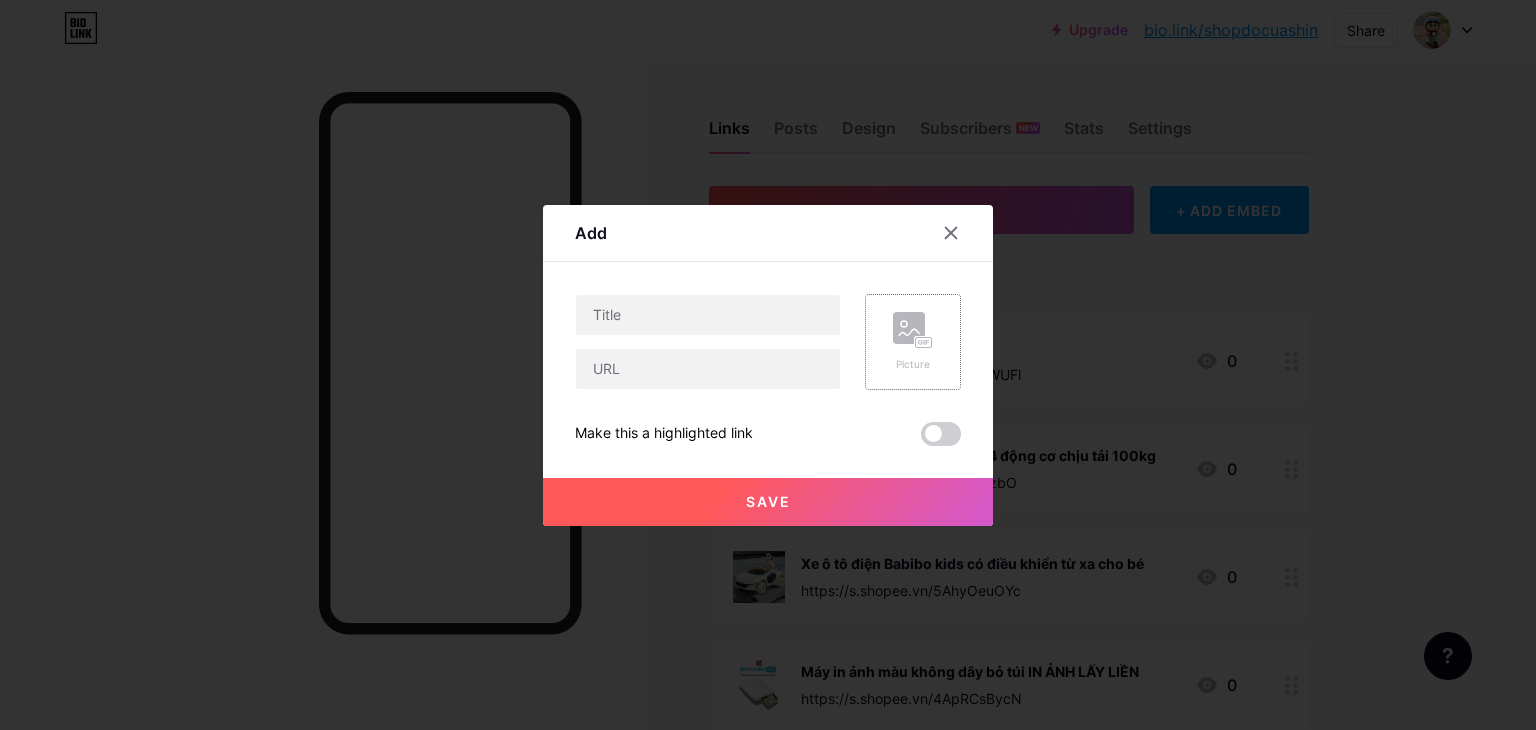 click on "Picture" at bounding box center [913, 342] 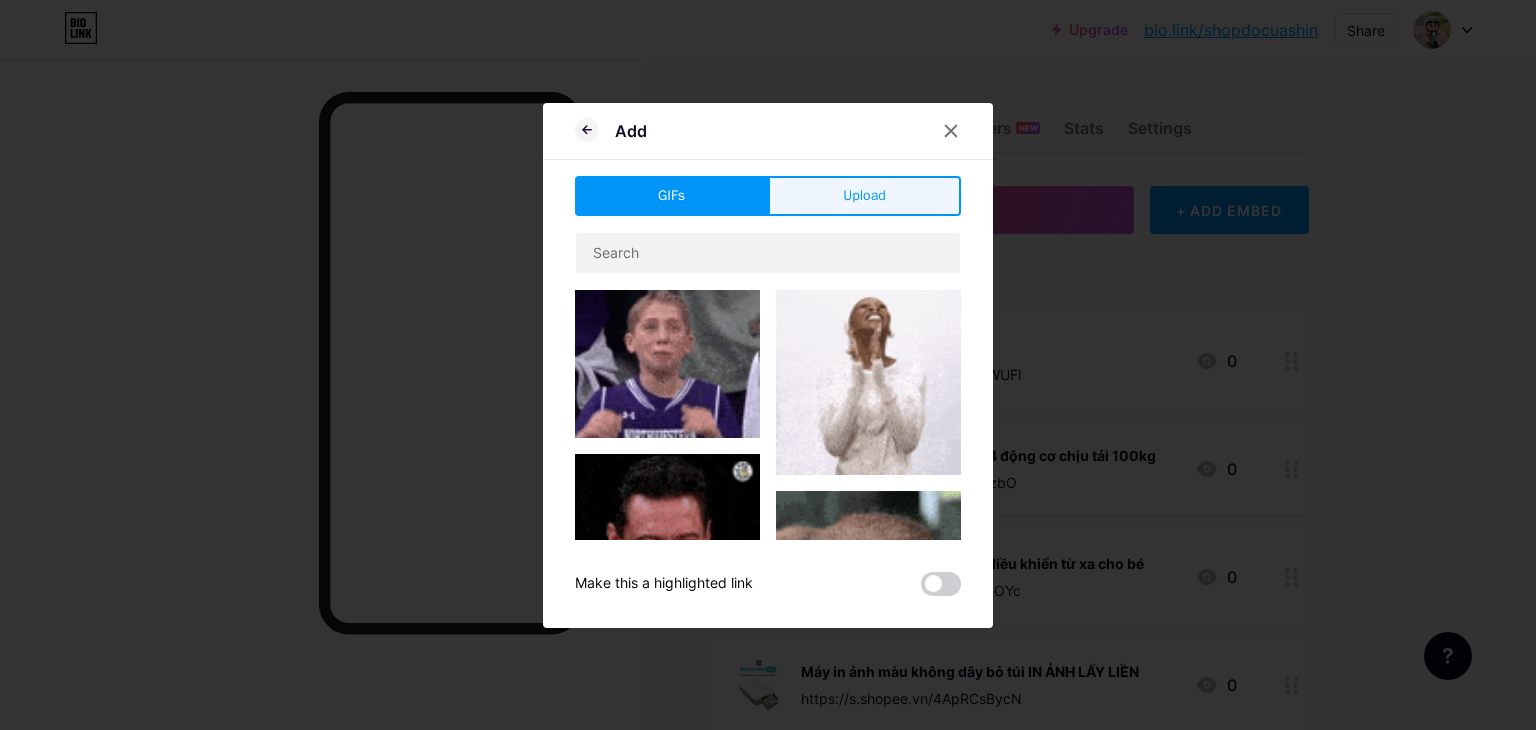 click on "Upload" at bounding box center (864, 196) 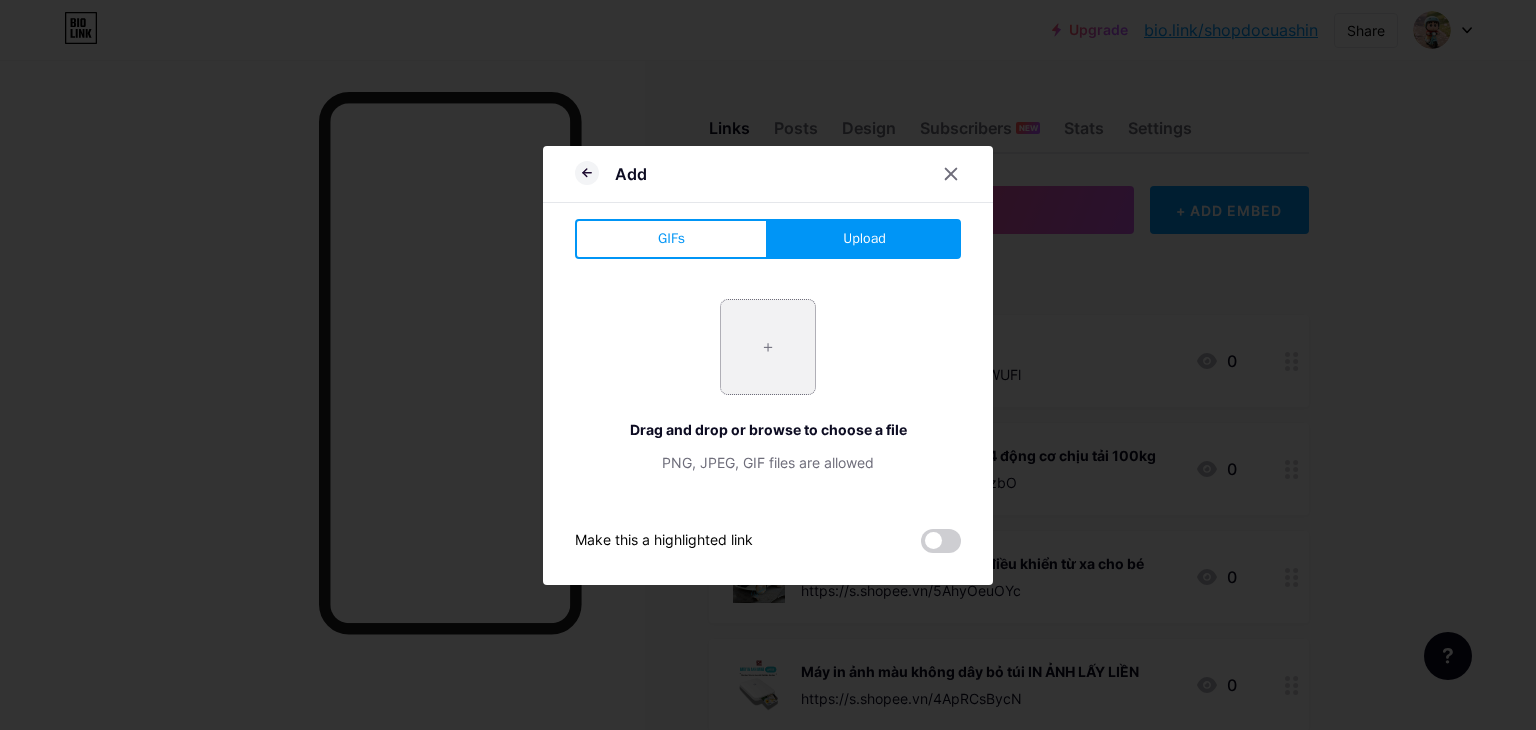click at bounding box center [768, 347] 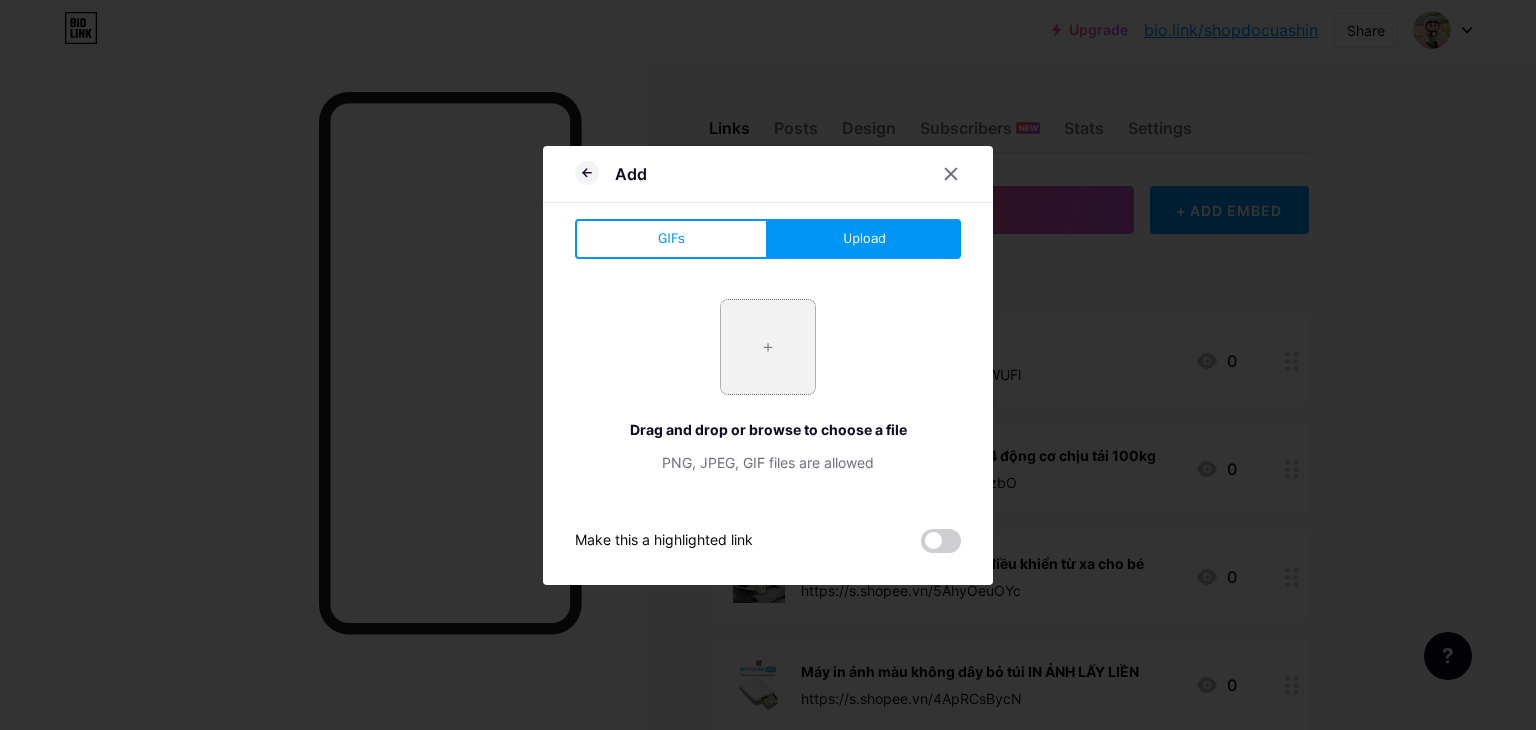 type on "C:\fakepath\15.jpg" 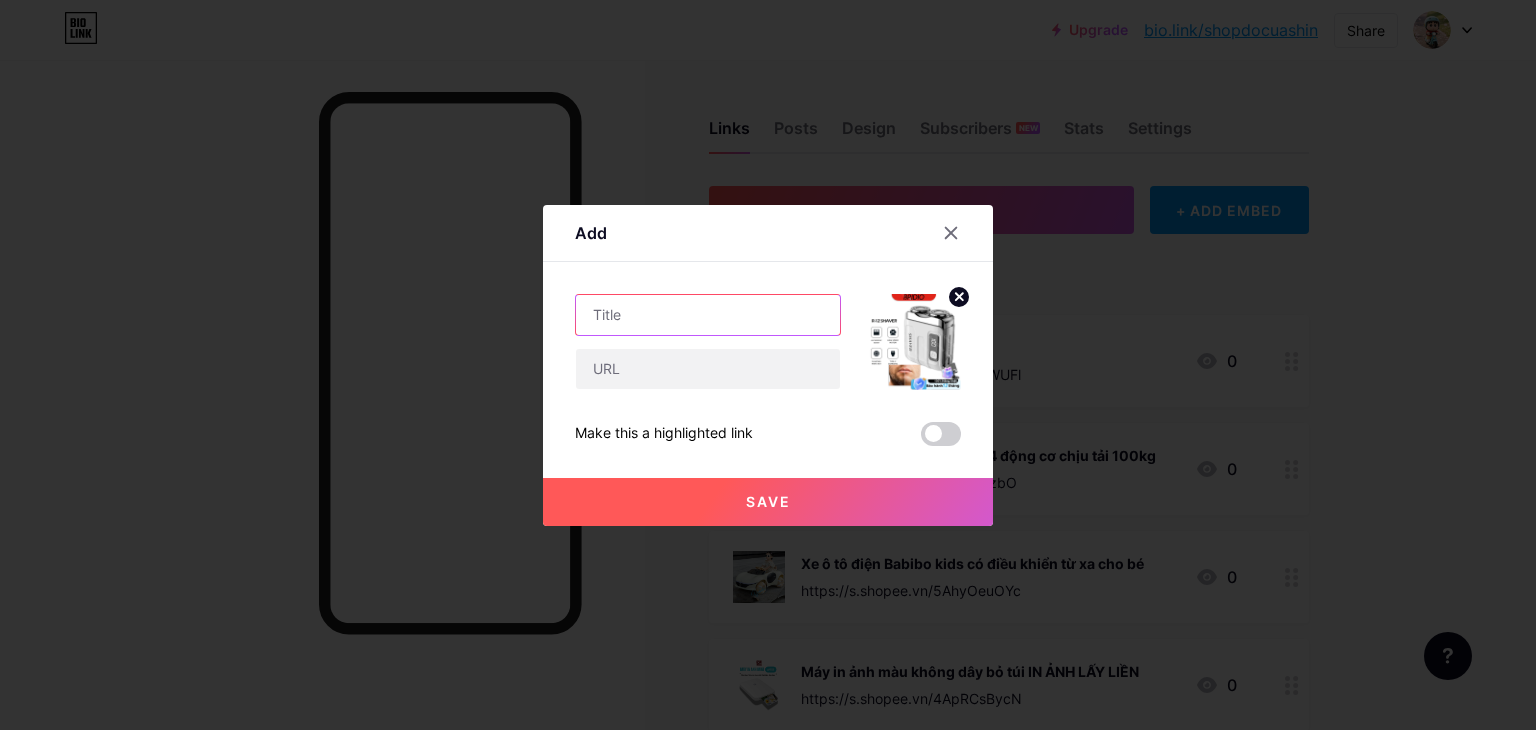 click at bounding box center (708, 315) 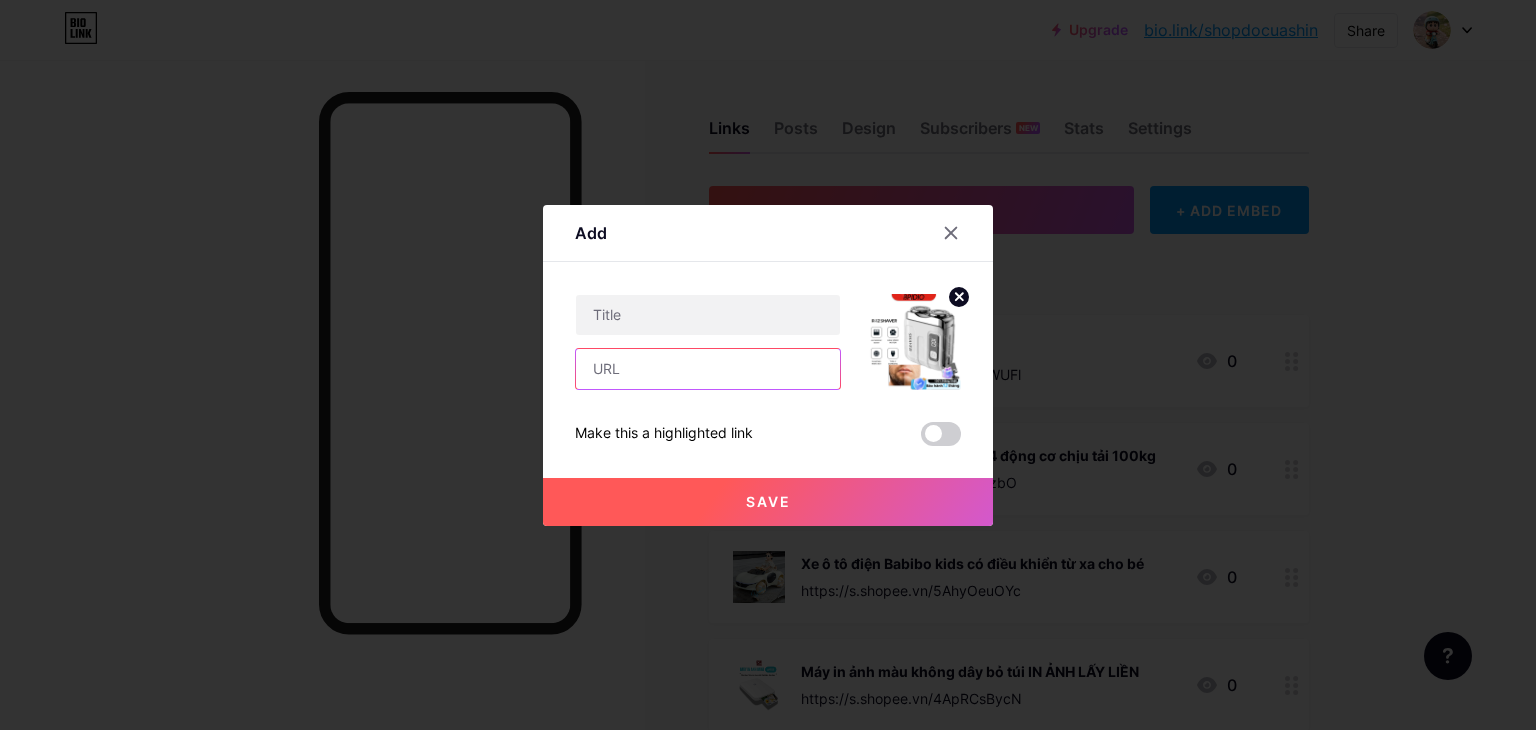 click at bounding box center (708, 369) 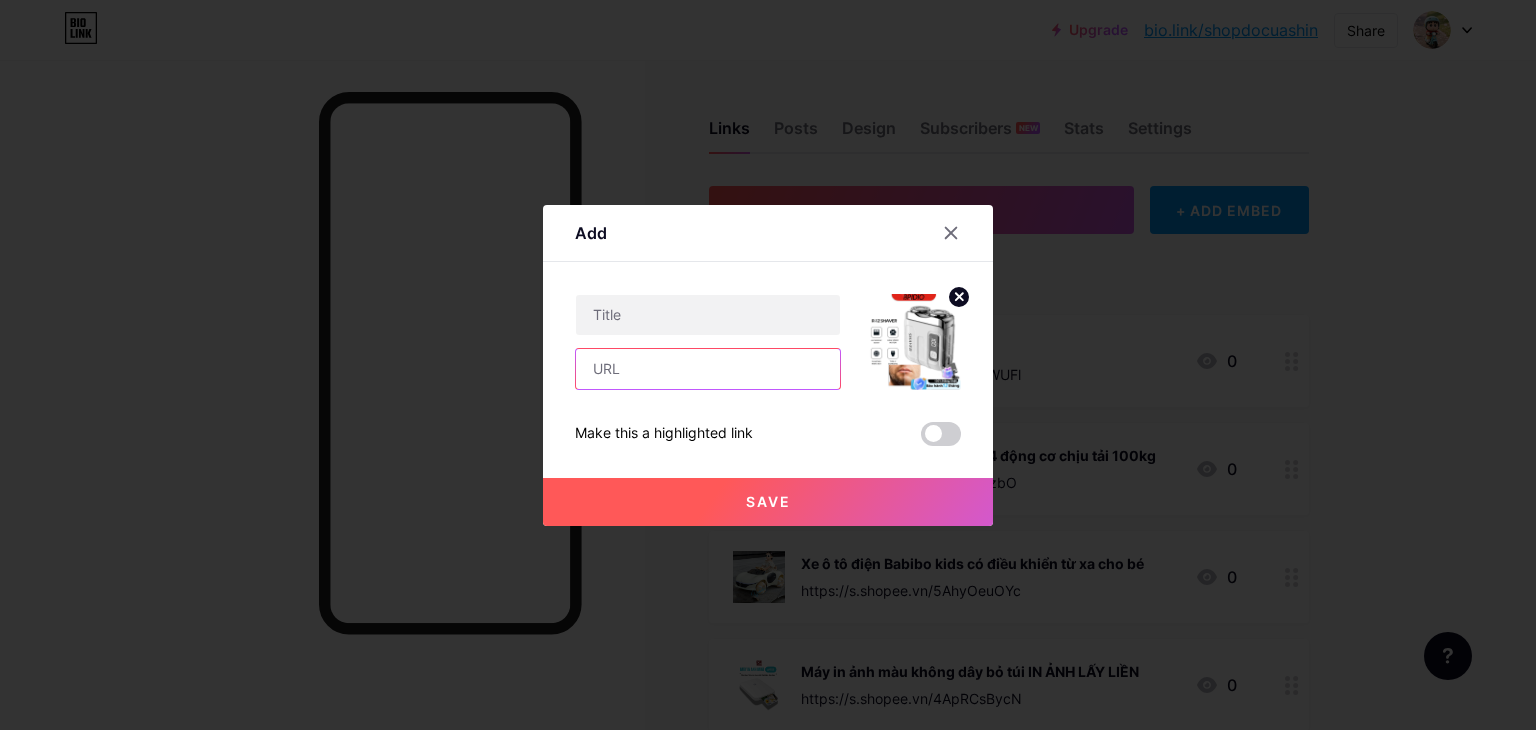 paste on "https://s.shopee.vn/8zugyH2Iz2" 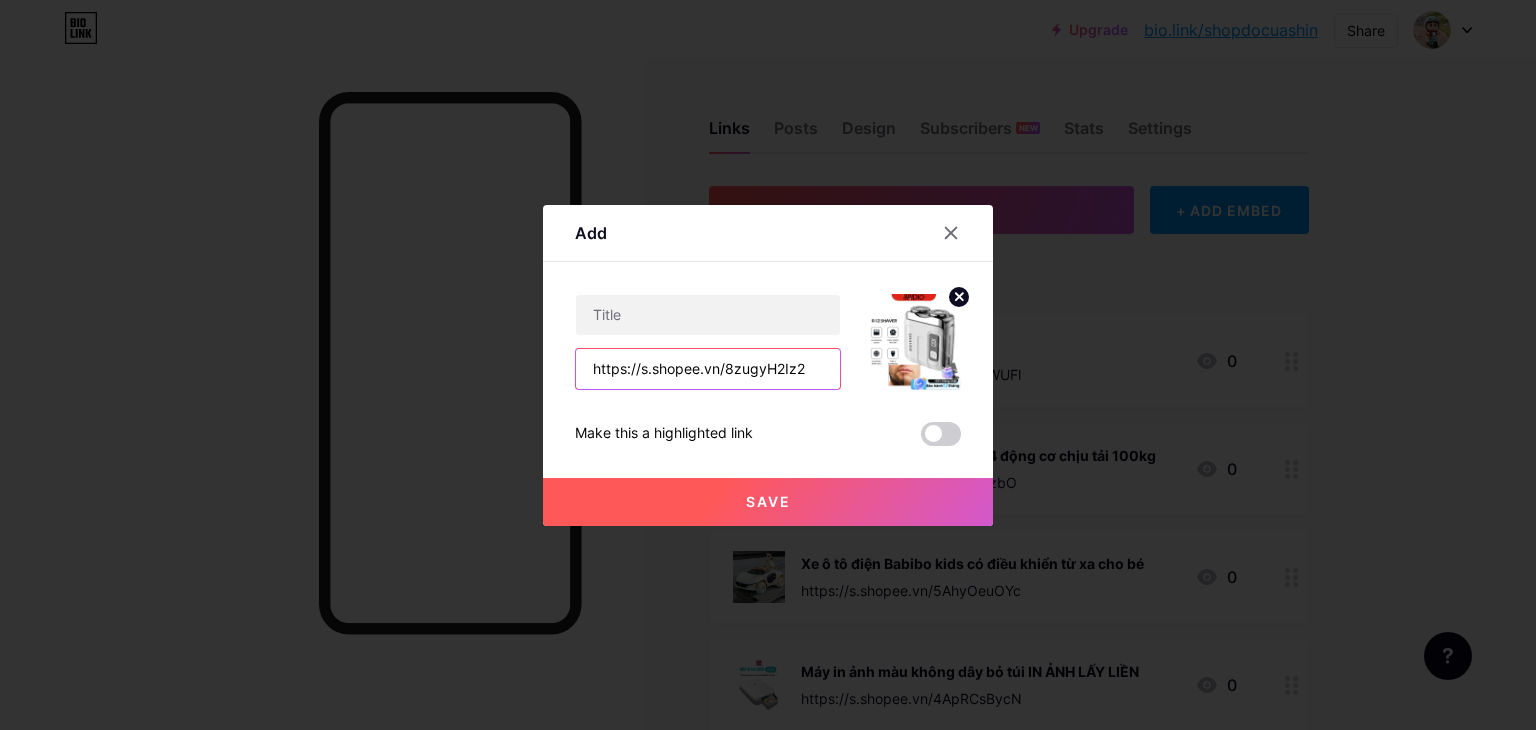 type on "https://s.shopee.vn/8zugyH2Iz2" 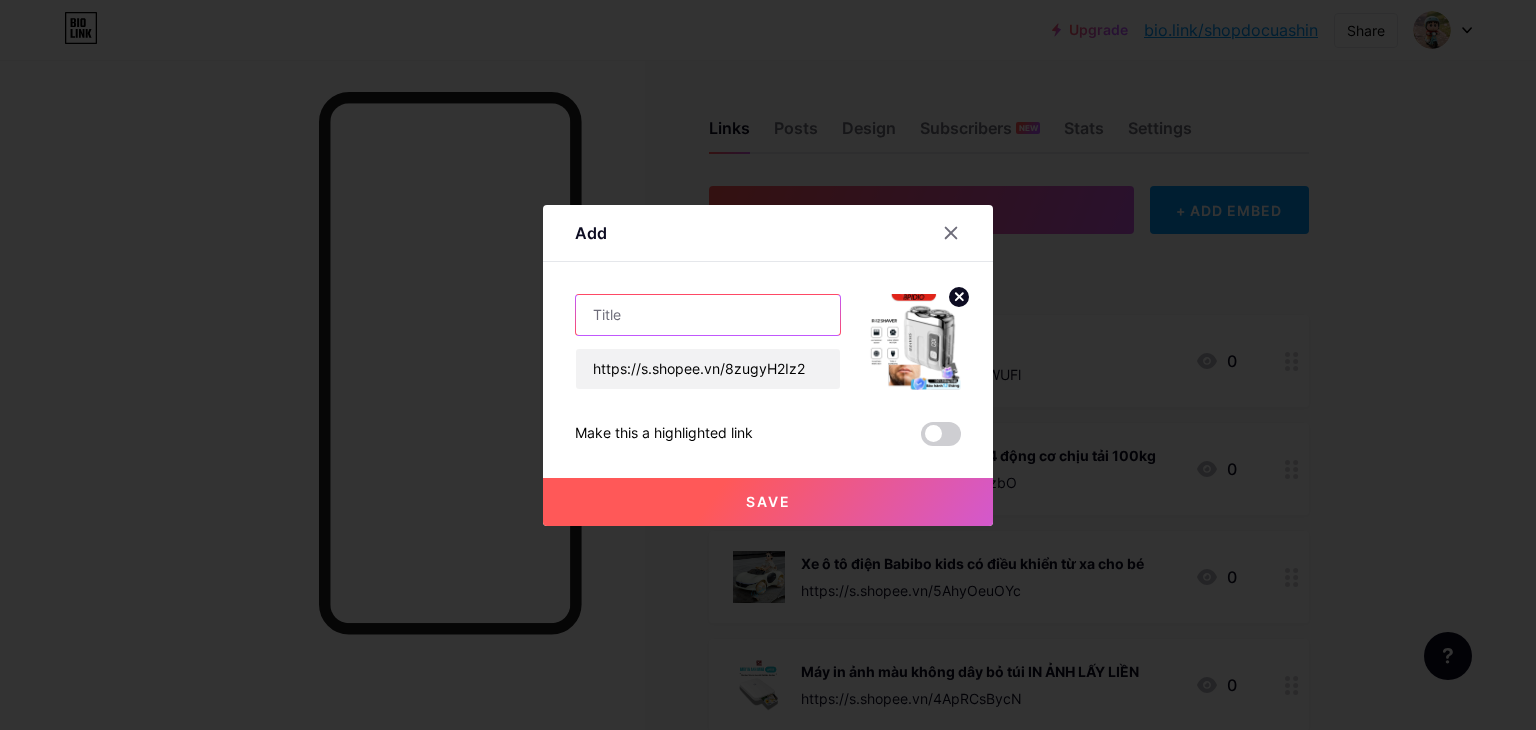 click at bounding box center [708, 315] 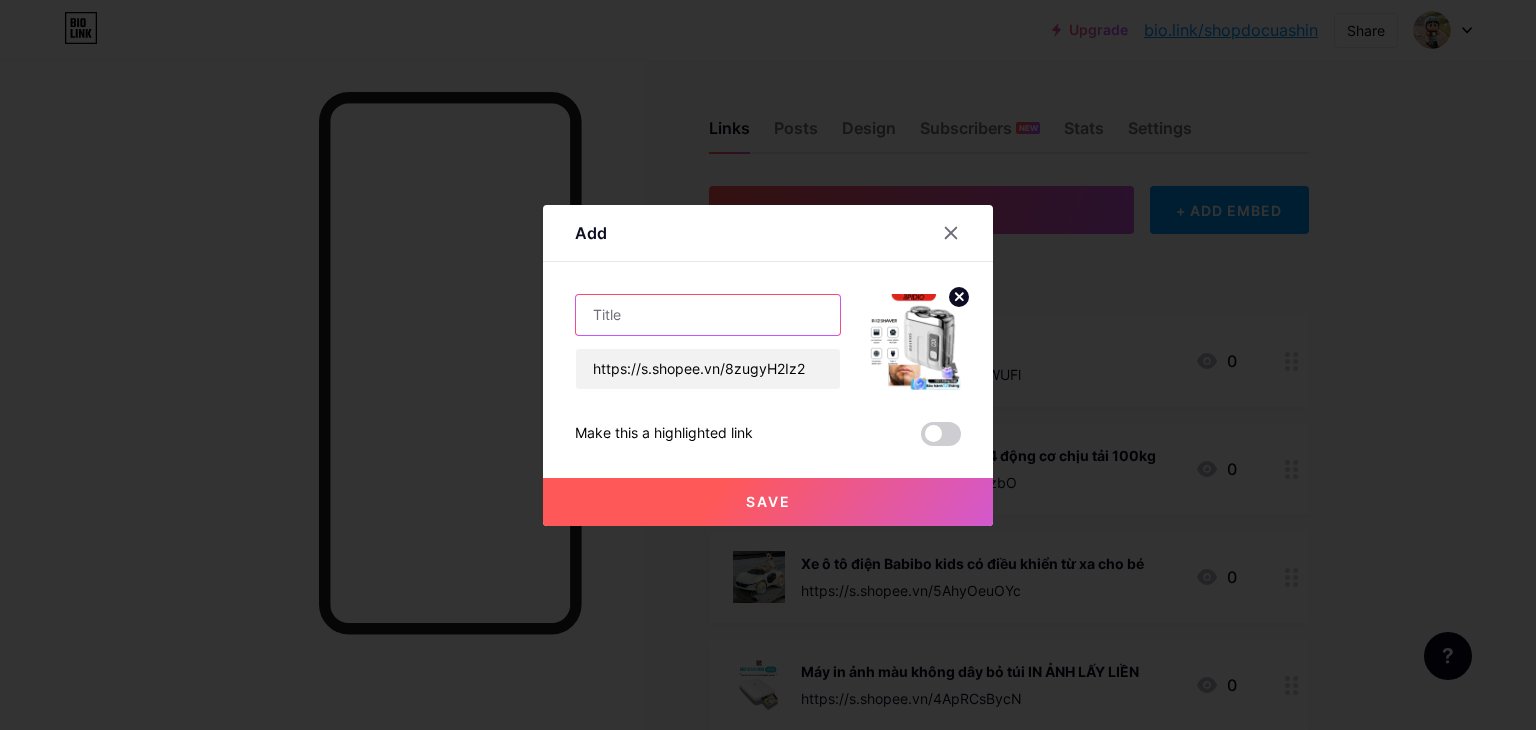 paste on "Máy cạo râu mini Hyundai chống nước" 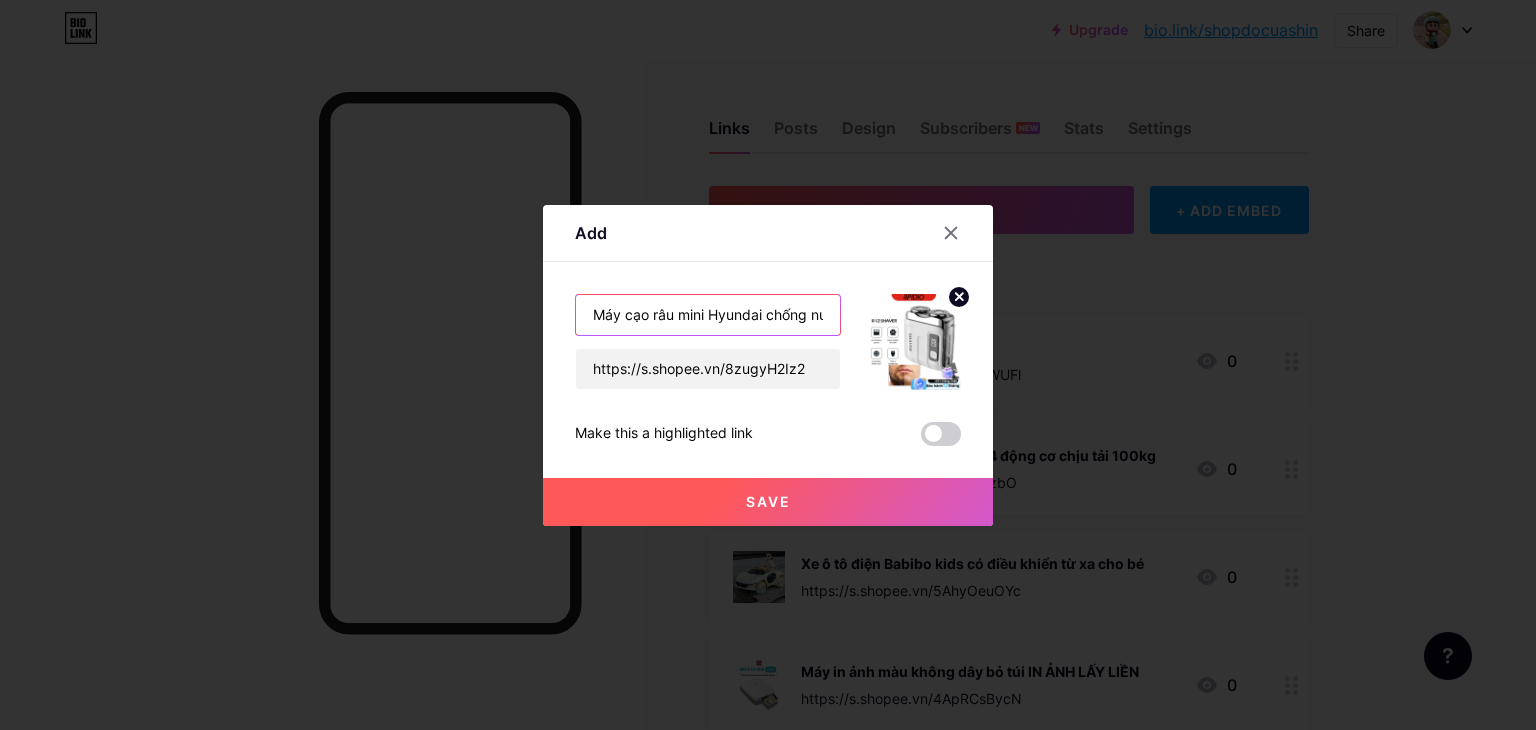 scroll, scrollTop: 0, scrollLeft: 21, axis: horizontal 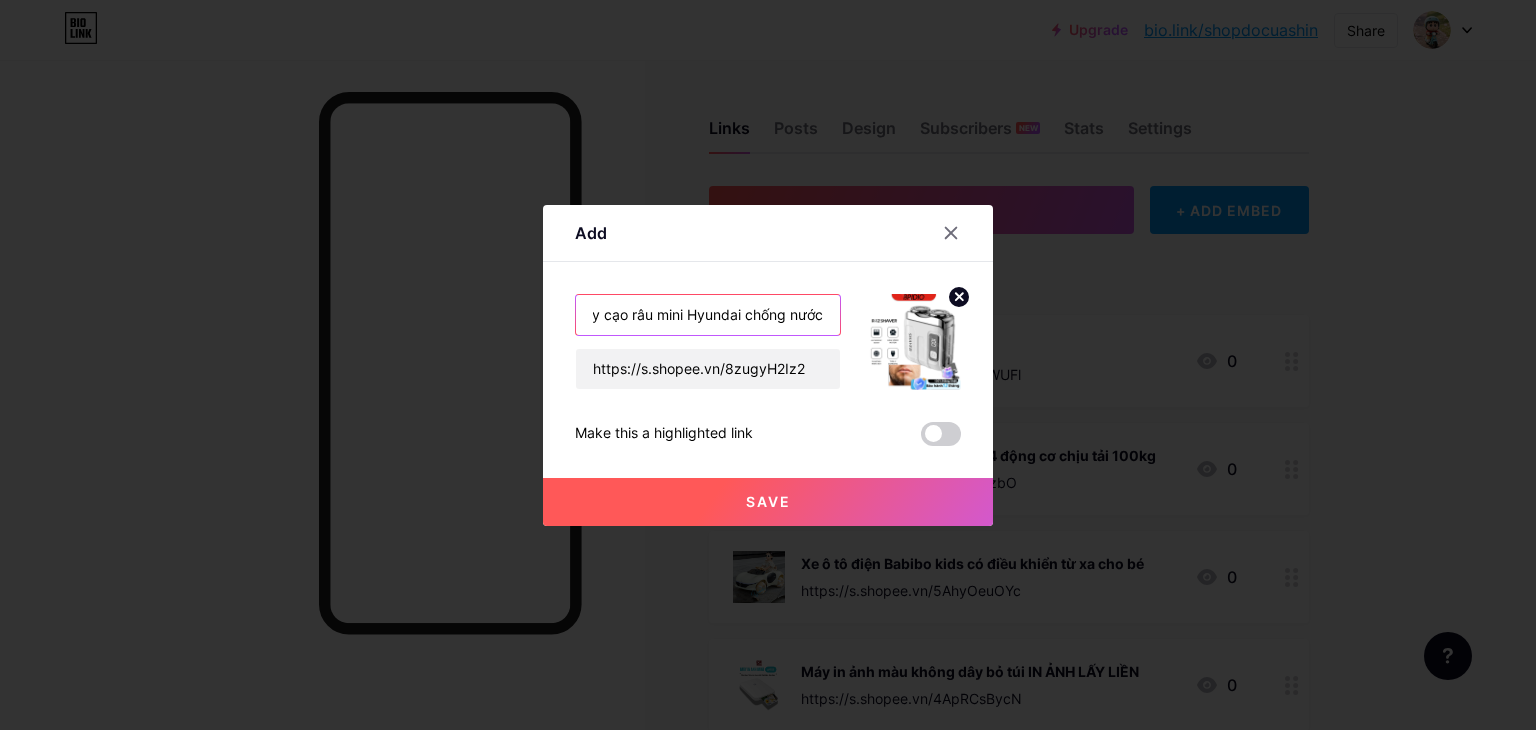 type on "Máy cạo râu mini Hyundai chống nước" 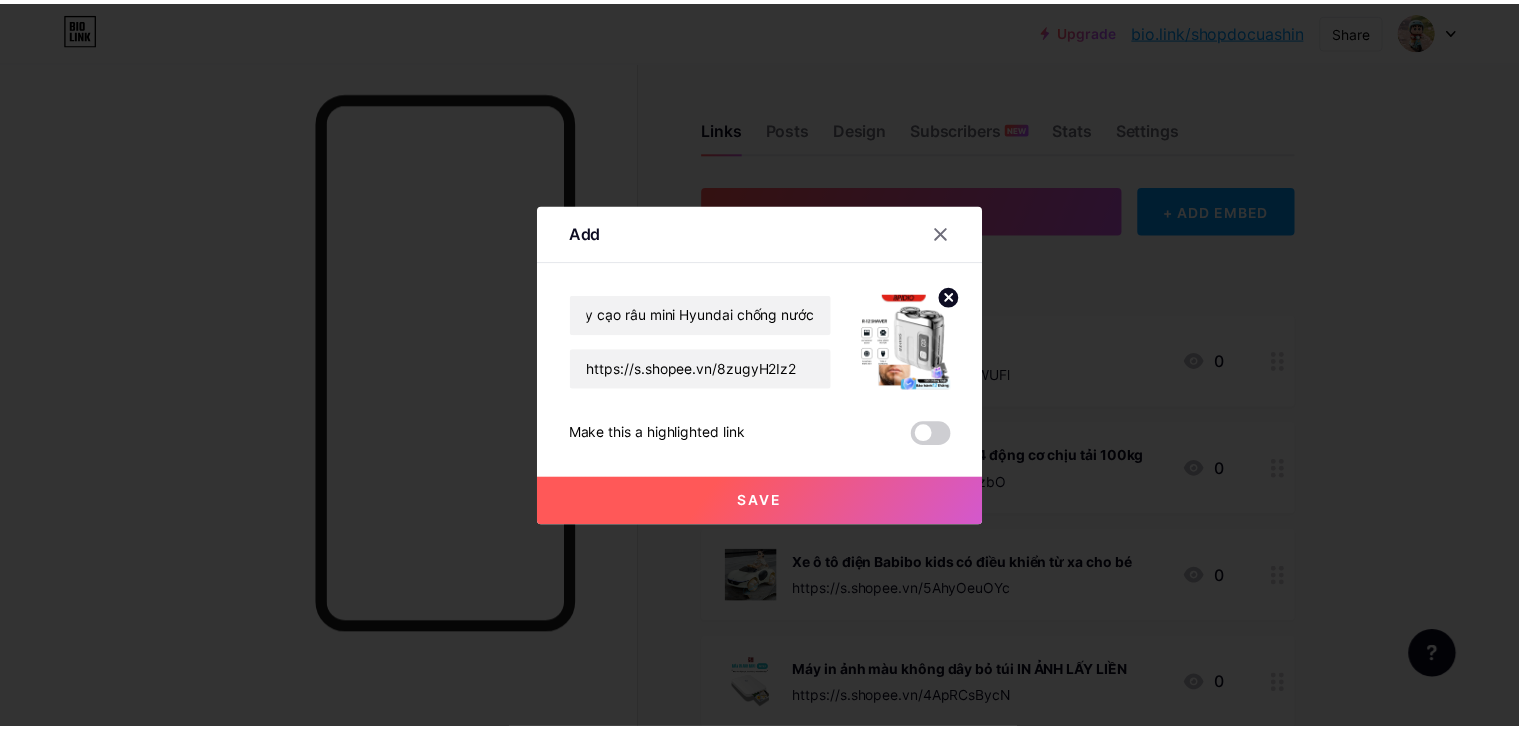 scroll, scrollTop: 0, scrollLeft: 0, axis: both 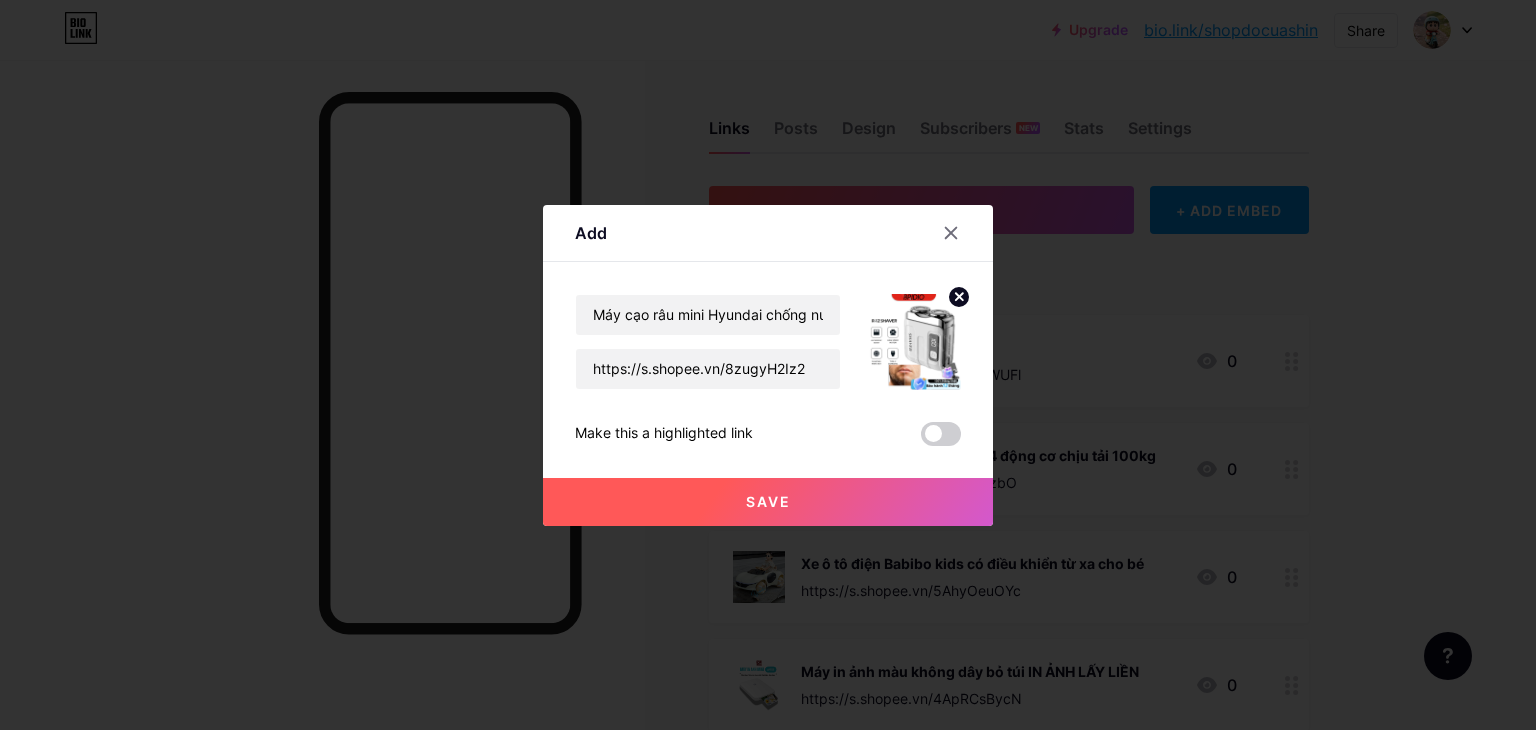 click on "Save" at bounding box center [768, 501] 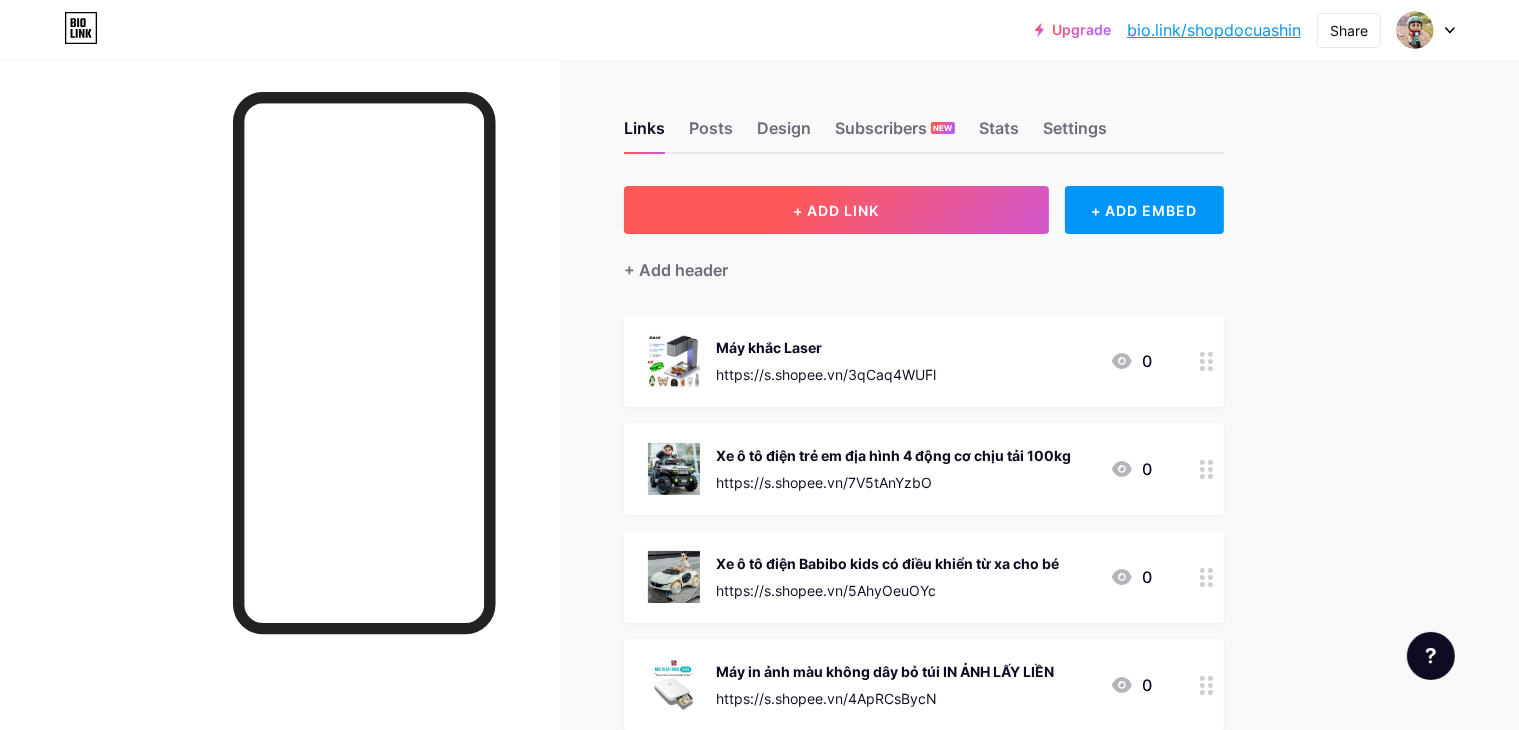 click on "+ ADD LINK" at bounding box center [836, 210] 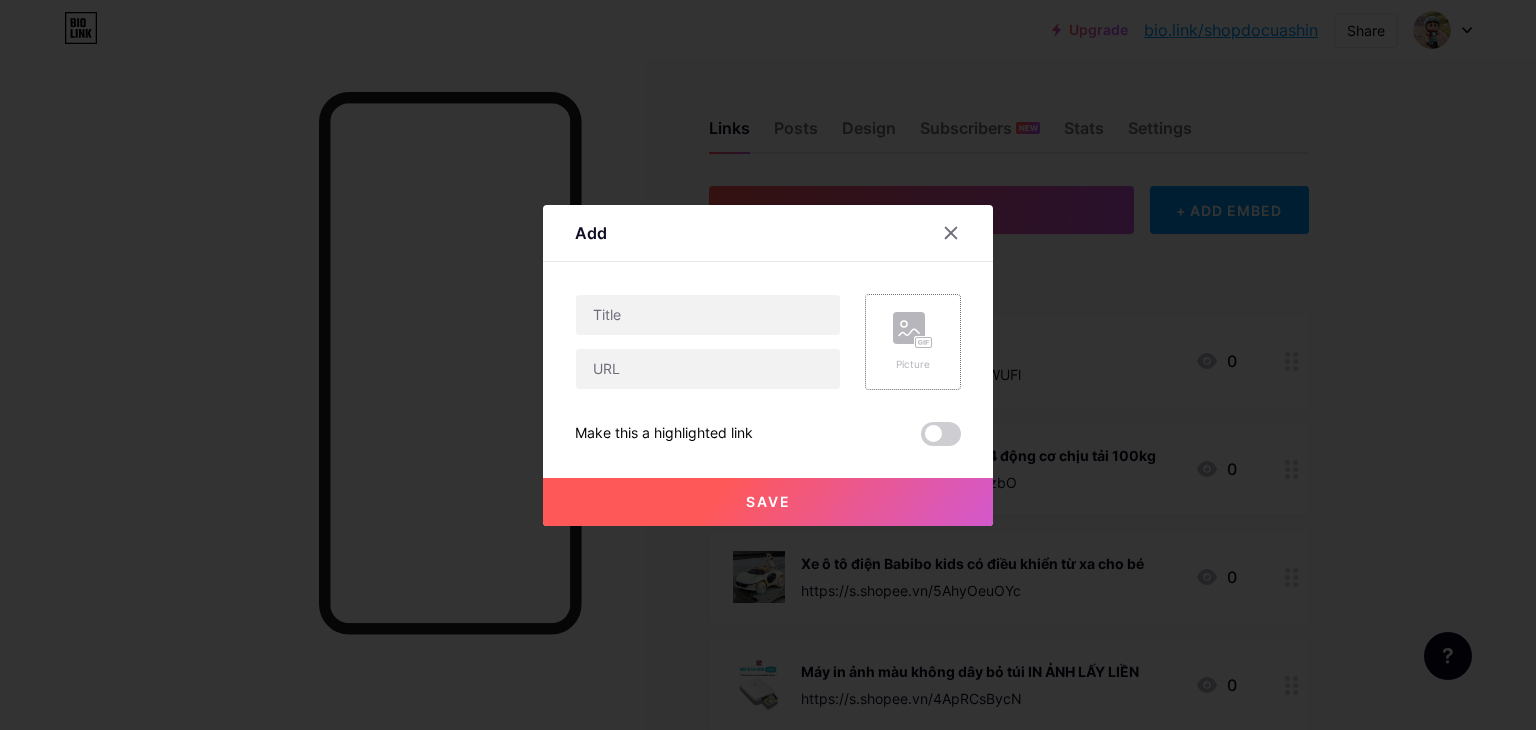 click on "Picture" at bounding box center [913, 342] 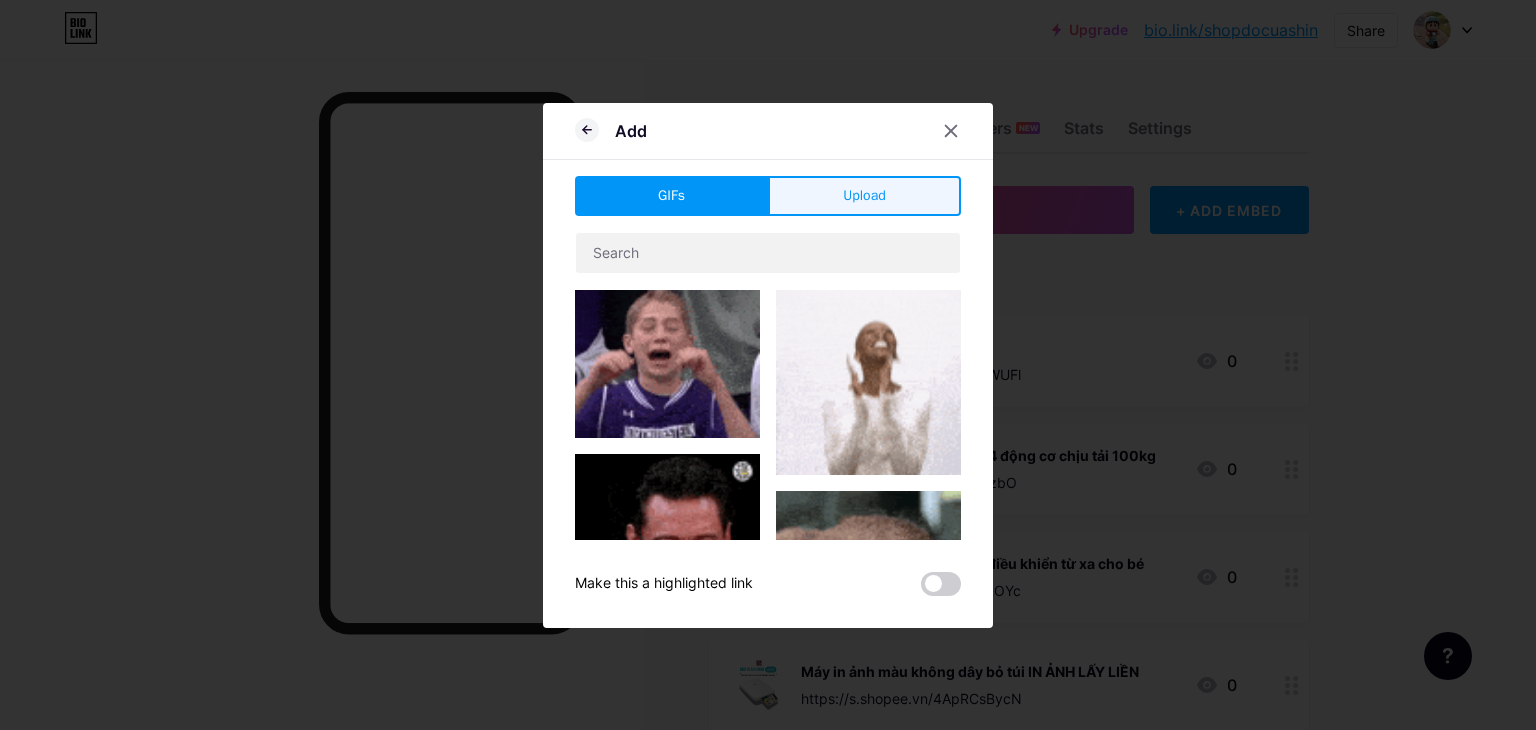 click on "Upload" at bounding box center [864, 196] 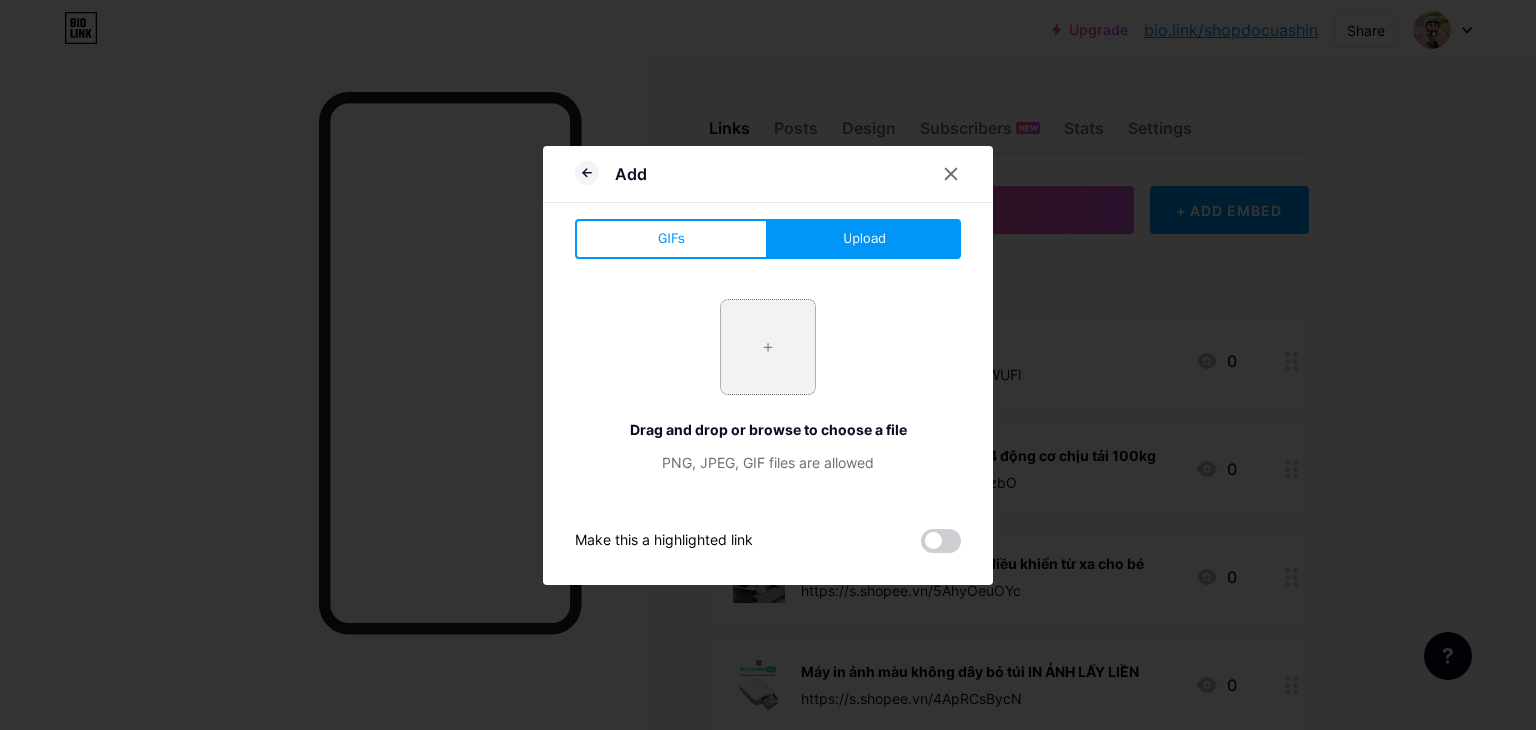 click at bounding box center [768, 347] 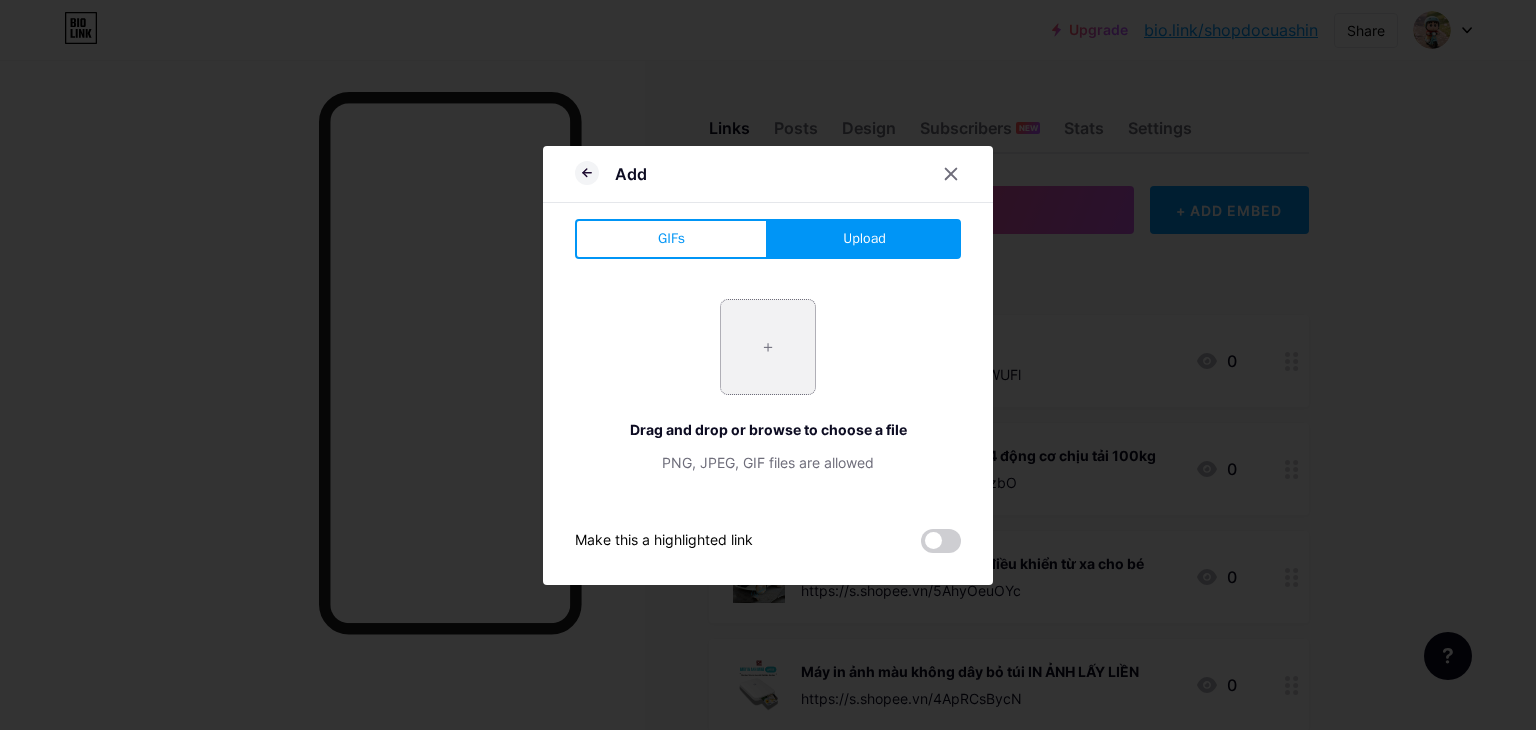 type on "C:\fakepath\16.jpg" 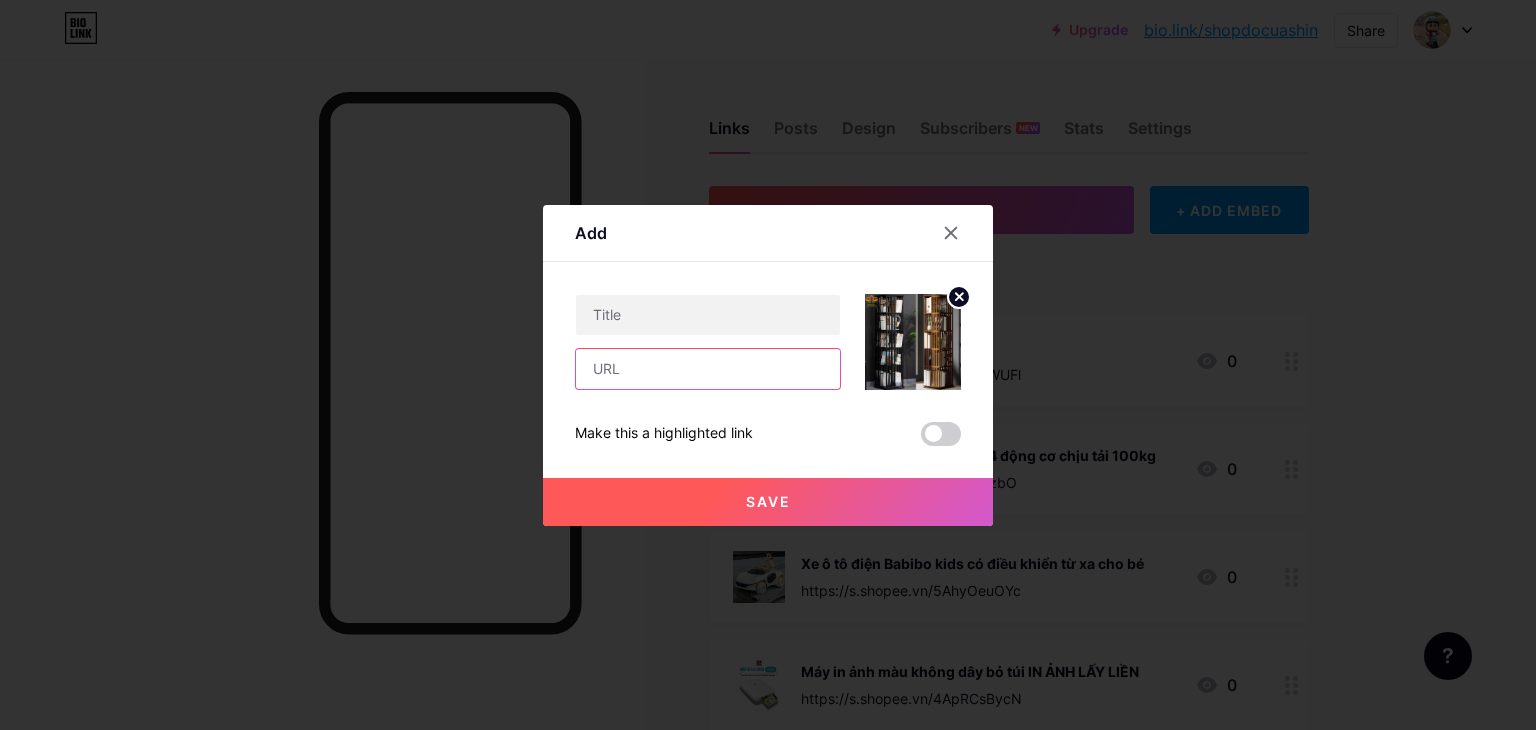 click at bounding box center (708, 369) 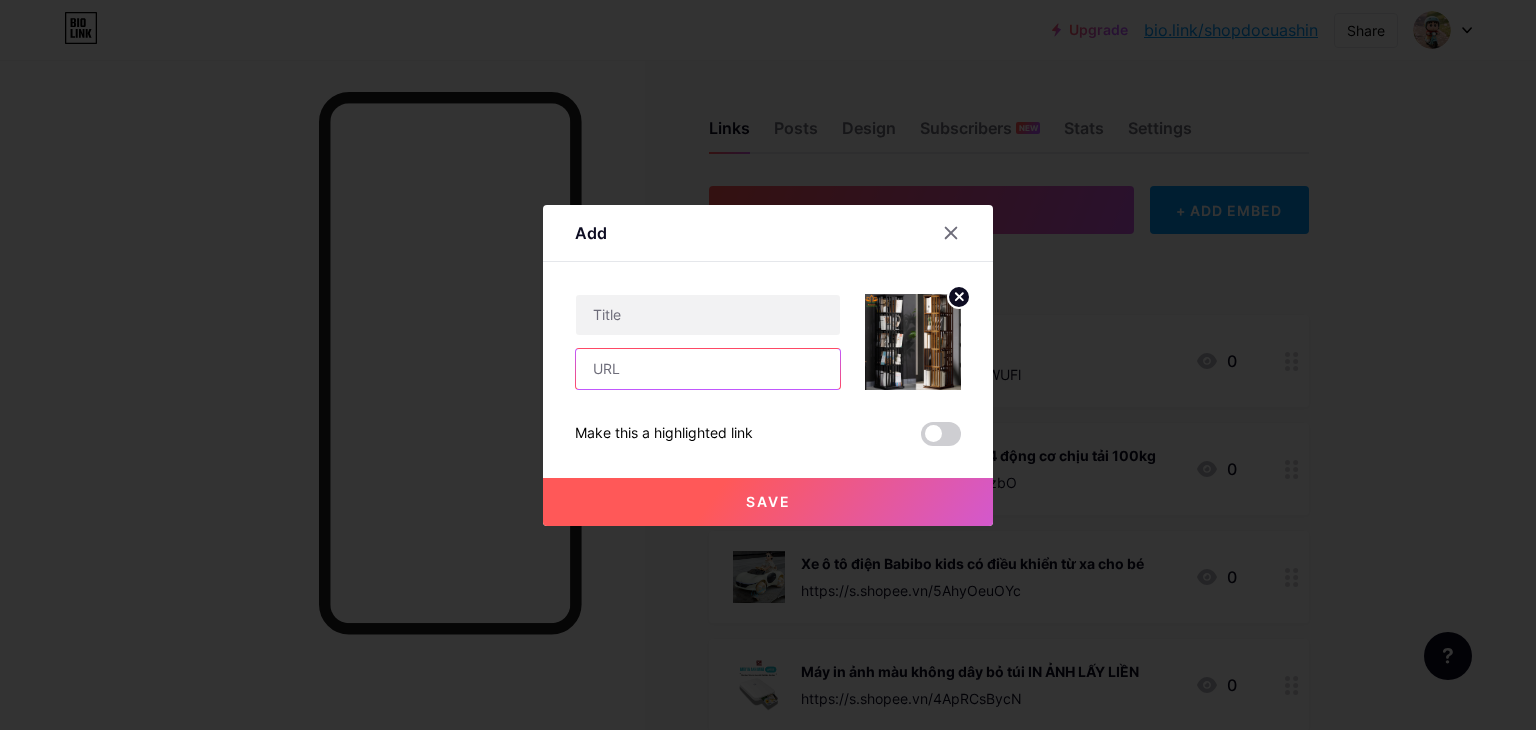 paste on "https://s.shopee.vn/4L8rPnu4mV" 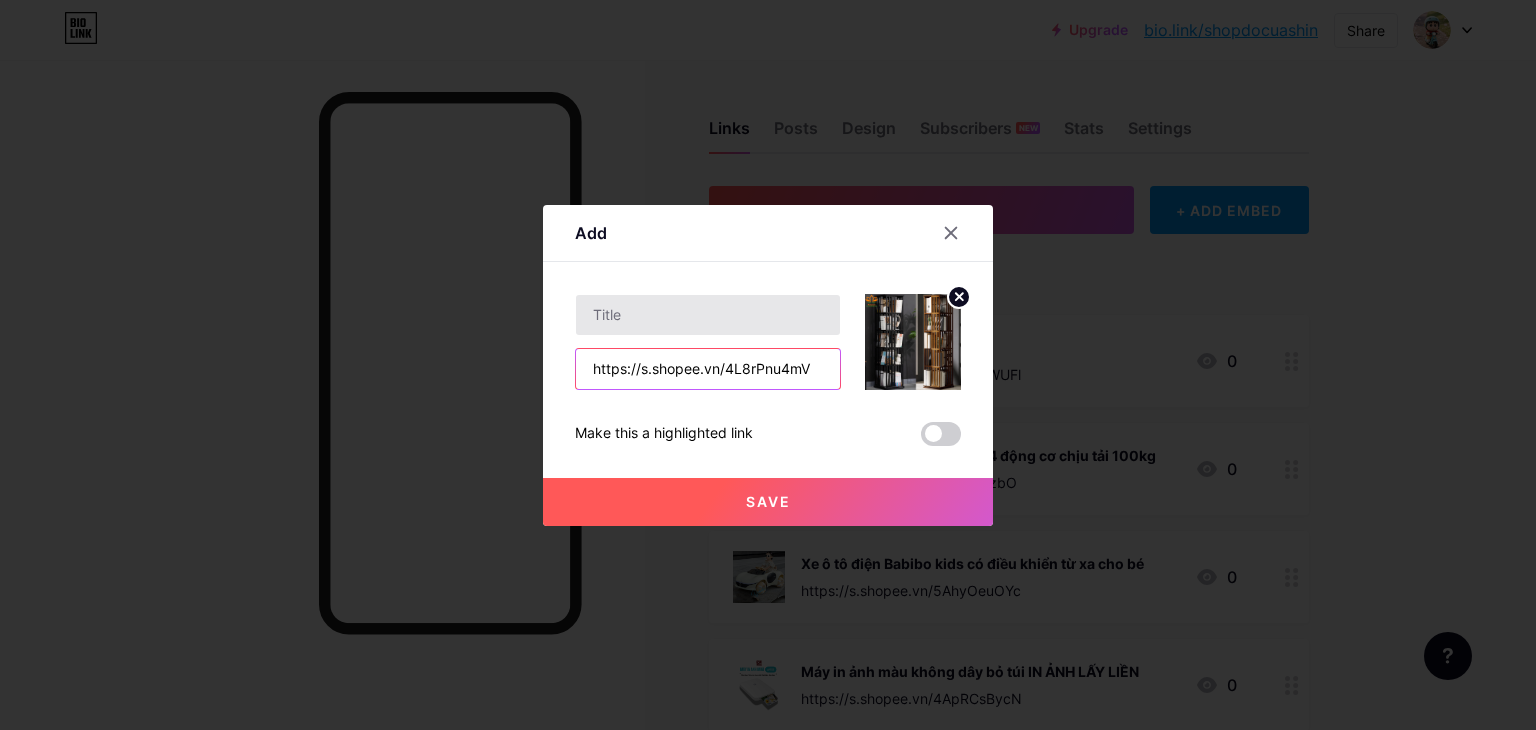 type on "https://s.shopee.vn/4L8rPnu4mV" 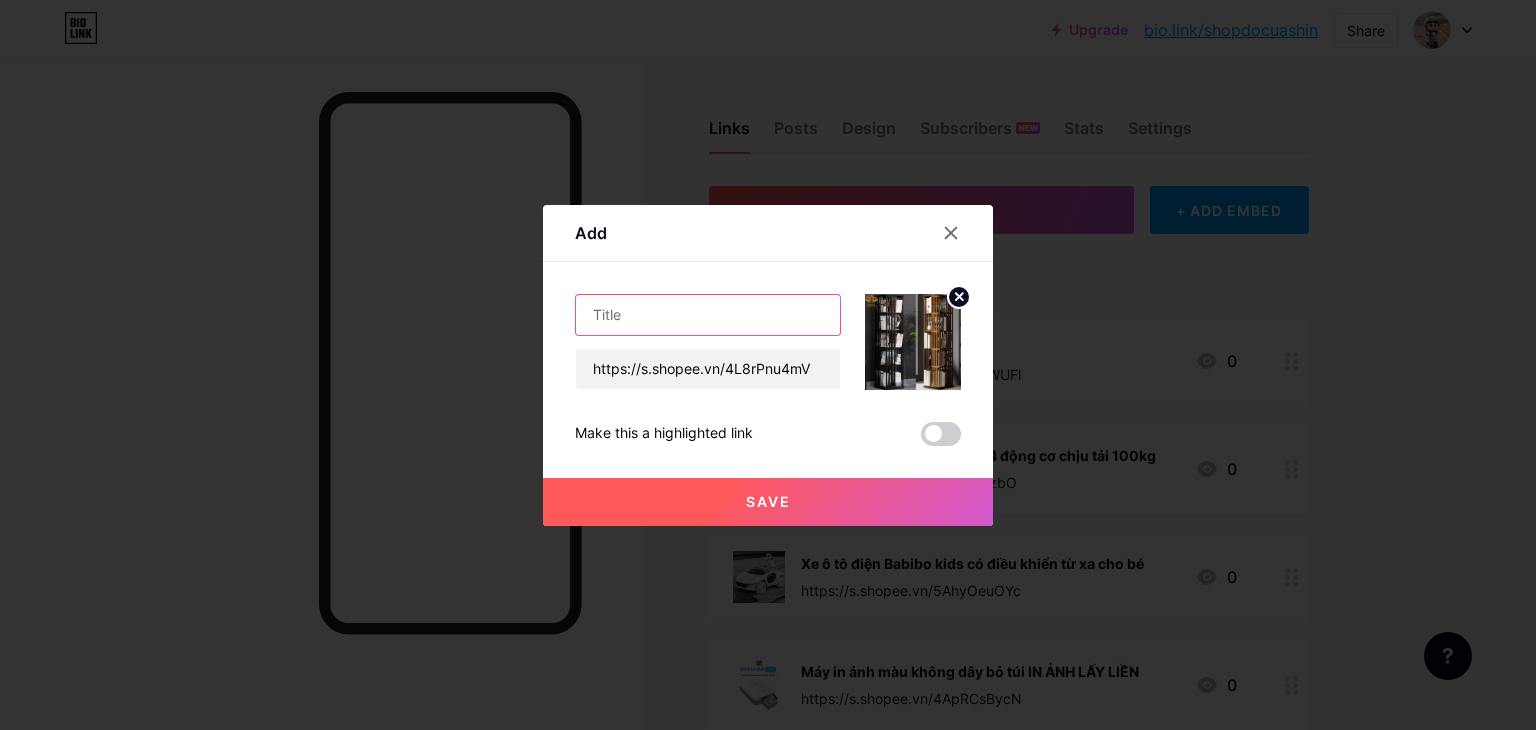 click at bounding box center [708, 315] 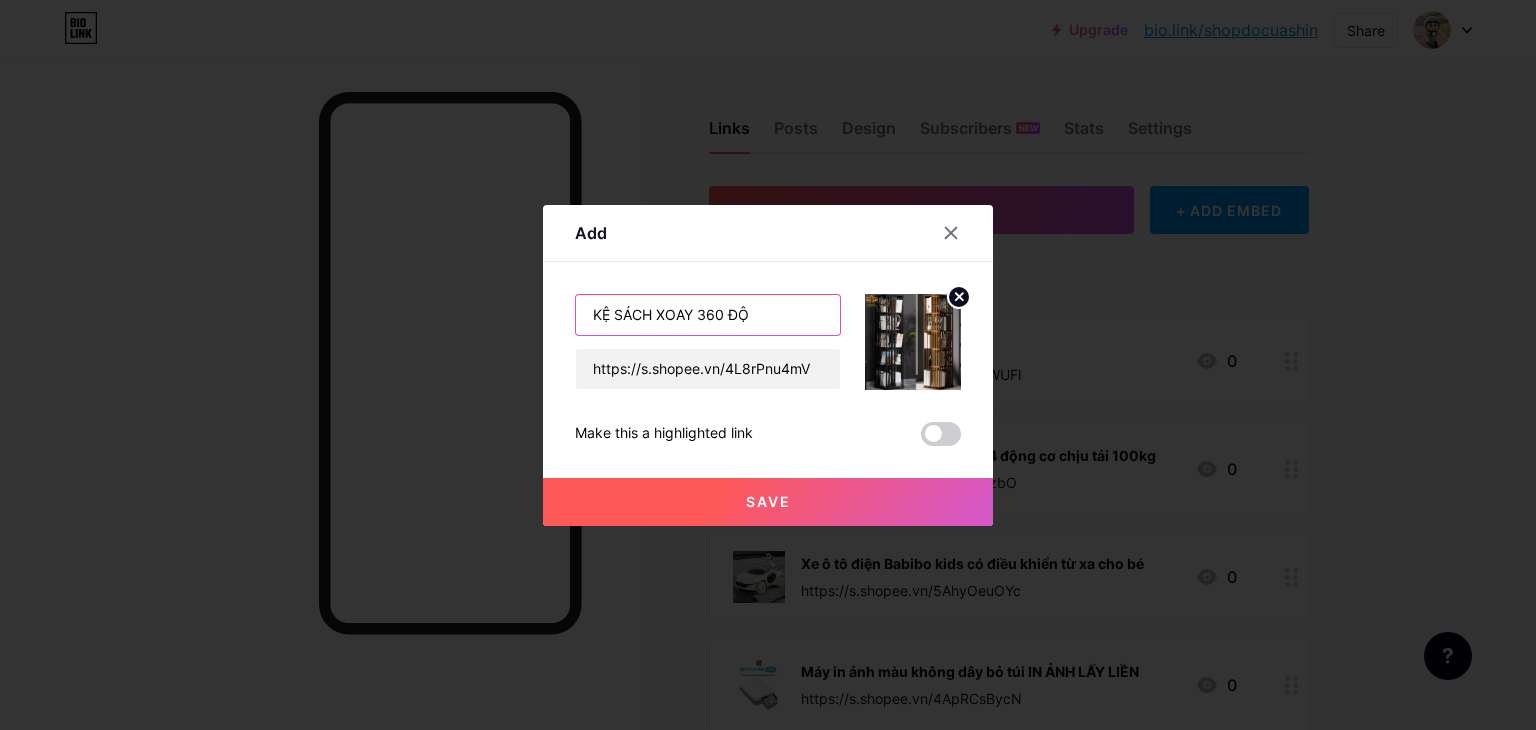 type on "KỆ SÁCH XOAY 360 ĐỘ" 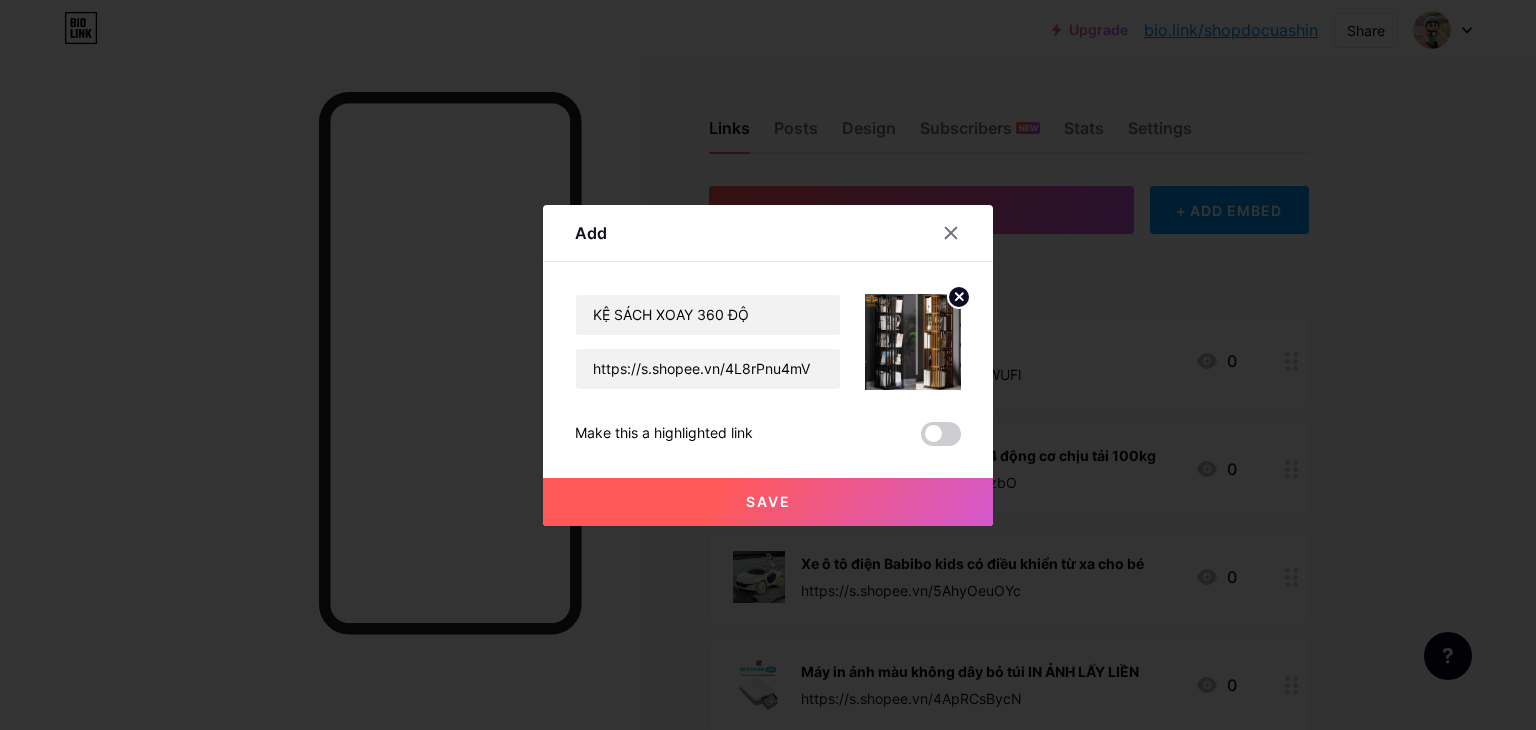 click on "Save" at bounding box center (768, 502) 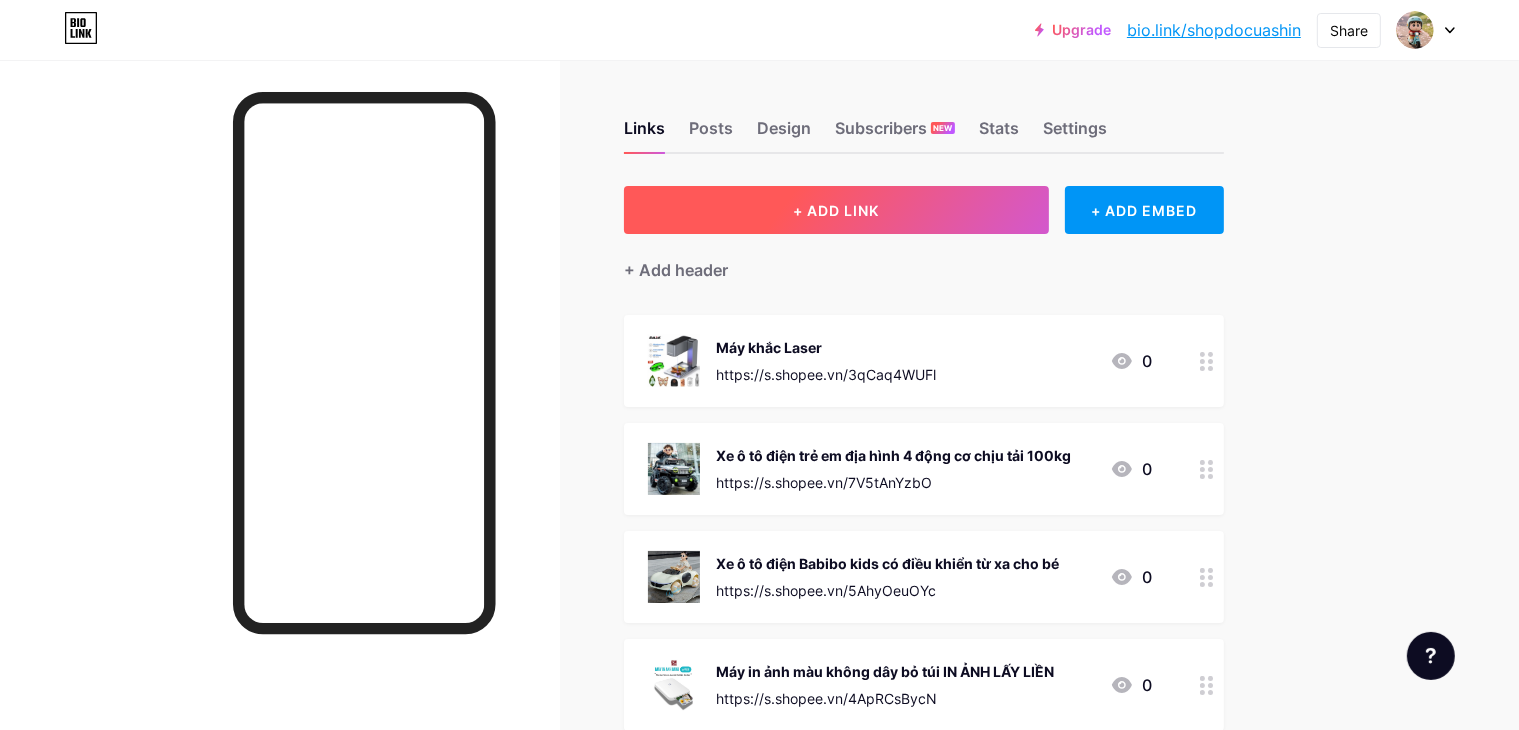 click on "+ ADD LINK" at bounding box center [836, 210] 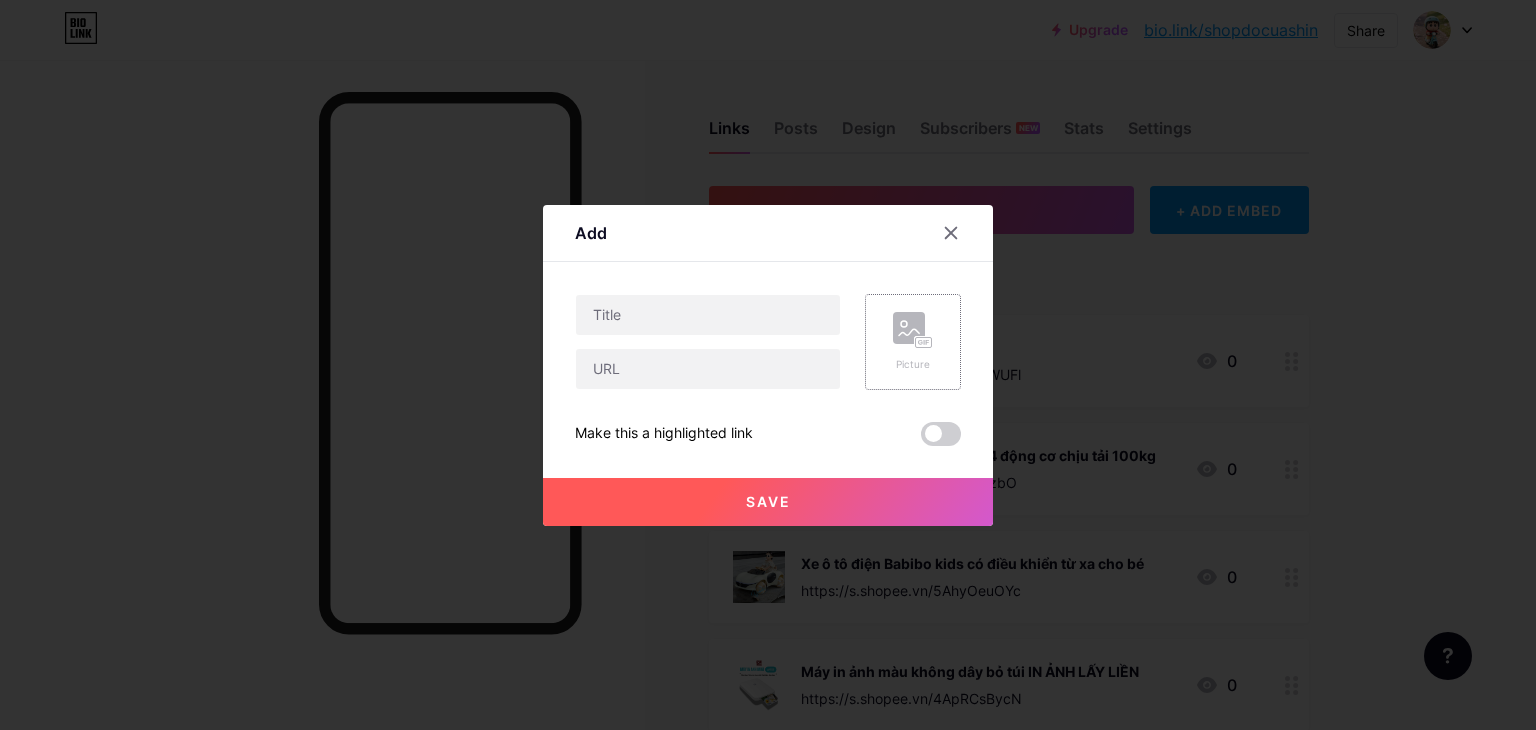 click on "Picture" at bounding box center (913, 342) 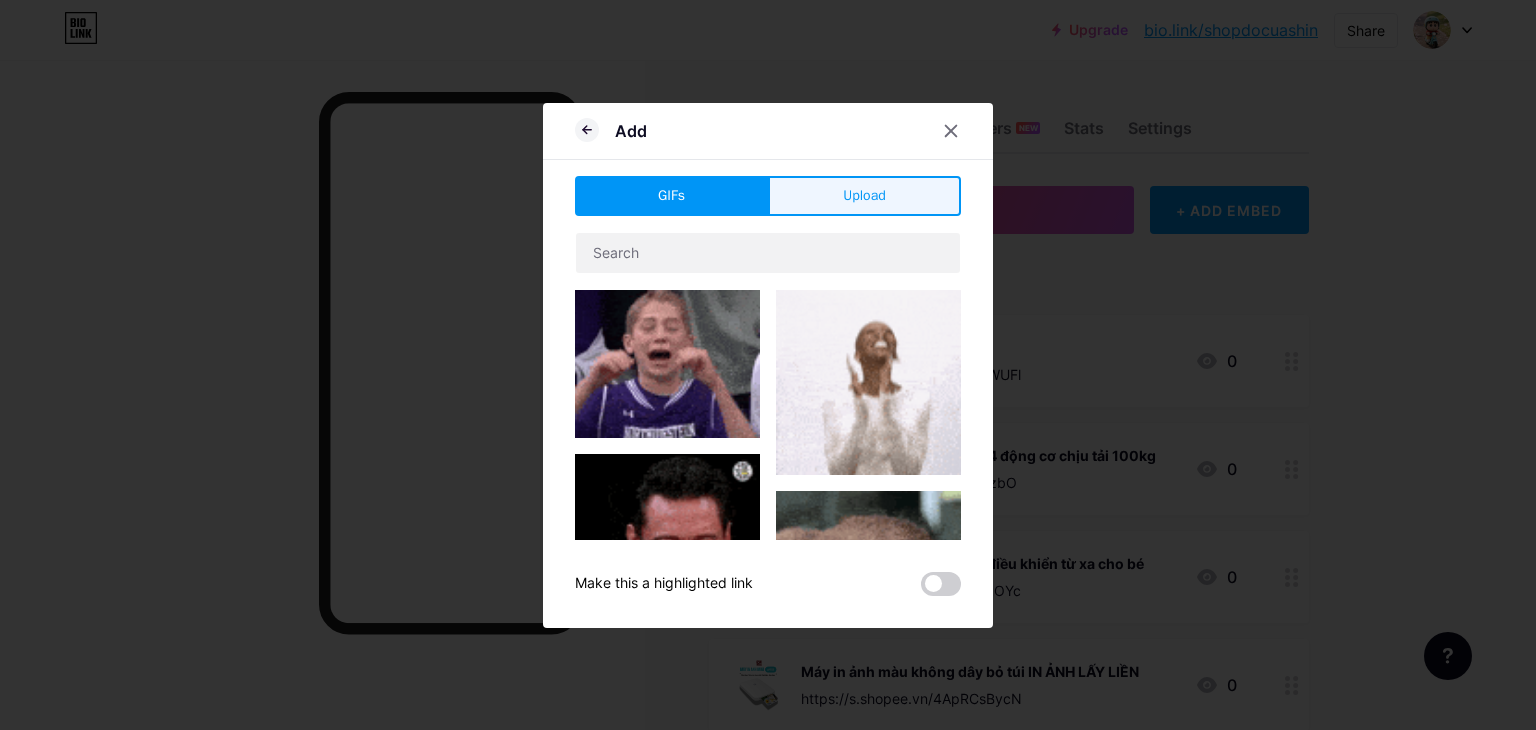 click on "Upload" at bounding box center [864, 196] 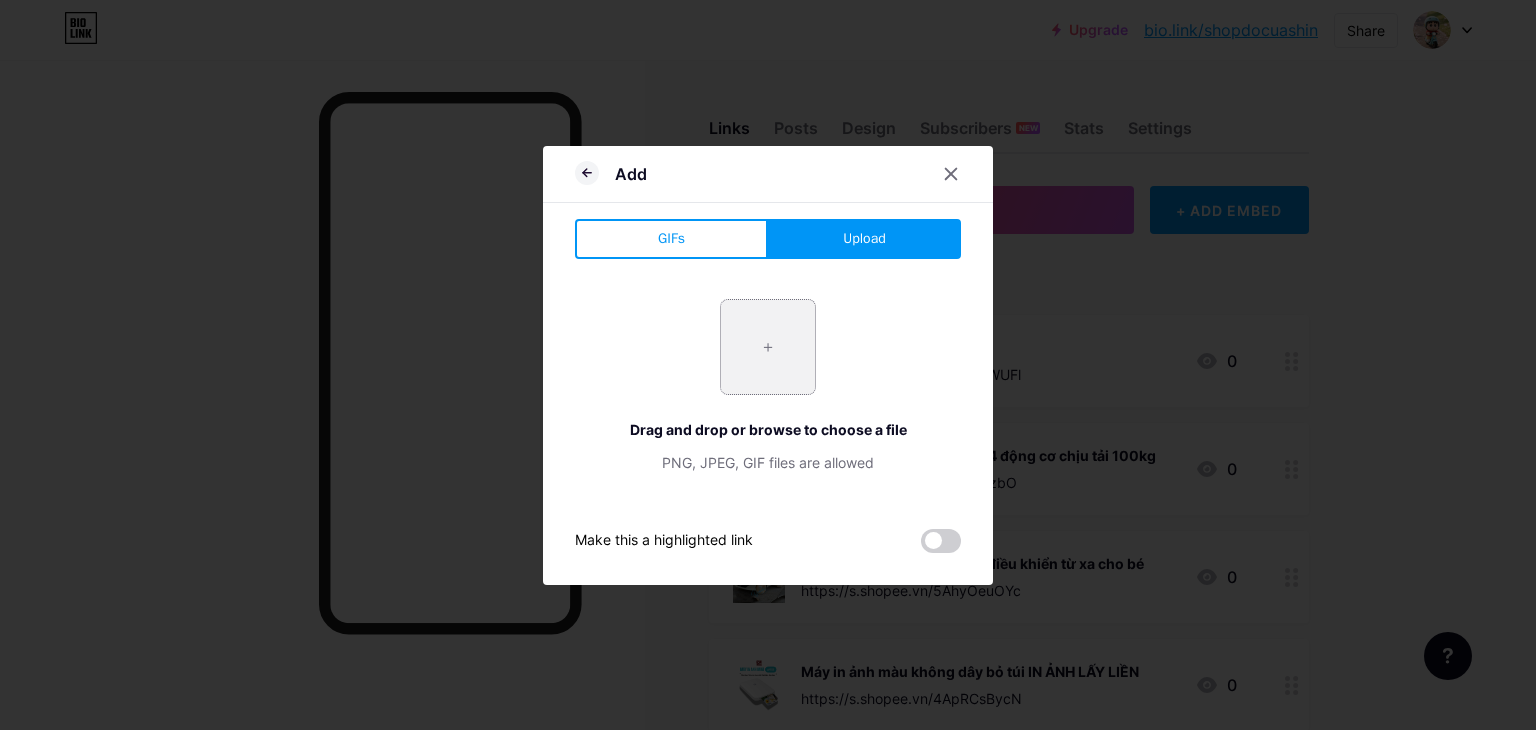 click at bounding box center (768, 347) 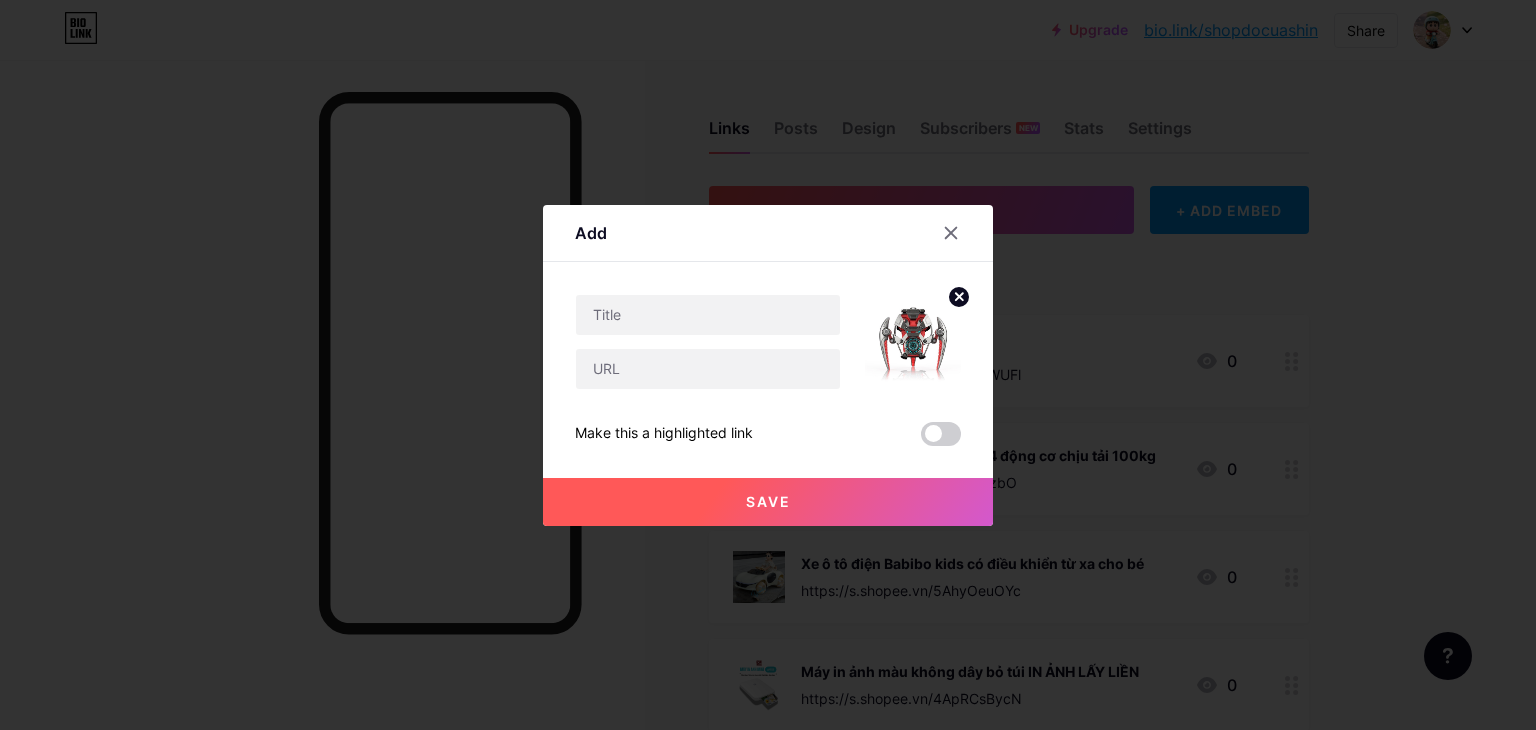 click at bounding box center [708, 342] 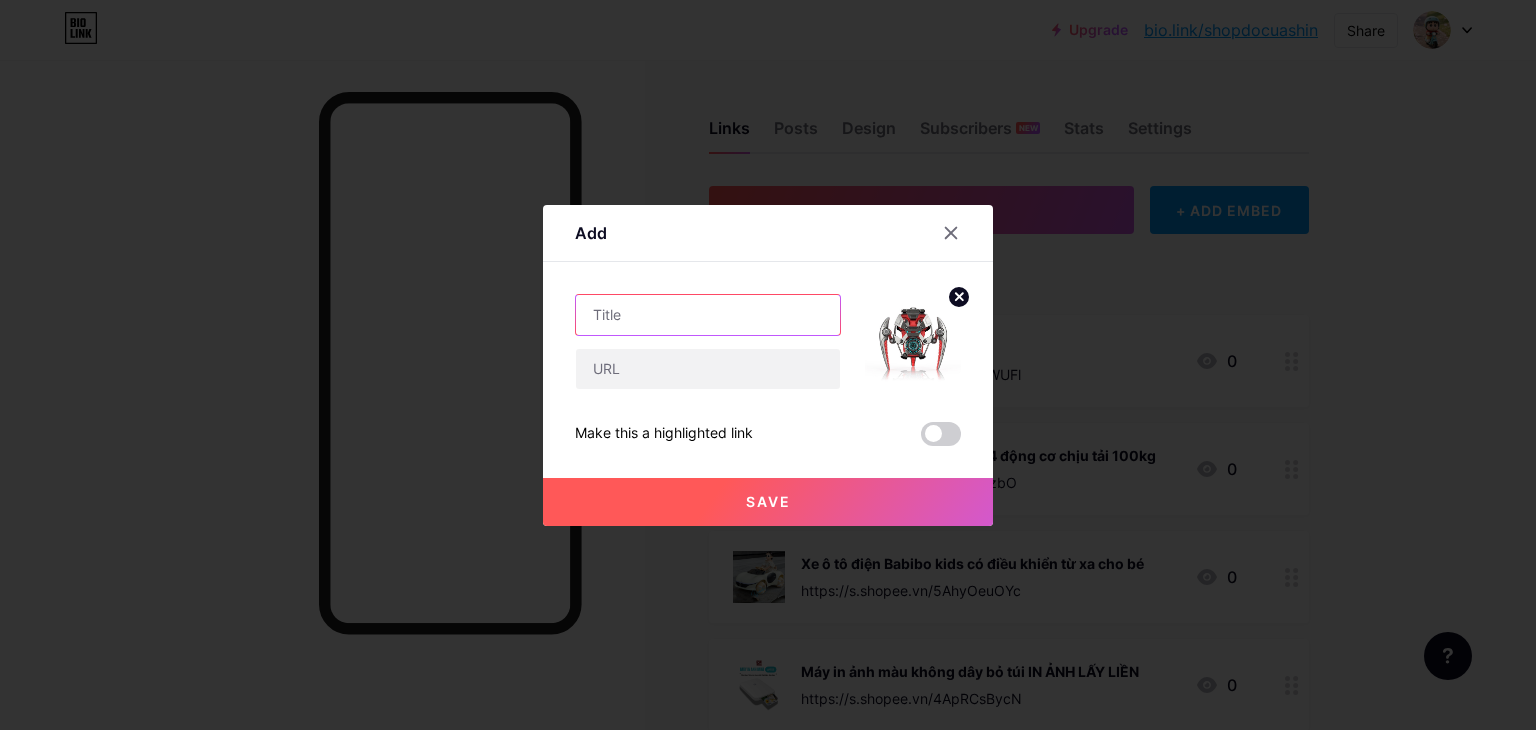 click at bounding box center (708, 315) 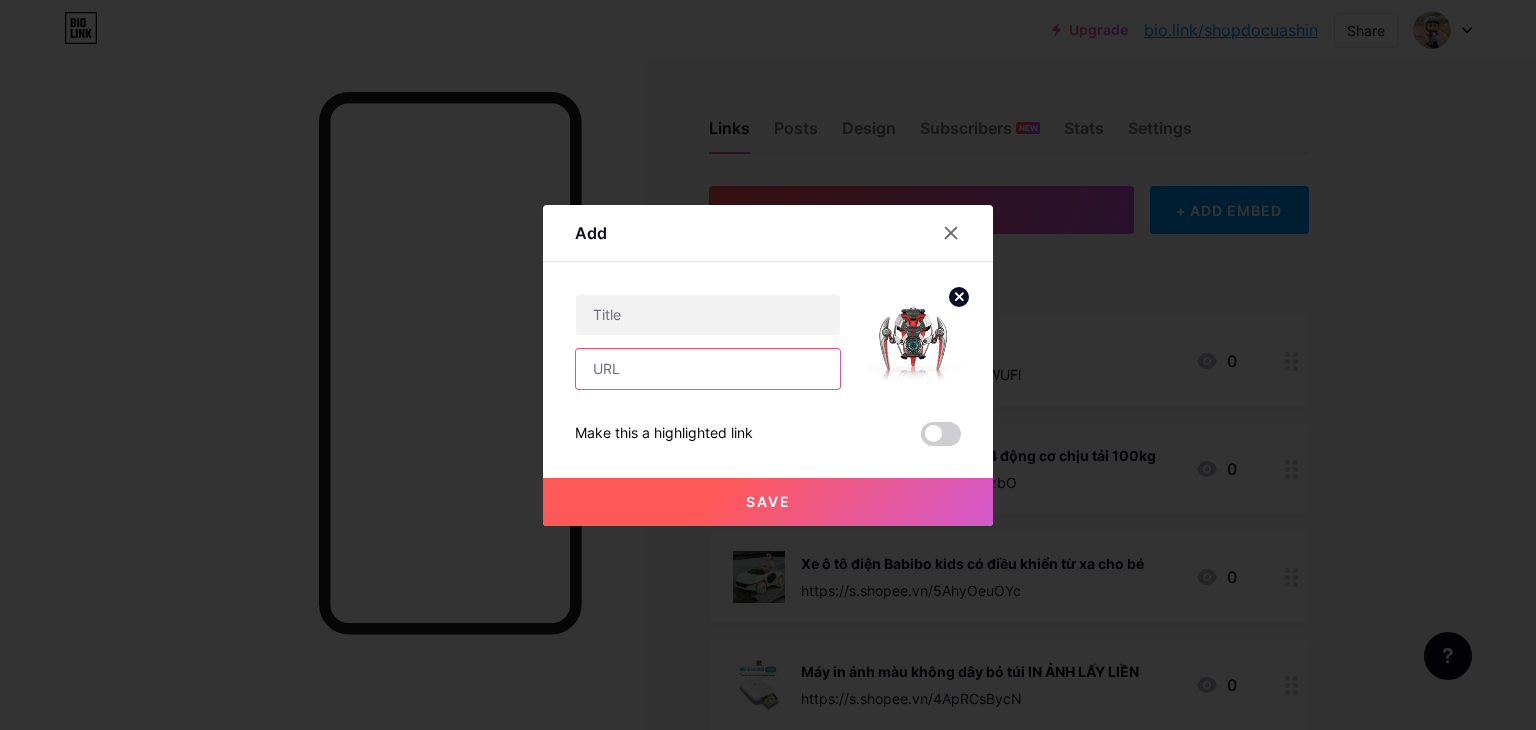 click at bounding box center (708, 369) 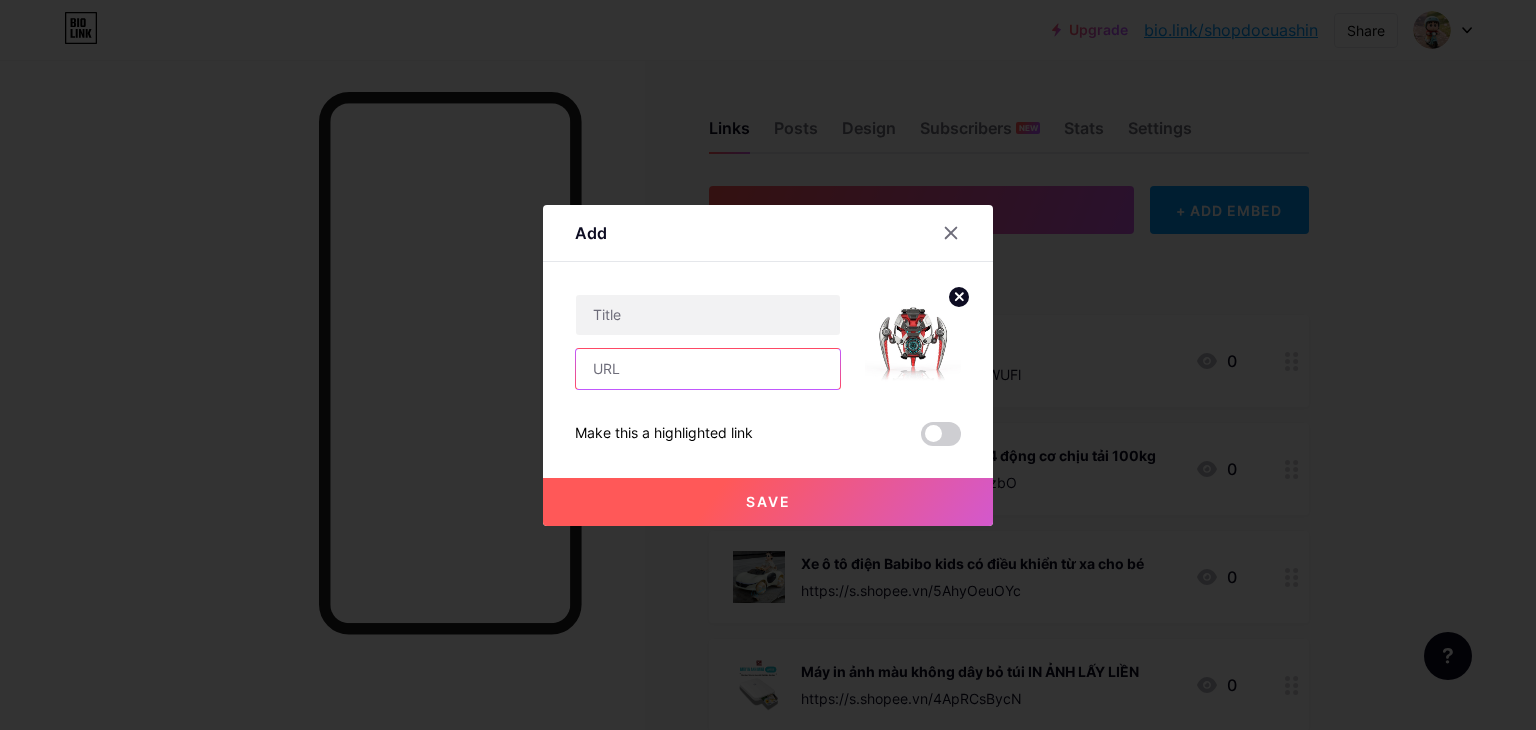 paste on "https://s.shopee.vn/6VDLzuFJIv" 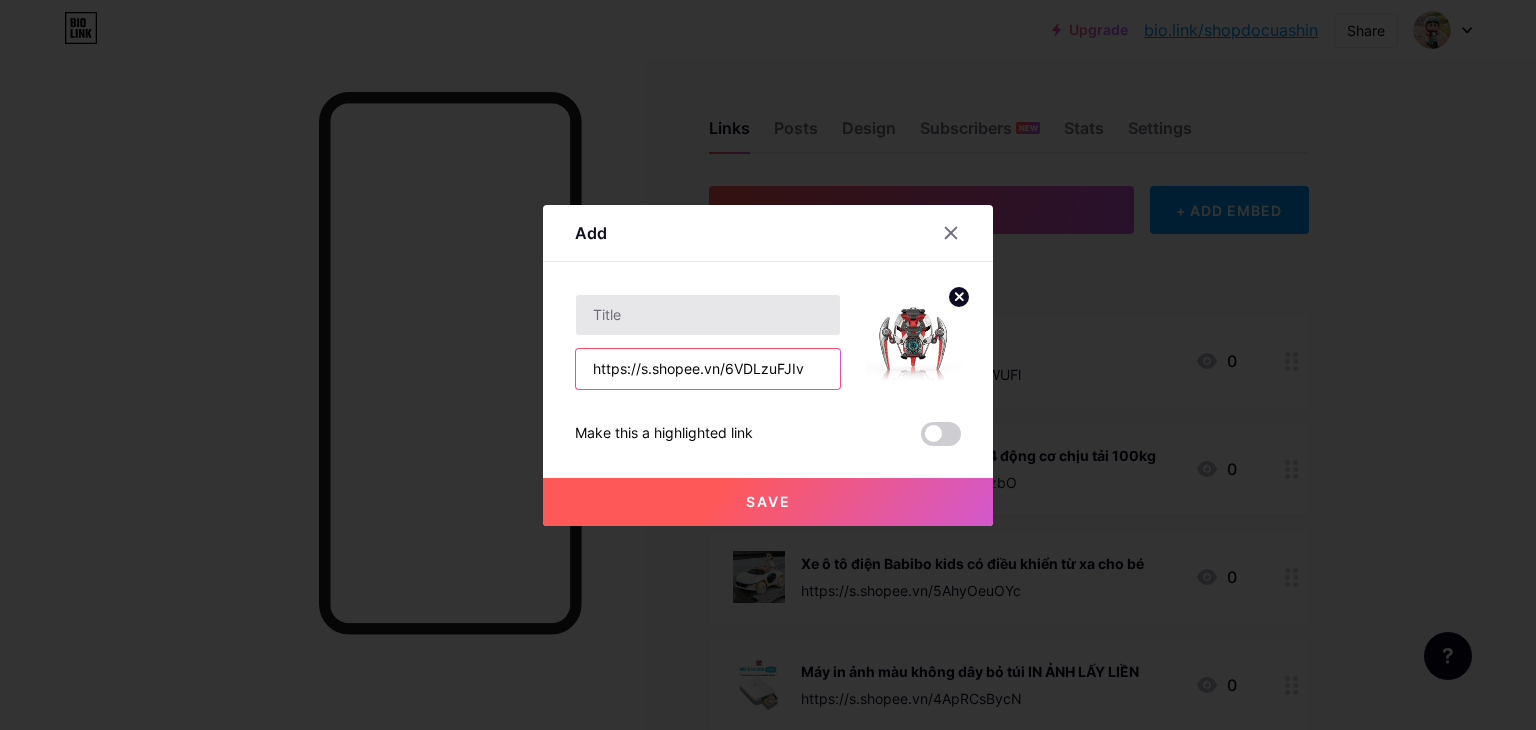 type on "https://s.shopee.vn/6VDLzuFJIv" 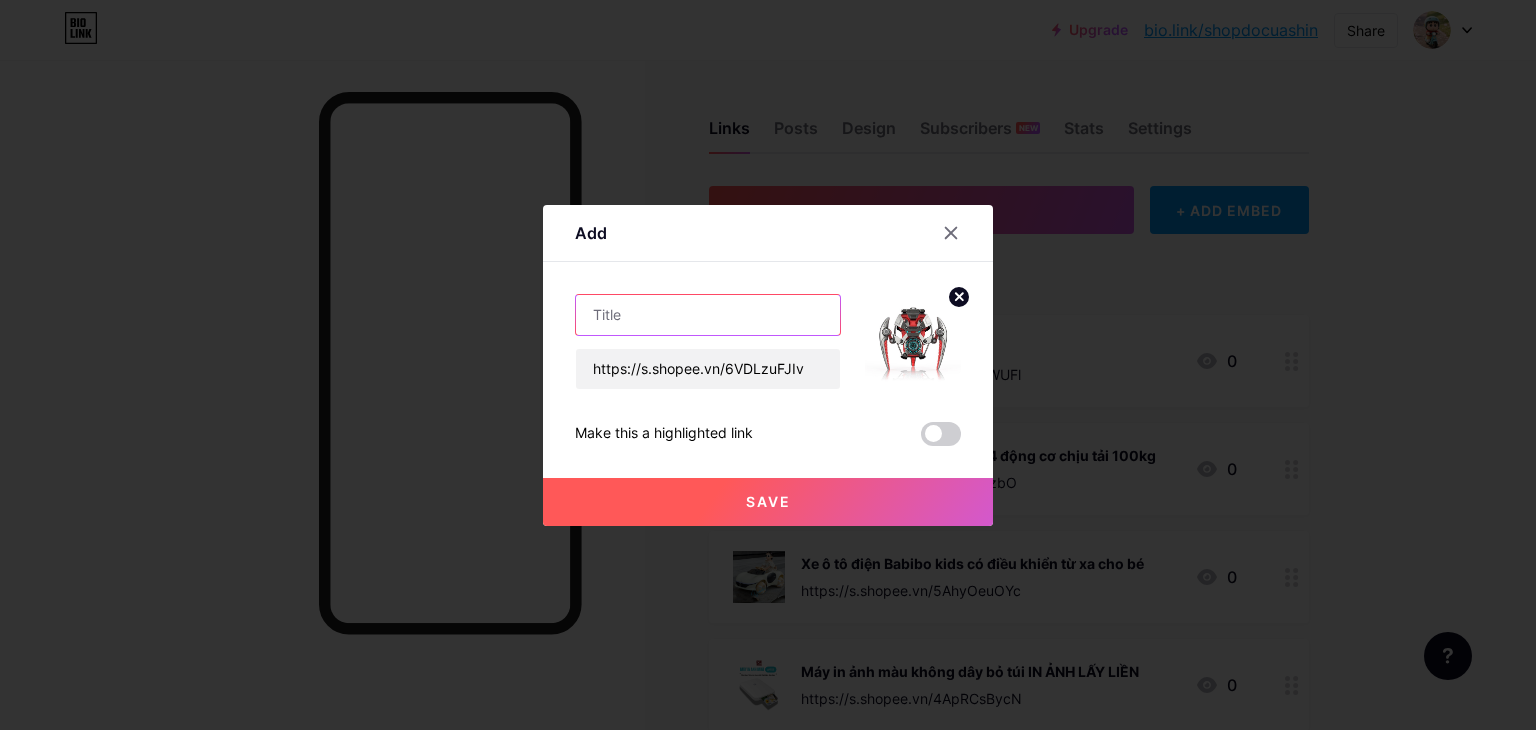 click at bounding box center (708, 315) 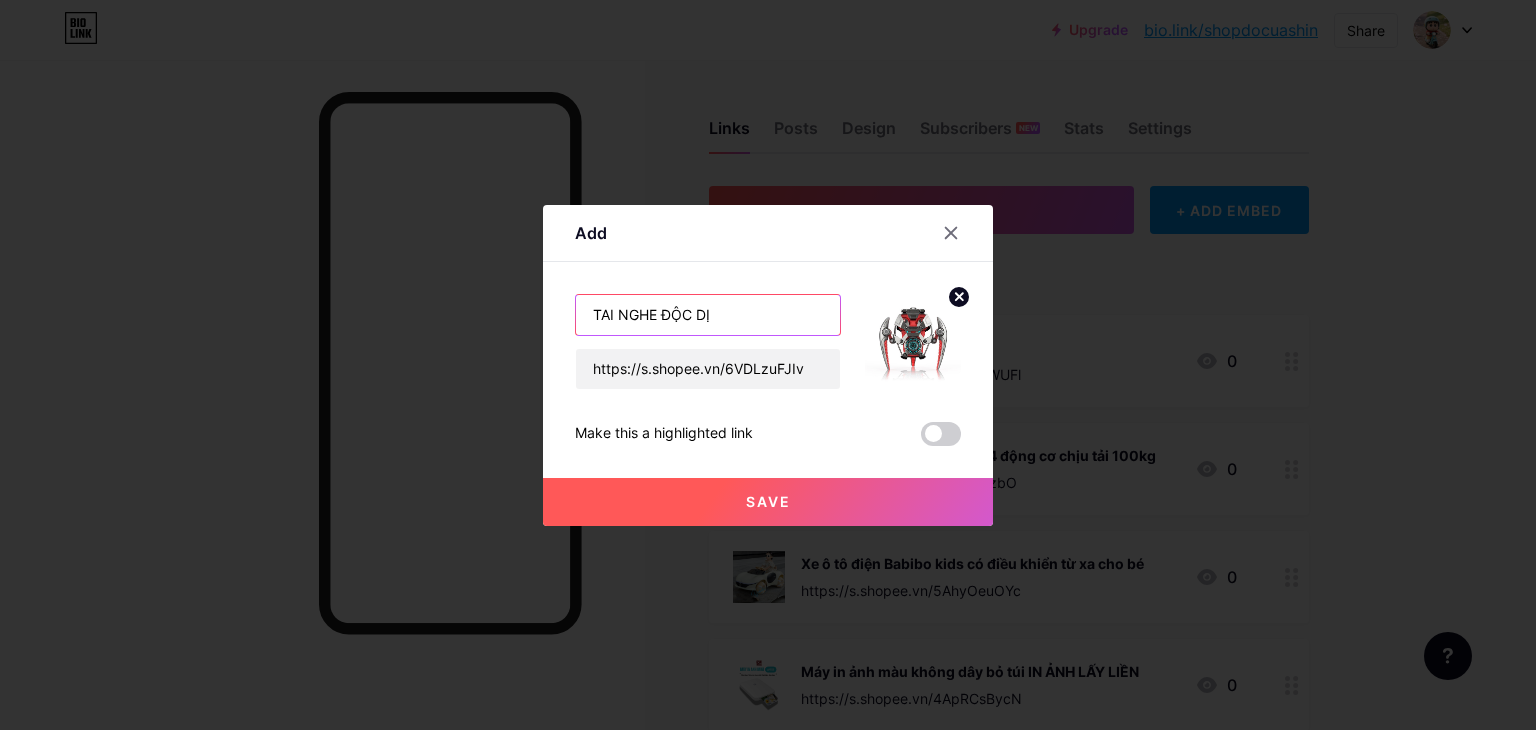 type on "TAI NGHE ĐỘC DỊ" 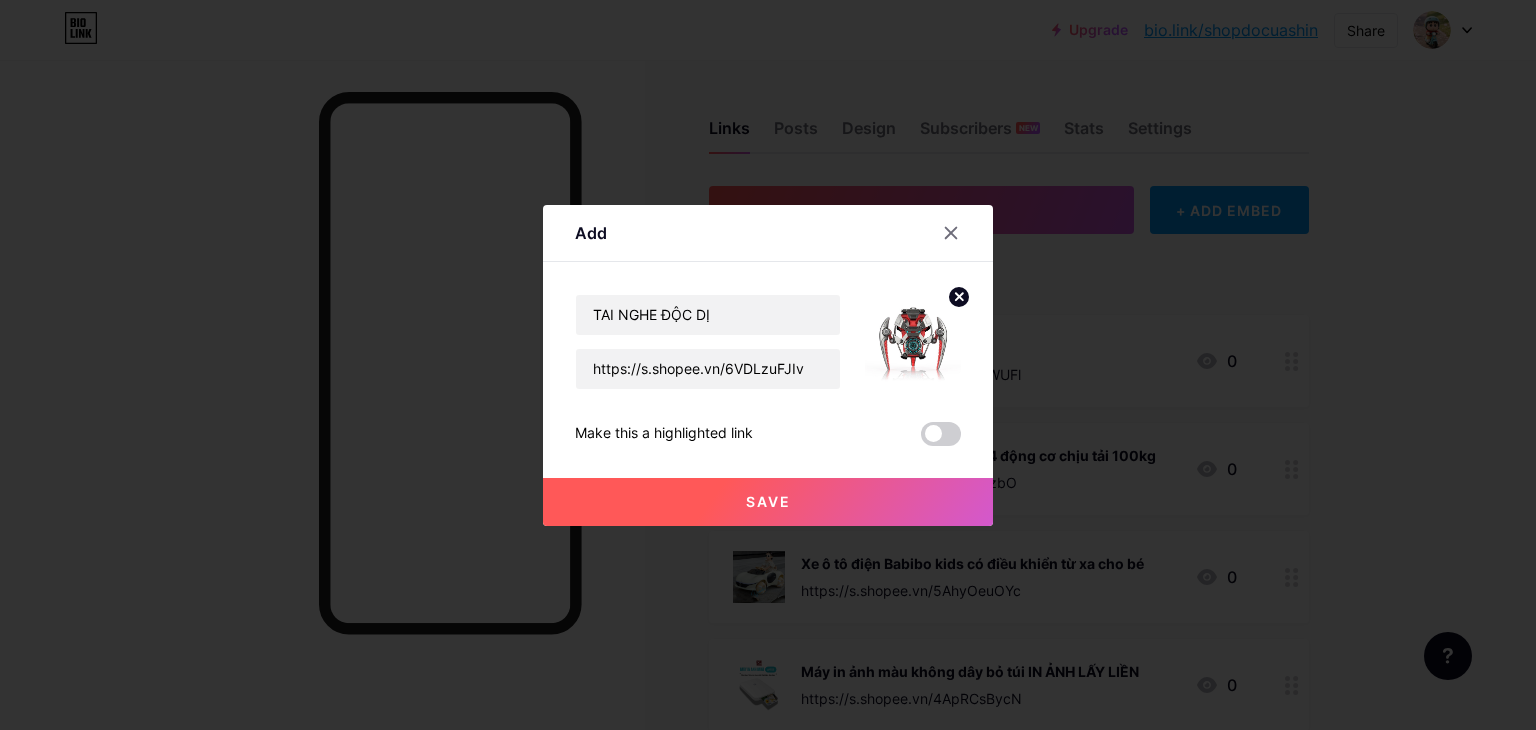click on "Save" at bounding box center (768, 502) 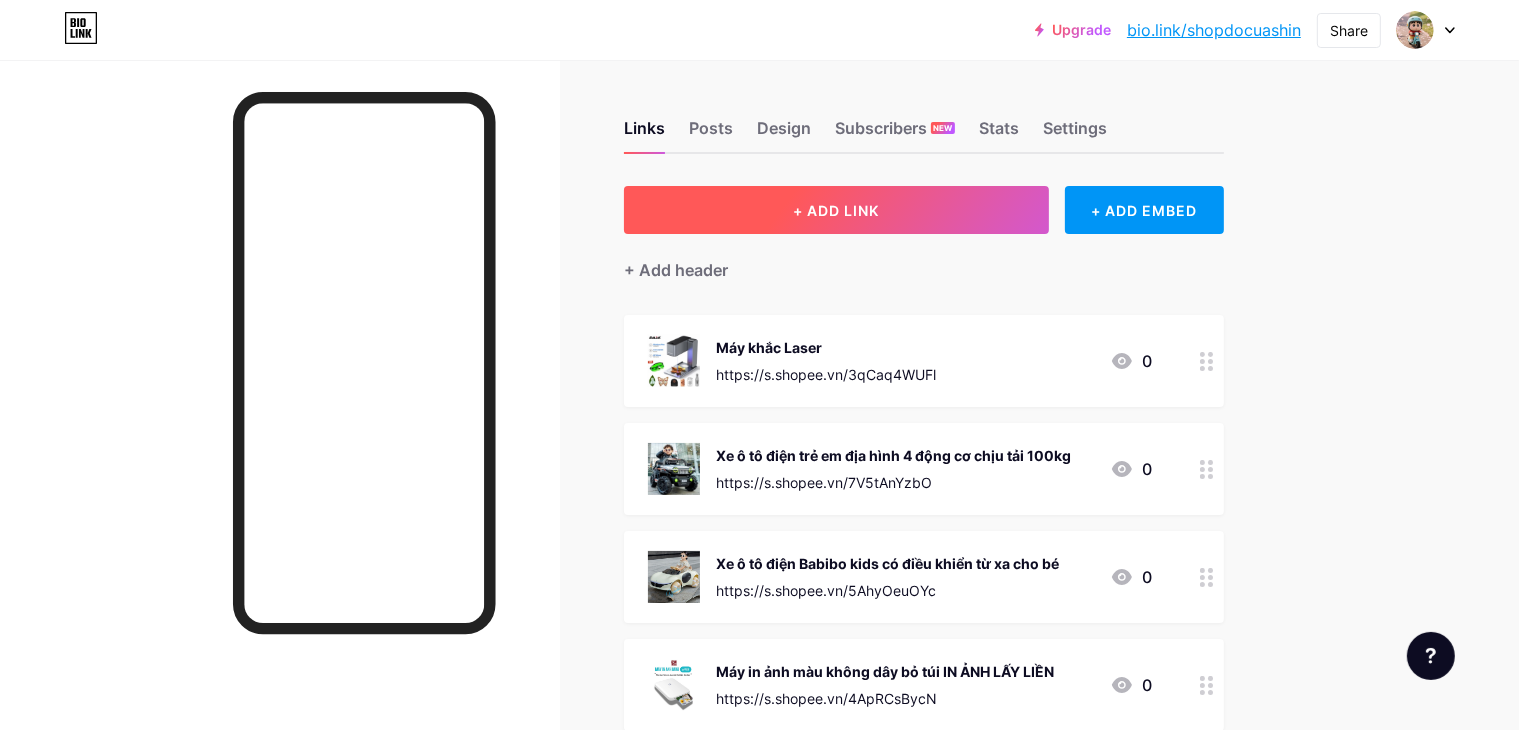 click on "+ ADD LINK" at bounding box center (836, 210) 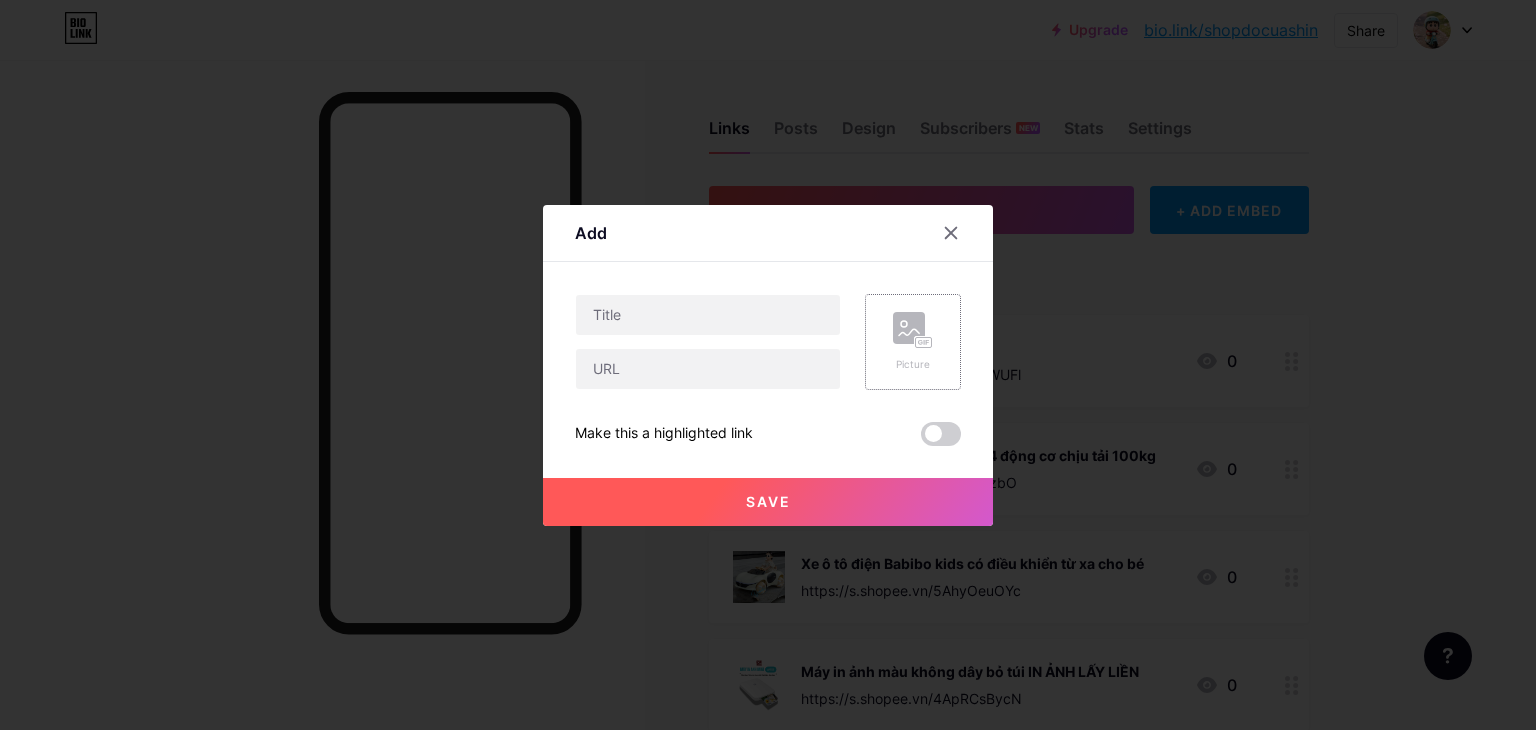 drag, startPoint x: 888, startPoint y: 362, endPoint x: 917, endPoint y: 333, distance: 41.01219 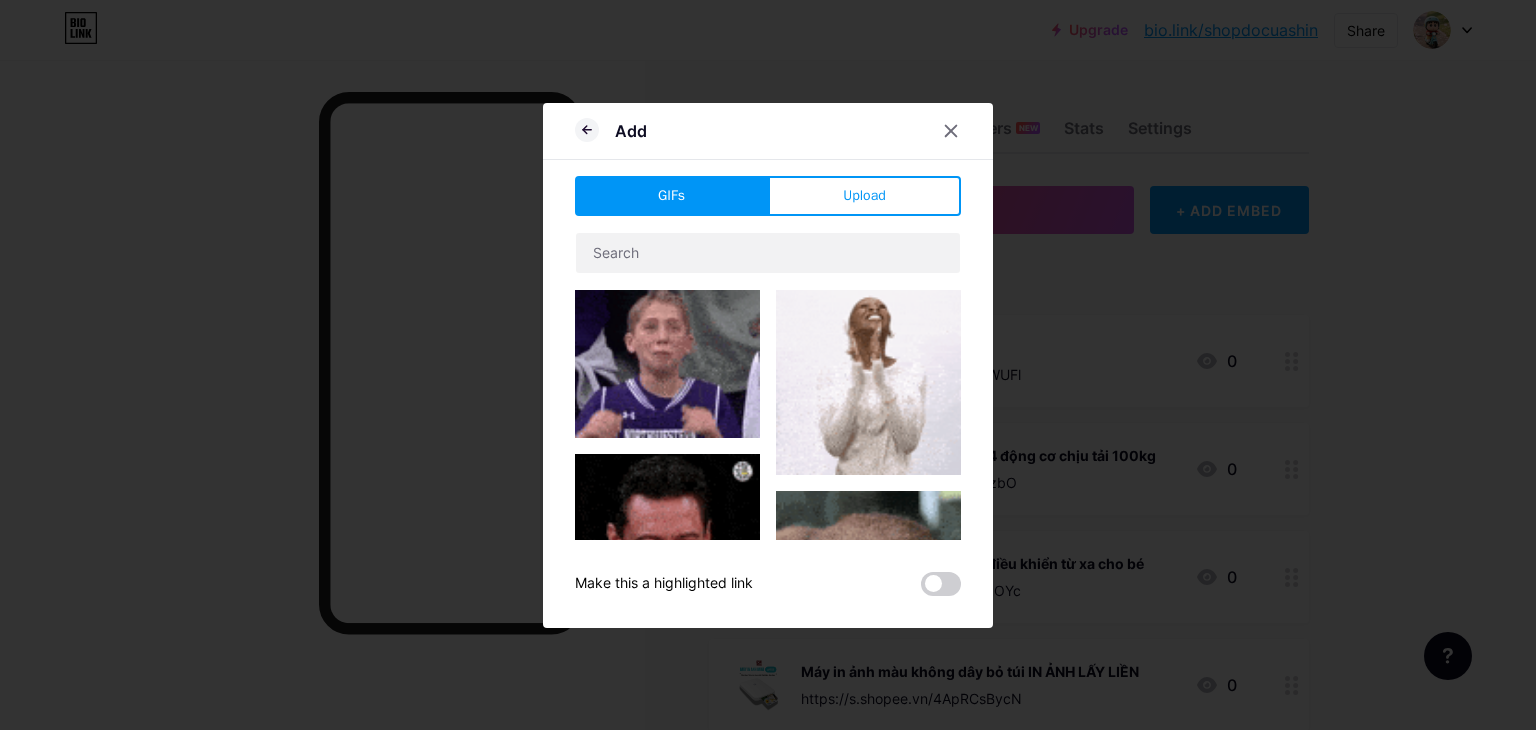 click at bounding box center (768, 1272) 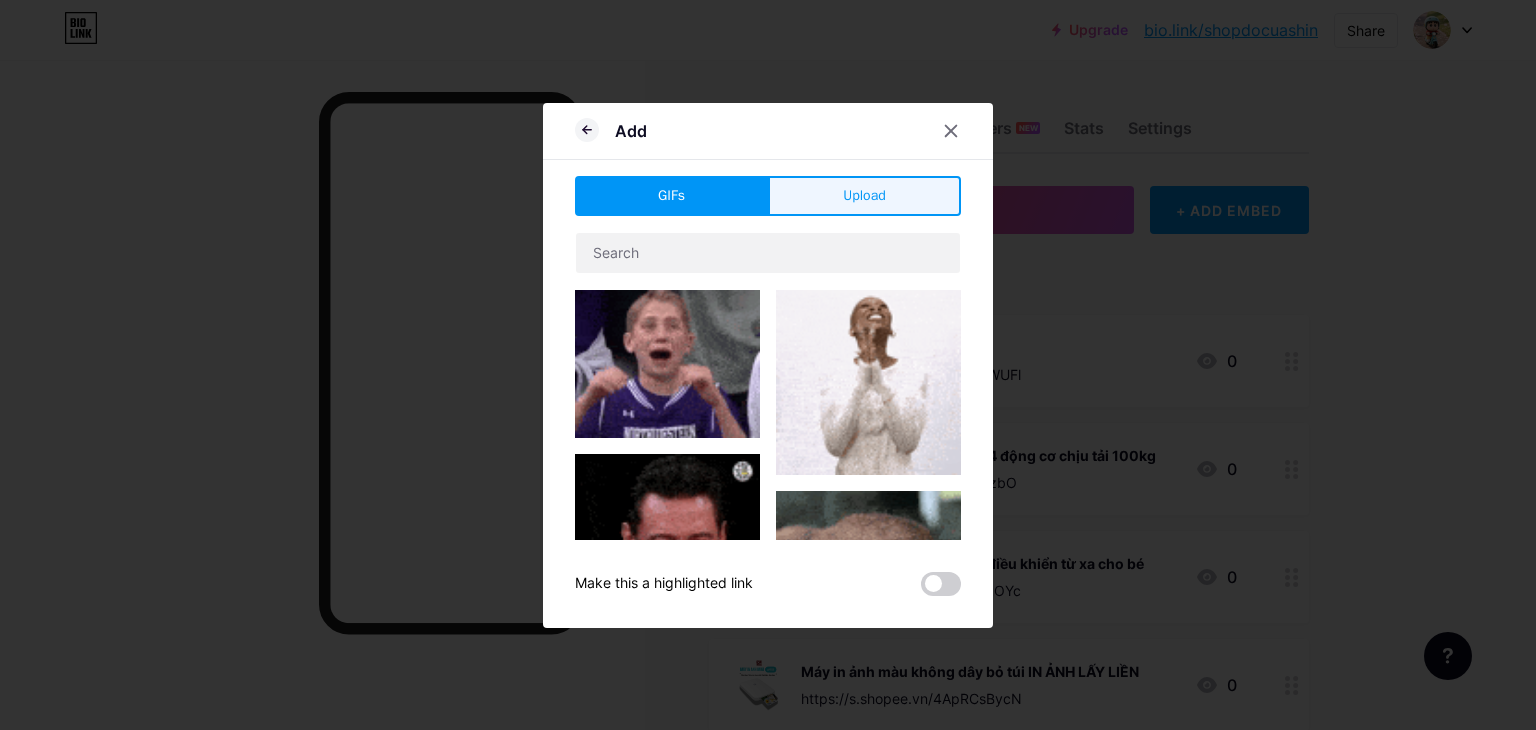 drag, startPoint x: 887, startPoint y: 202, endPoint x: 866, endPoint y: 196, distance: 21.84033 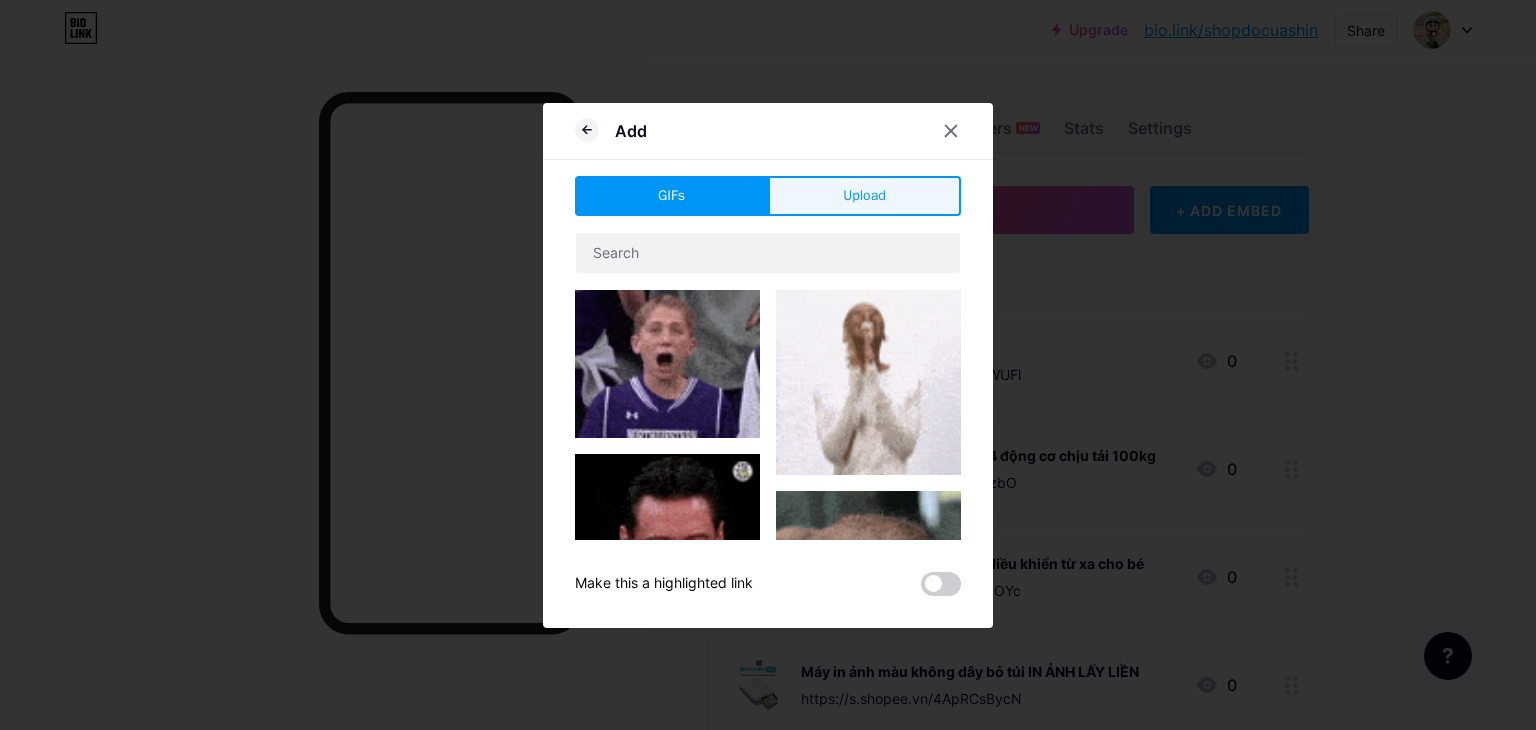 click on "Upload" at bounding box center (864, 196) 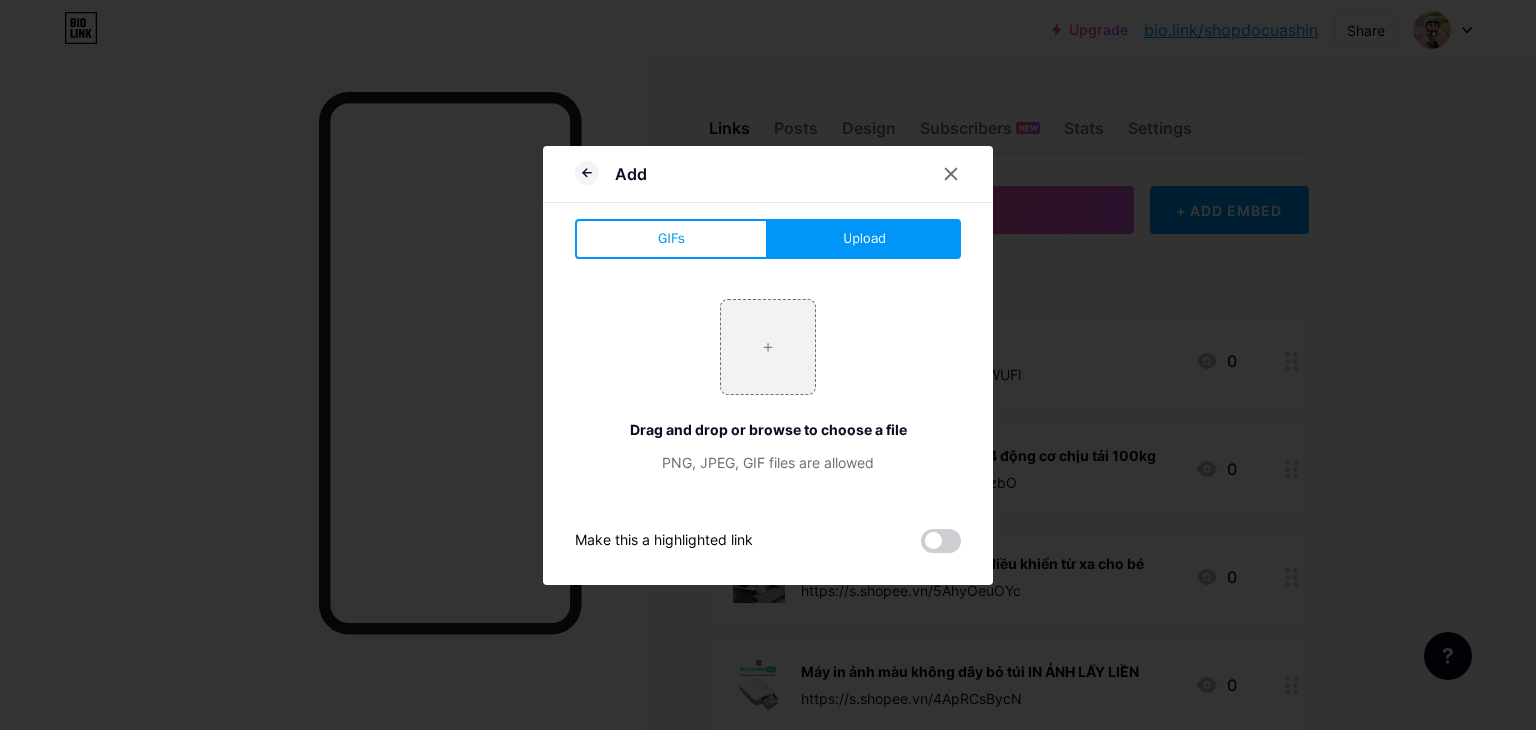 click on "Add" at bounding box center [768, 179] 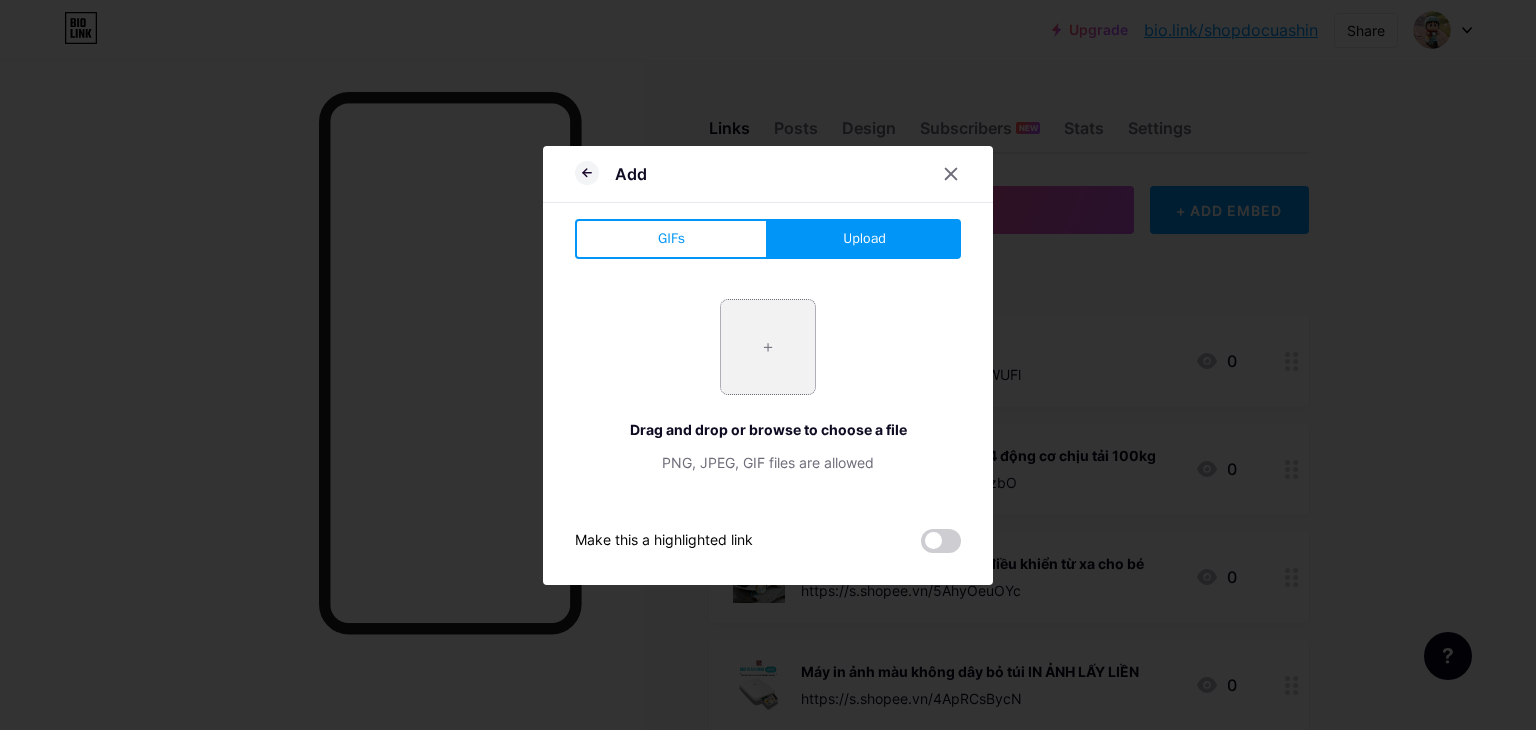 click at bounding box center (768, 347) 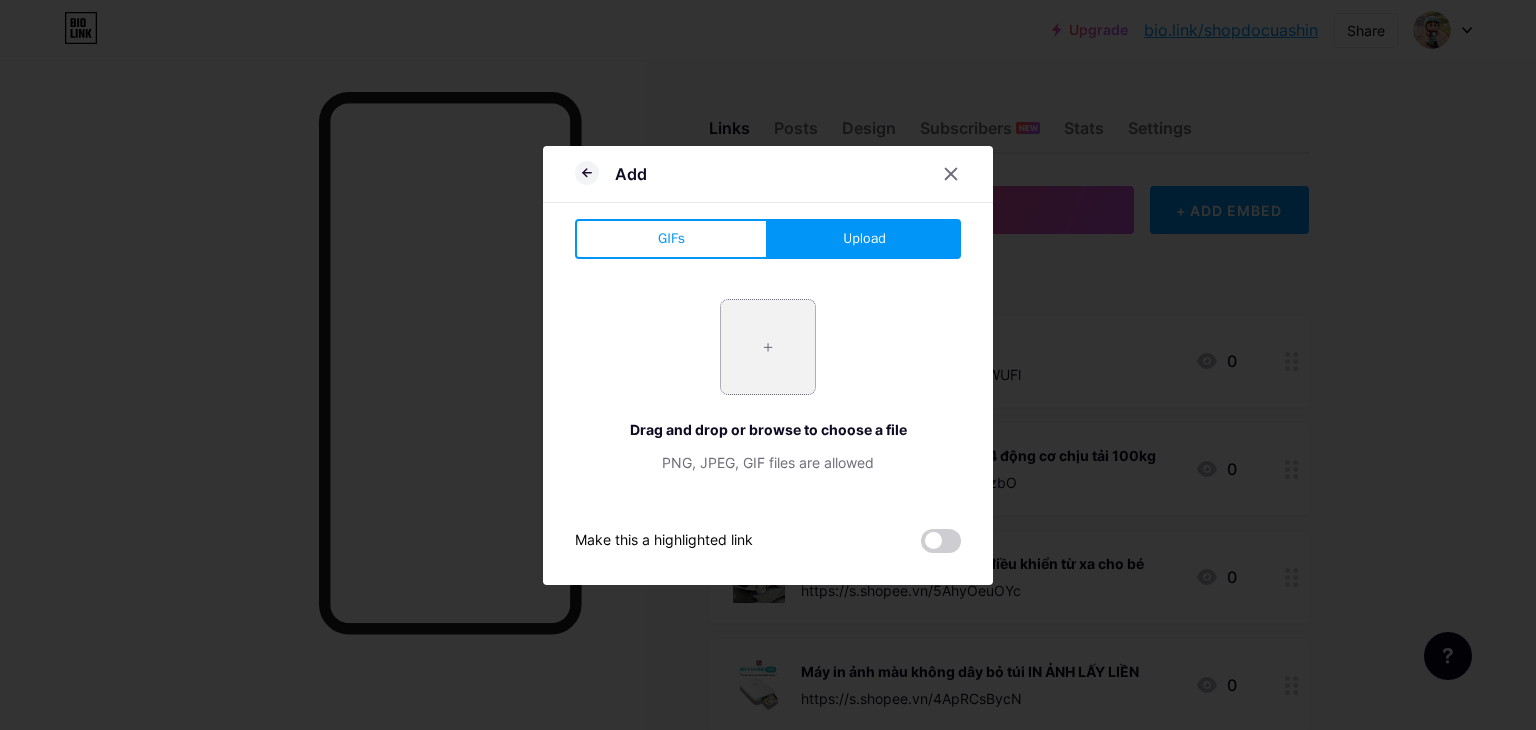 type on "C:\fakepath\18.jpg" 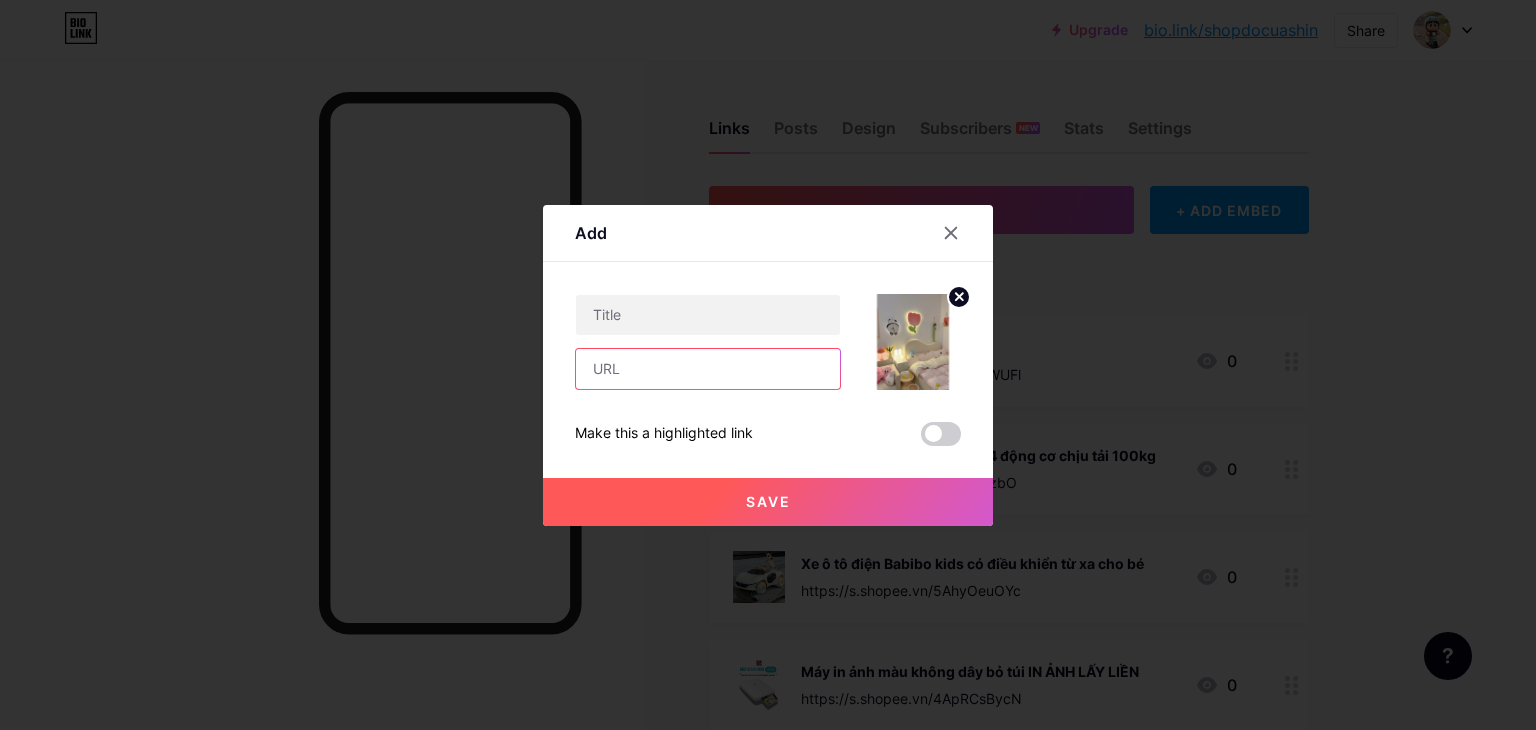 click at bounding box center (708, 369) 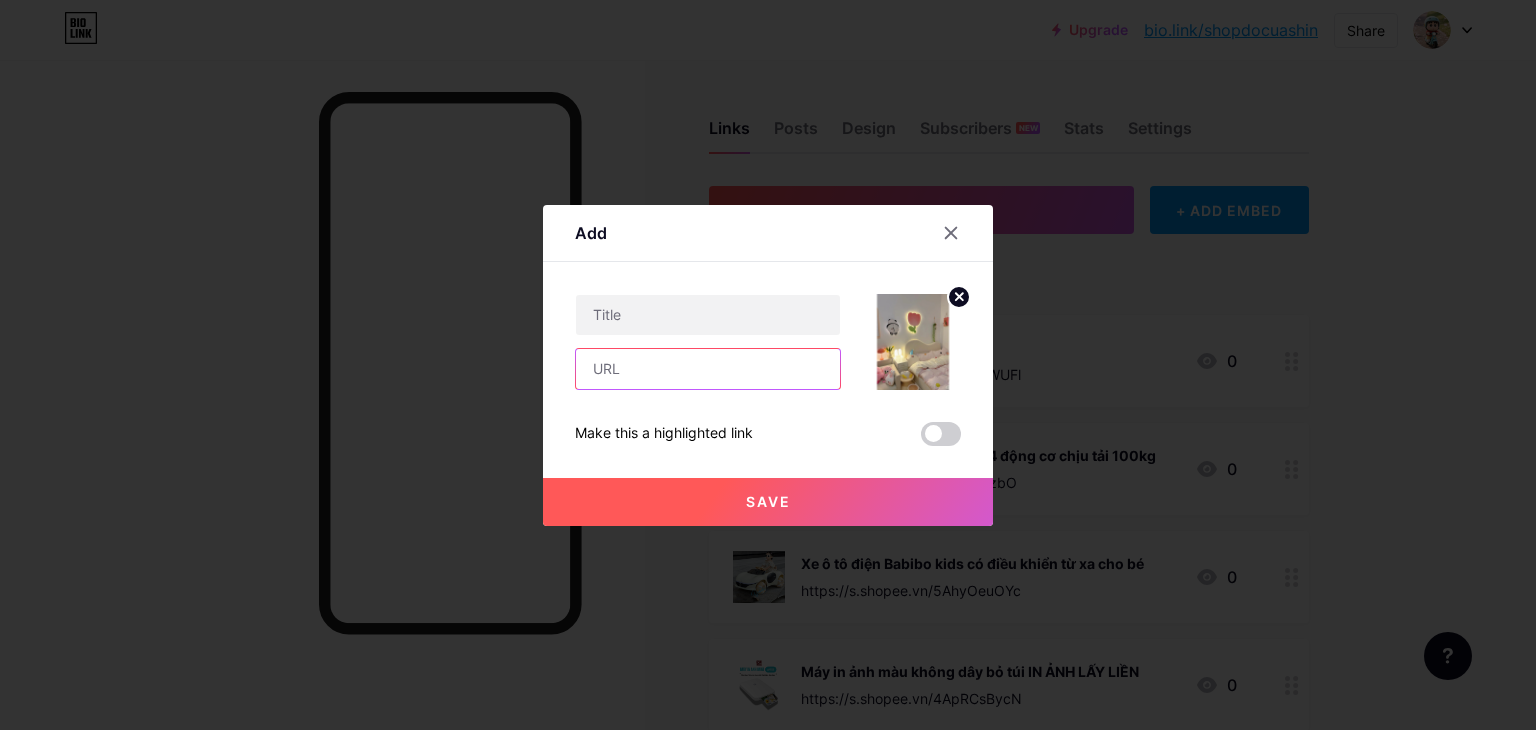 paste on "https://s.shopee.vn/1BBpefufom" 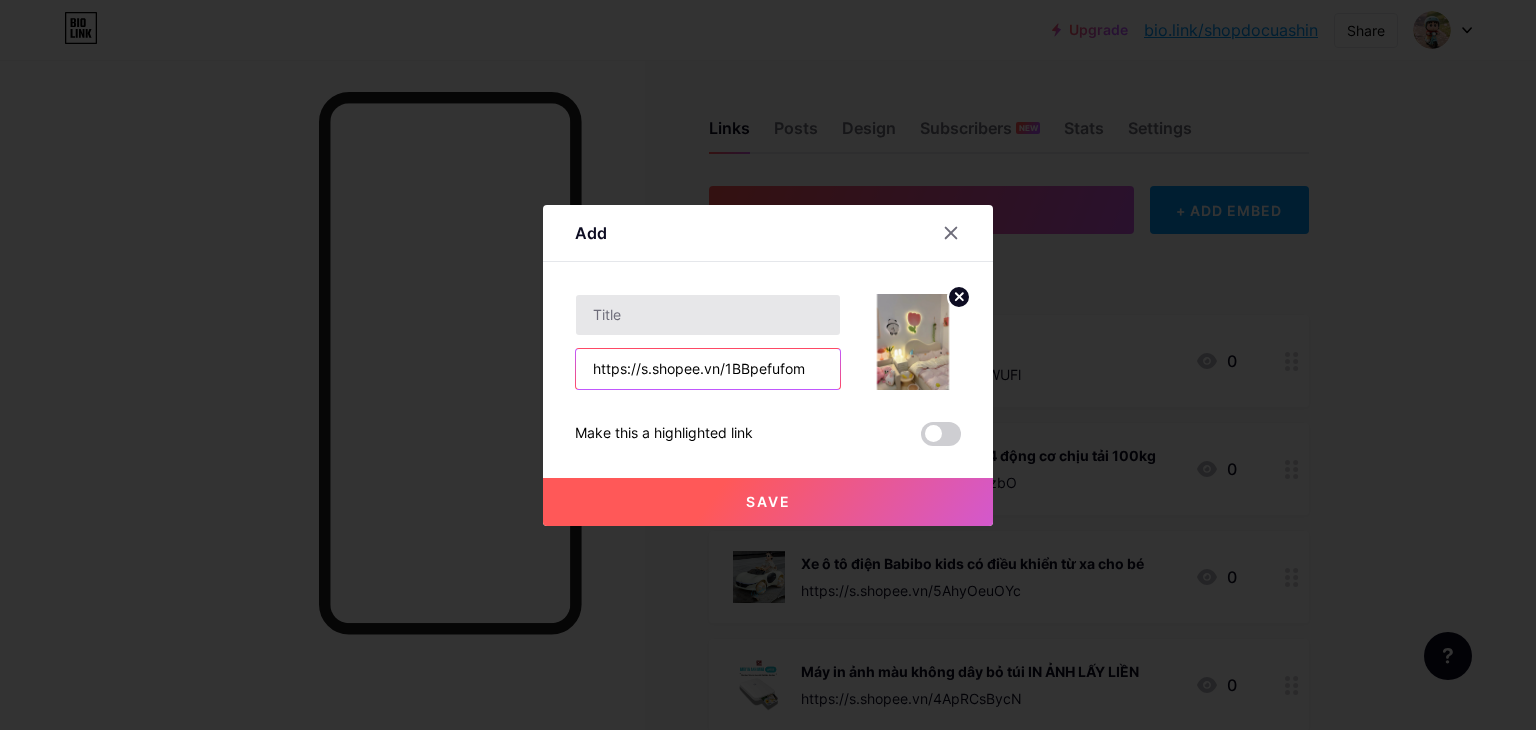 type on "https://s.shopee.vn/1BBpefufom" 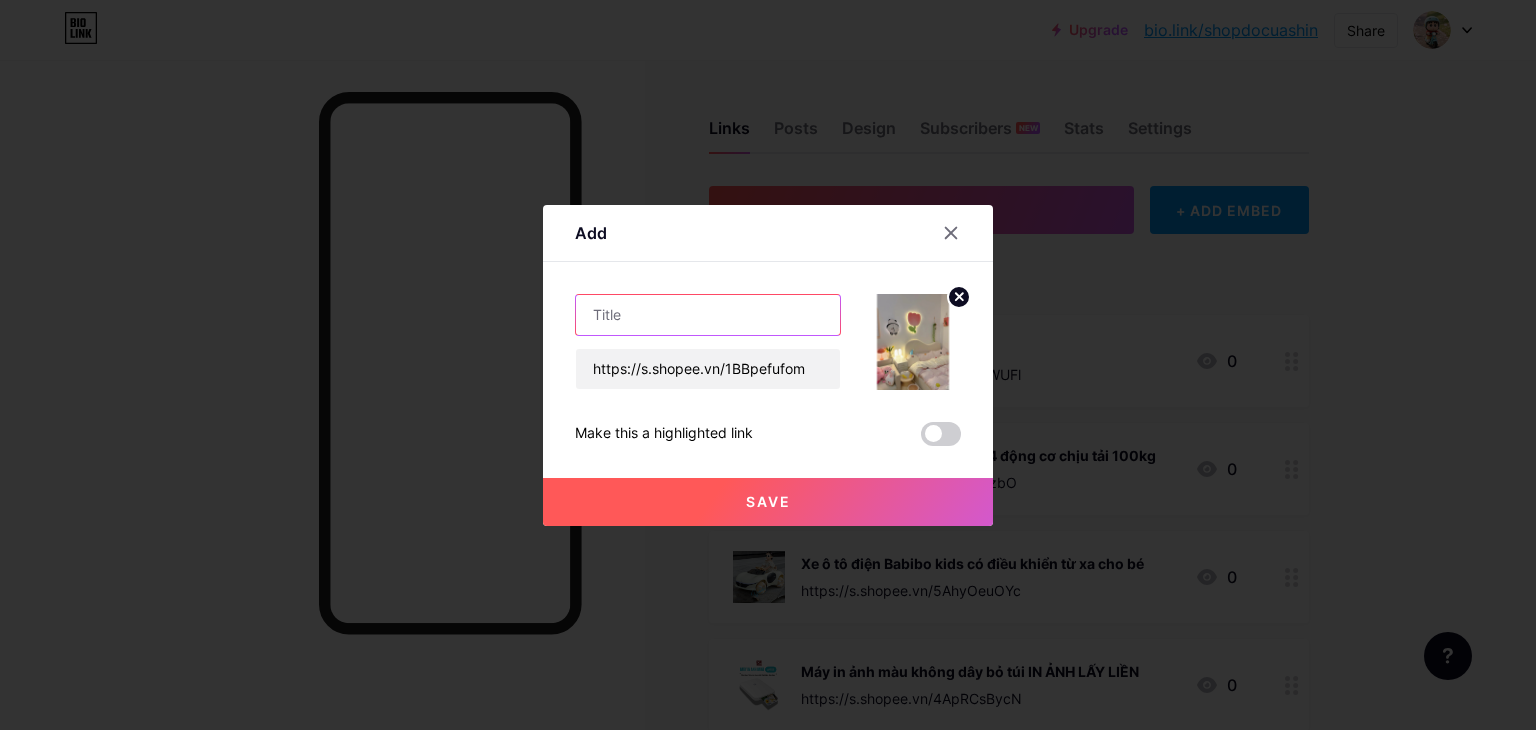 click at bounding box center [708, 315] 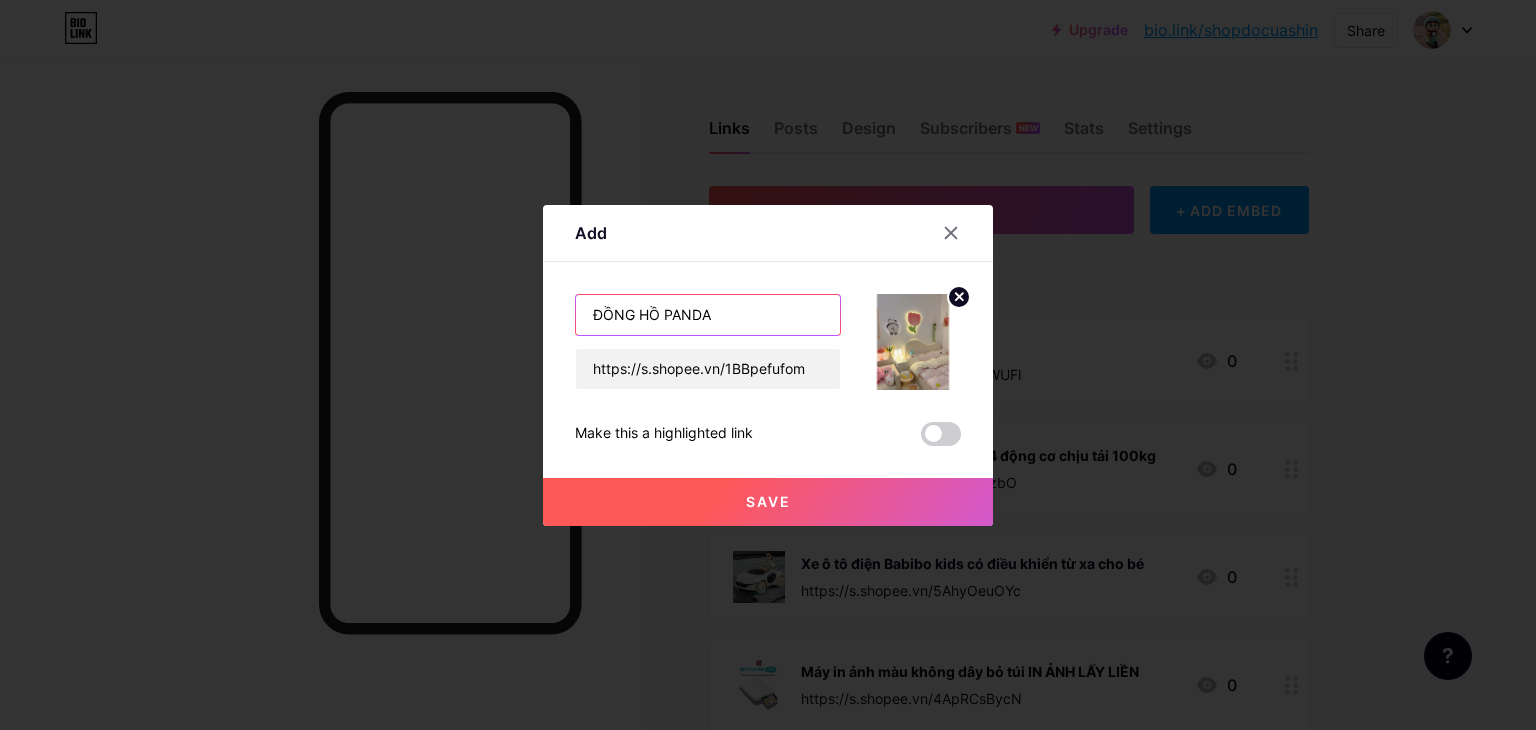 type on "ĐỒNG HỒ PANDA" 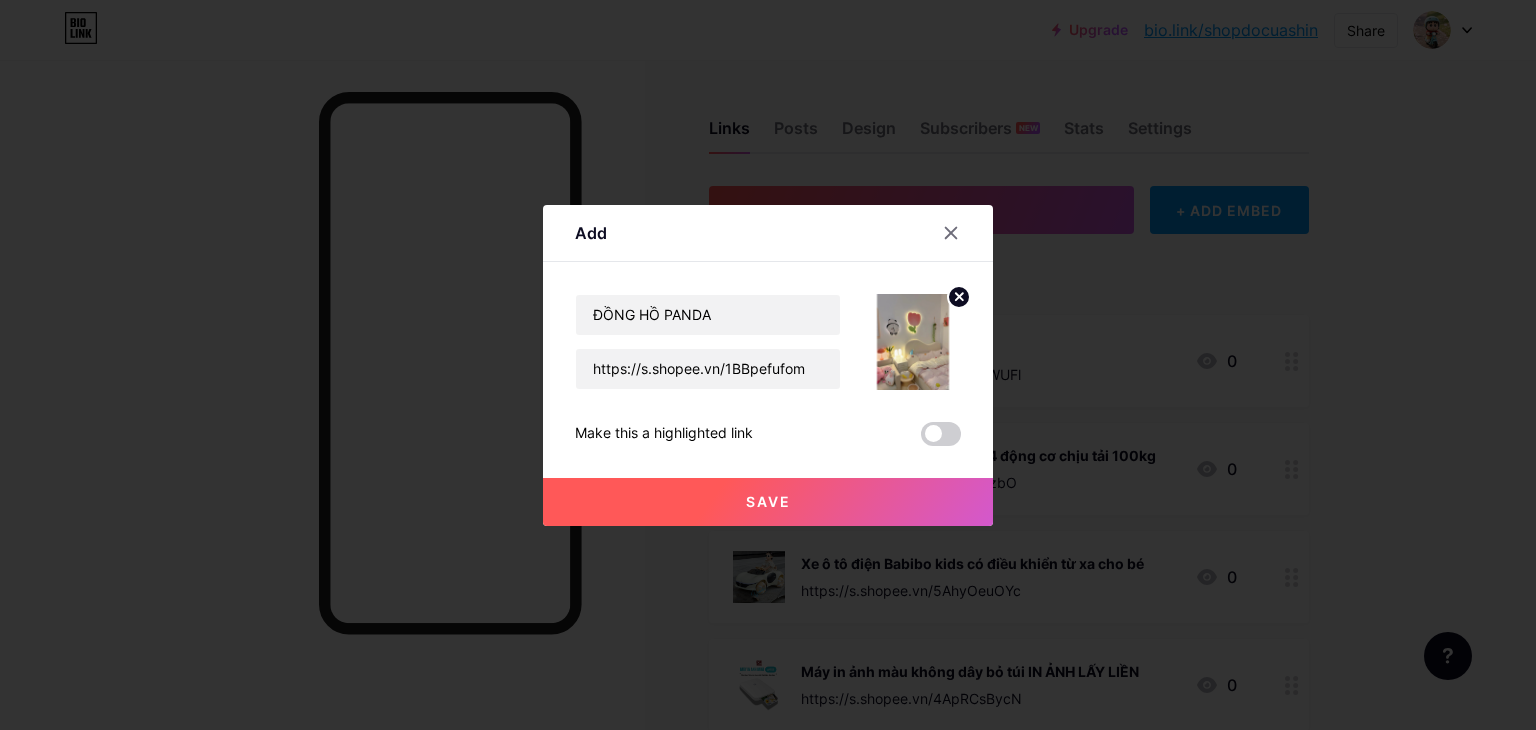 click on "Save" at bounding box center (768, 502) 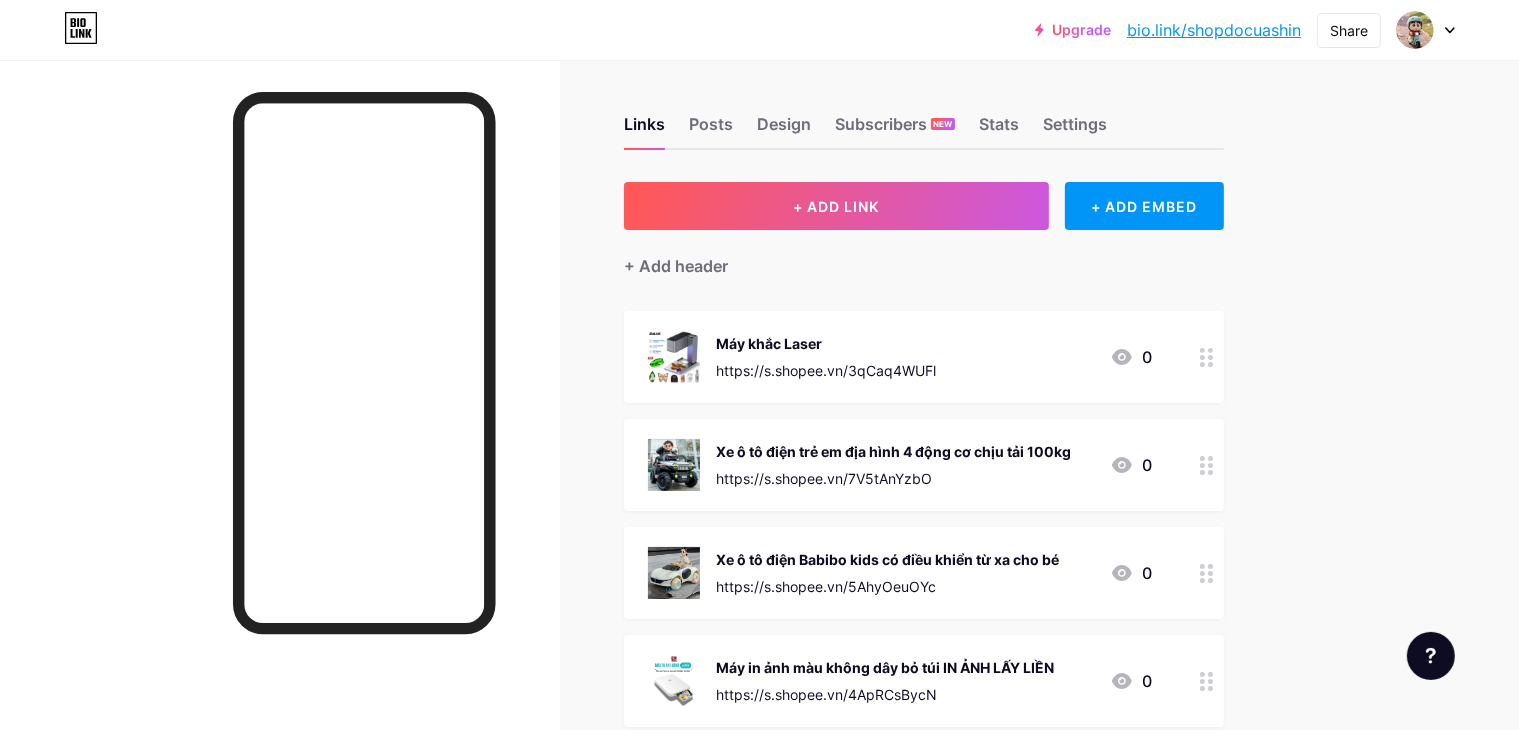 scroll, scrollTop: 0, scrollLeft: 0, axis: both 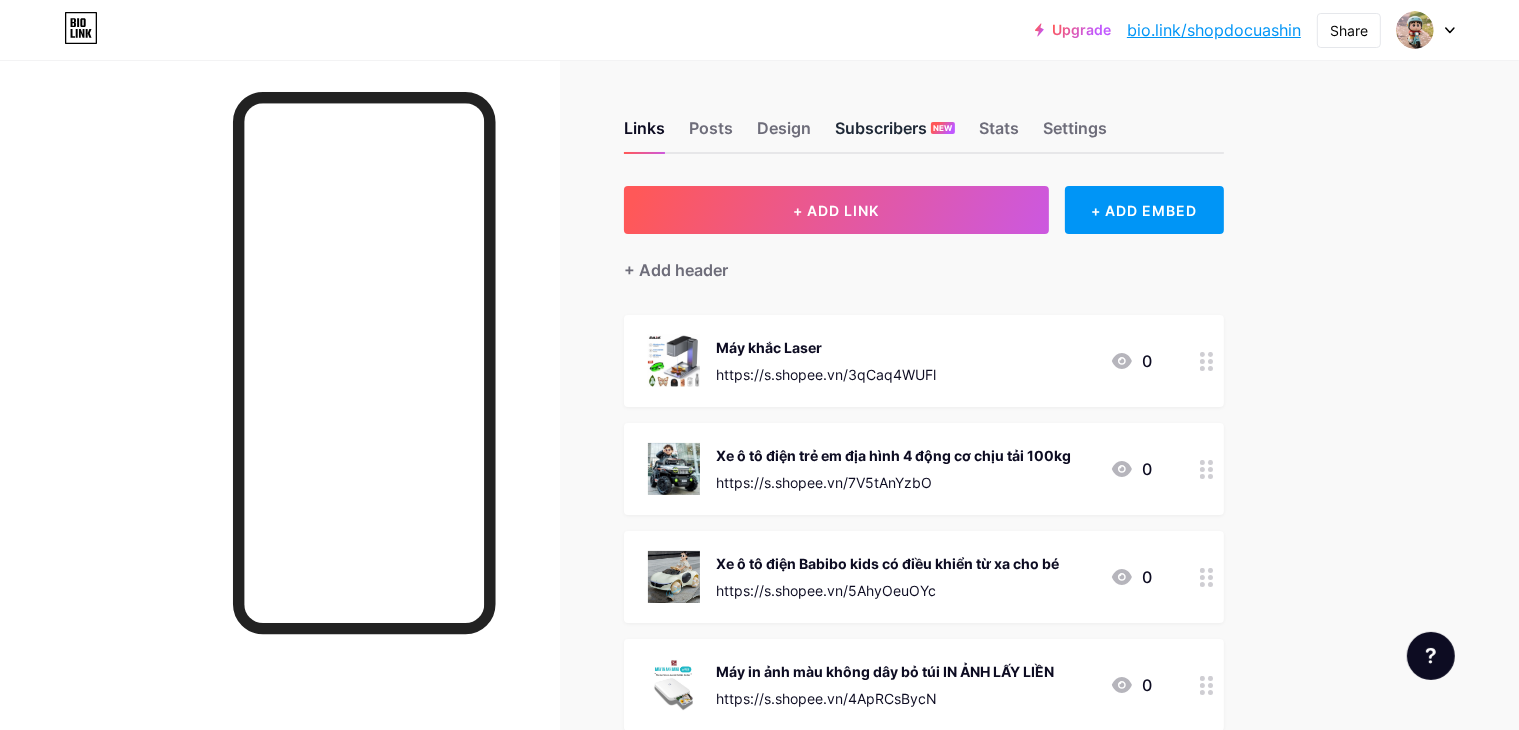 click on "Subscribers
NEW" at bounding box center [895, 134] 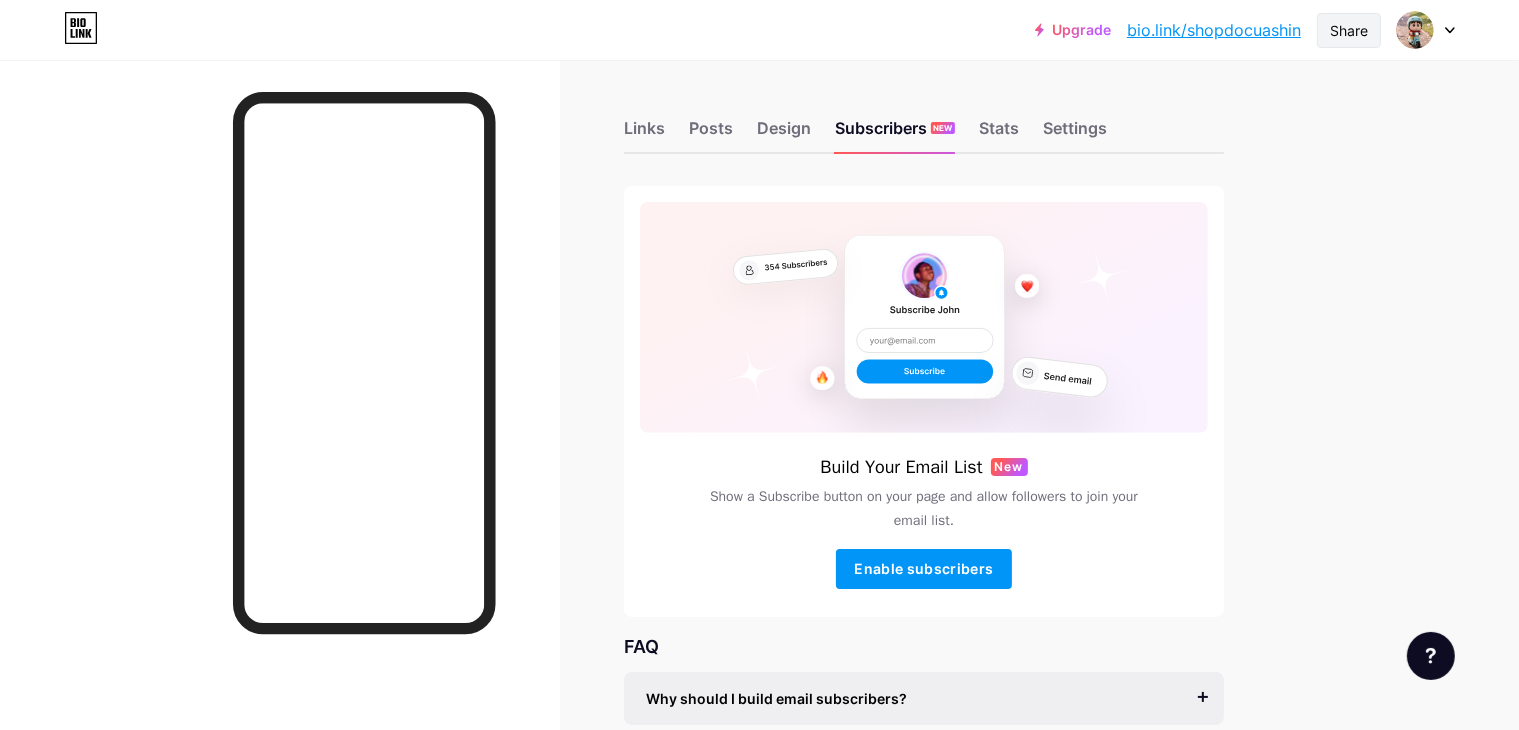 click on "Share" at bounding box center [1349, 30] 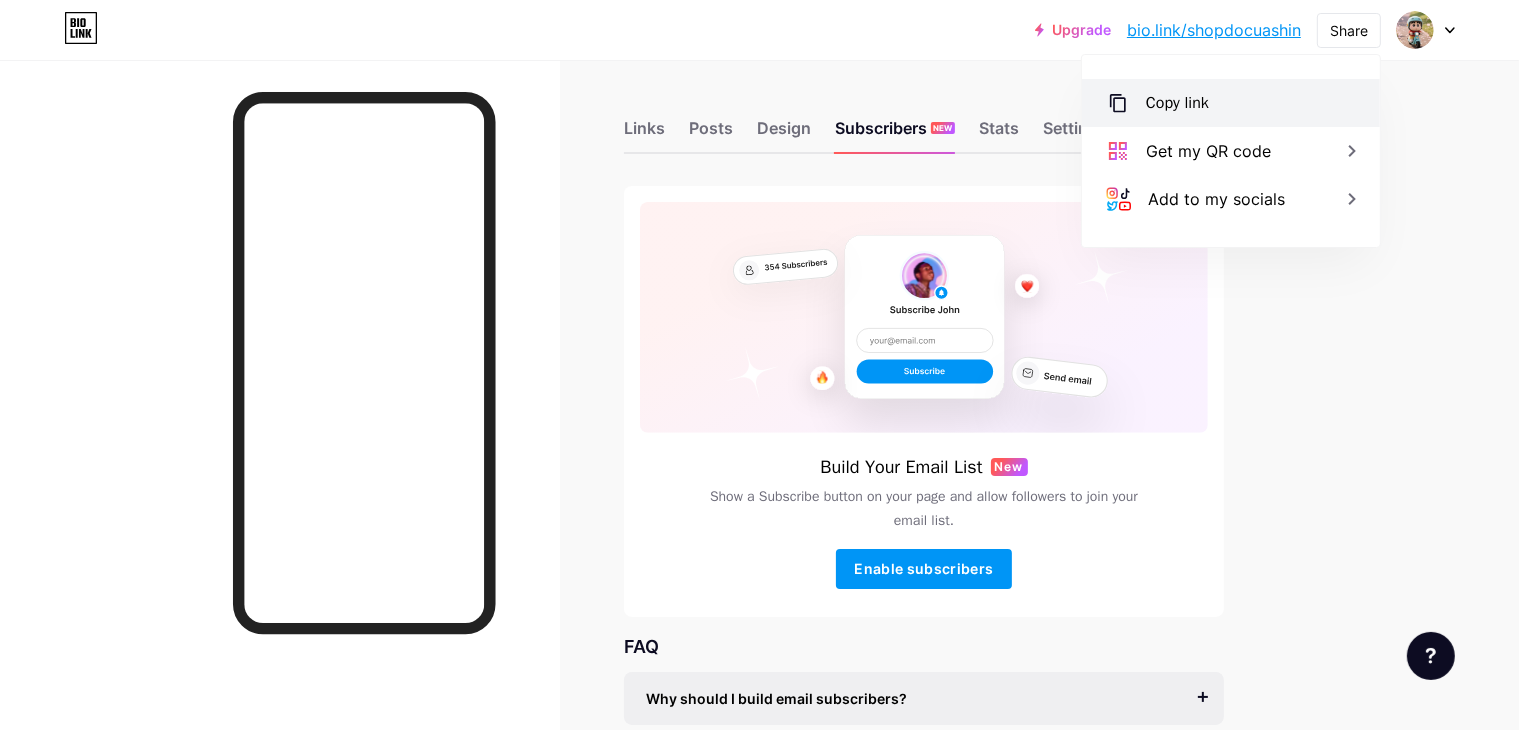 click on "Copy link" at bounding box center [1231, 103] 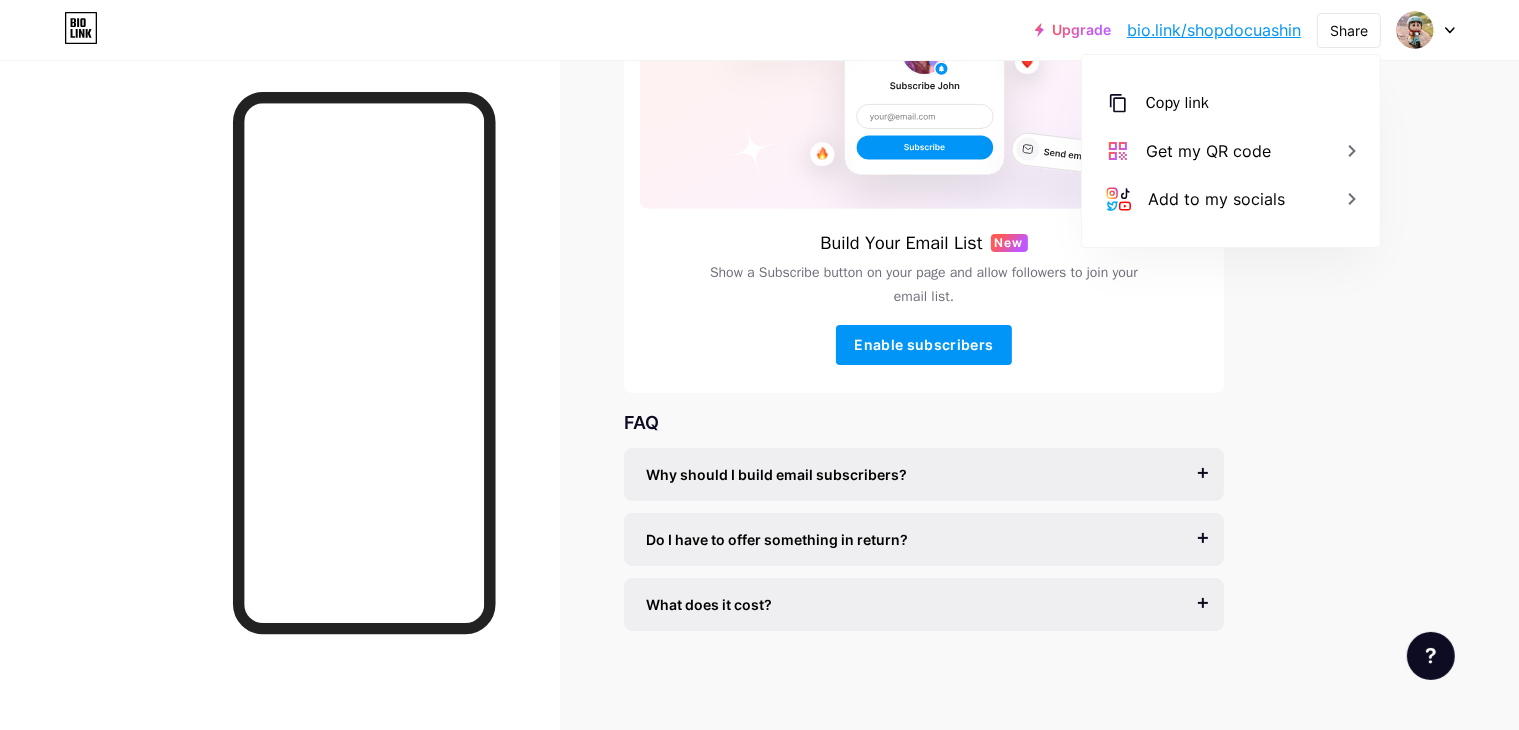 scroll, scrollTop: 0, scrollLeft: 0, axis: both 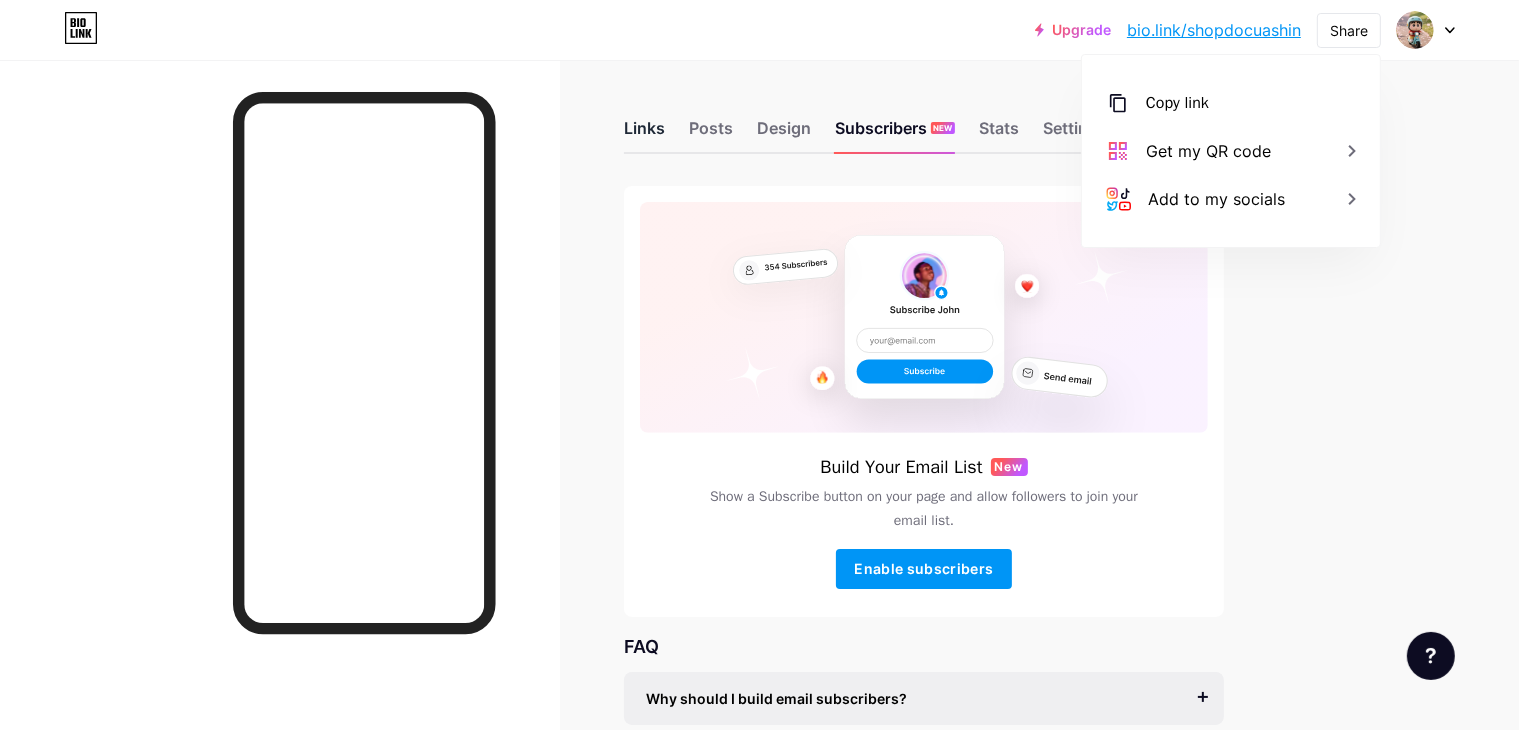 click on "Links" at bounding box center [644, 134] 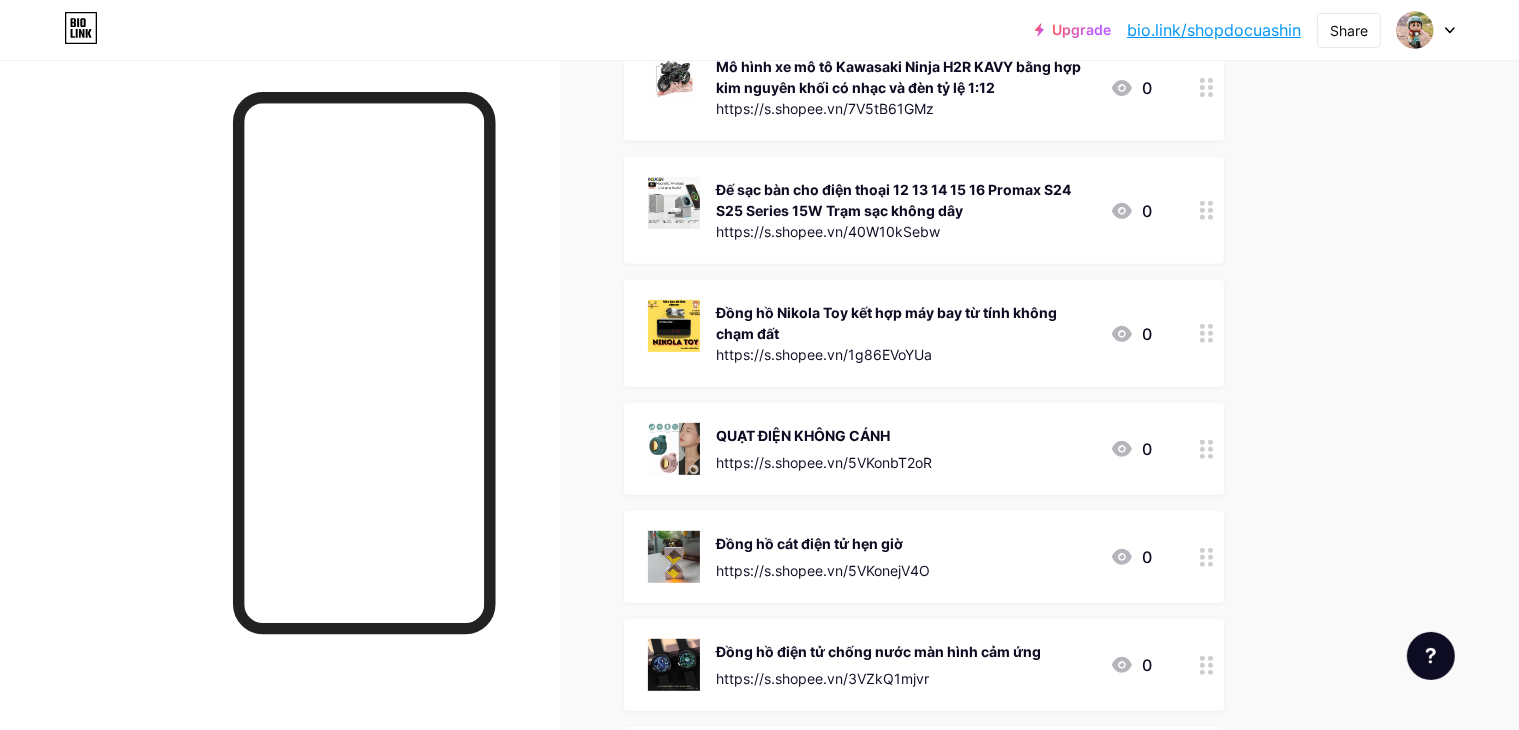 scroll, scrollTop: 0, scrollLeft: 0, axis: both 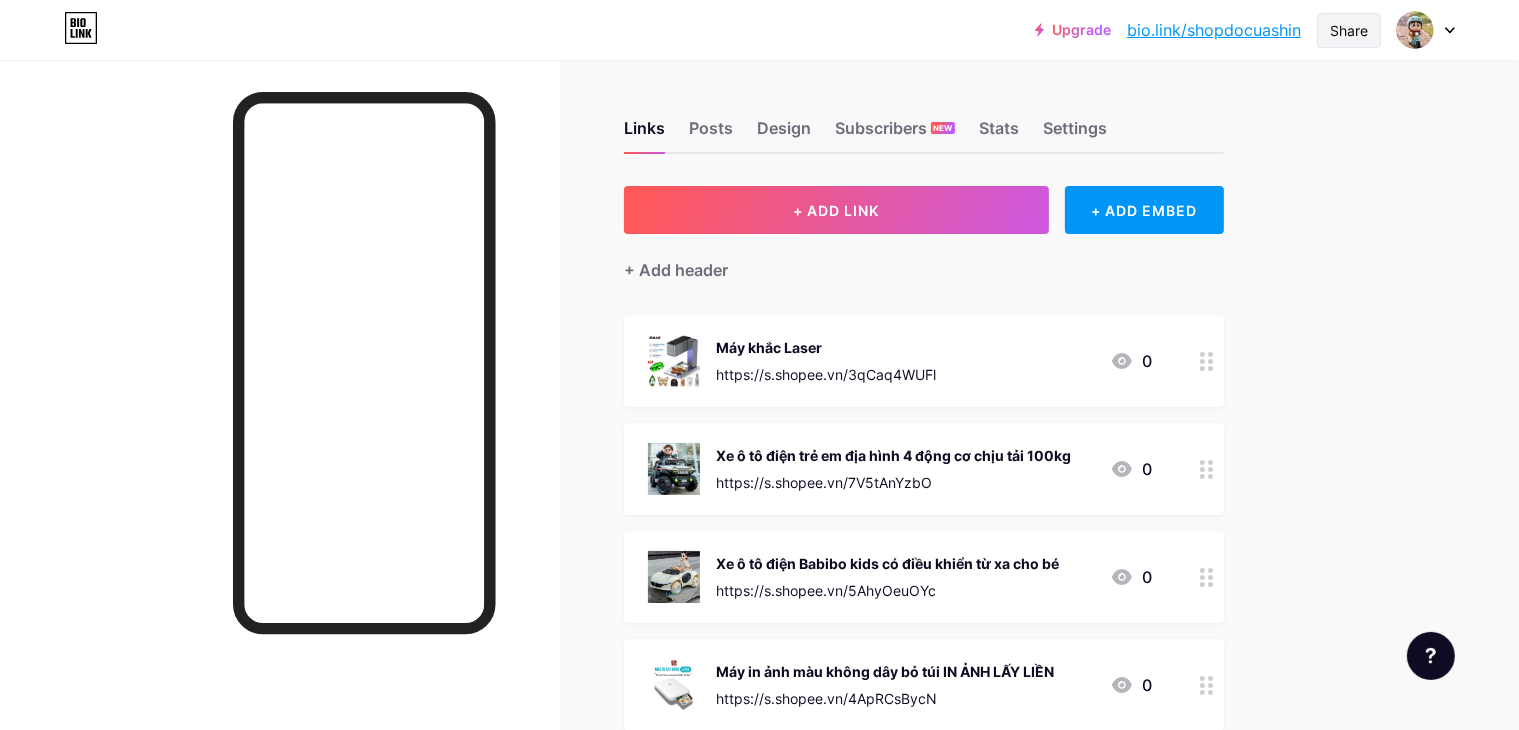 click on "Share" at bounding box center [1349, 30] 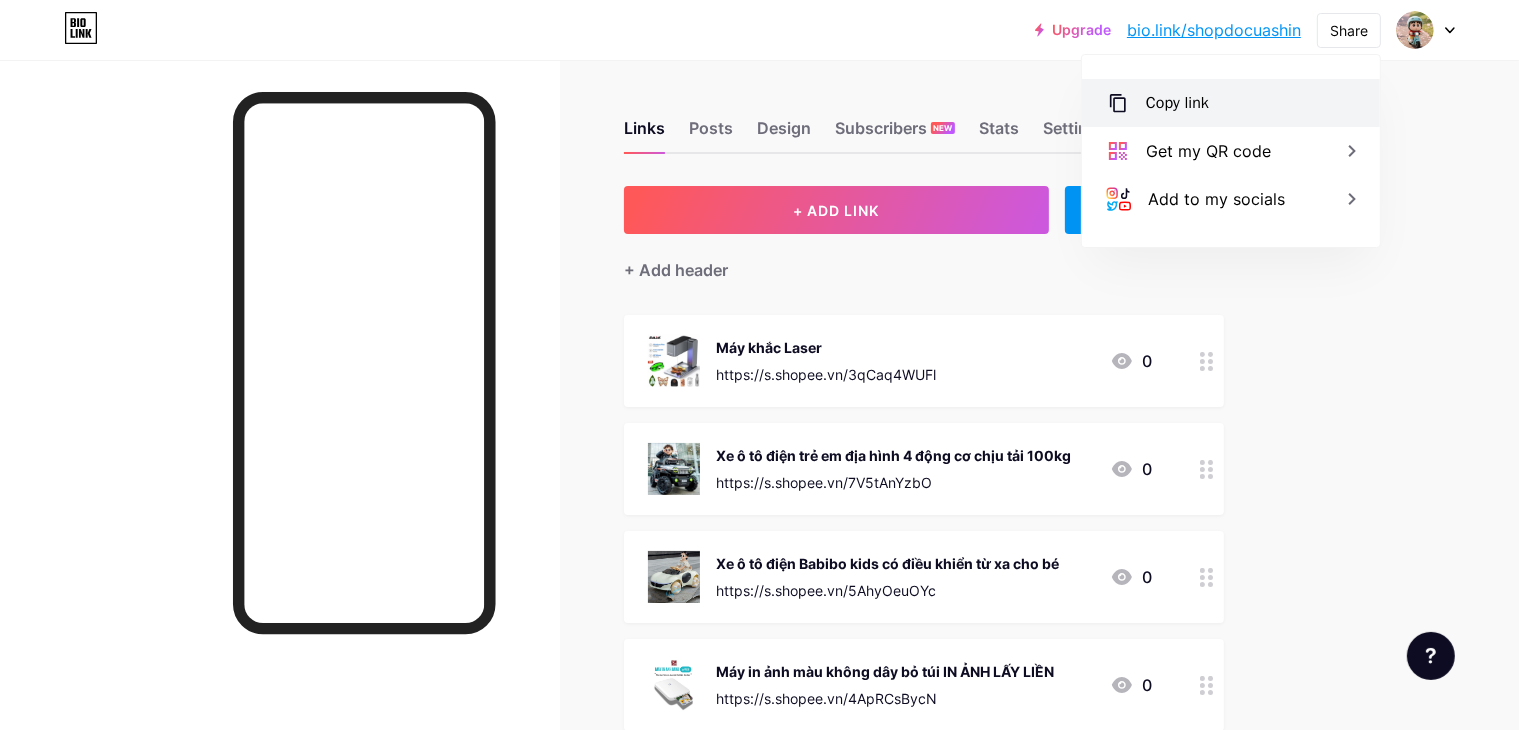 click on "Copy link" at bounding box center [1177, 103] 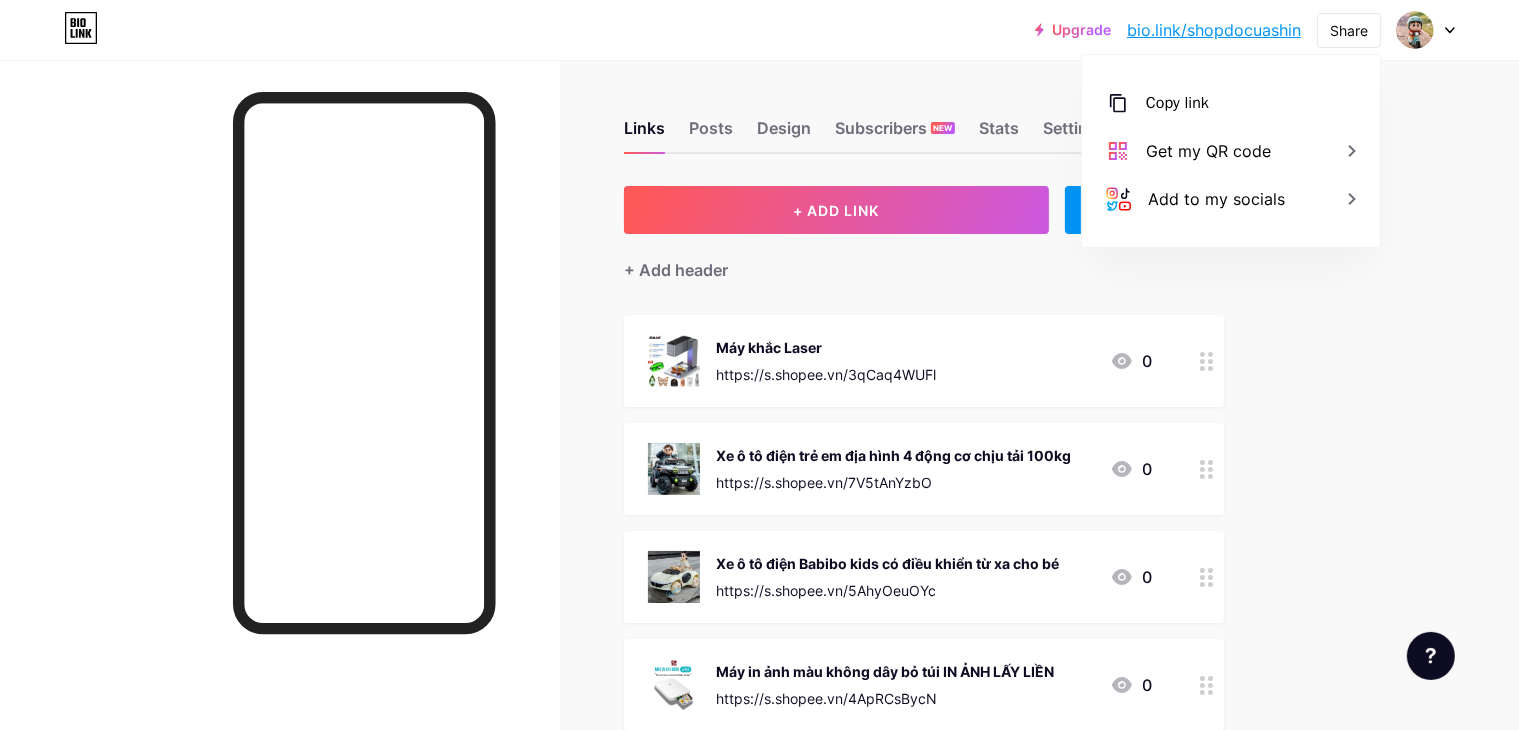 click on "Links
Posts
Design
Subscribers
NEW
Stats
Settings       + ADD LINK     + ADD EMBED
+ Add header
Máy khắc Laser
https://s.shopee.vn/3qCaq4WUFl
0
Xe ô tô điện trẻ em địa hình 4 động cơ chịu tải 100kg
https://s.shopee.vn/7V5tAnYzbO
0
Xe ô tô điện Babibo kids có điều khiển từ xa cho bé
https://s.shopee.vn/5AhyOeuOYc
0
Máy in ảnh màu không dây bỏ túi IN ẢNH LẤY LIỀN
https://s.shopee.vn/4ApRCsBycN
0
Thùng rác thông minh cảm ứng tự động đóng mở DandiHome
0" at bounding box center (654, 1227) 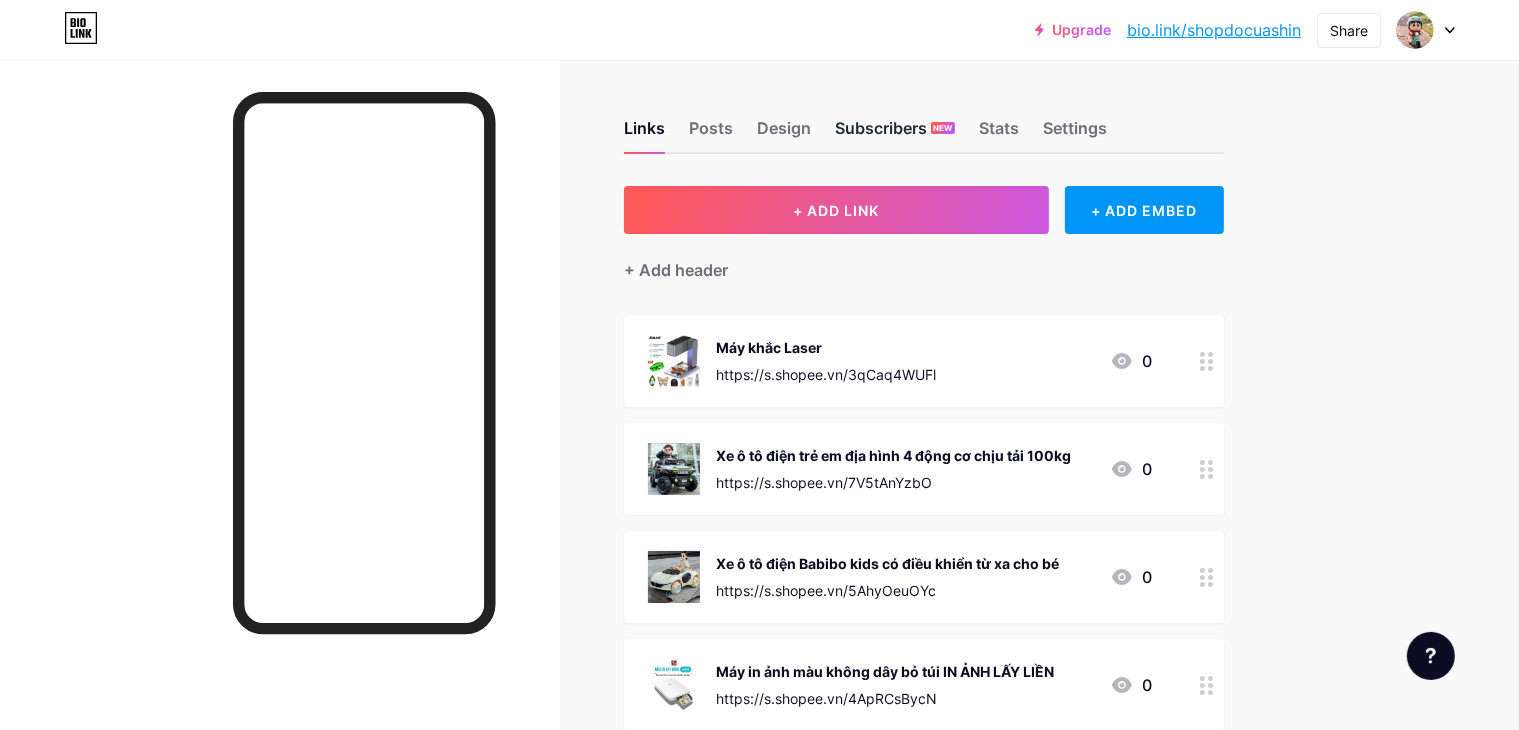 click on "Subscribers
NEW" at bounding box center [895, 134] 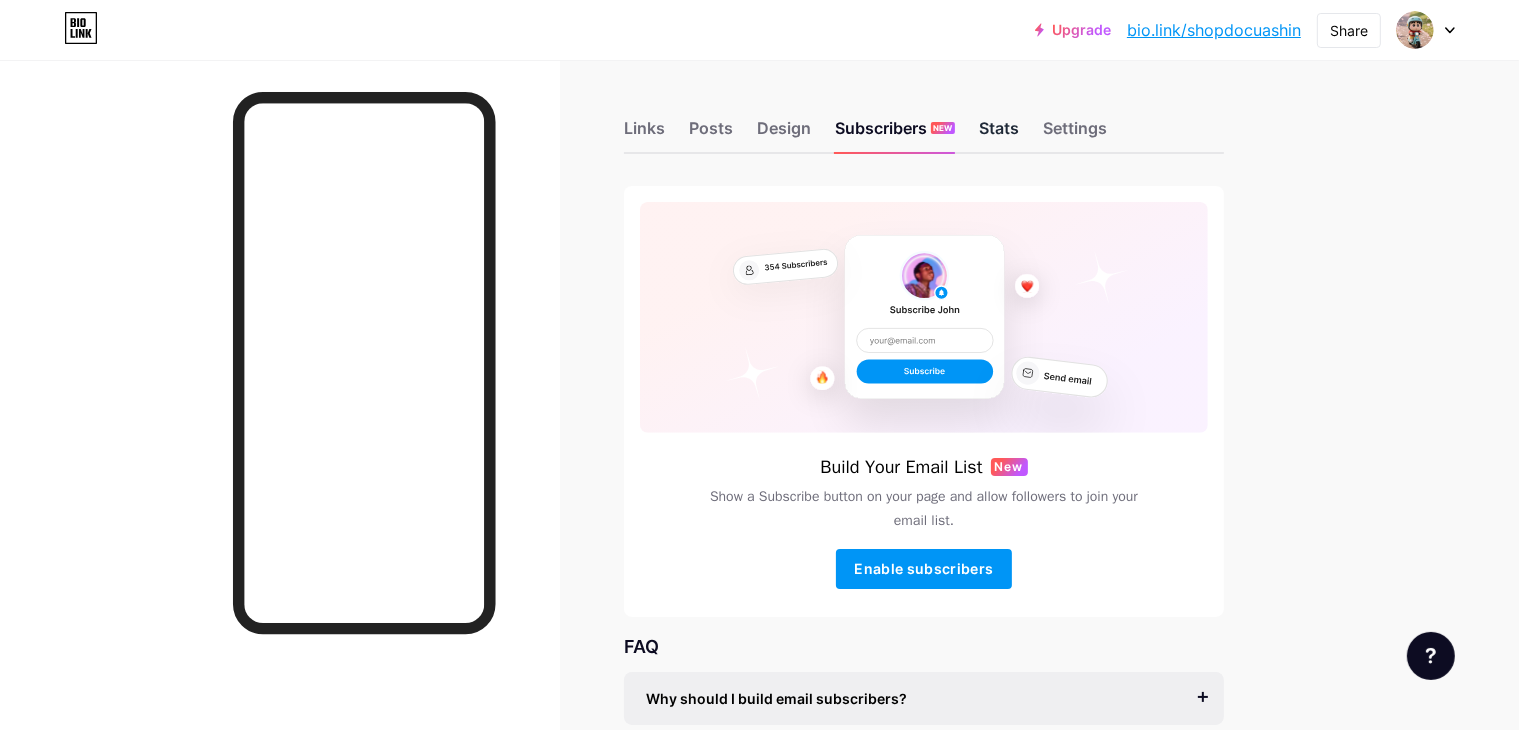 click on "Stats" at bounding box center (999, 134) 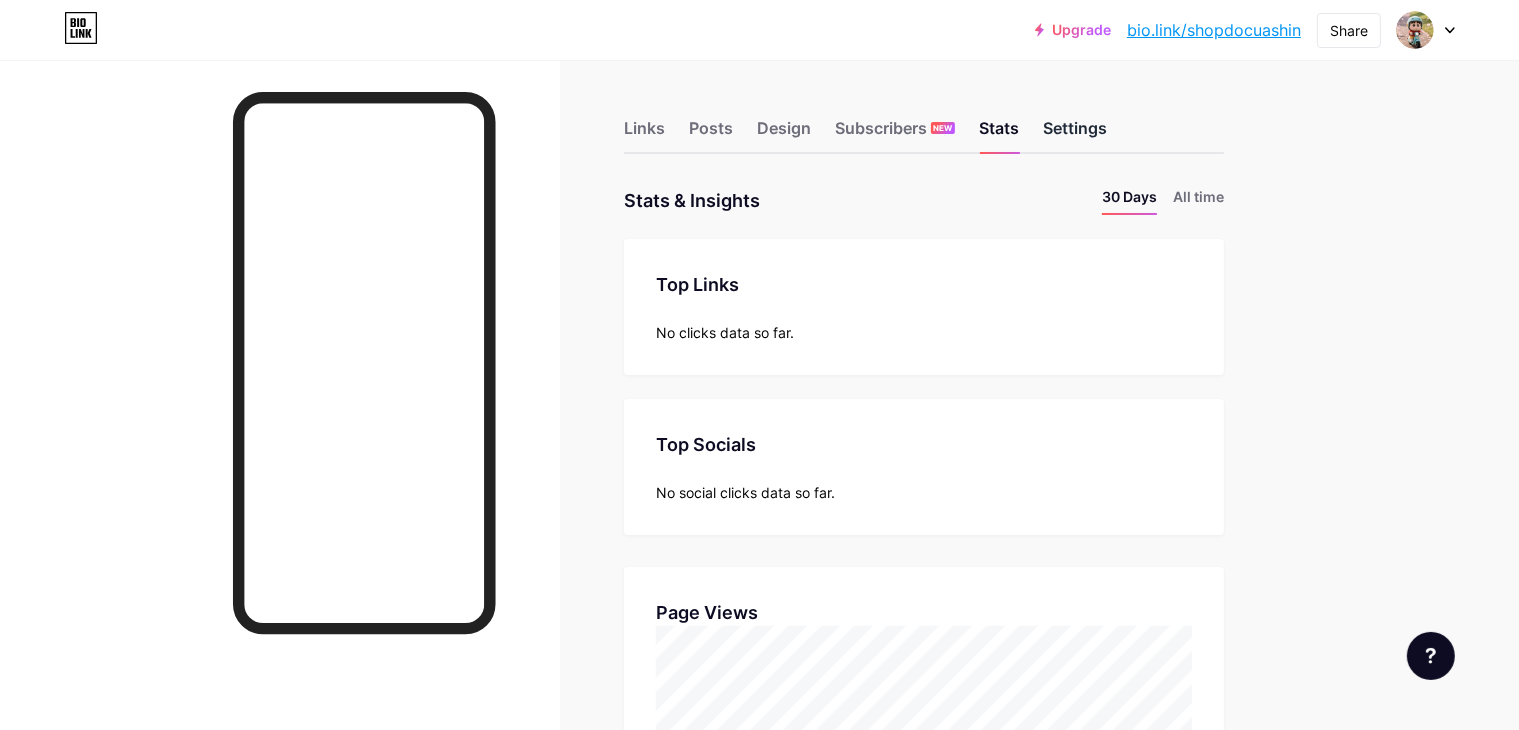 scroll, scrollTop: 999270, scrollLeft: 998480, axis: both 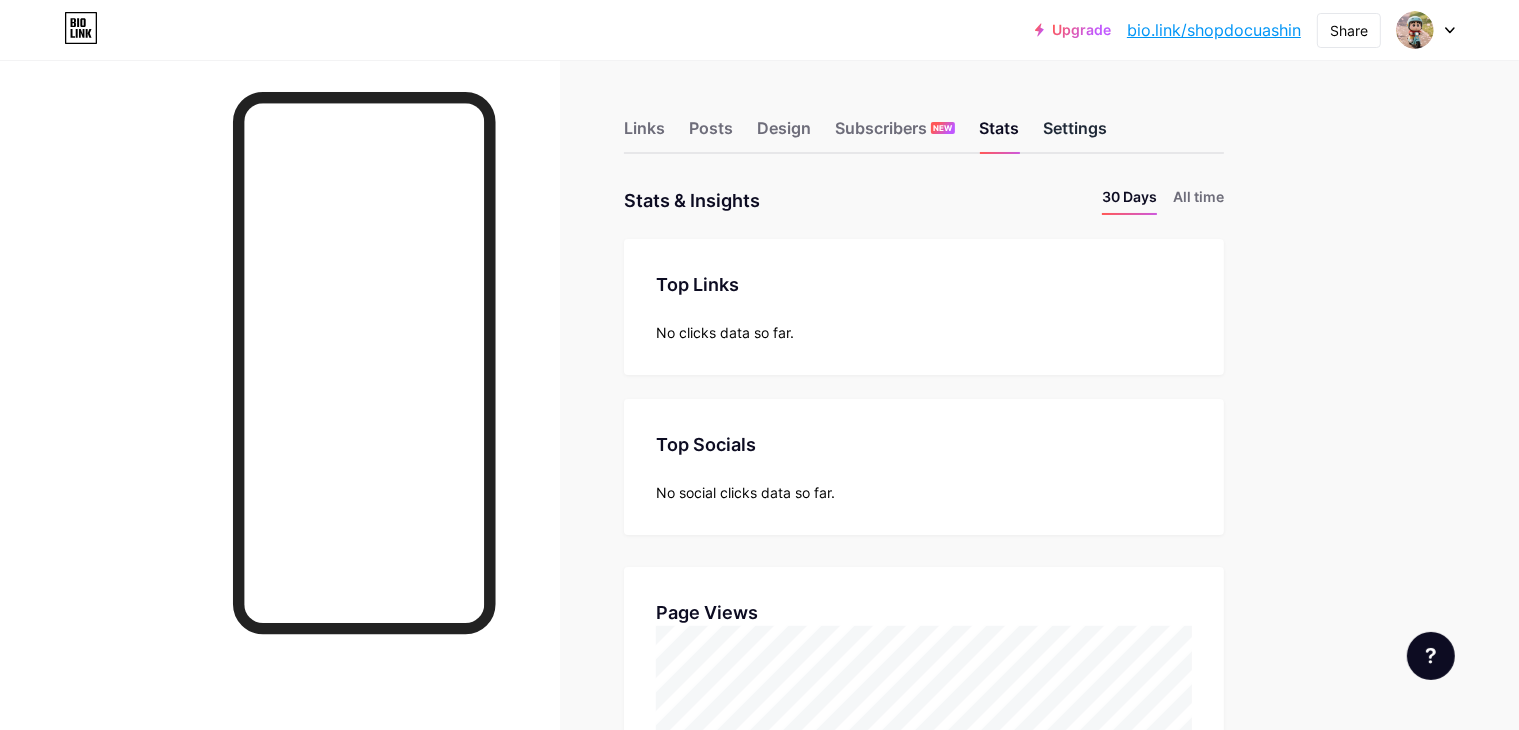click on "Settings" at bounding box center (1075, 134) 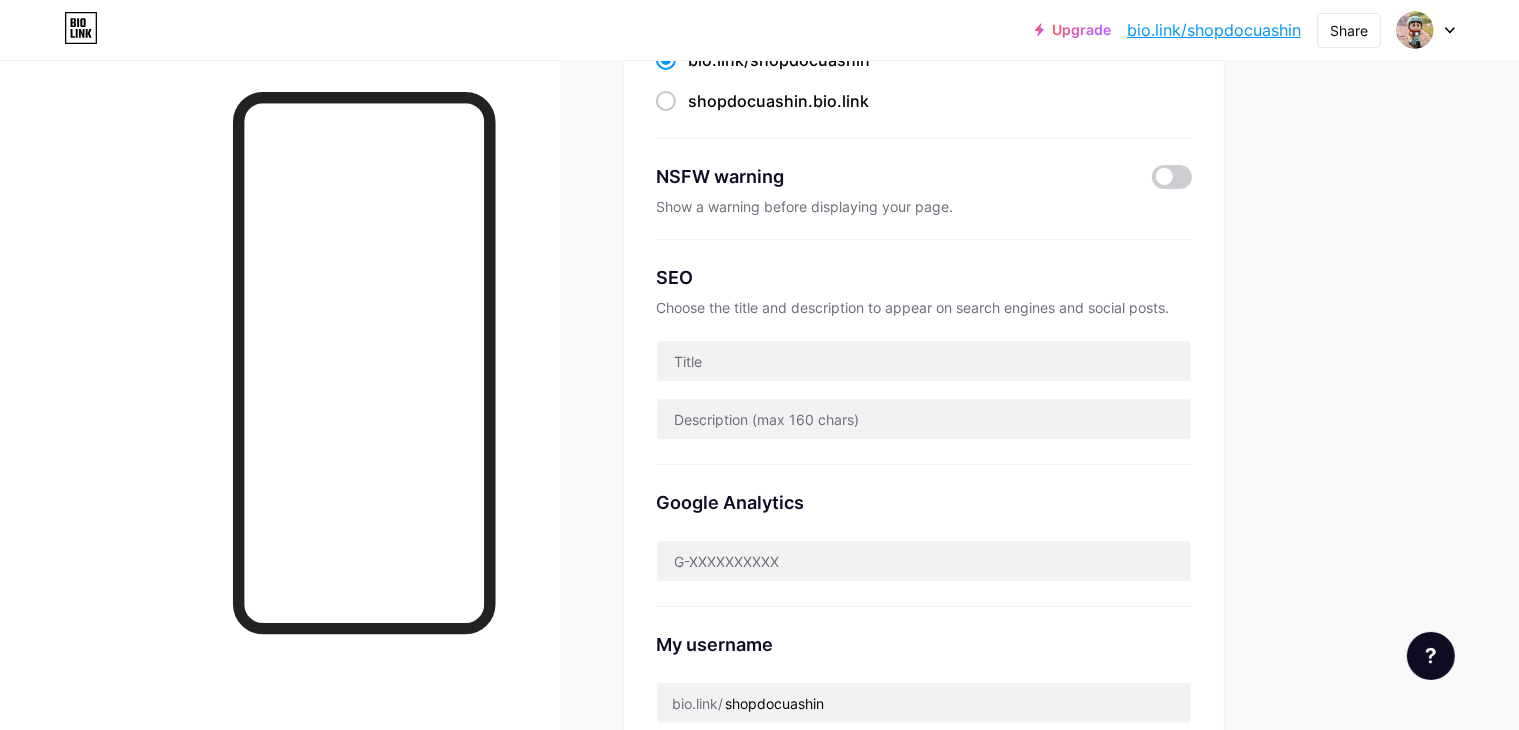 scroll, scrollTop: 0, scrollLeft: 0, axis: both 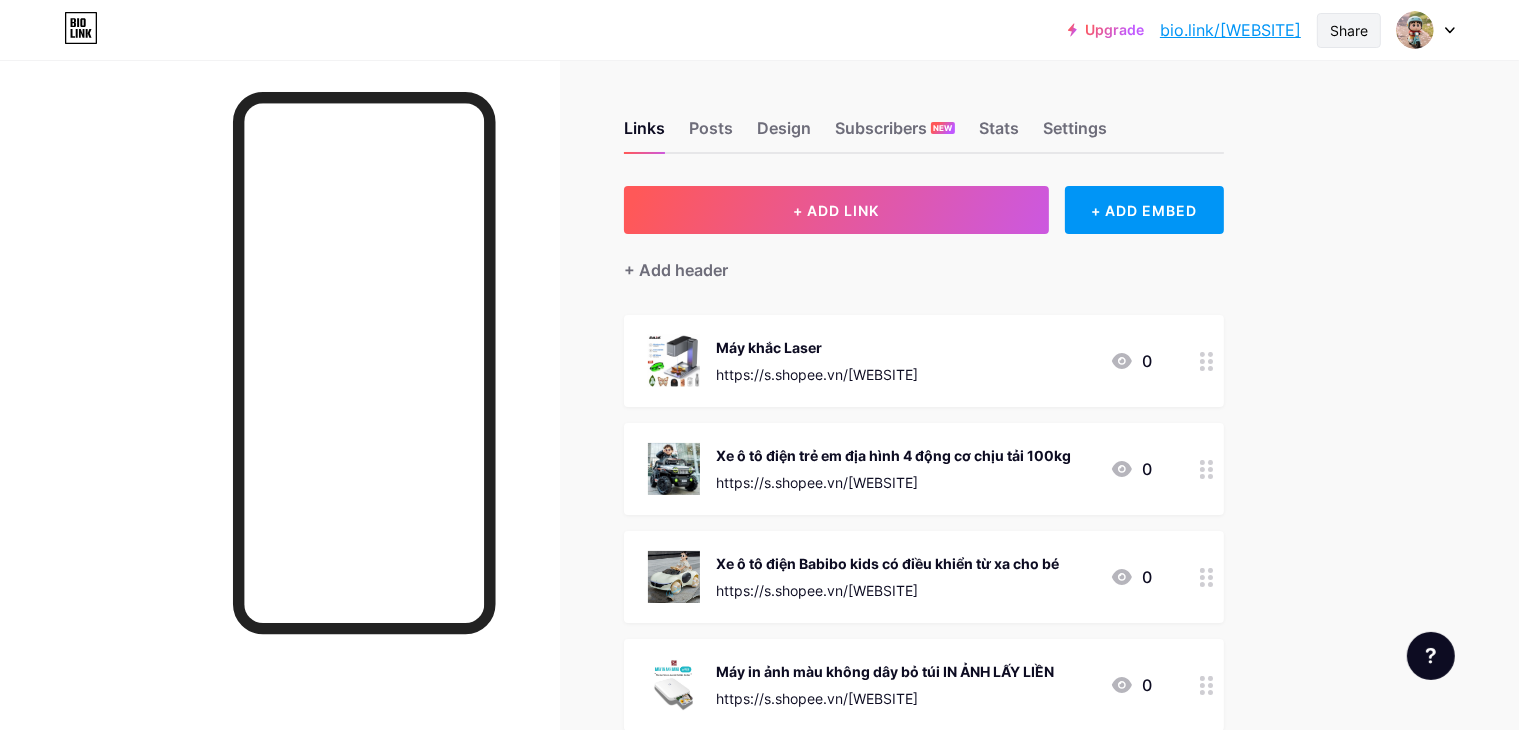 click on "Share" at bounding box center [1349, 30] 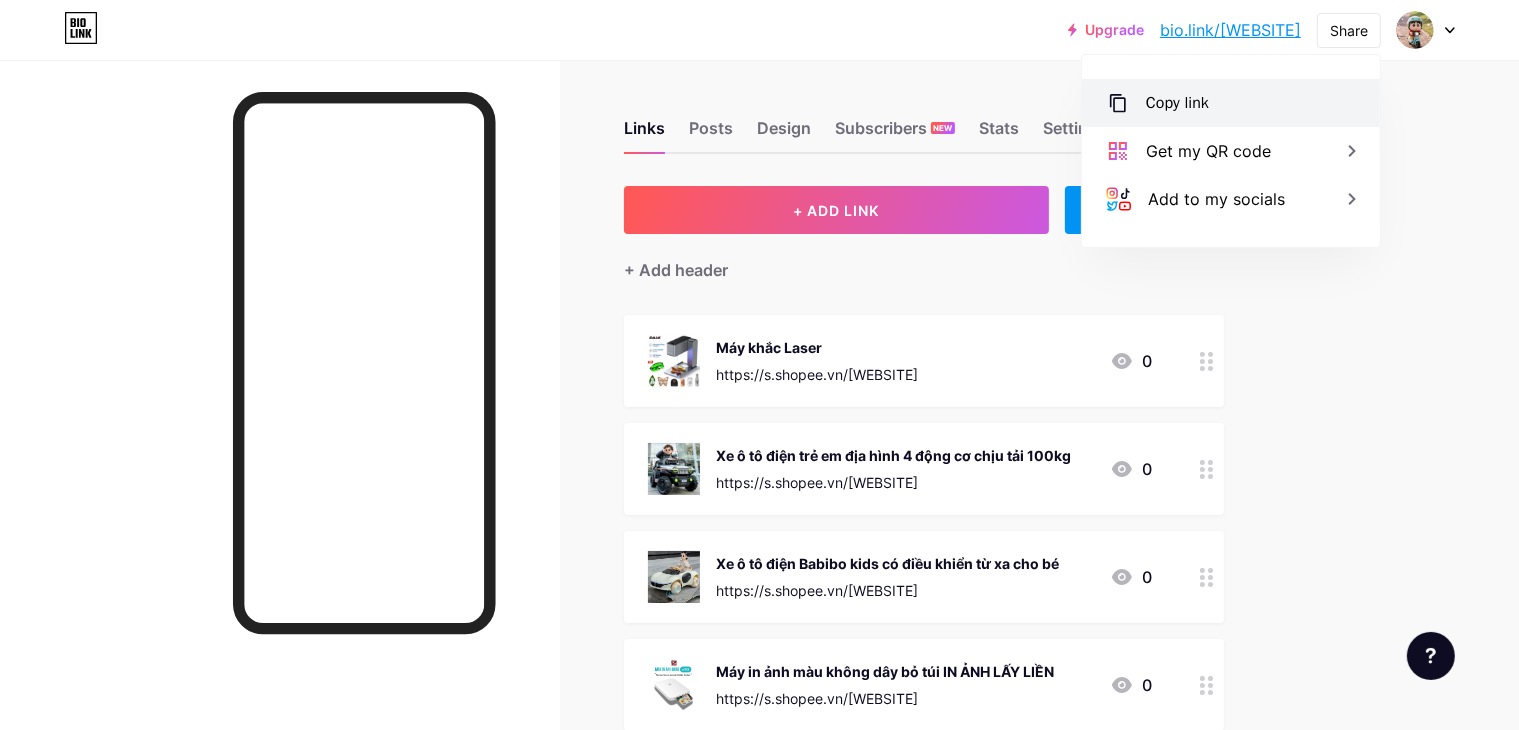 click on "Copy link" at bounding box center (1177, 103) 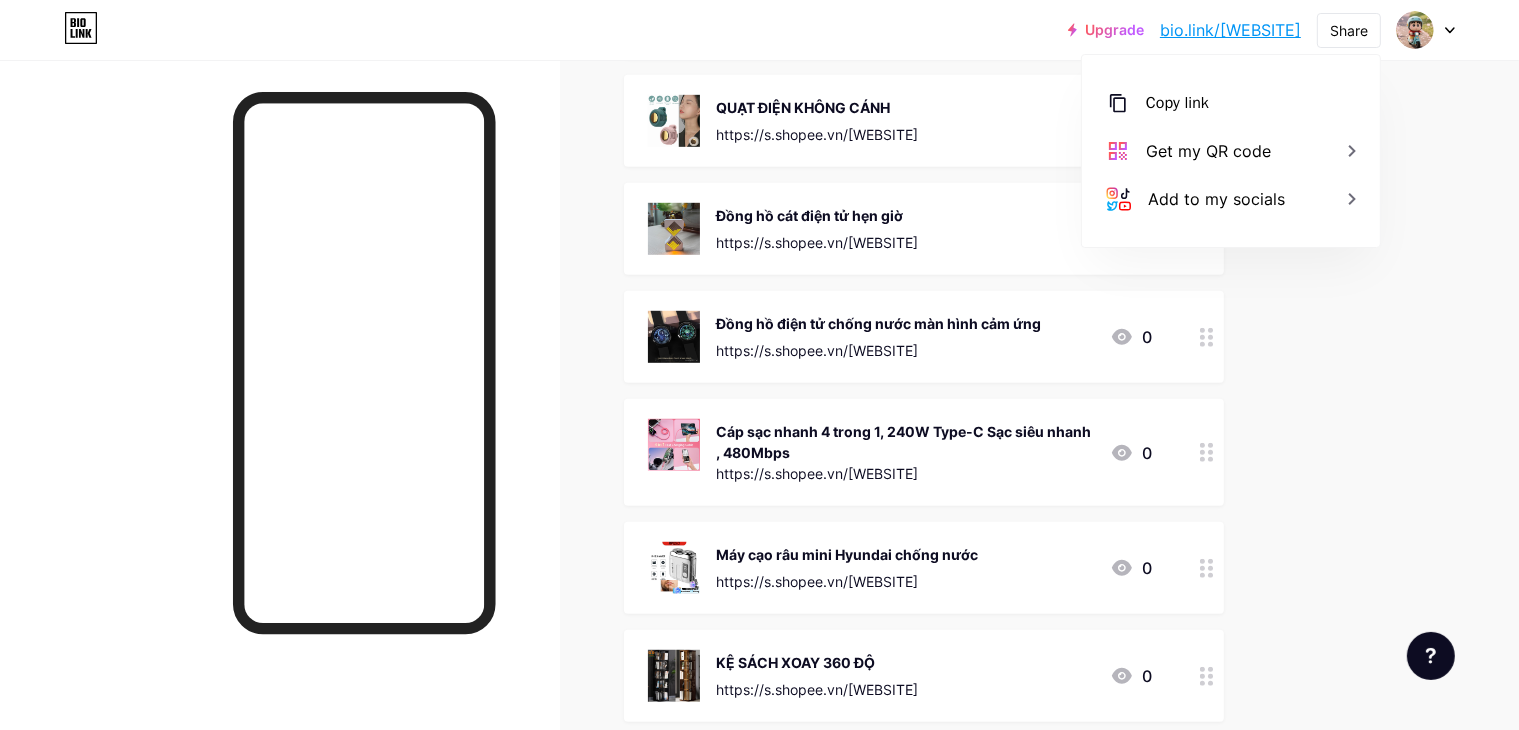 scroll, scrollTop: 1220, scrollLeft: 0, axis: vertical 